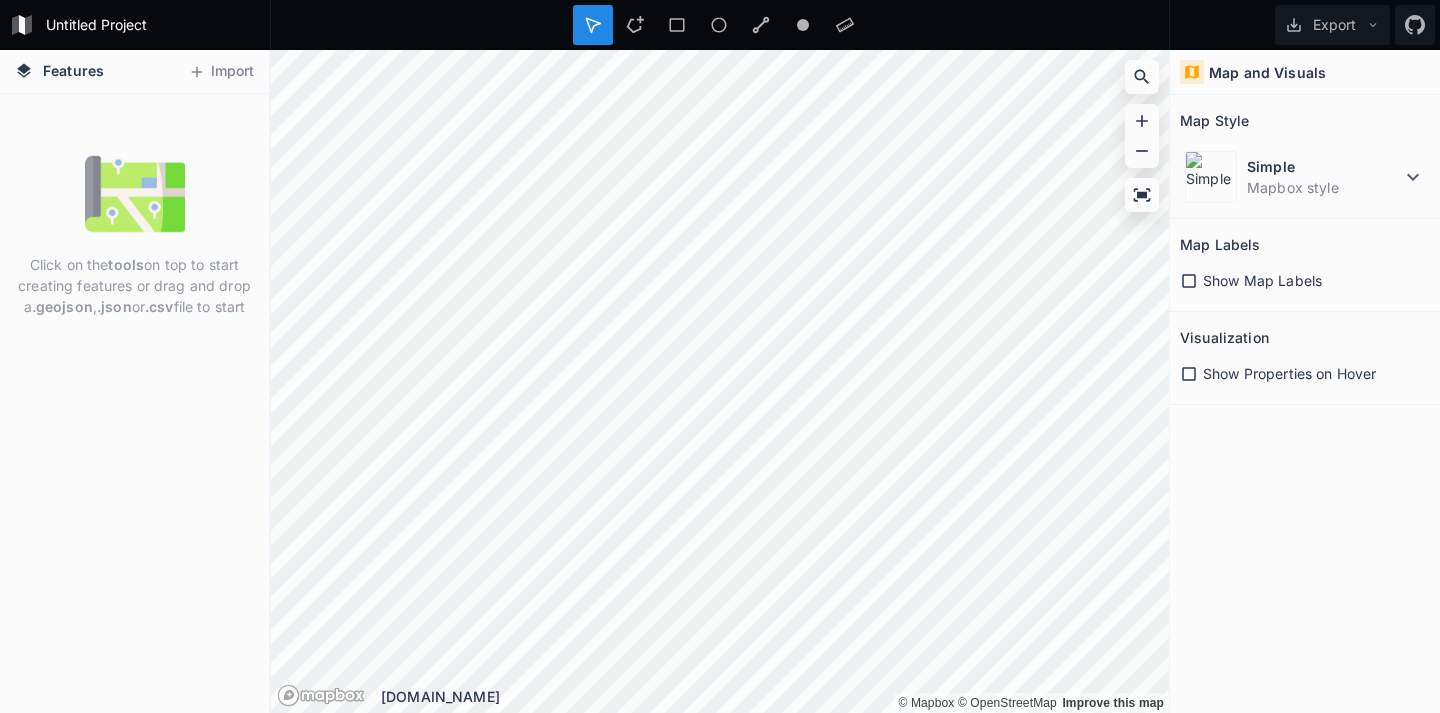 scroll, scrollTop: 0, scrollLeft: 0, axis: both 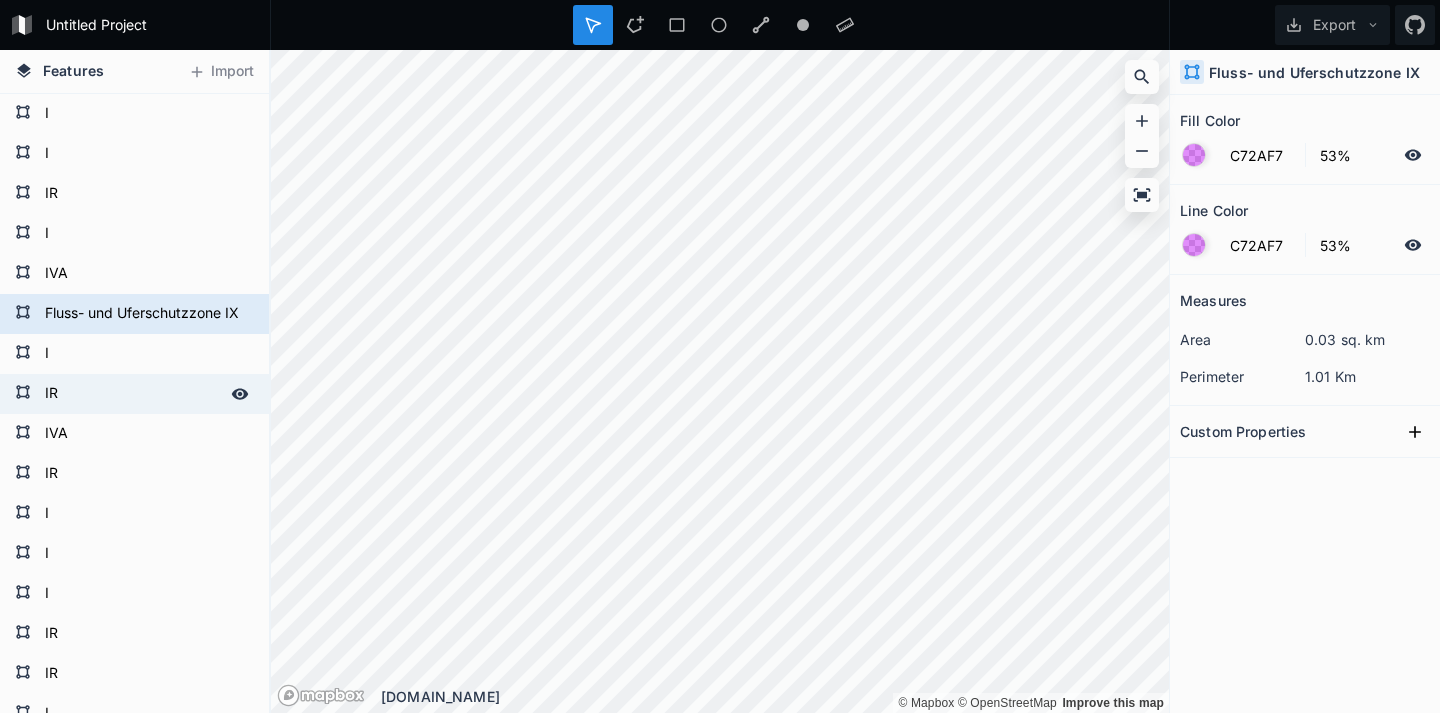 drag, startPoint x: 242, startPoint y: 355, endPoint x: 242, endPoint y: 376, distance: 21 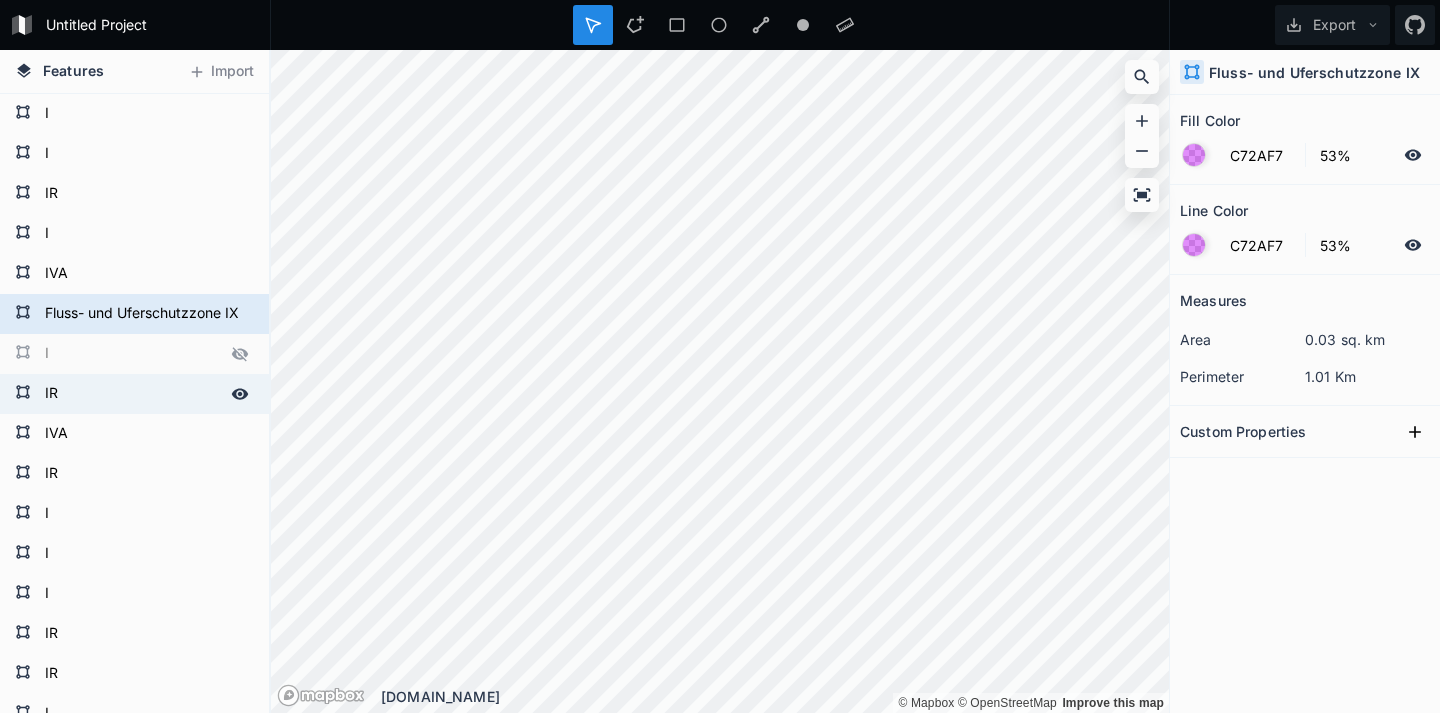 click 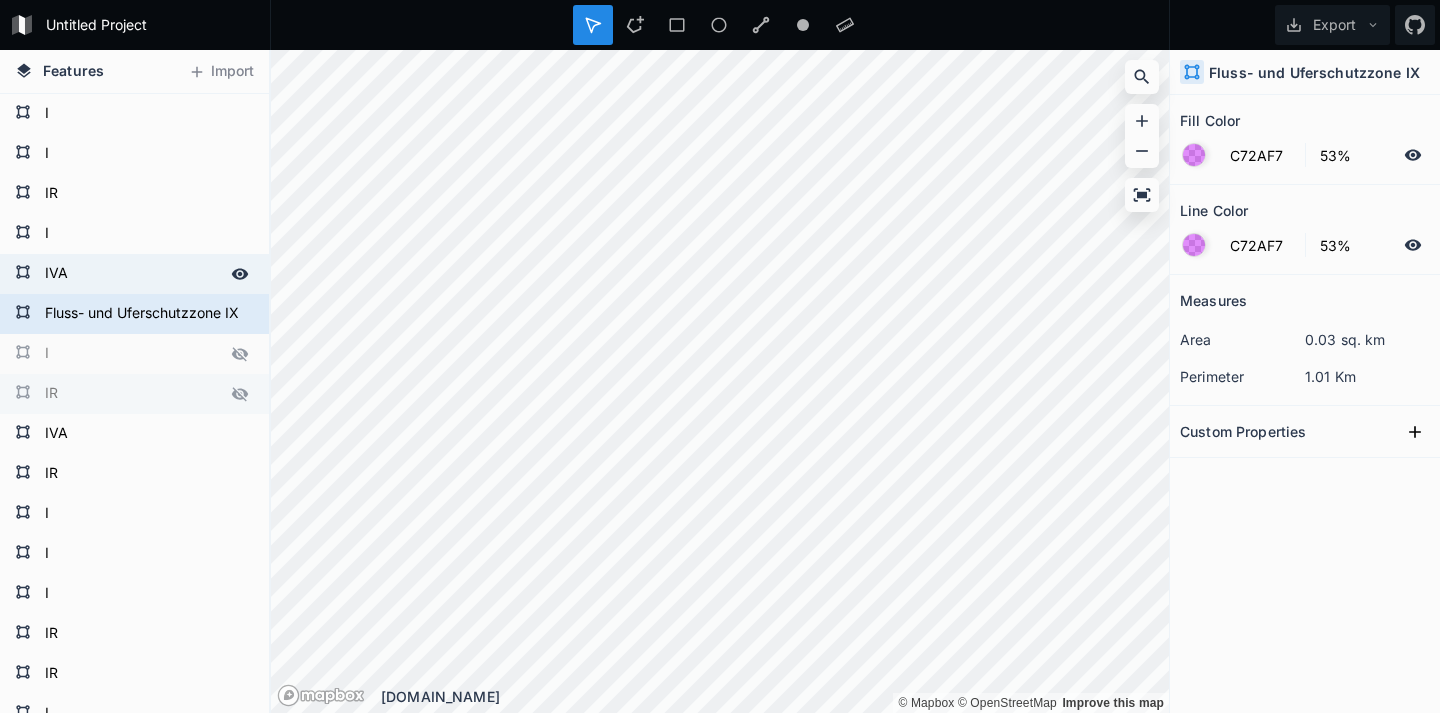 click 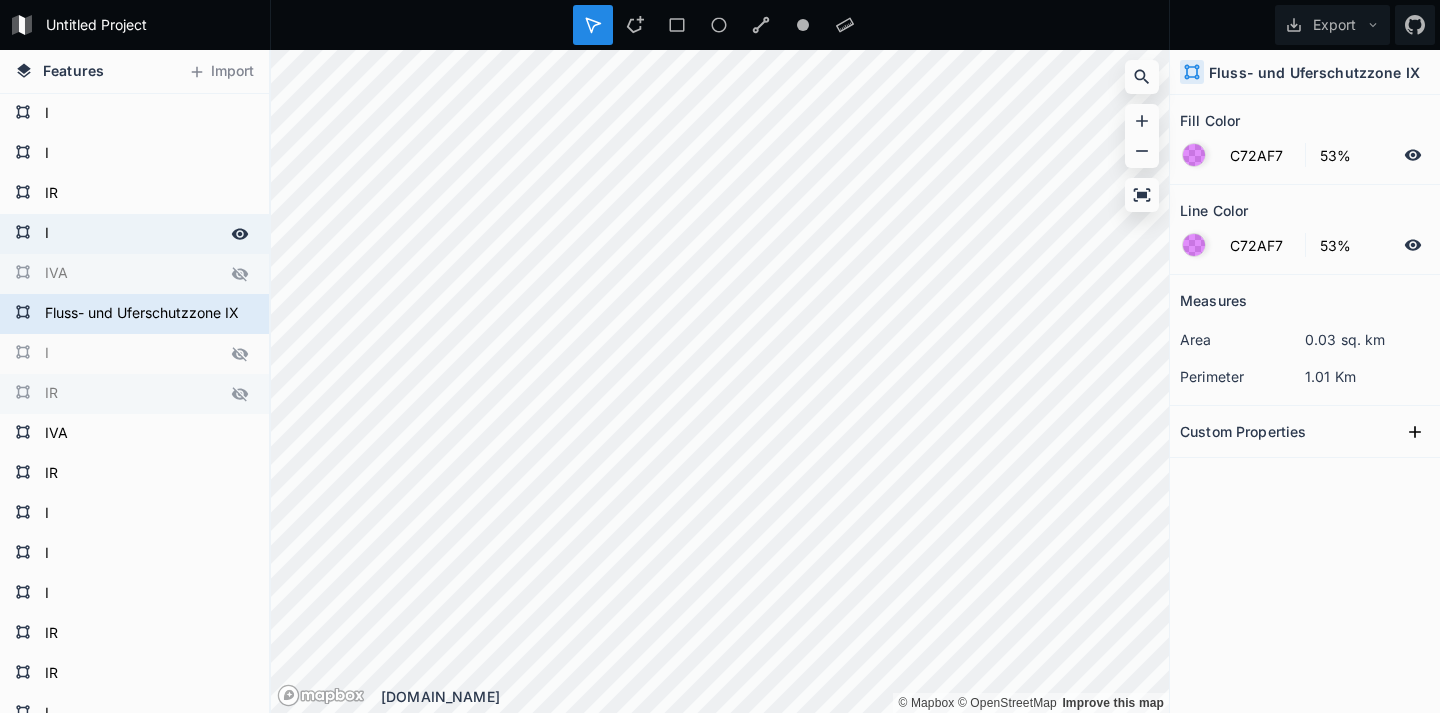 click 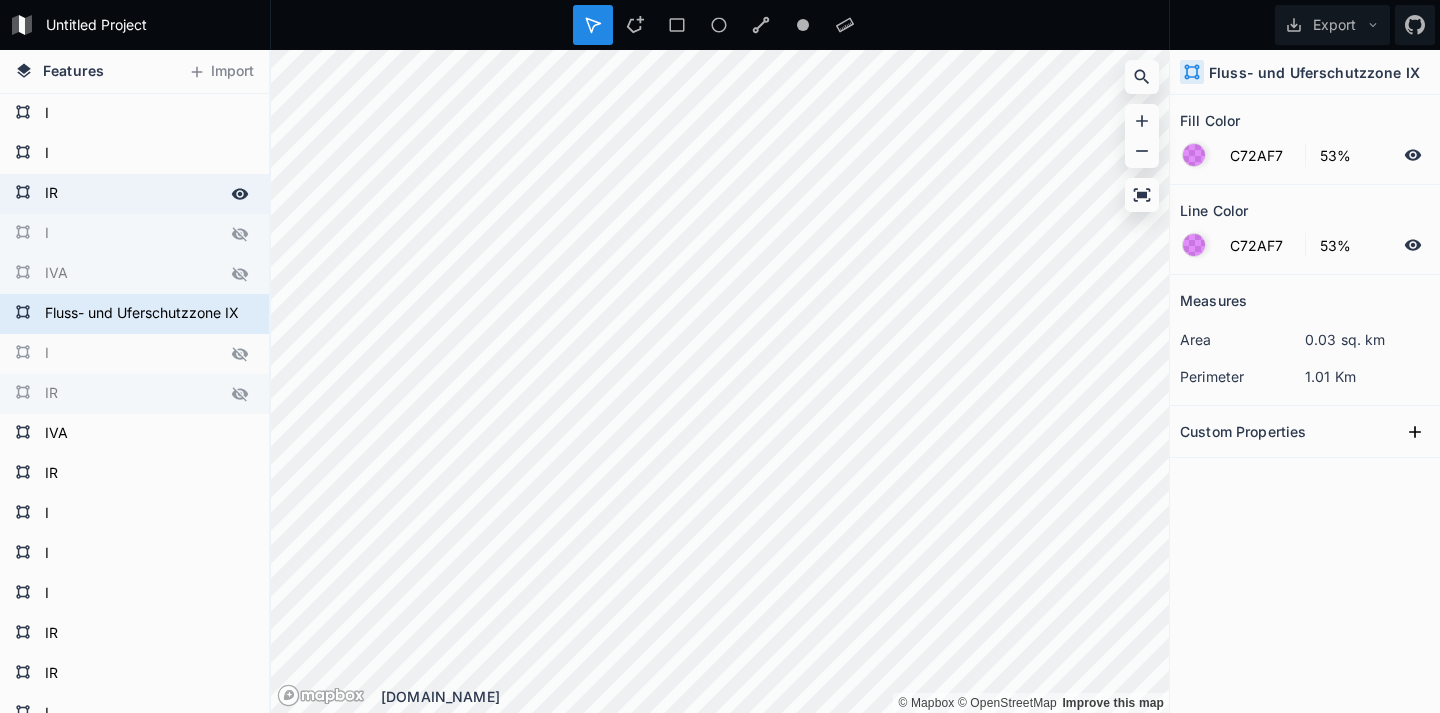 click 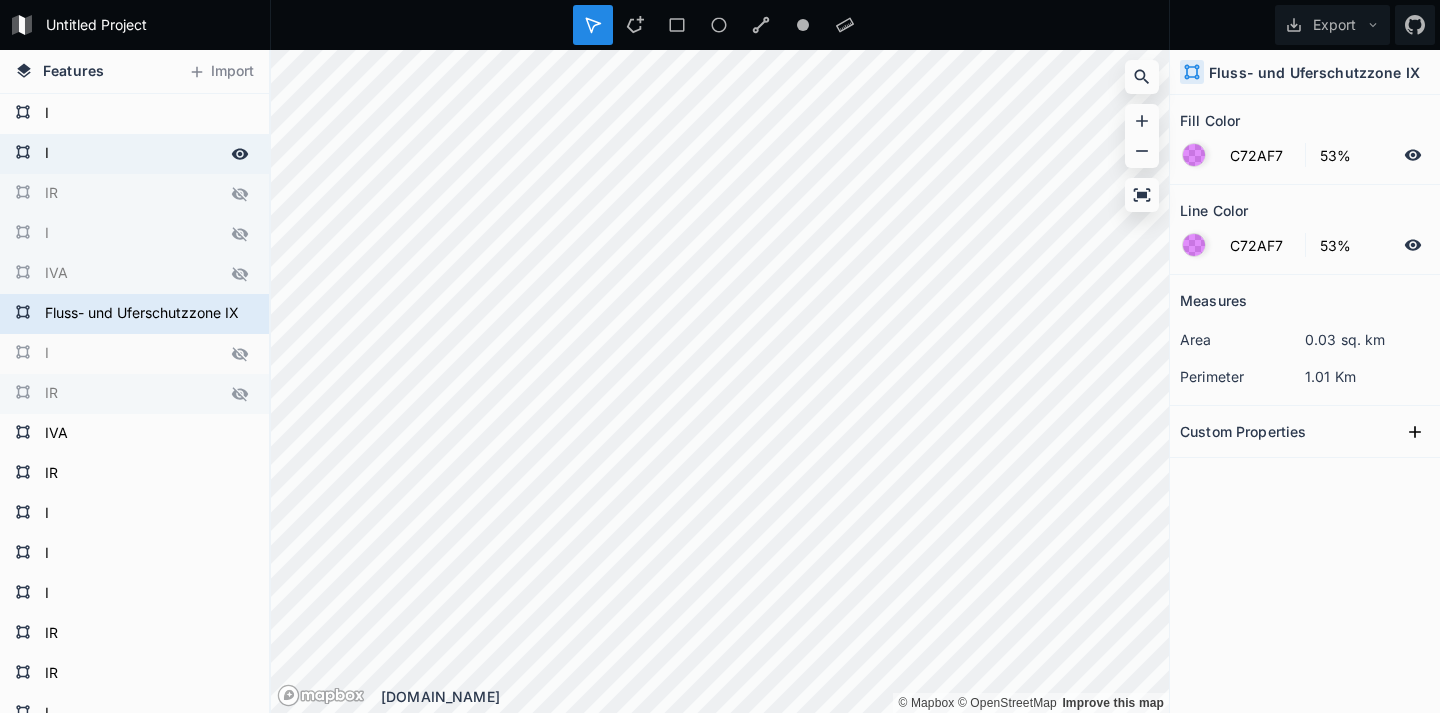 click 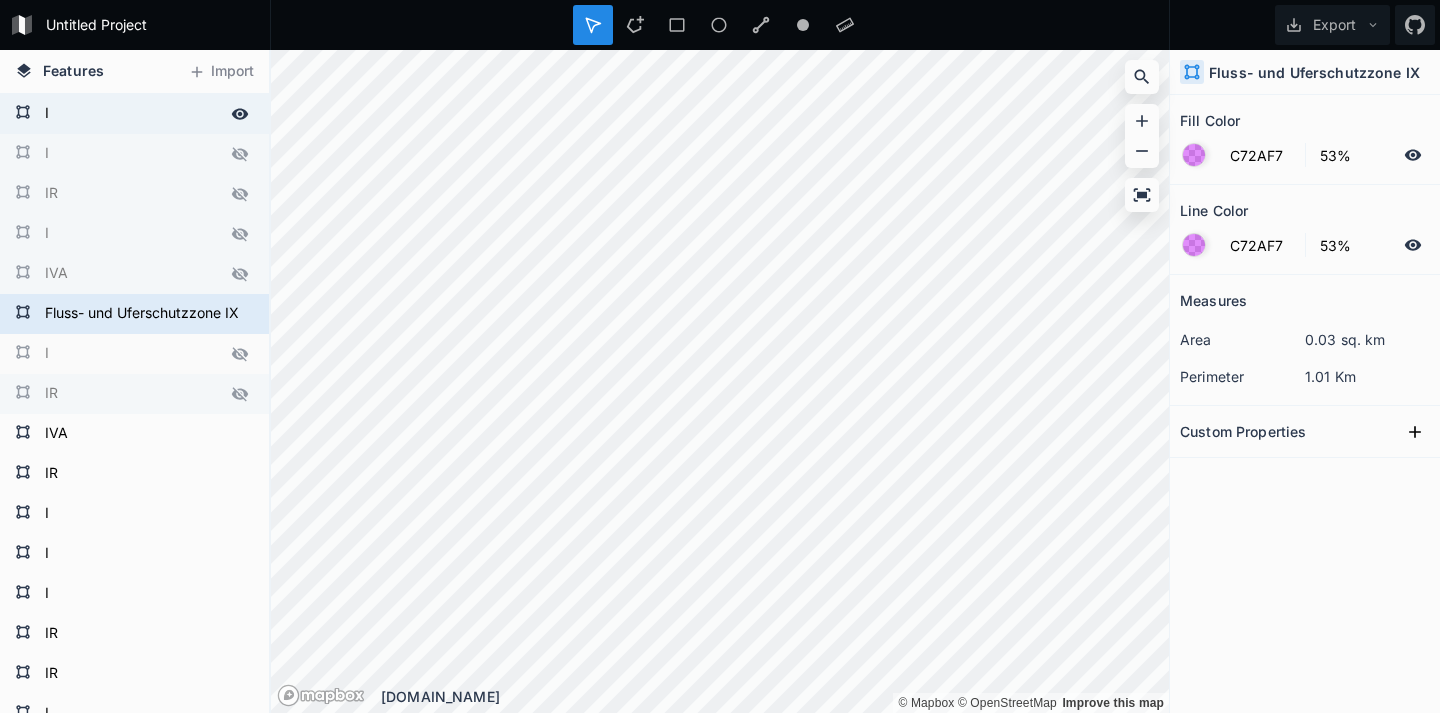 scroll, scrollTop: -1, scrollLeft: 0, axis: vertical 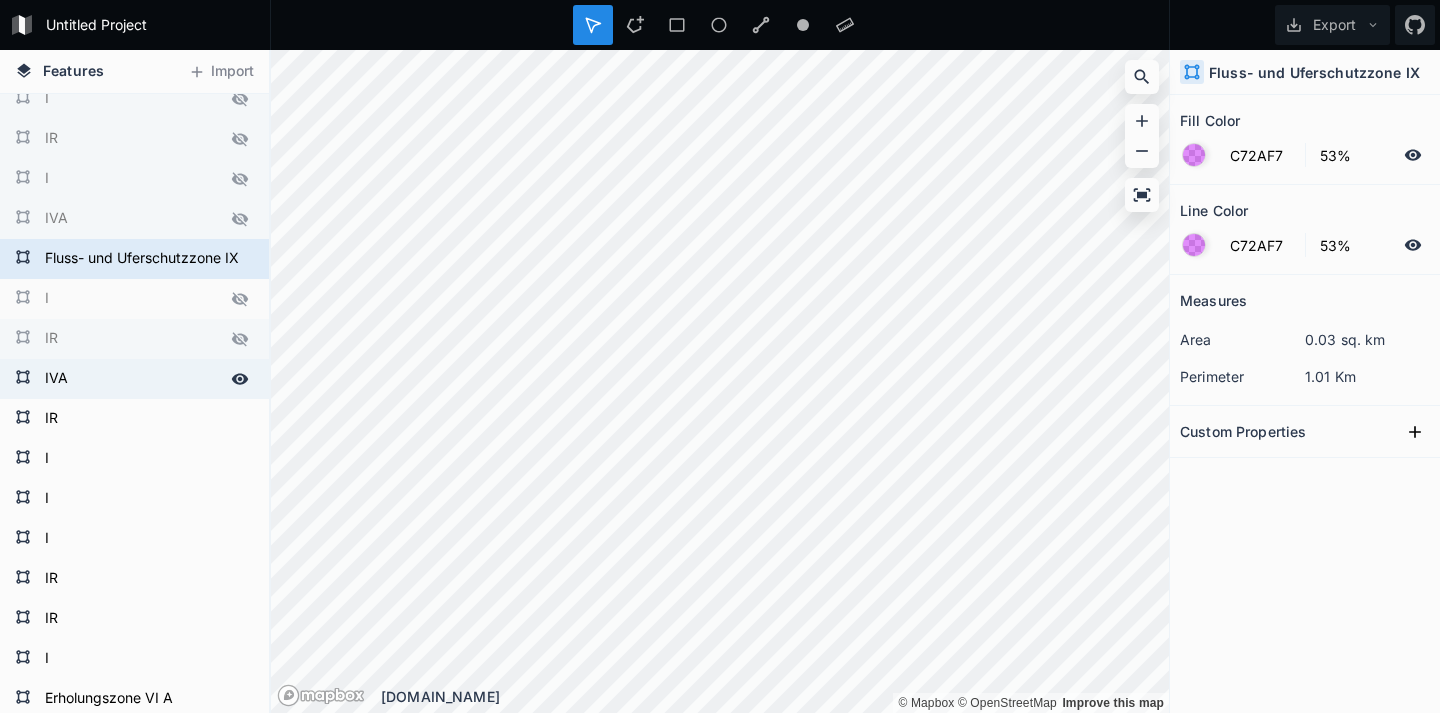 drag, startPoint x: 238, startPoint y: 364, endPoint x: 238, endPoint y: 376, distance: 12 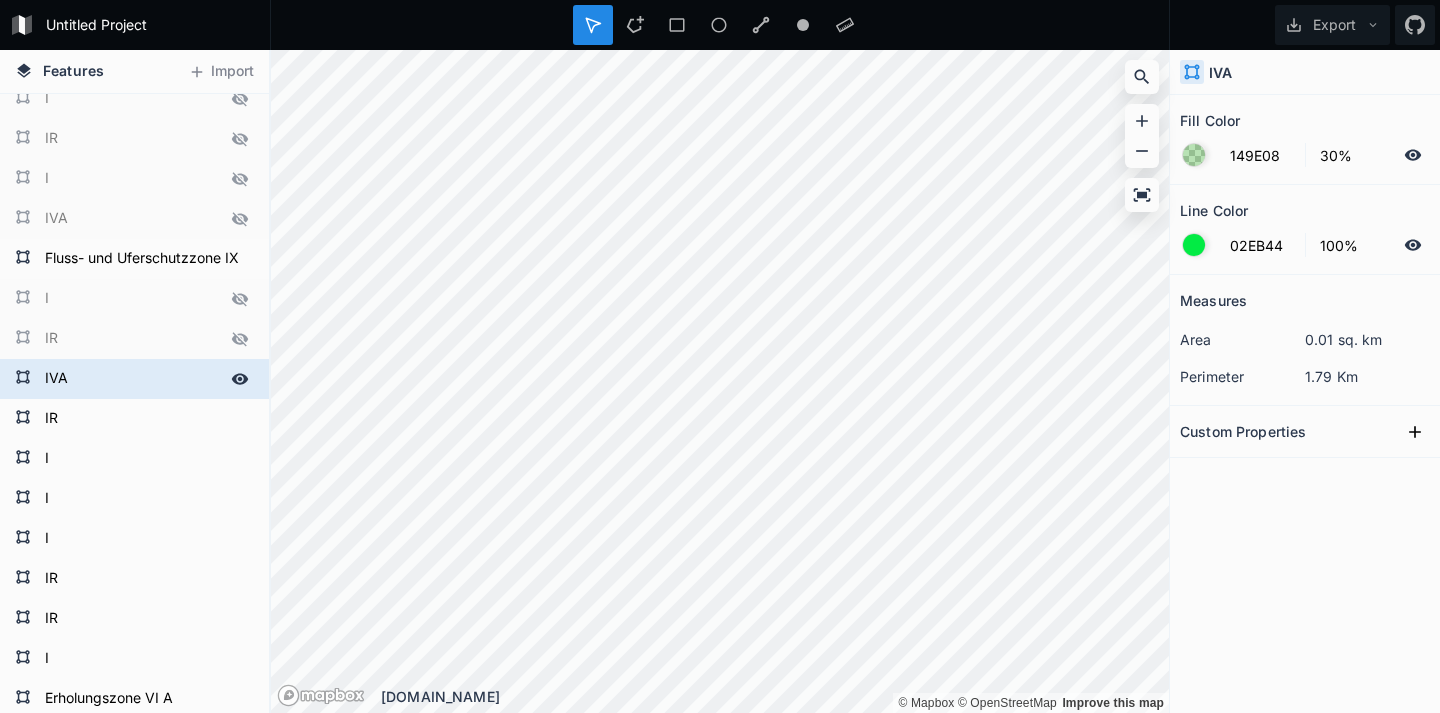 click 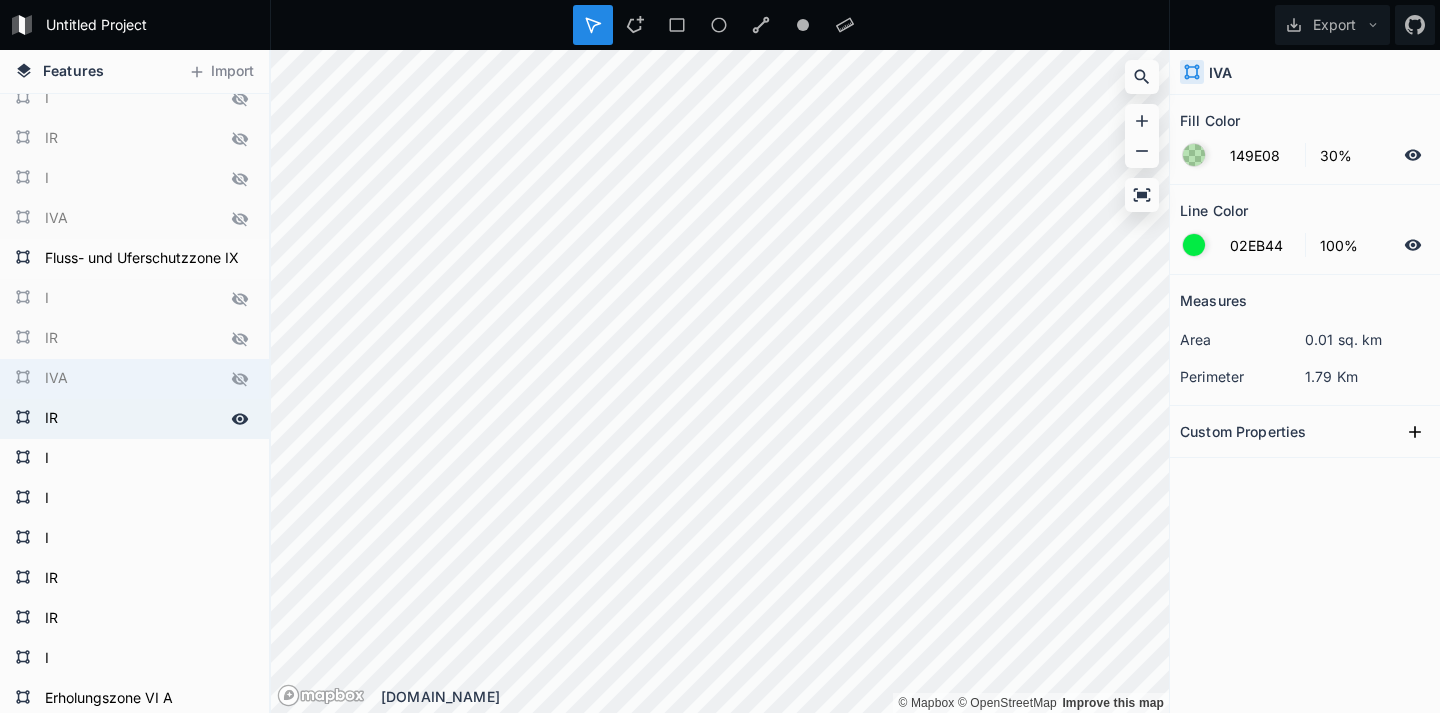 click 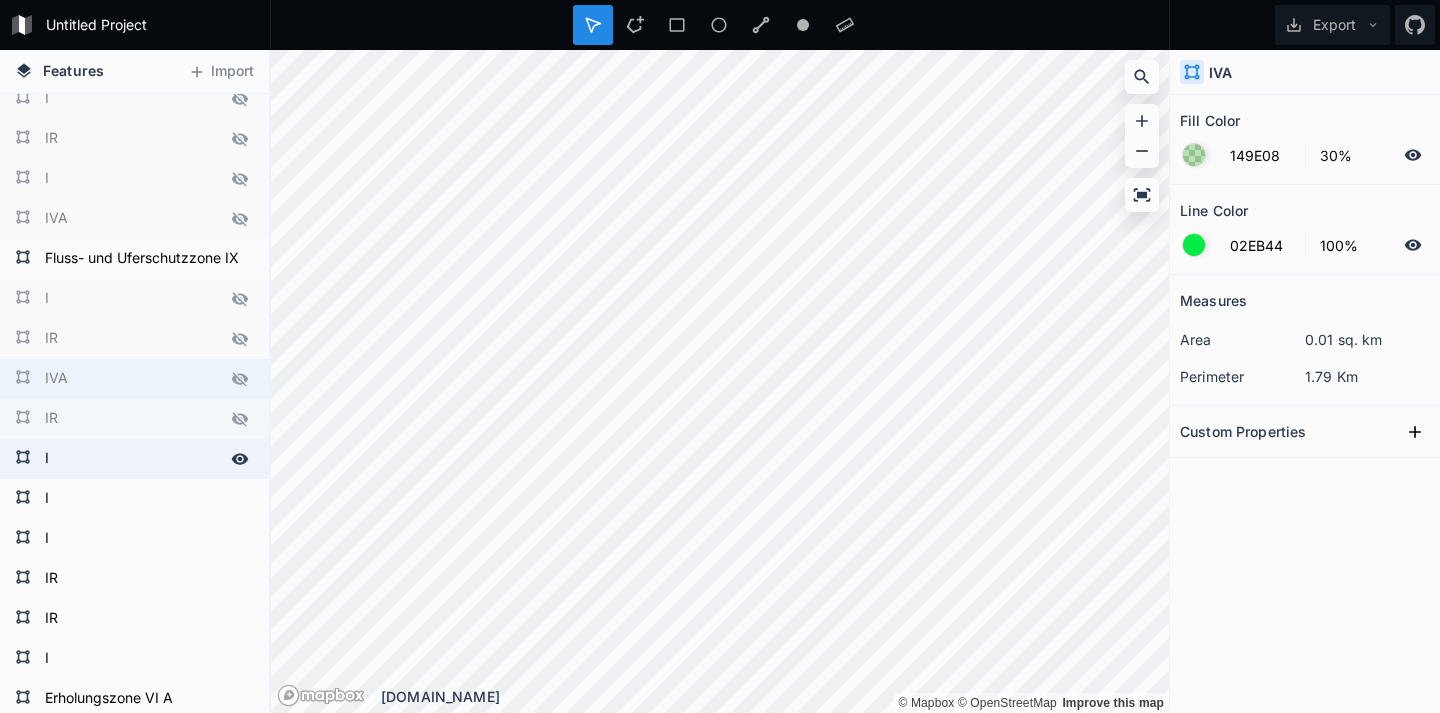 click 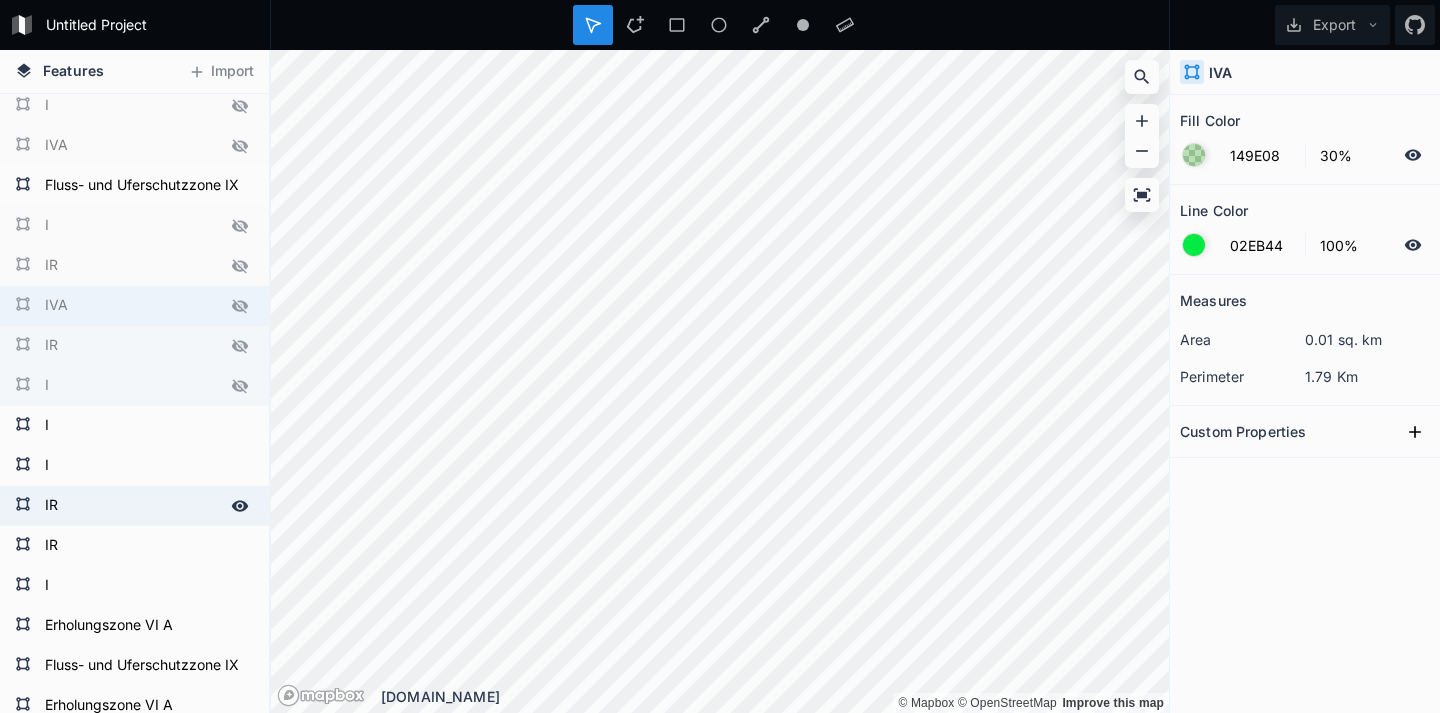 scroll, scrollTop: 131, scrollLeft: 0, axis: vertical 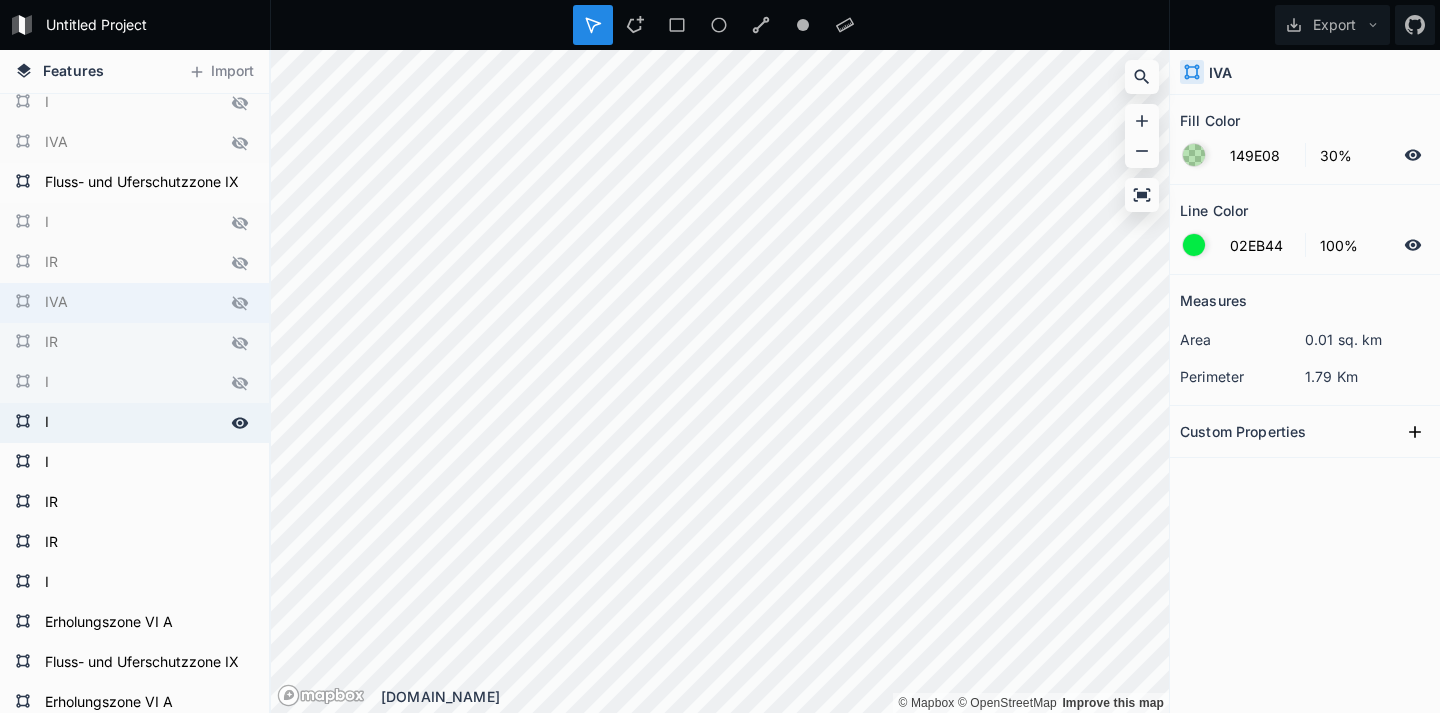 click on "I" 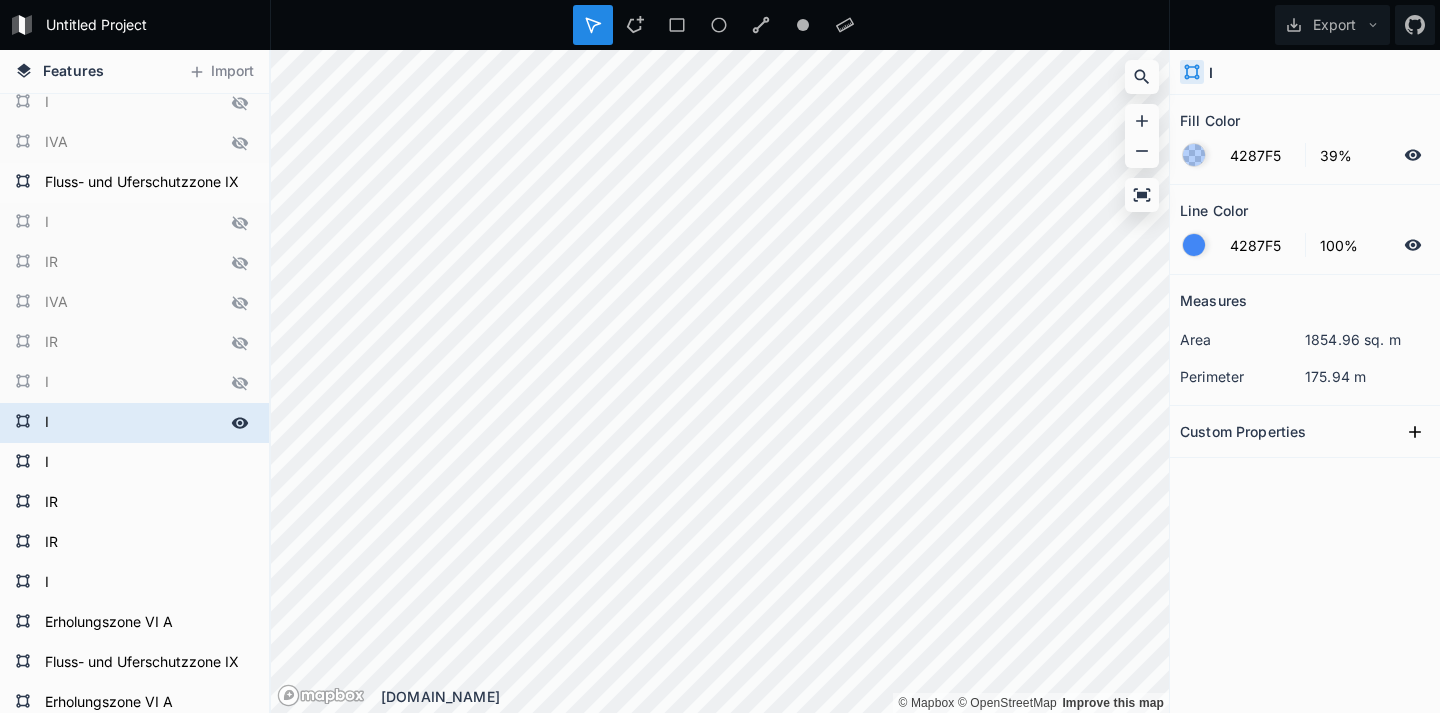 click 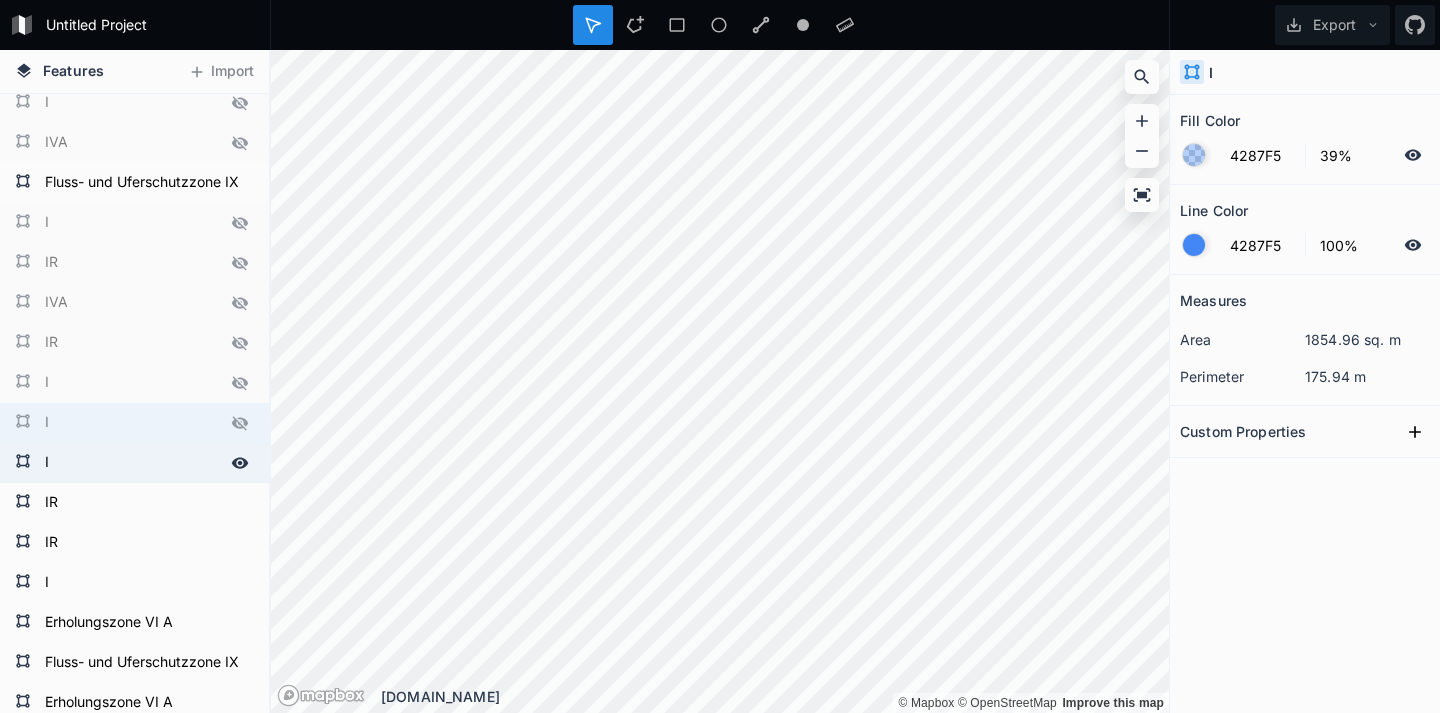 click 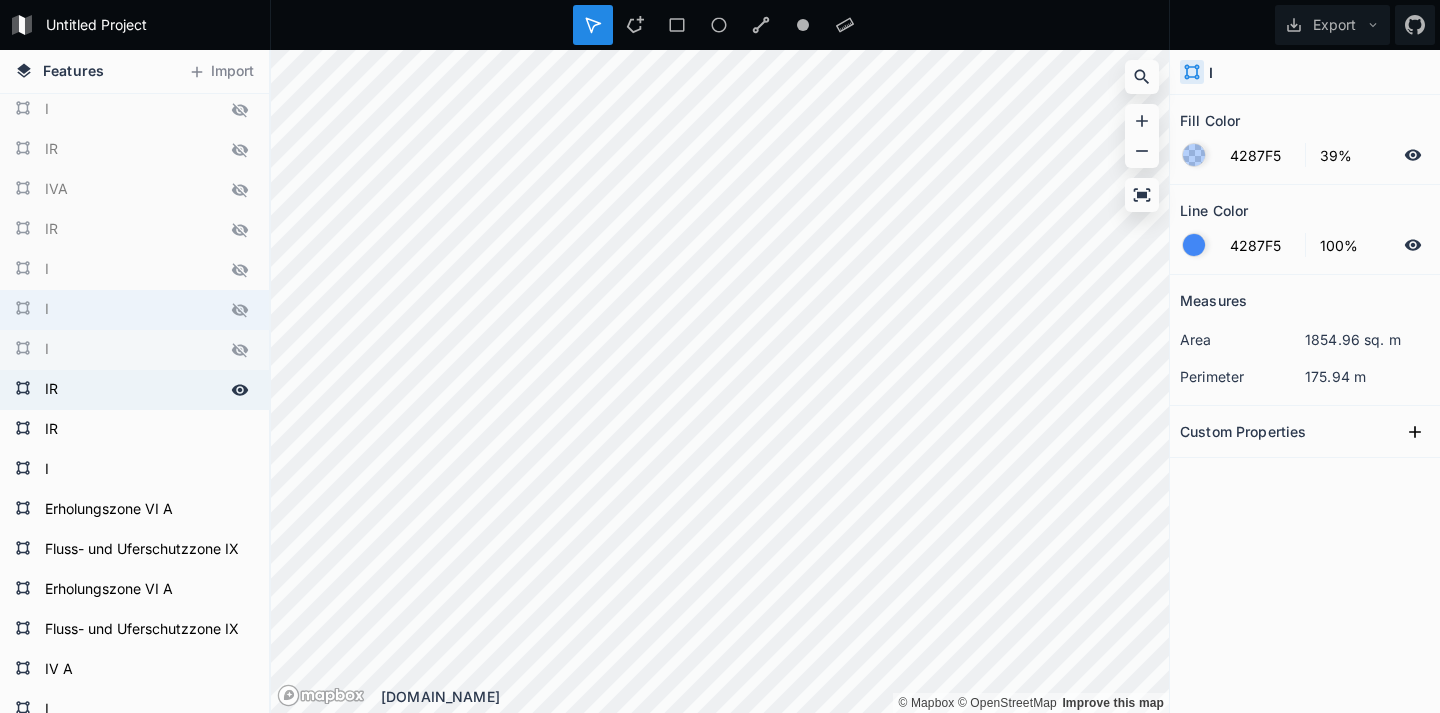 scroll, scrollTop: 246, scrollLeft: 0, axis: vertical 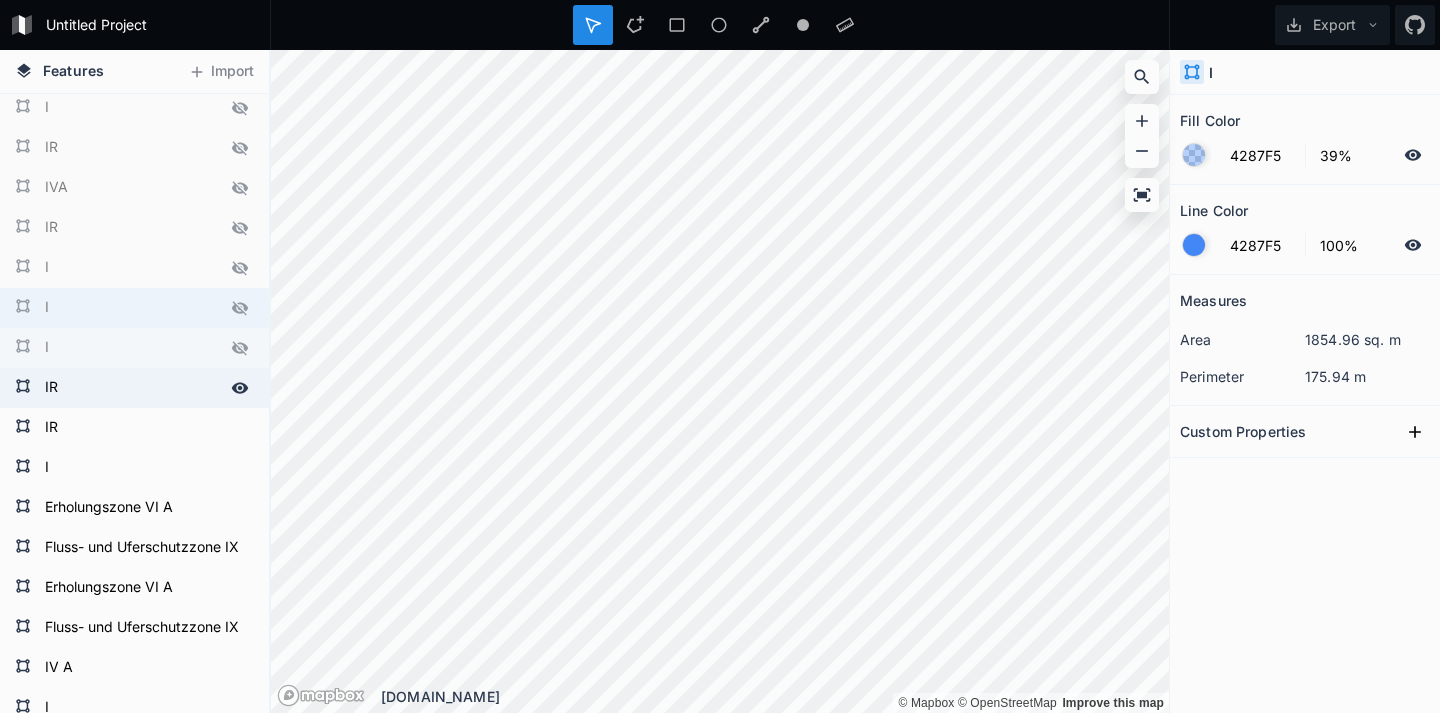 click 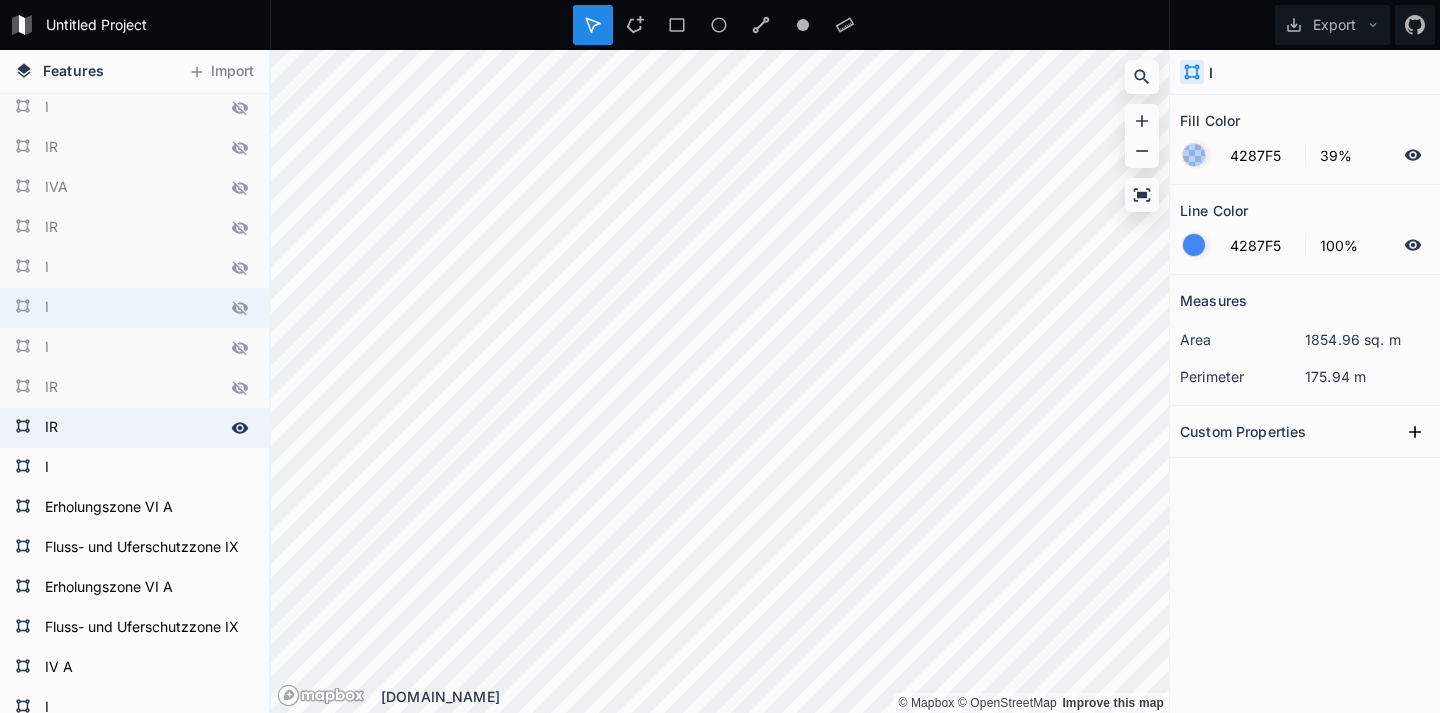 click 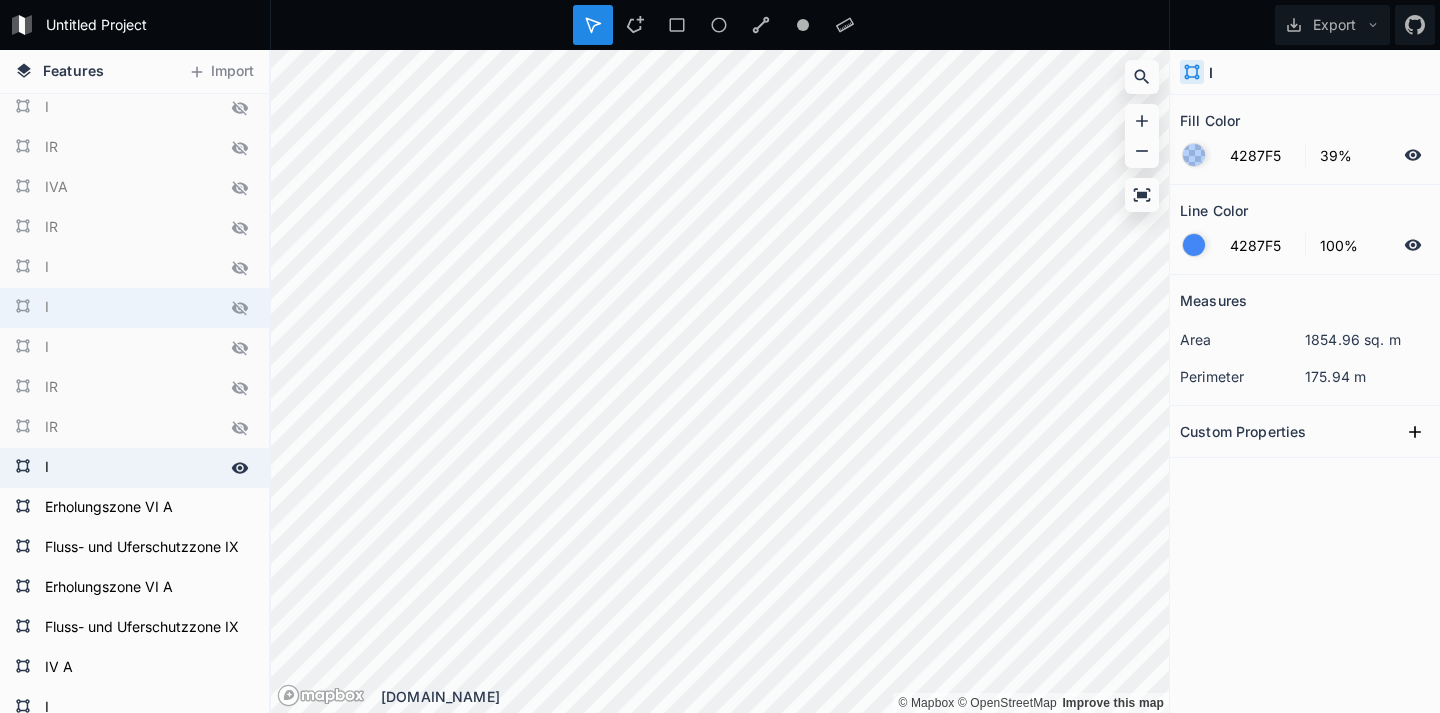 click 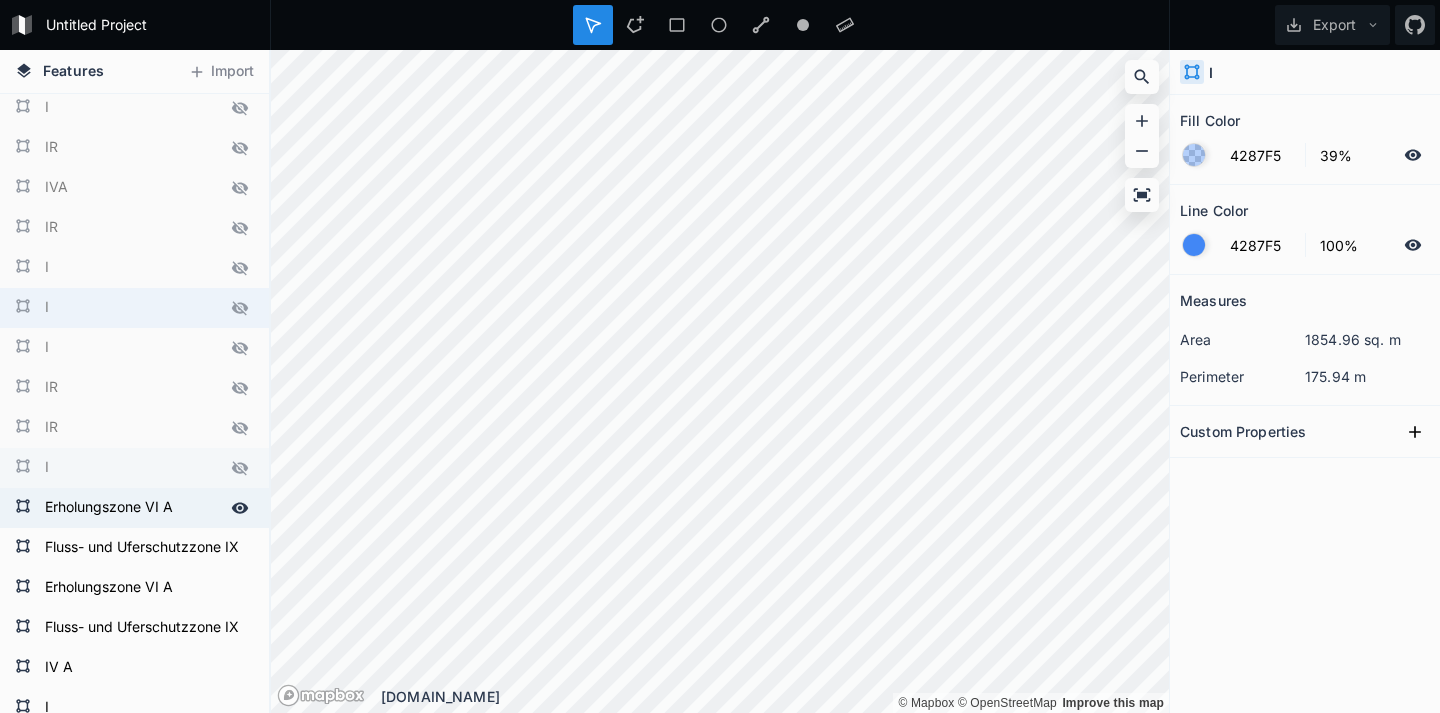click 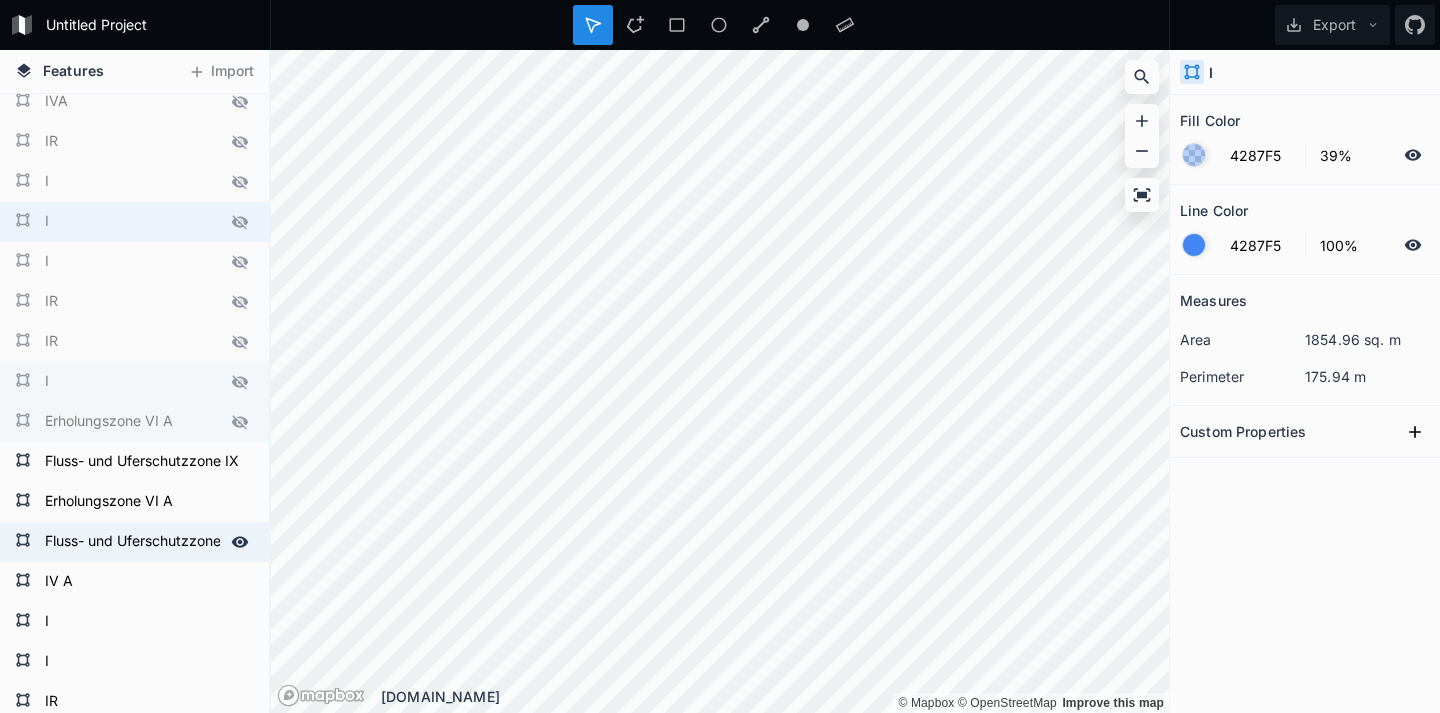 scroll, scrollTop: 335, scrollLeft: 0, axis: vertical 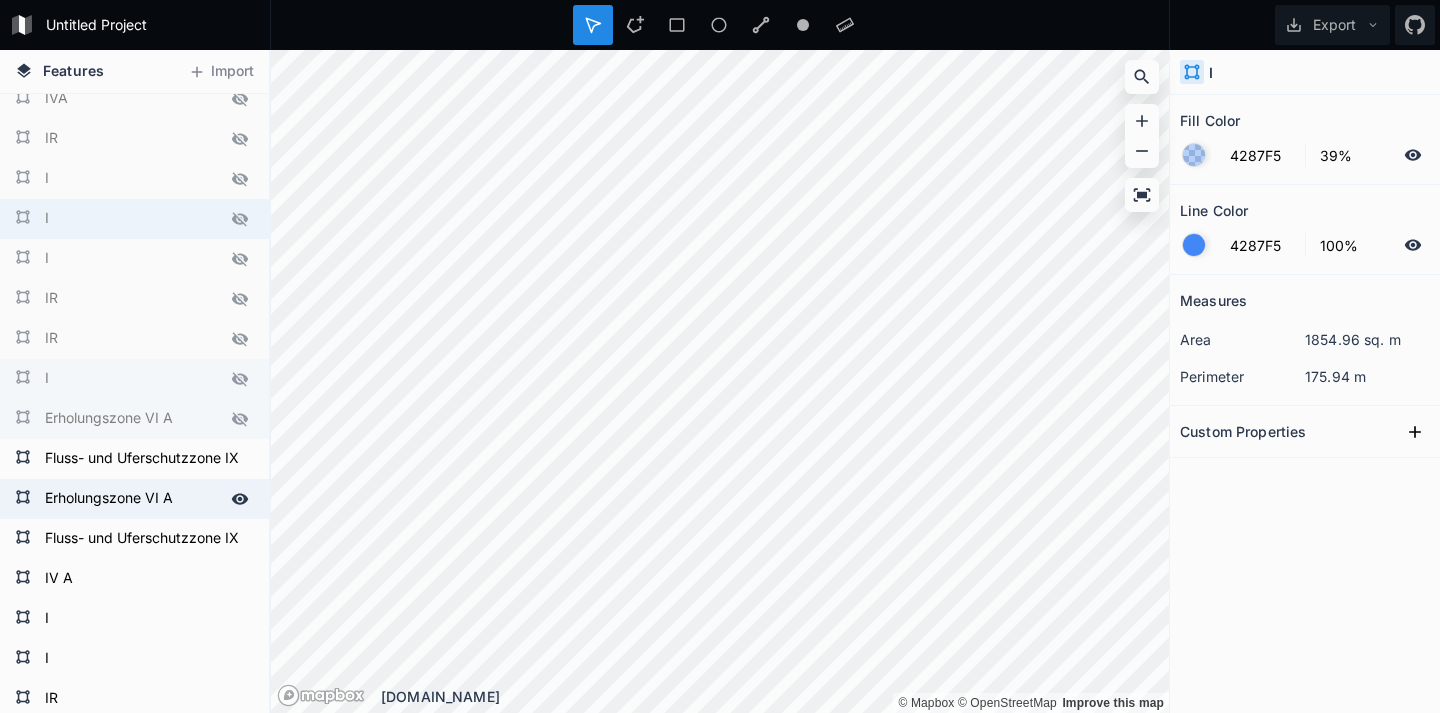 click 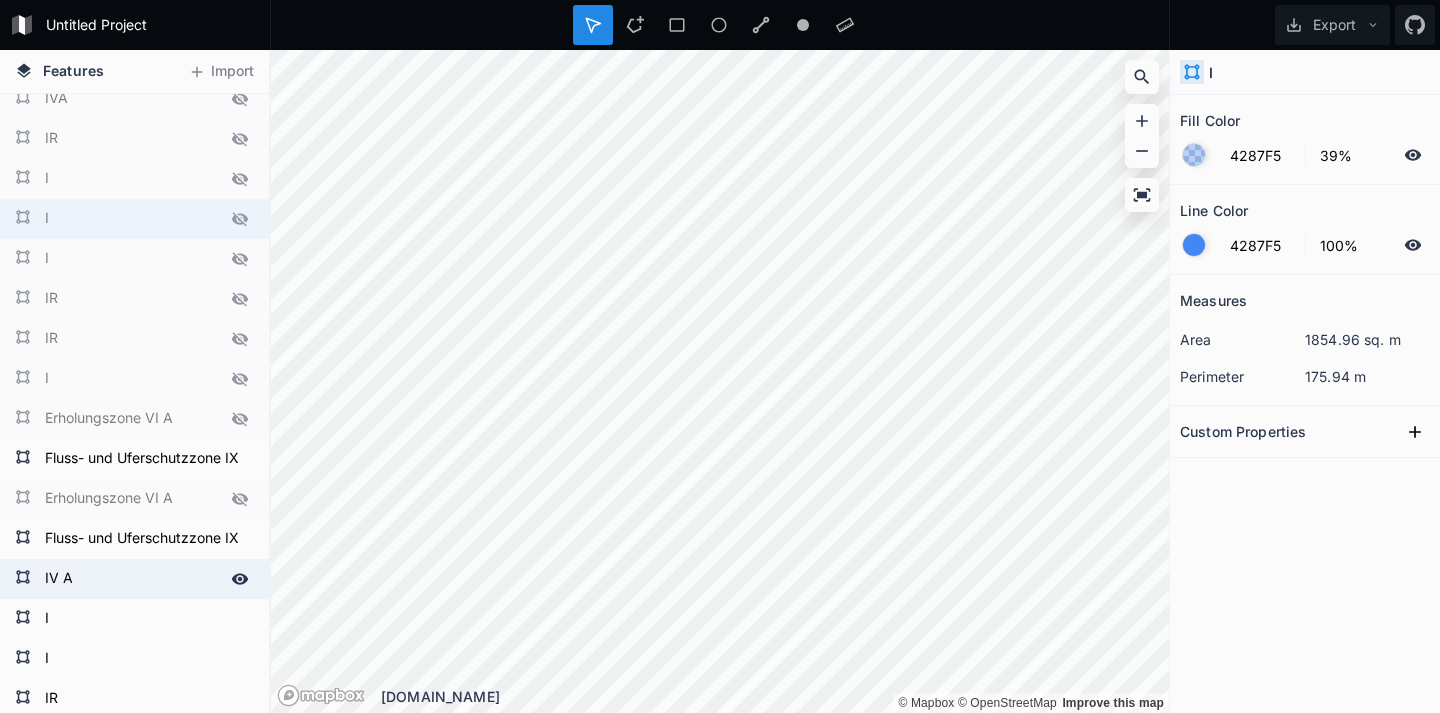 click 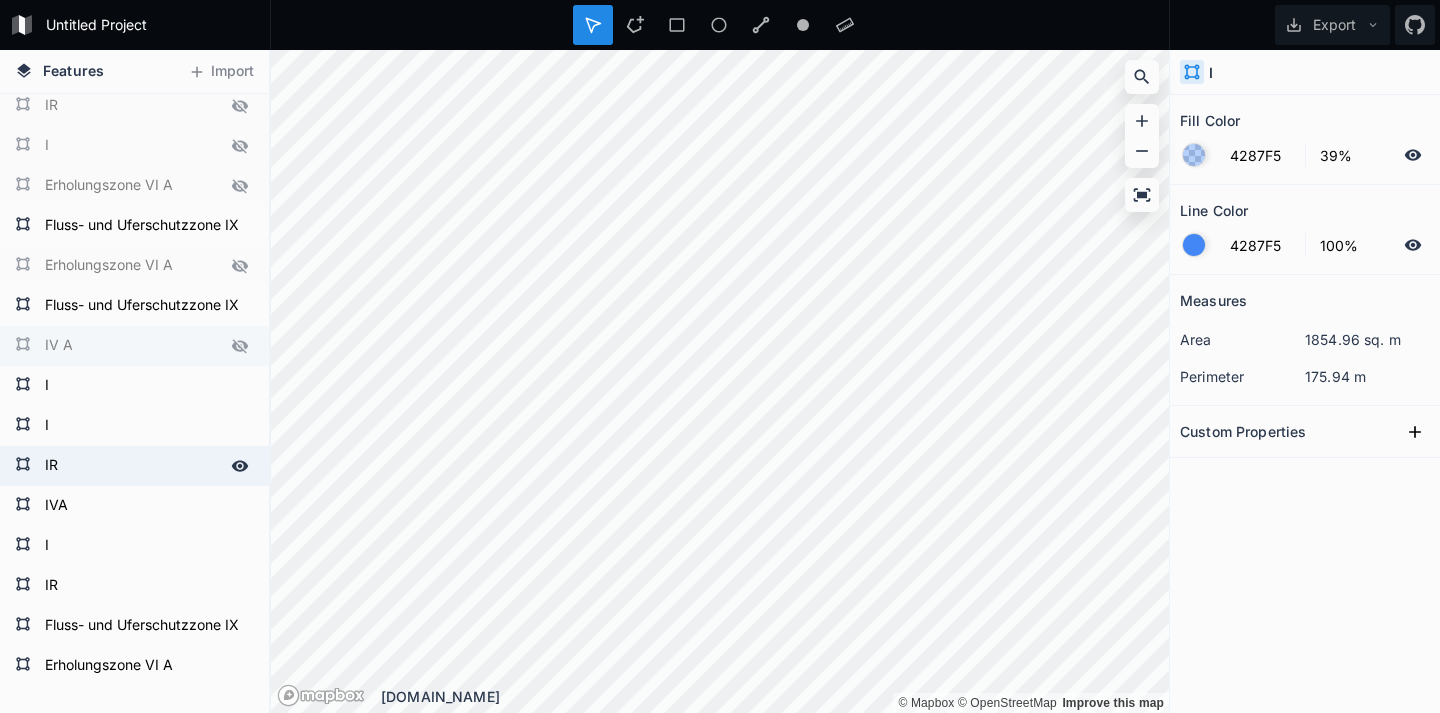 scroll, scrollTop: 570, scrollLeft: 0, axis: vertical 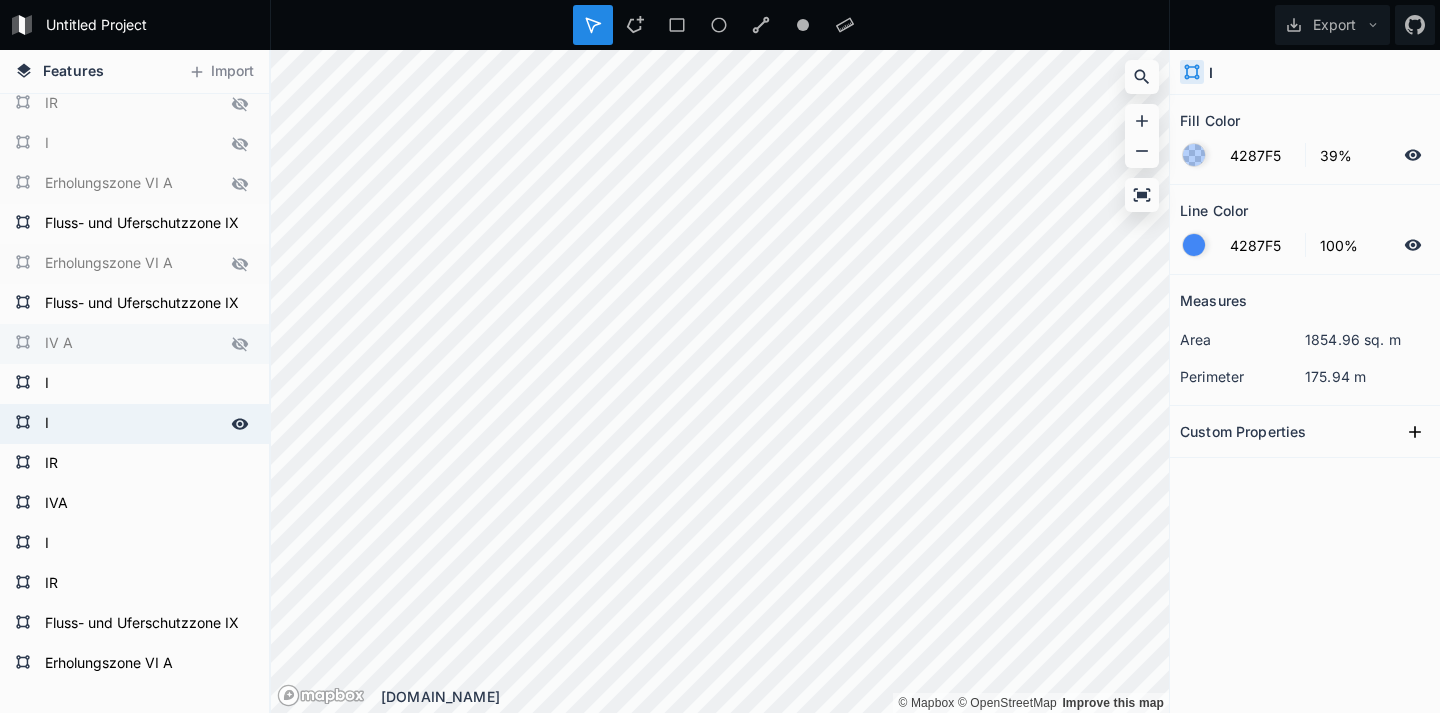drag, startPoint x: 240, startPoint y: 382, endPoint x: 233, endPoint y: 417, distance: 35.69314 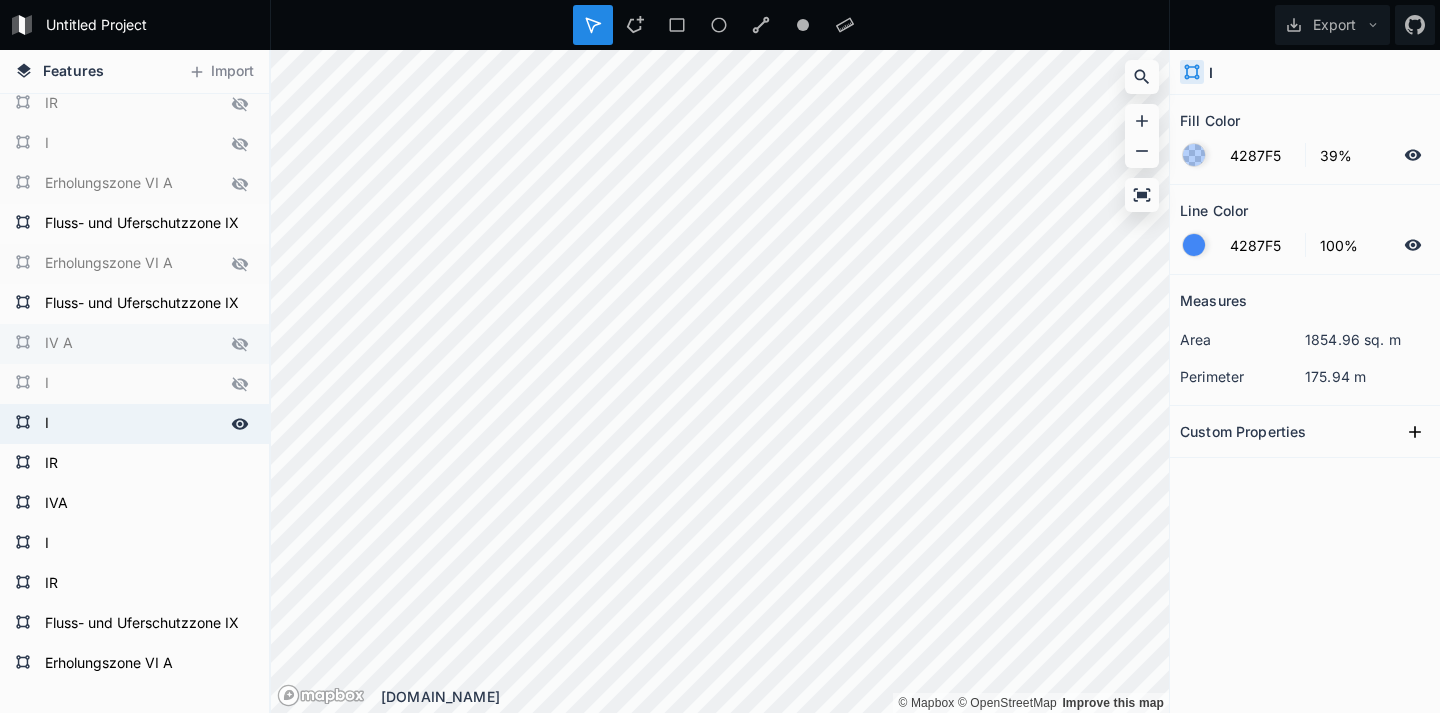 click 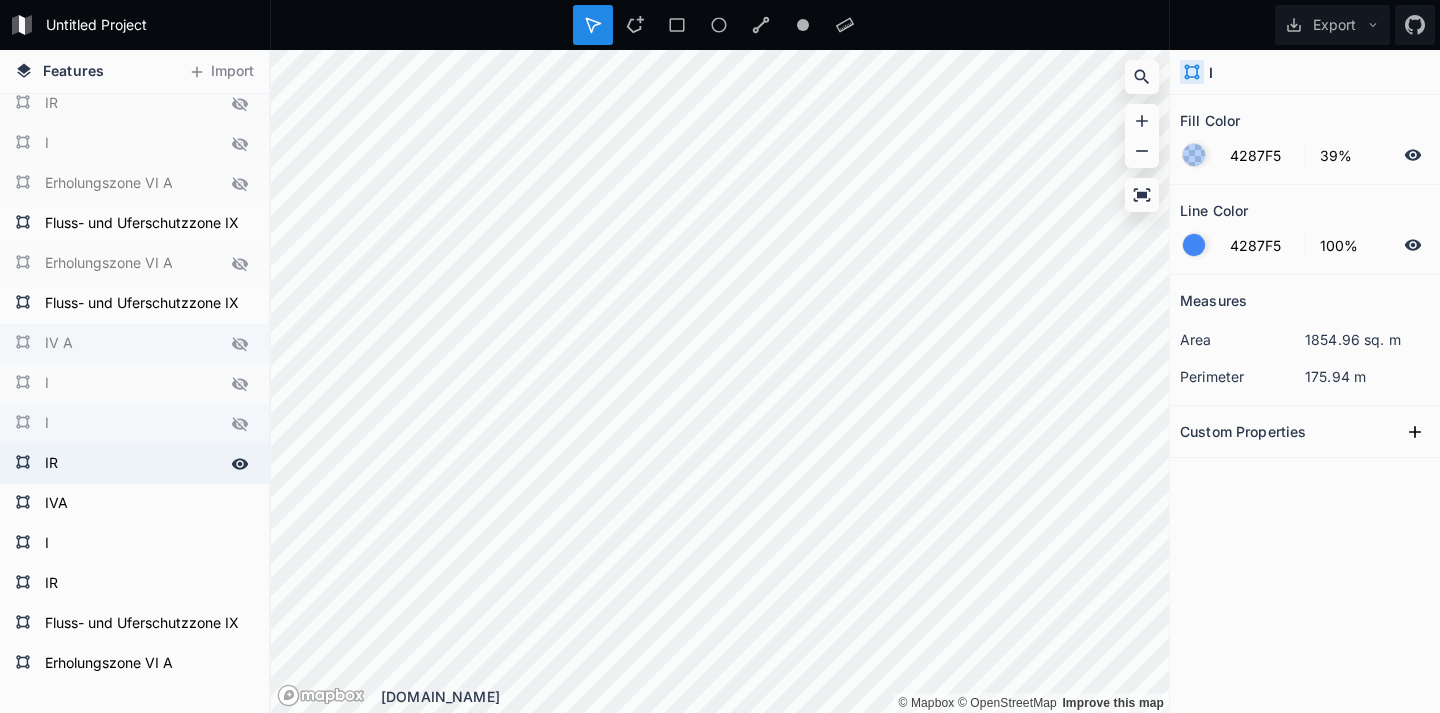 click 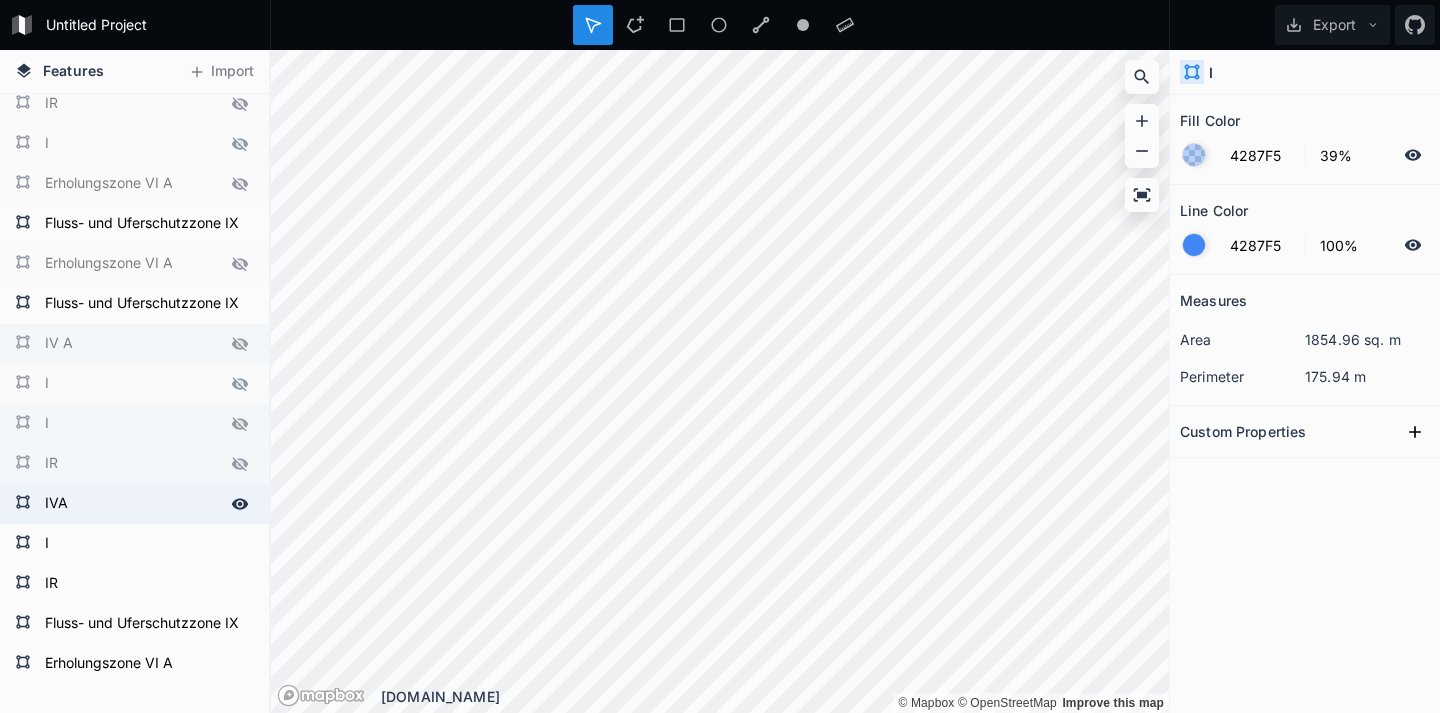 click 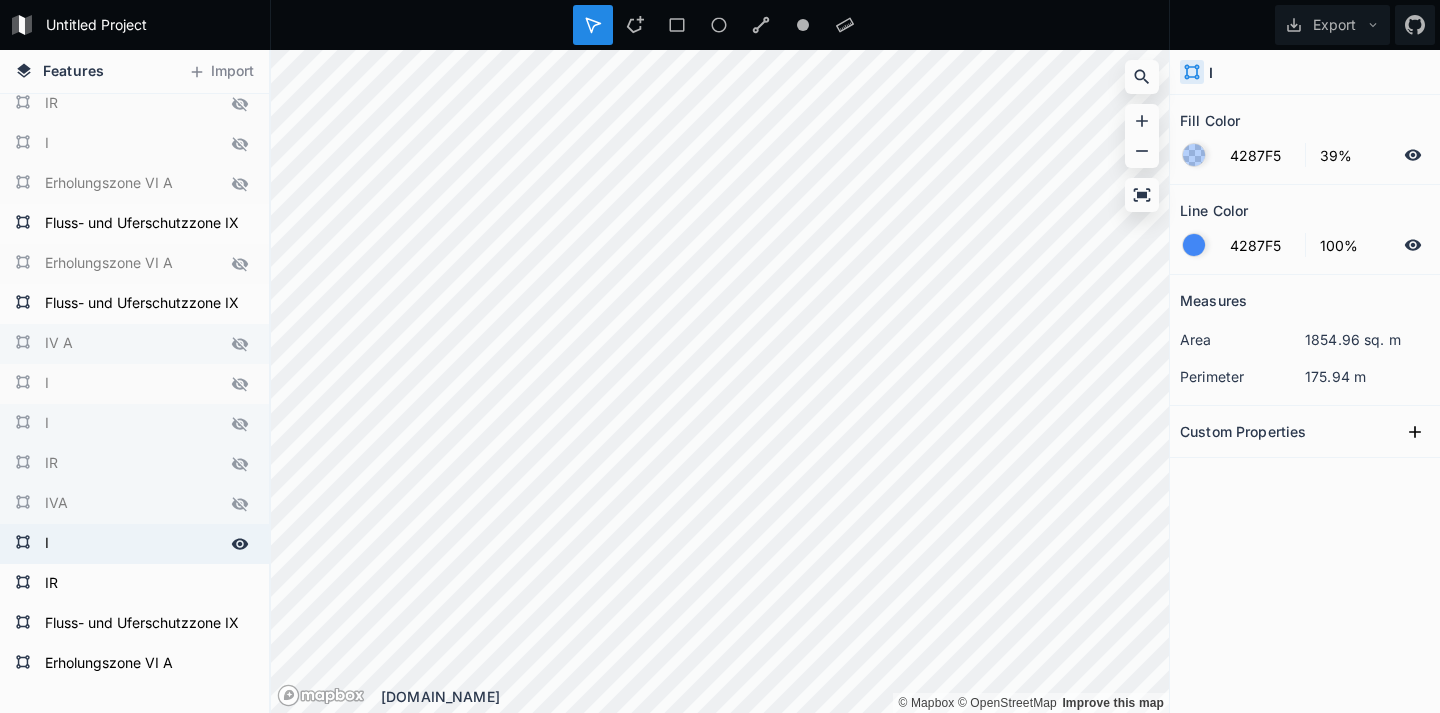 click at bounding box center (240, 544) 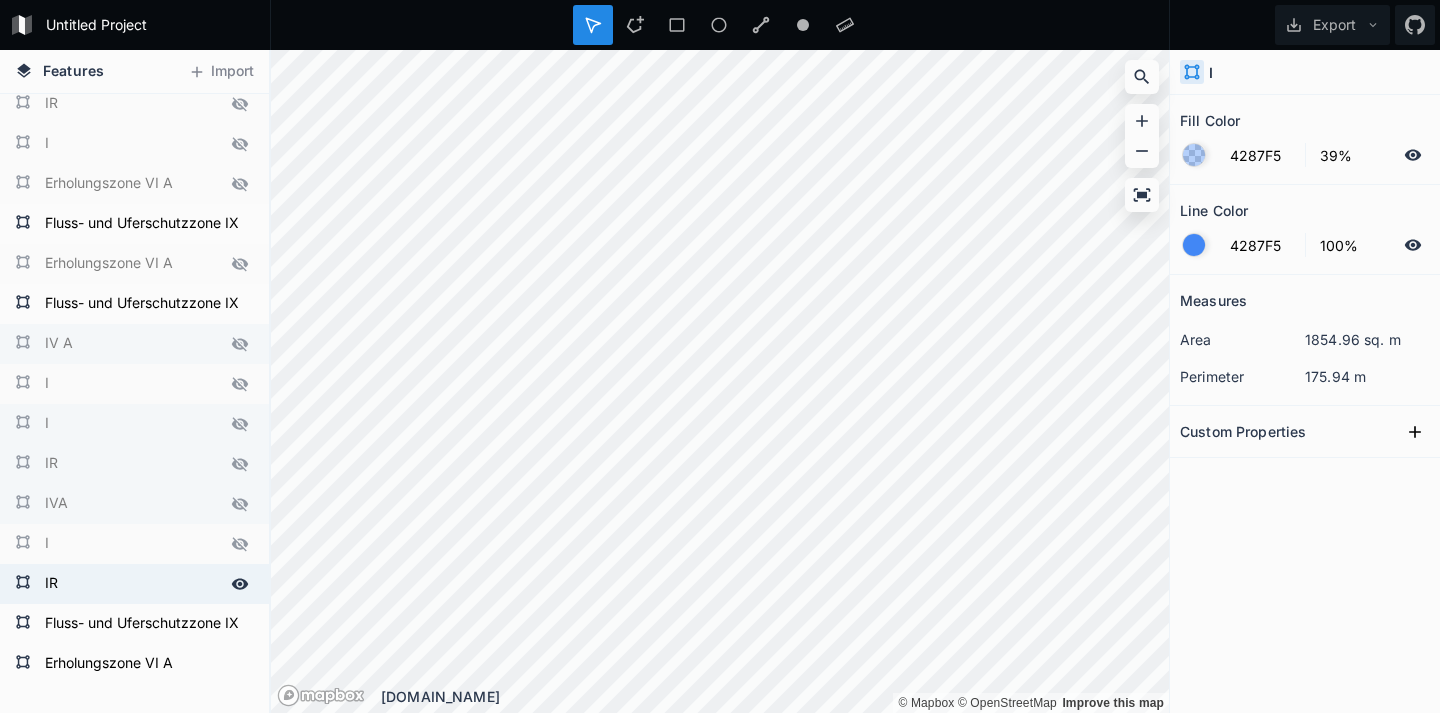 click at bounding box center [240, 584] 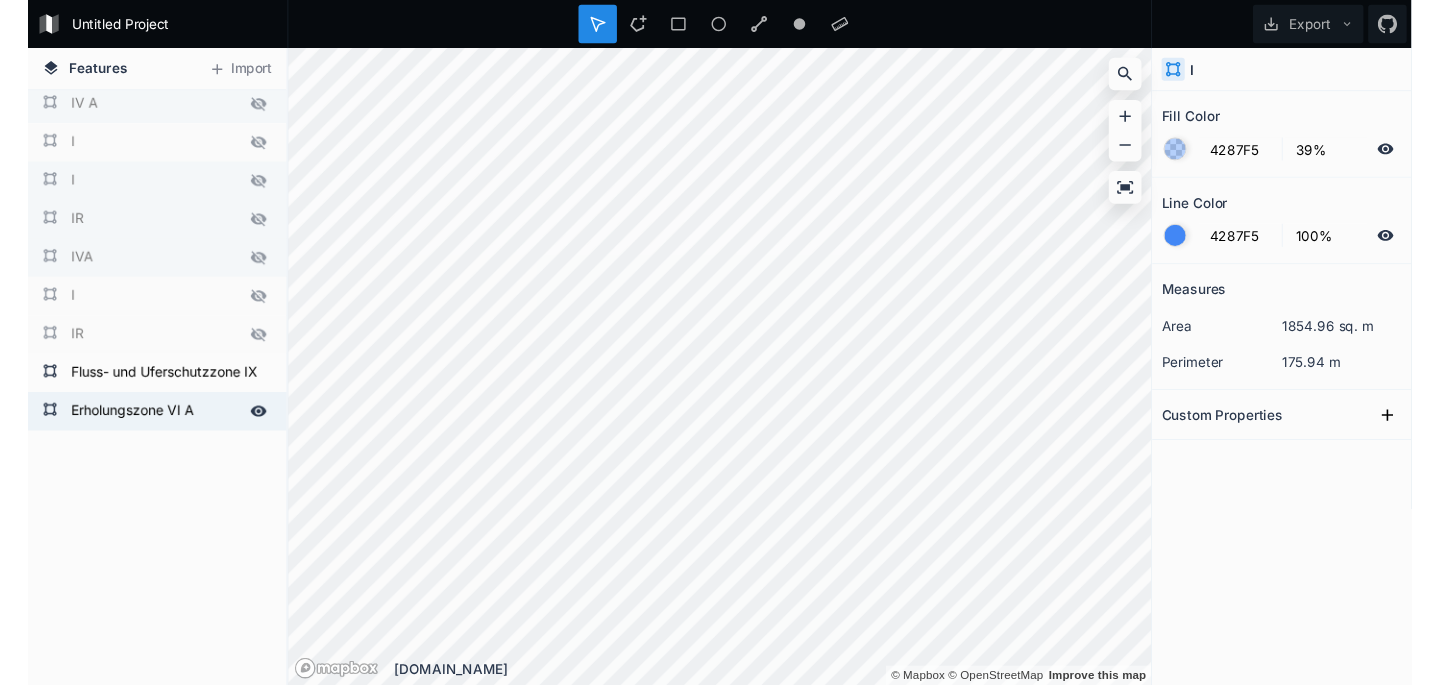 scroll, scrollTop: 810, scrollLeft: 0, axis: vertical 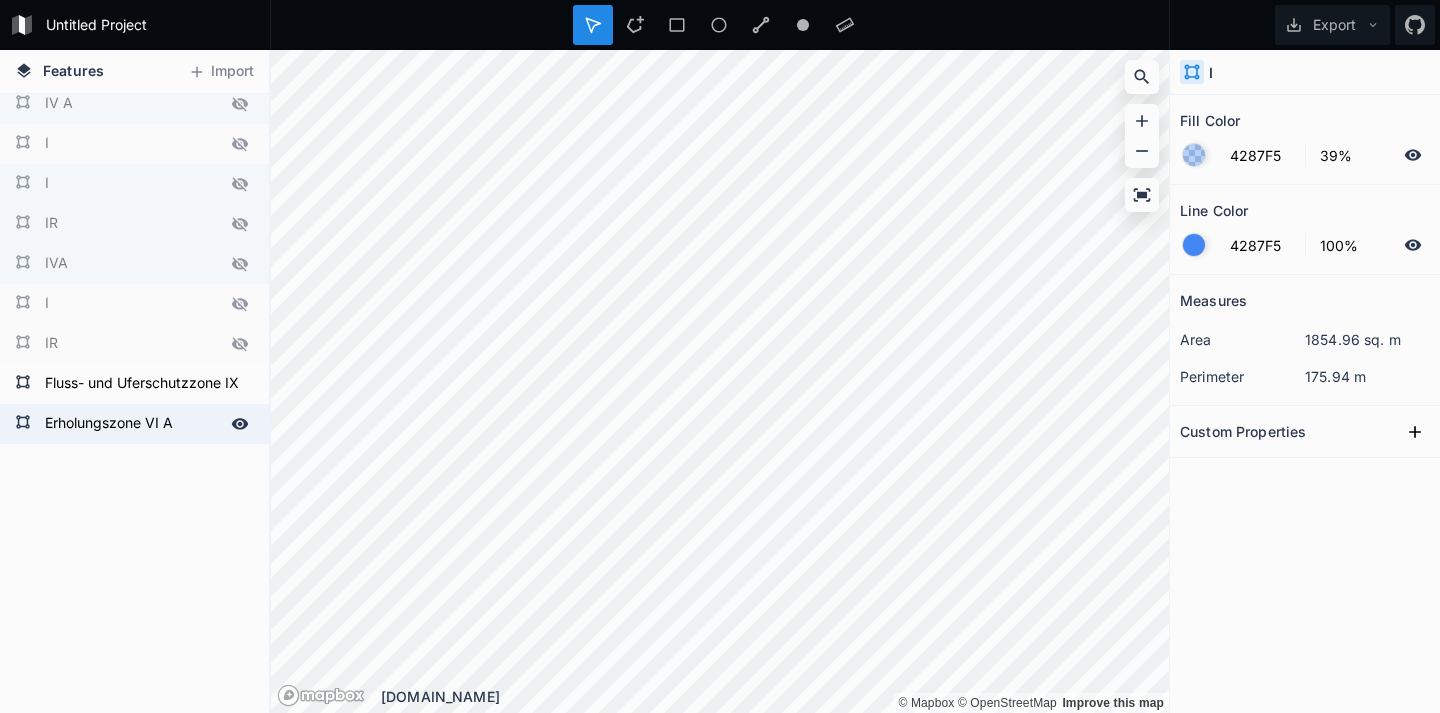 click 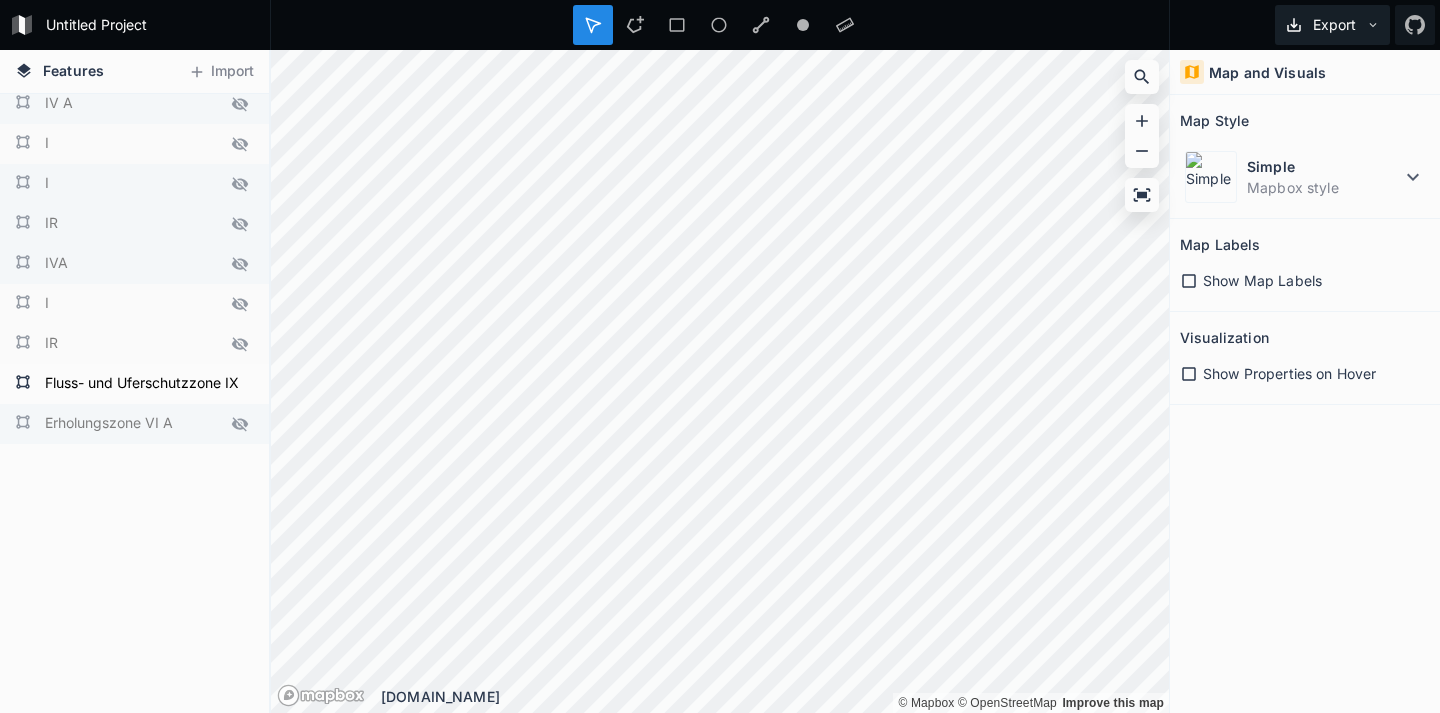 click on "Export" at bounding box center (1332, 25) 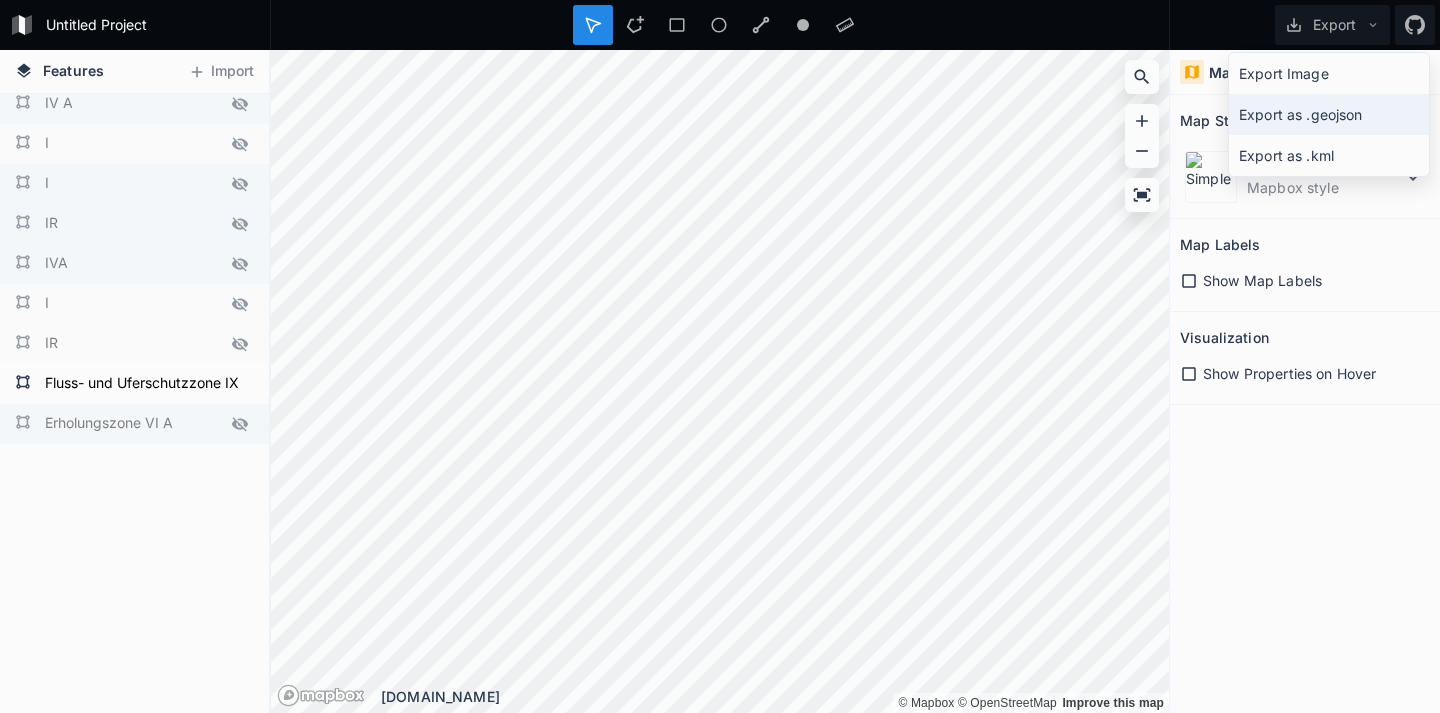 click on "Export as .geojson" 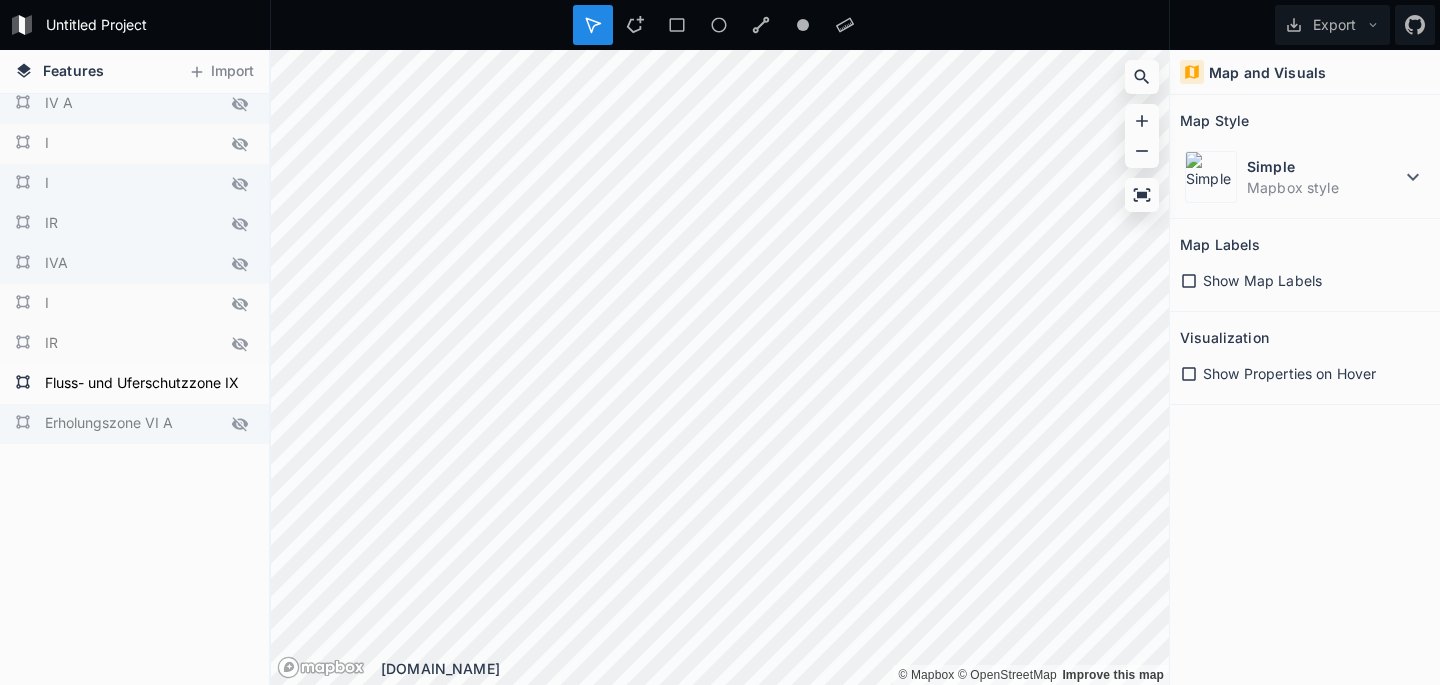 click 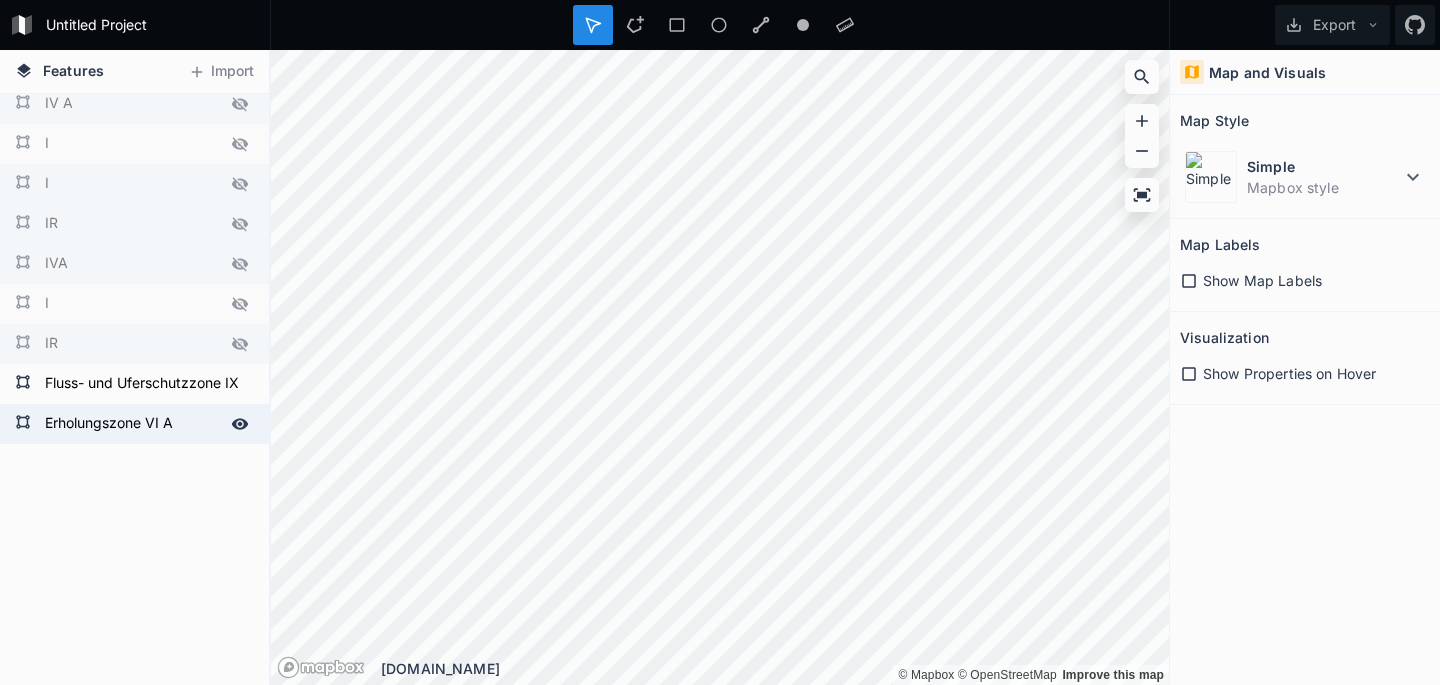 click 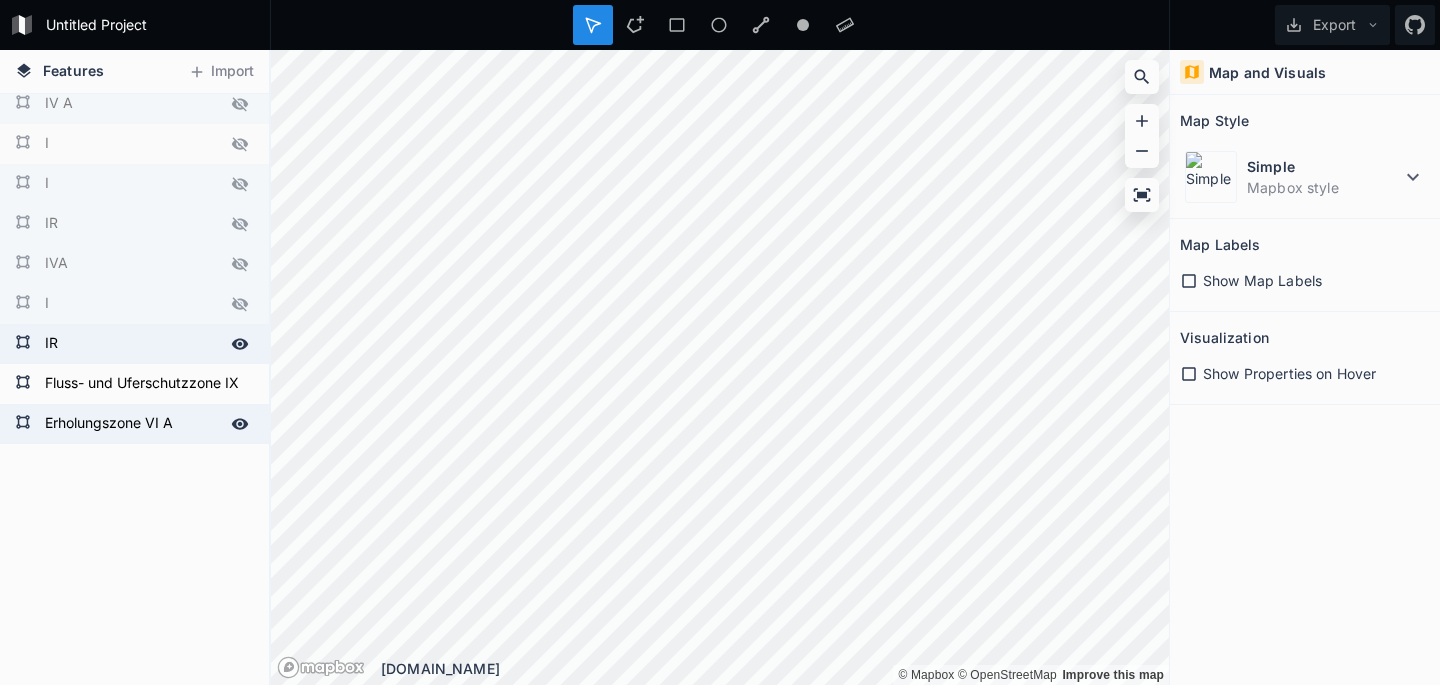 drag, startPoint x: 242, startPoint y: 311, endPoint x: 241, endPoint y: 286, distance: 25.019993 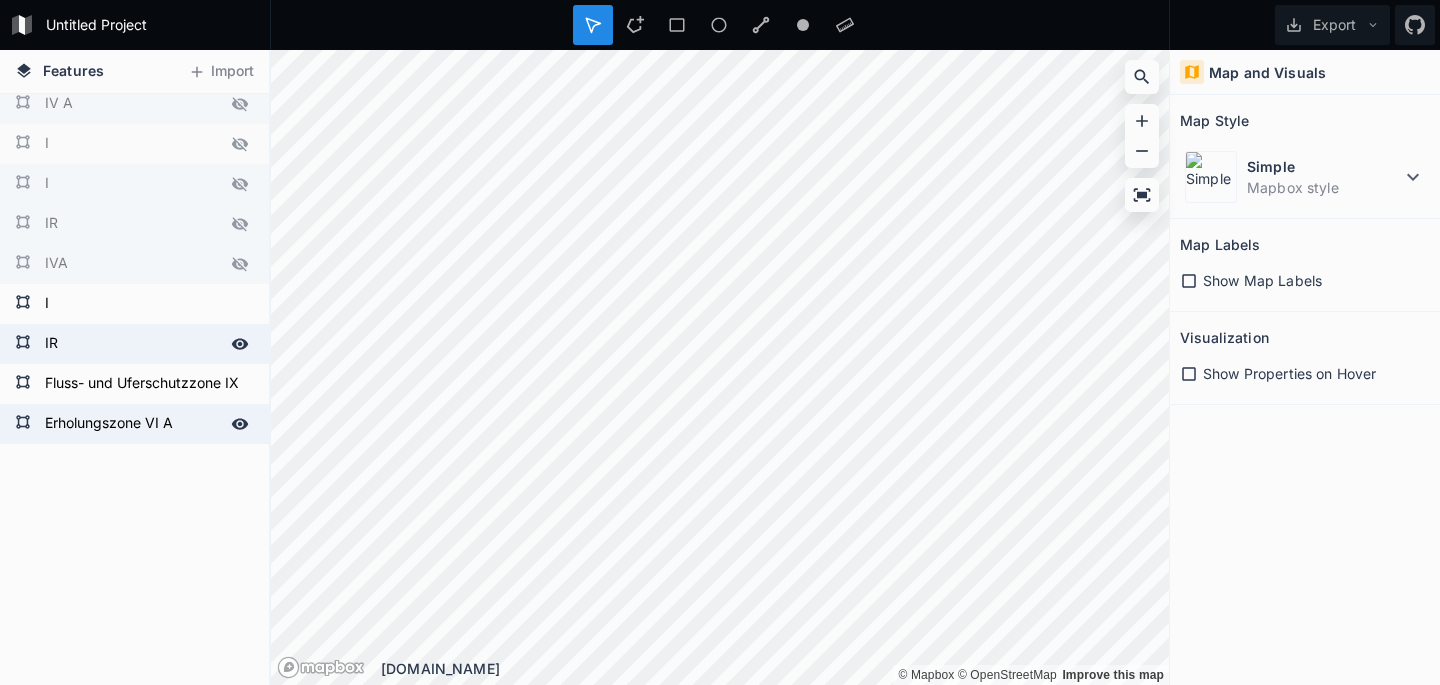 click 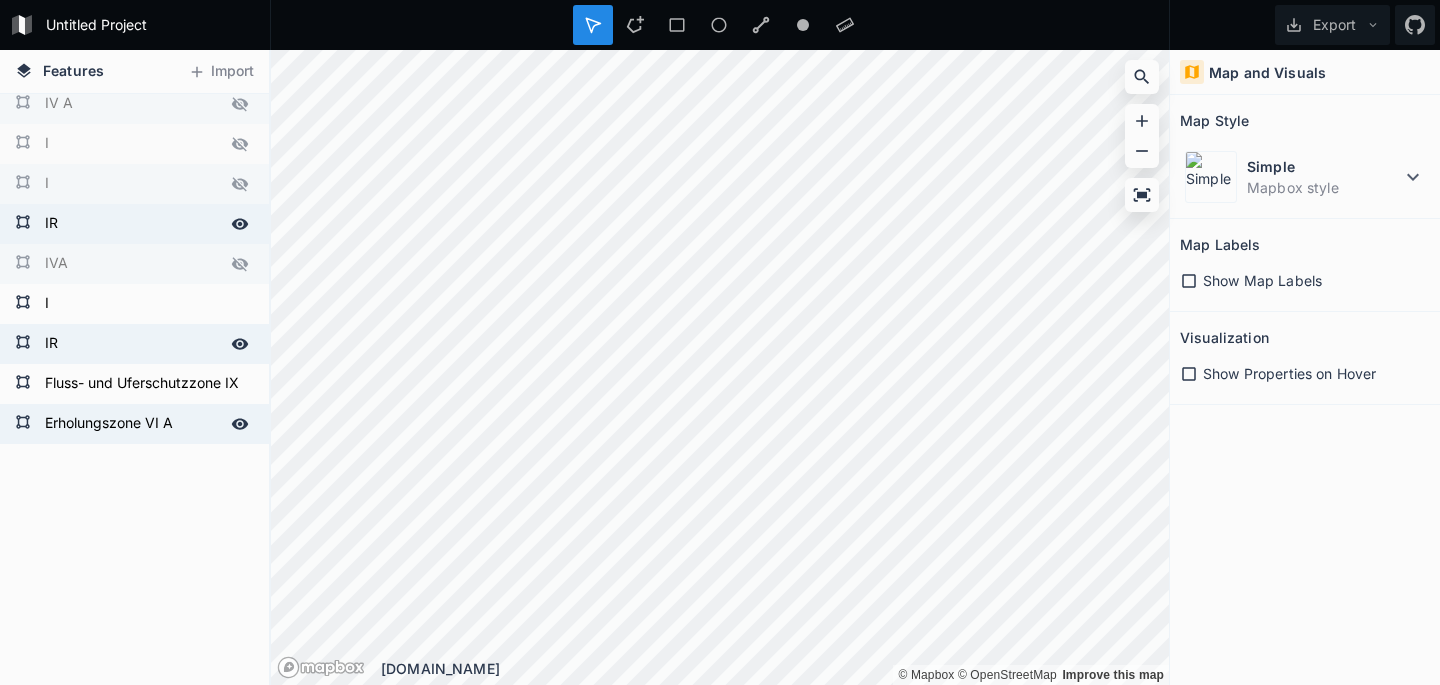click 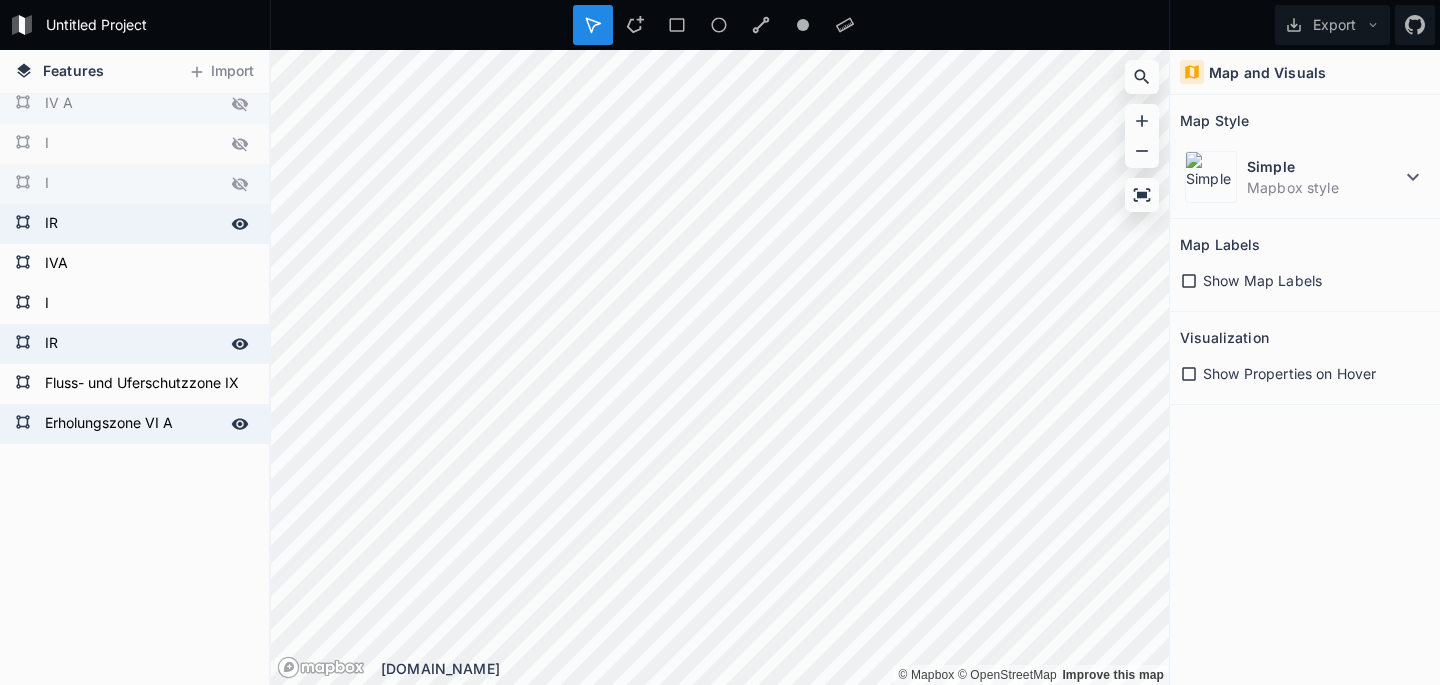 click at bounding box center [240, 184] 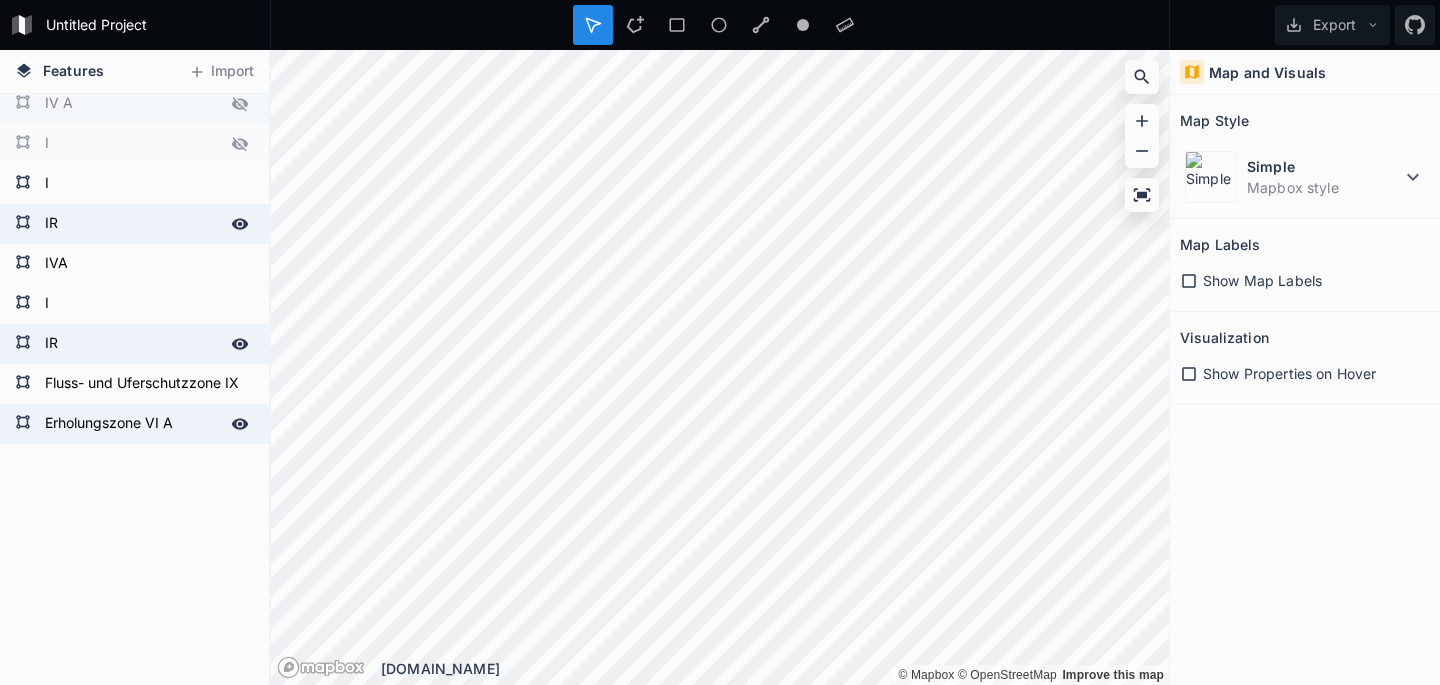click at bounding box center (240, 104) 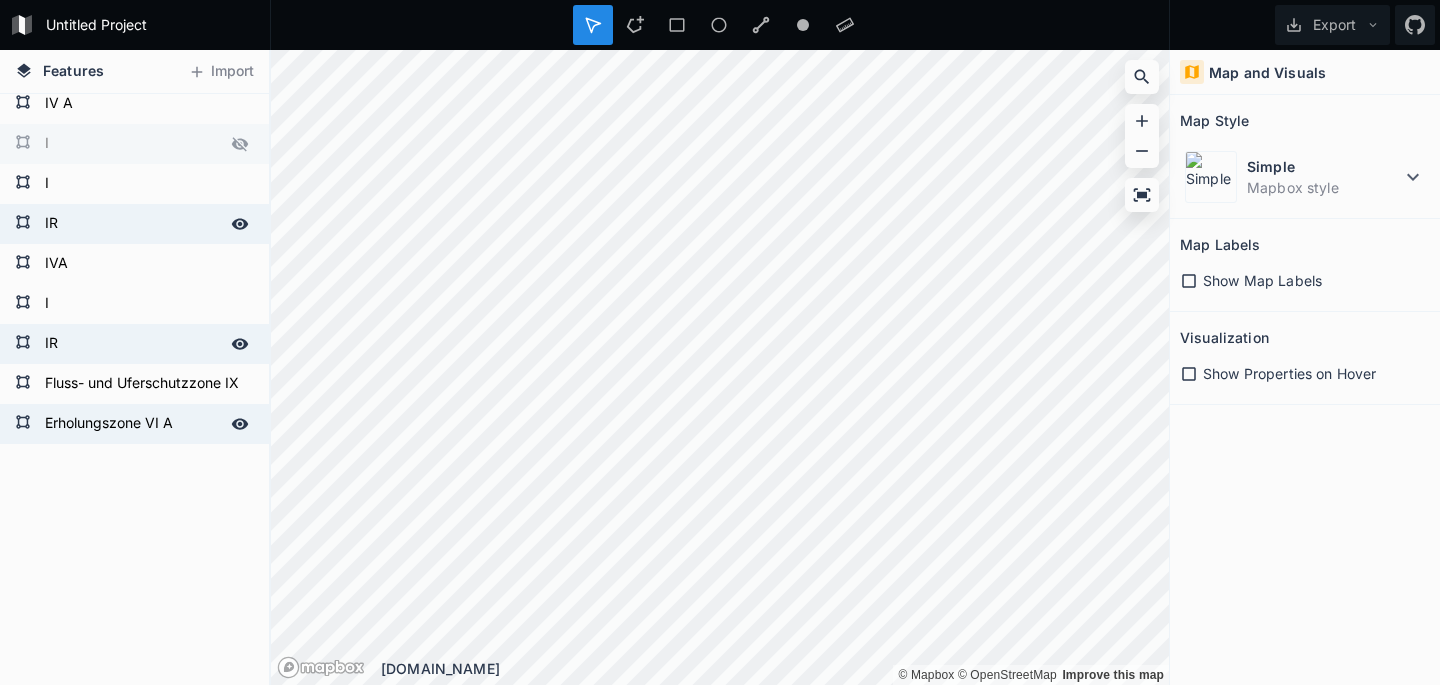 click 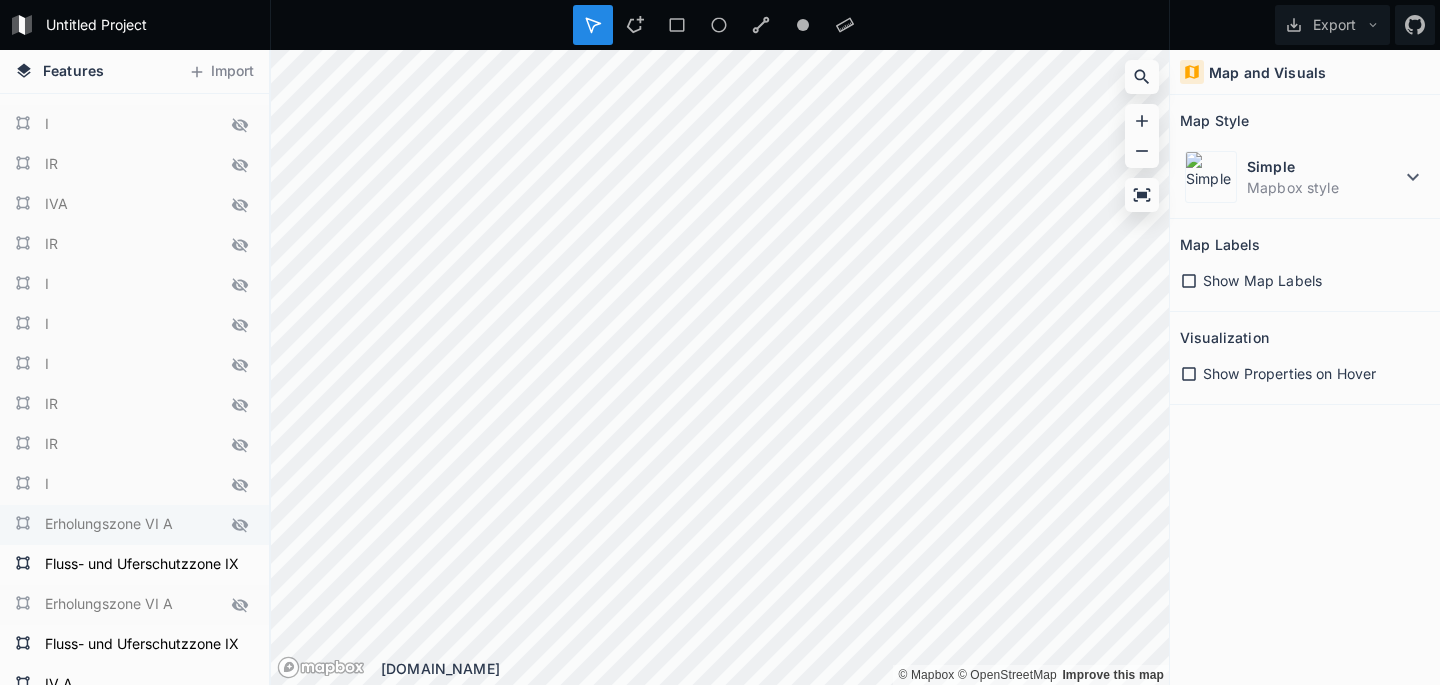 scroll, scrollTop: 217, scrollLeft: 0, axis: vertical 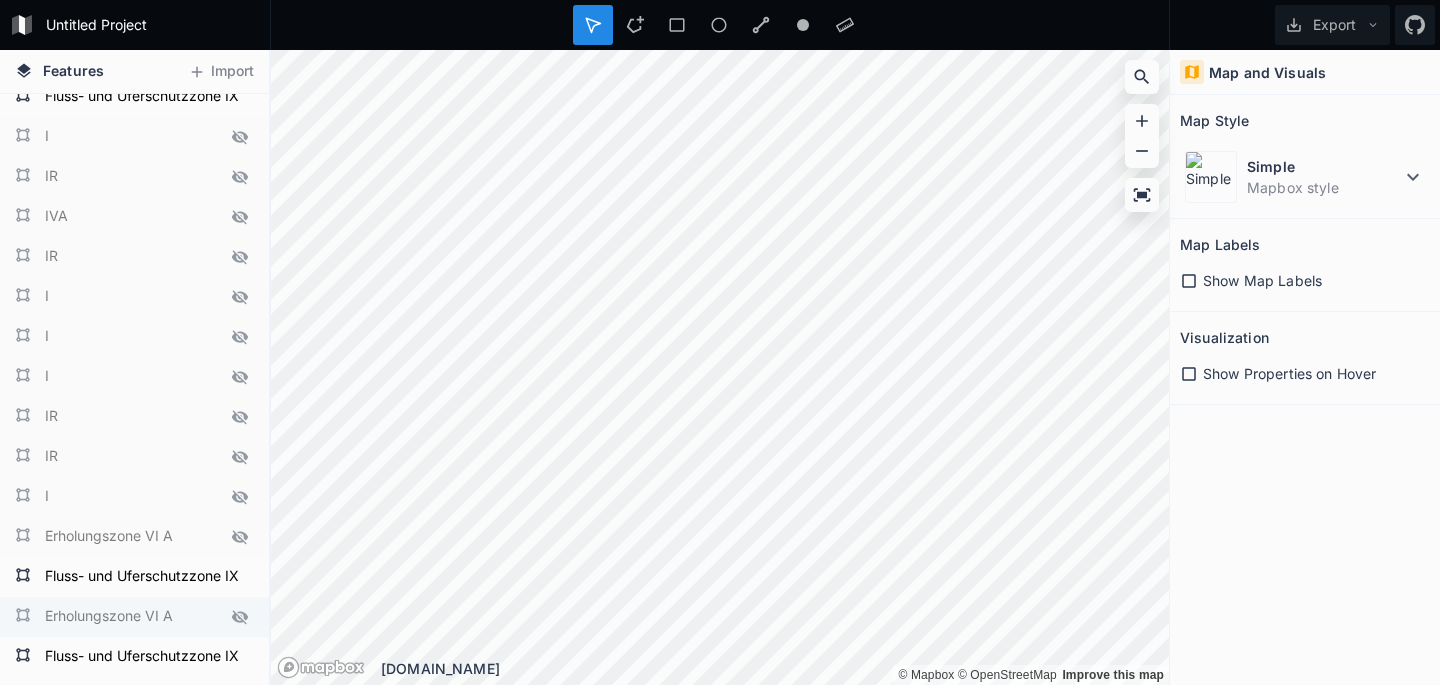 click 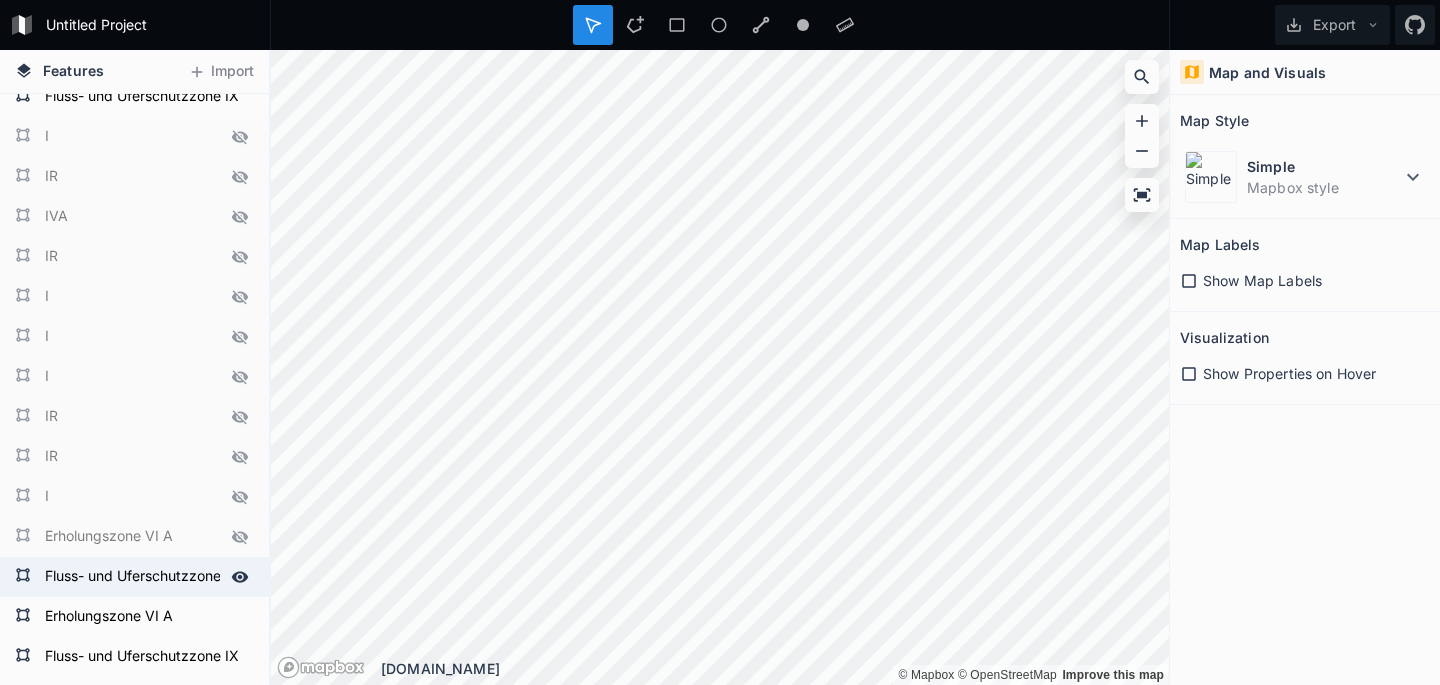 click 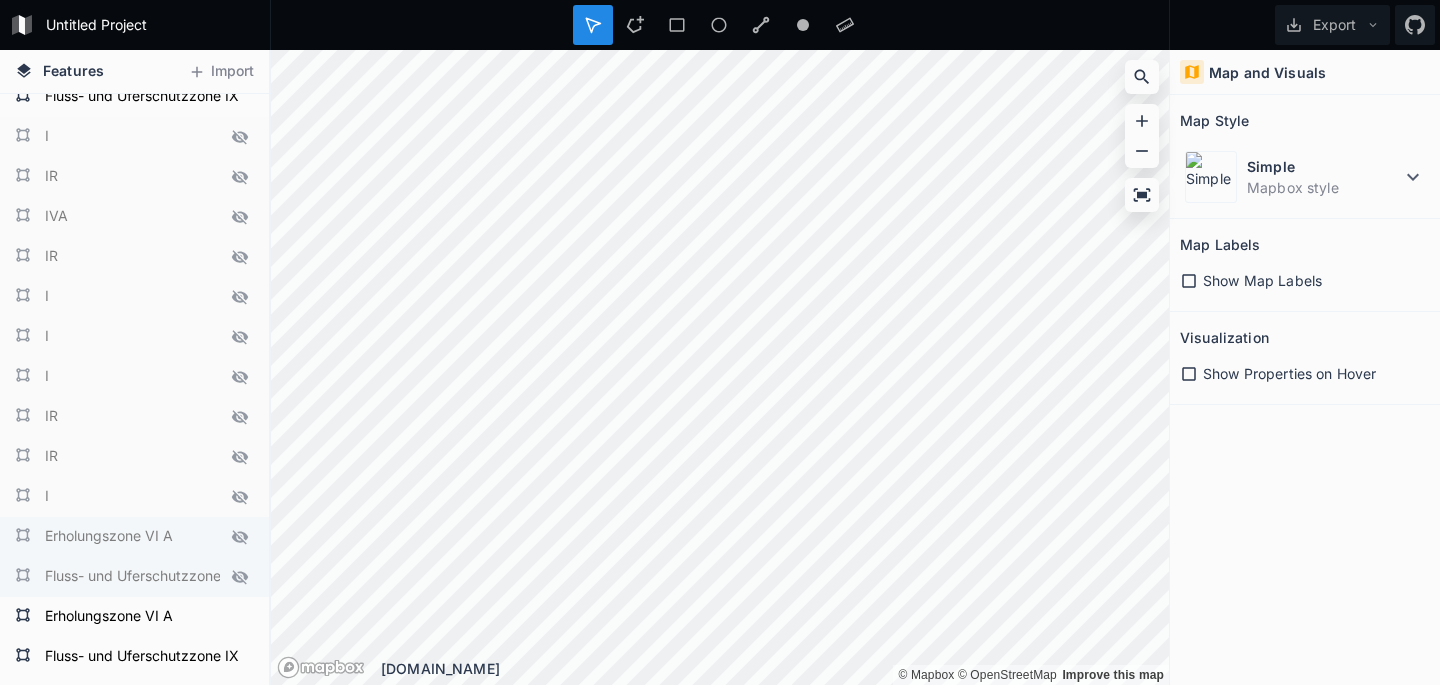 click 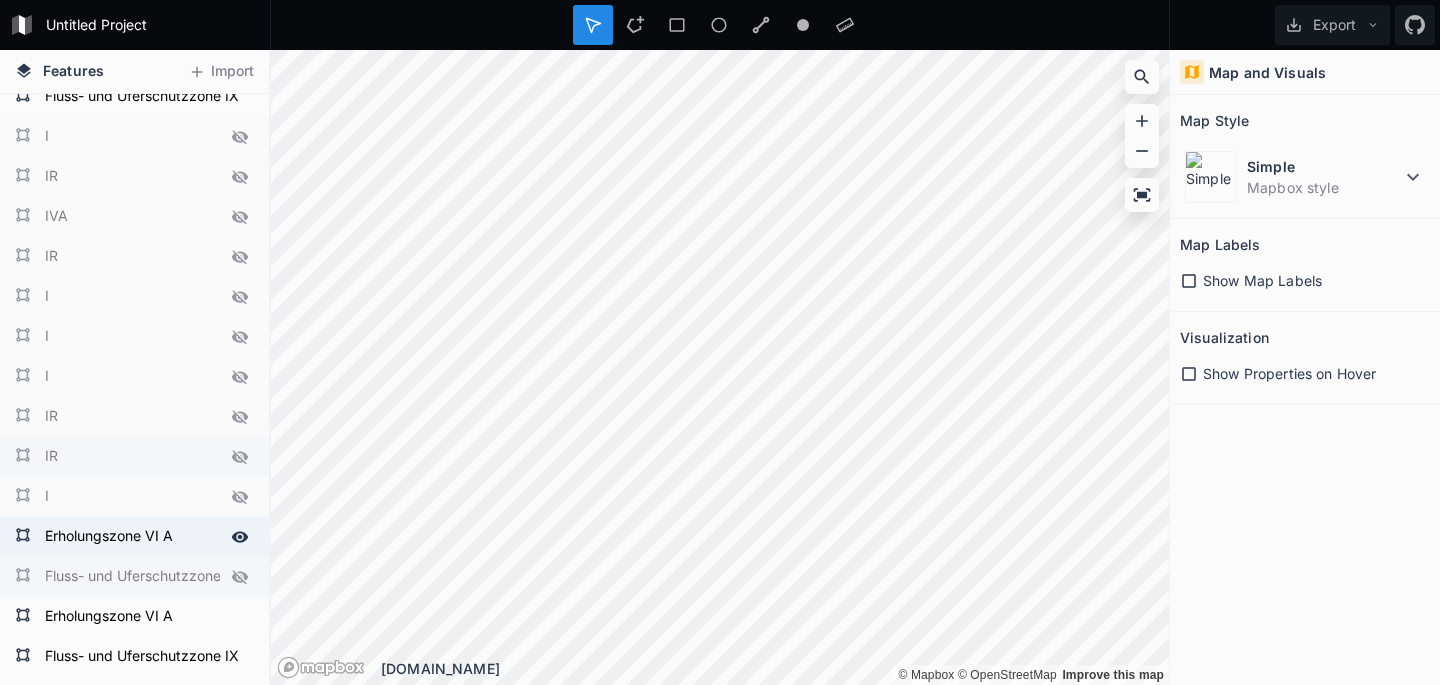 drag, startPoint x: 241, startPoint y: 481, endPoint x: 239, endPoint y: 463, distance: 18.110771 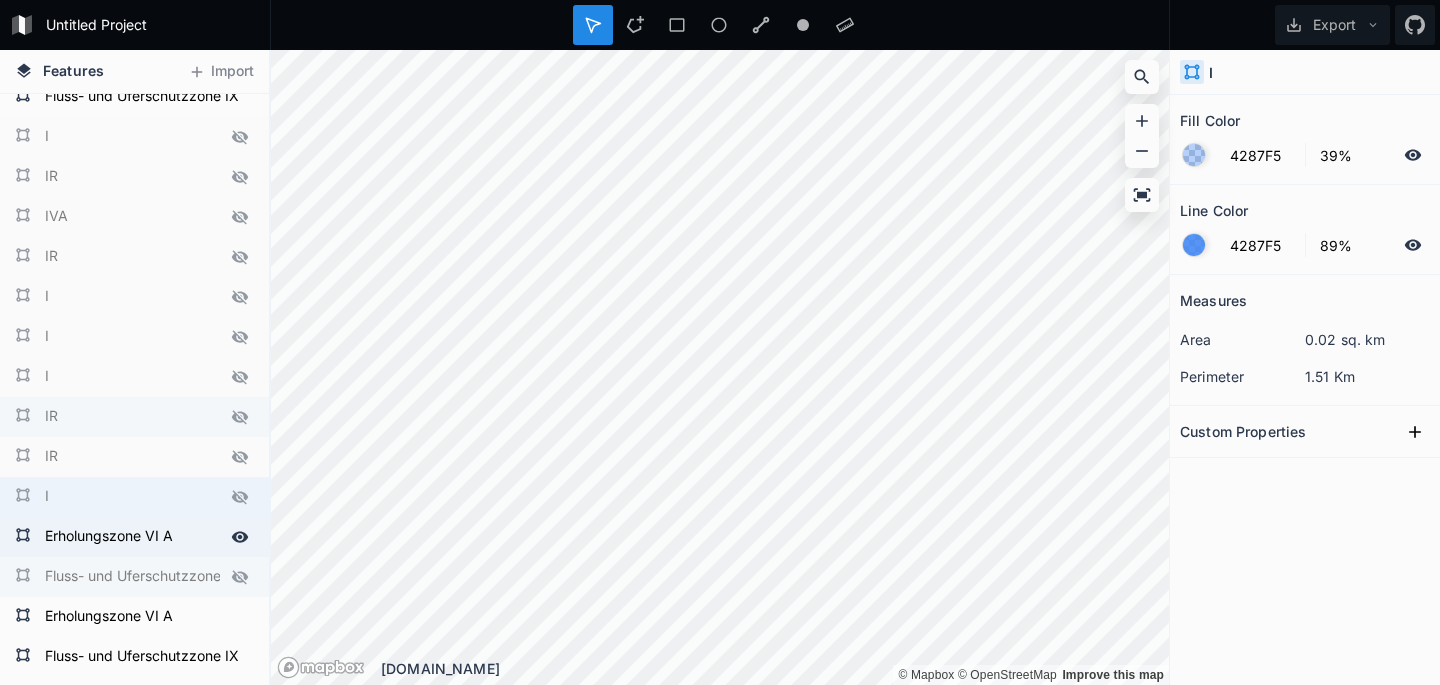 drag, startPoint x: 237, startPoint y: 443, endPoint x: 240, endPoint y: 427, distance: 16.27882 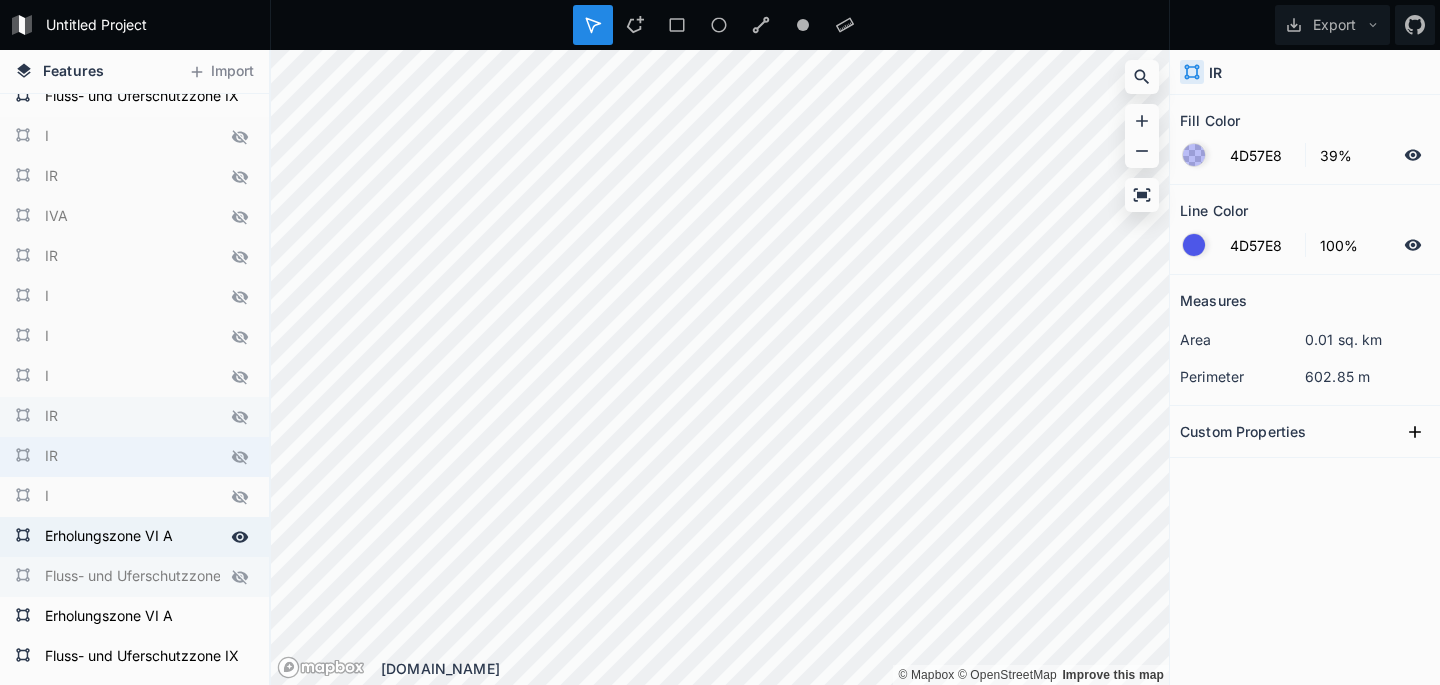 click 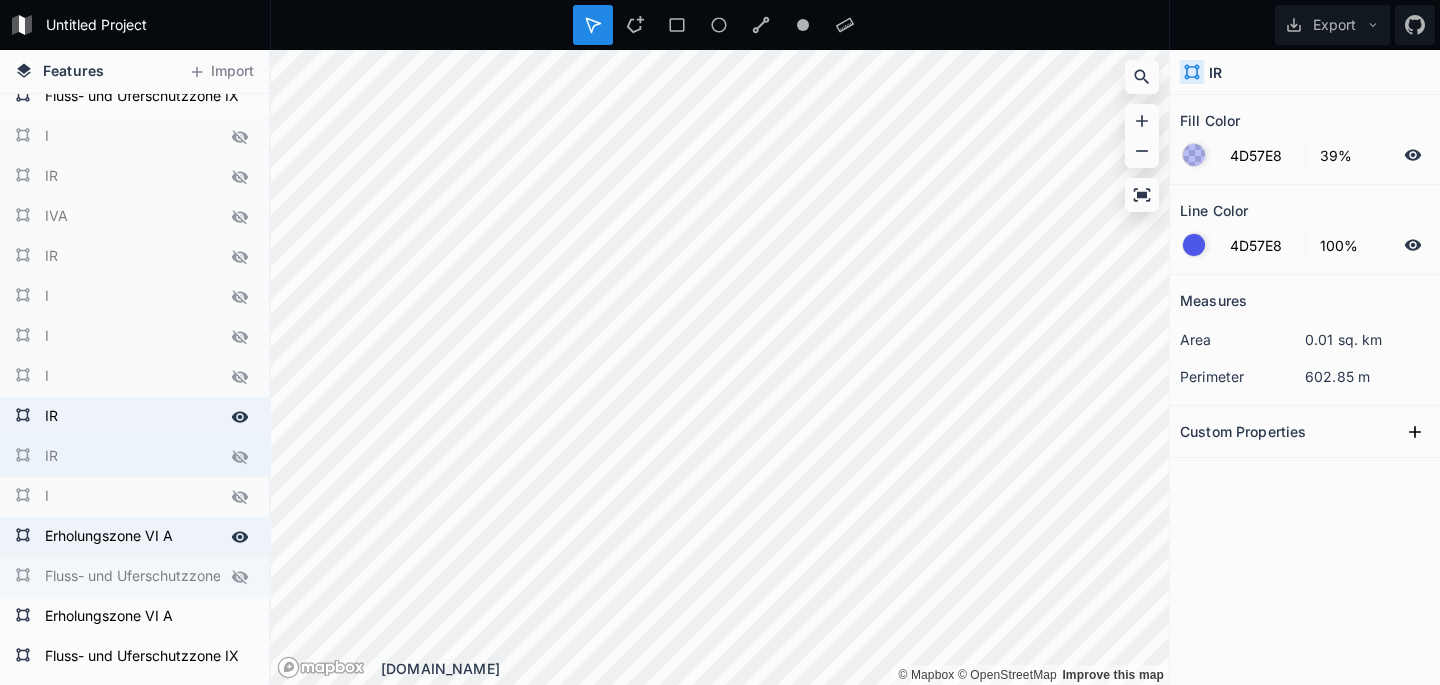 drag, startPoint x: 241, startPoint y: 499, endPoint x: 241, endPoint y: 472, distance: 27 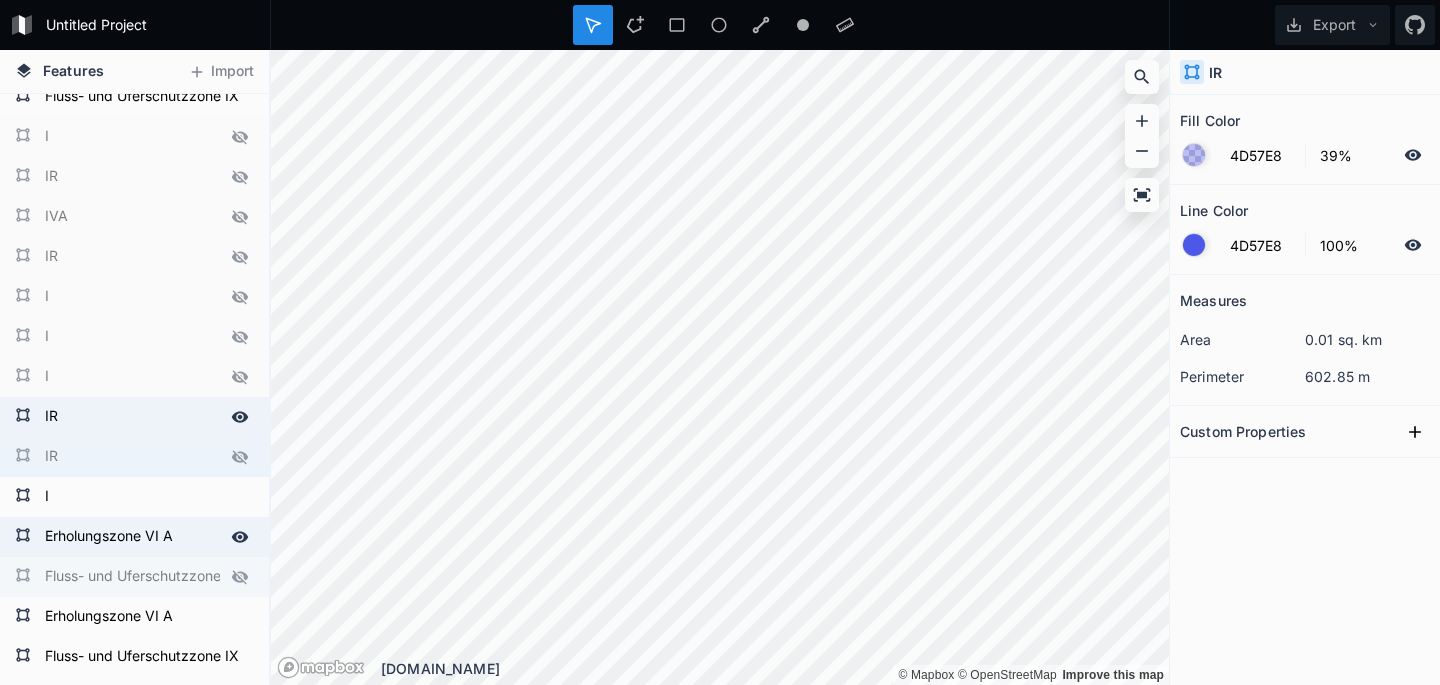 click 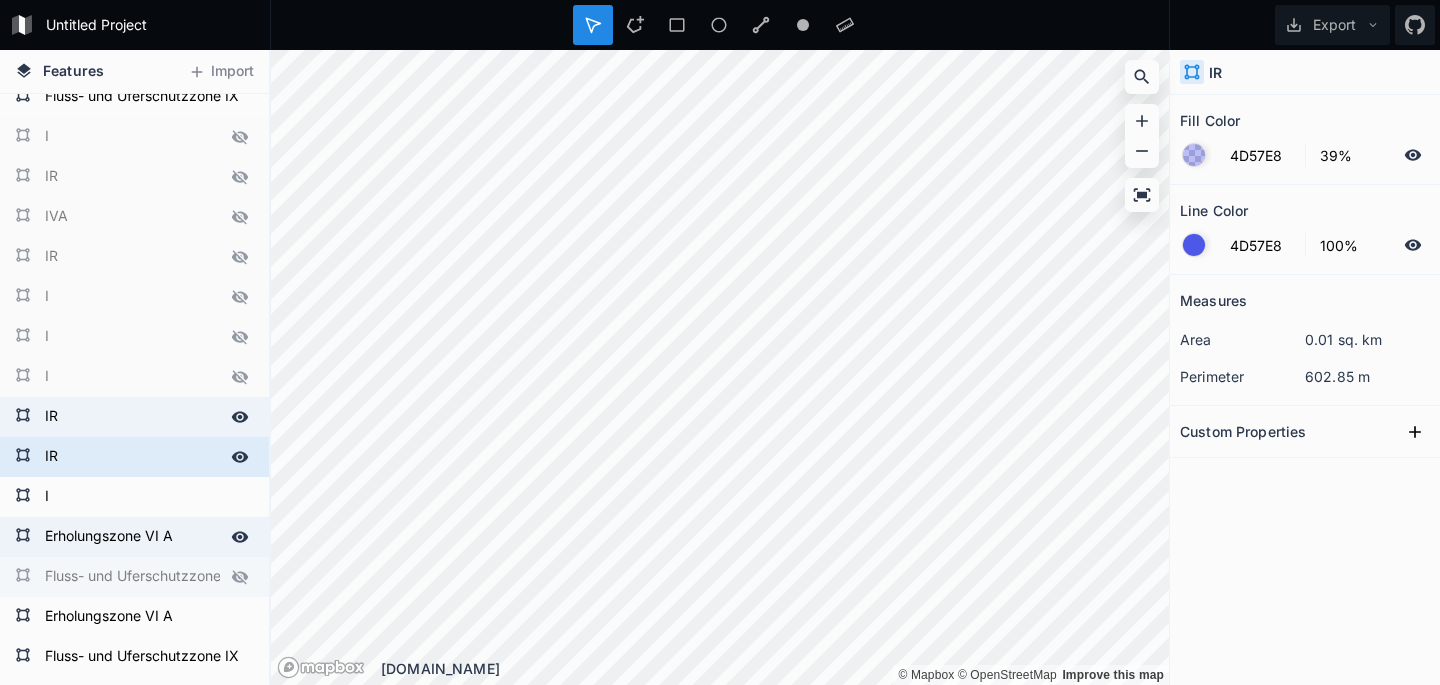 drag, startPoint x: 233, startPoint y: 564, endPoint x: 264, endPoint y: 464, distance: 104.69479 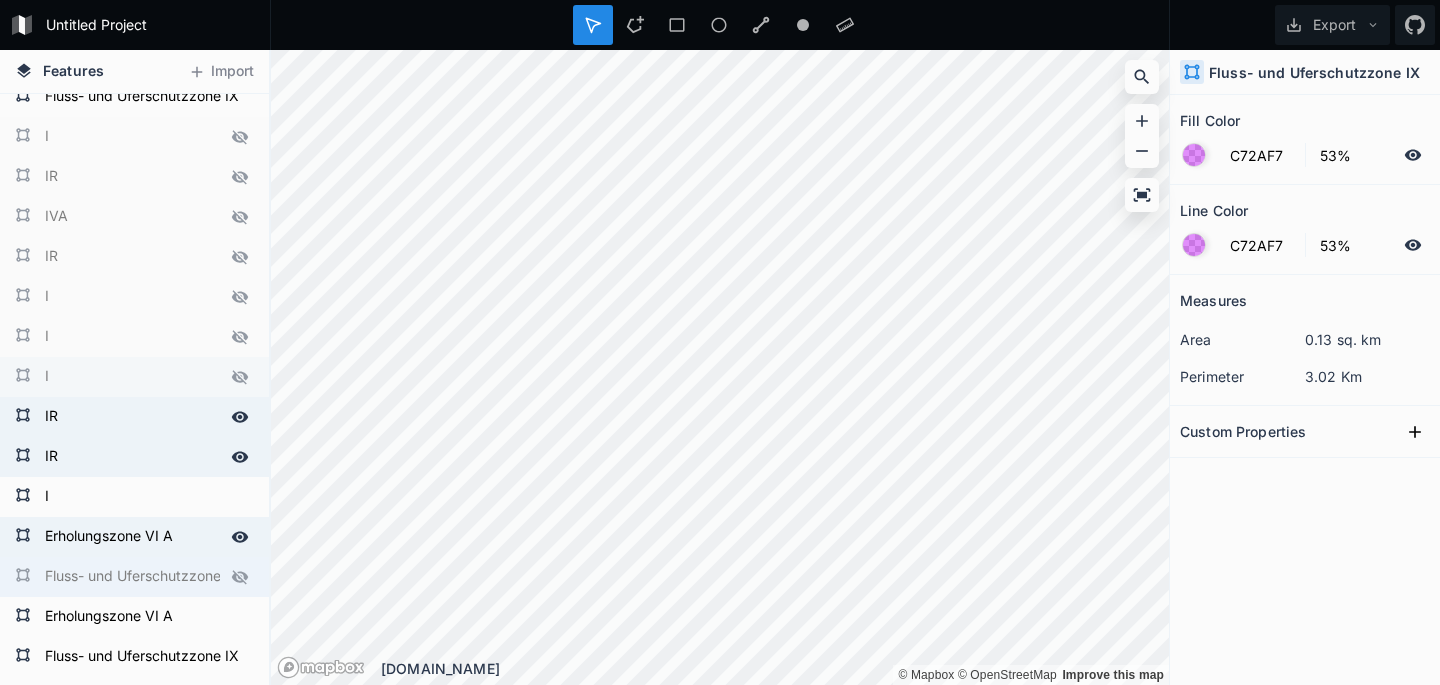 click 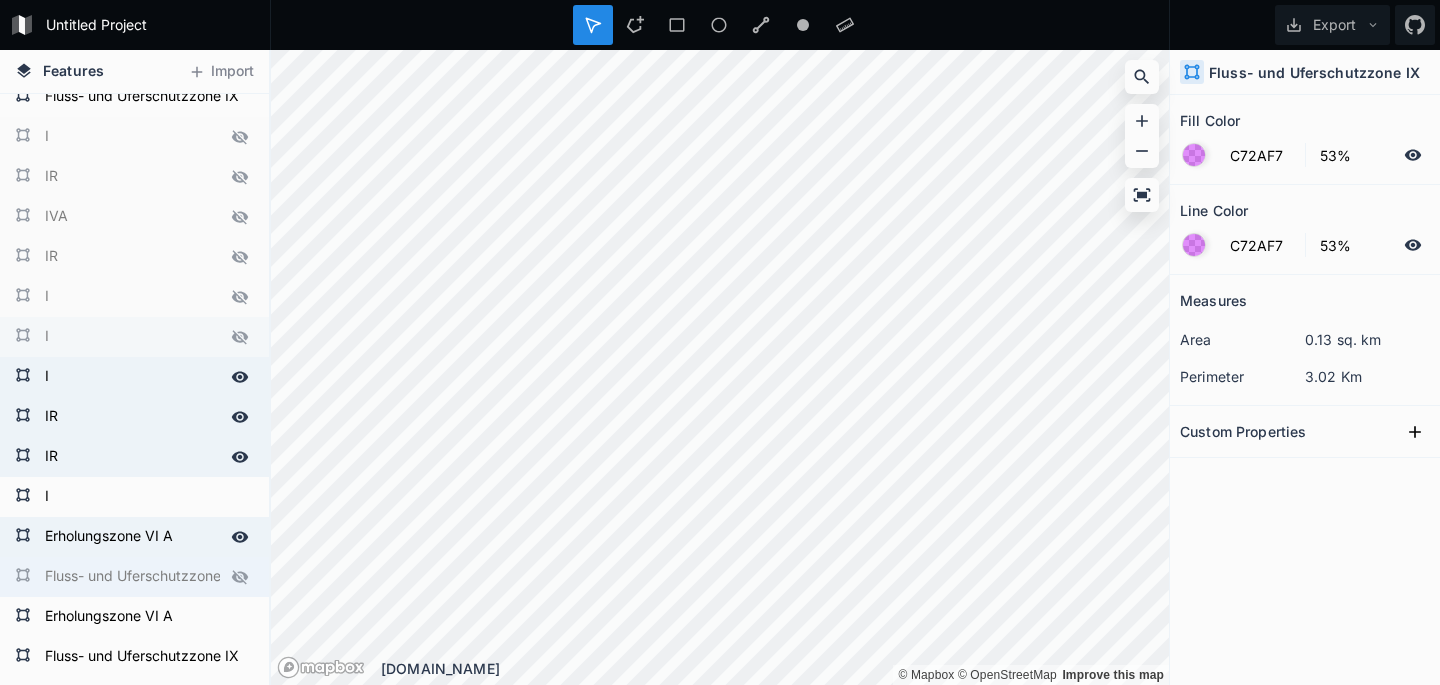 click 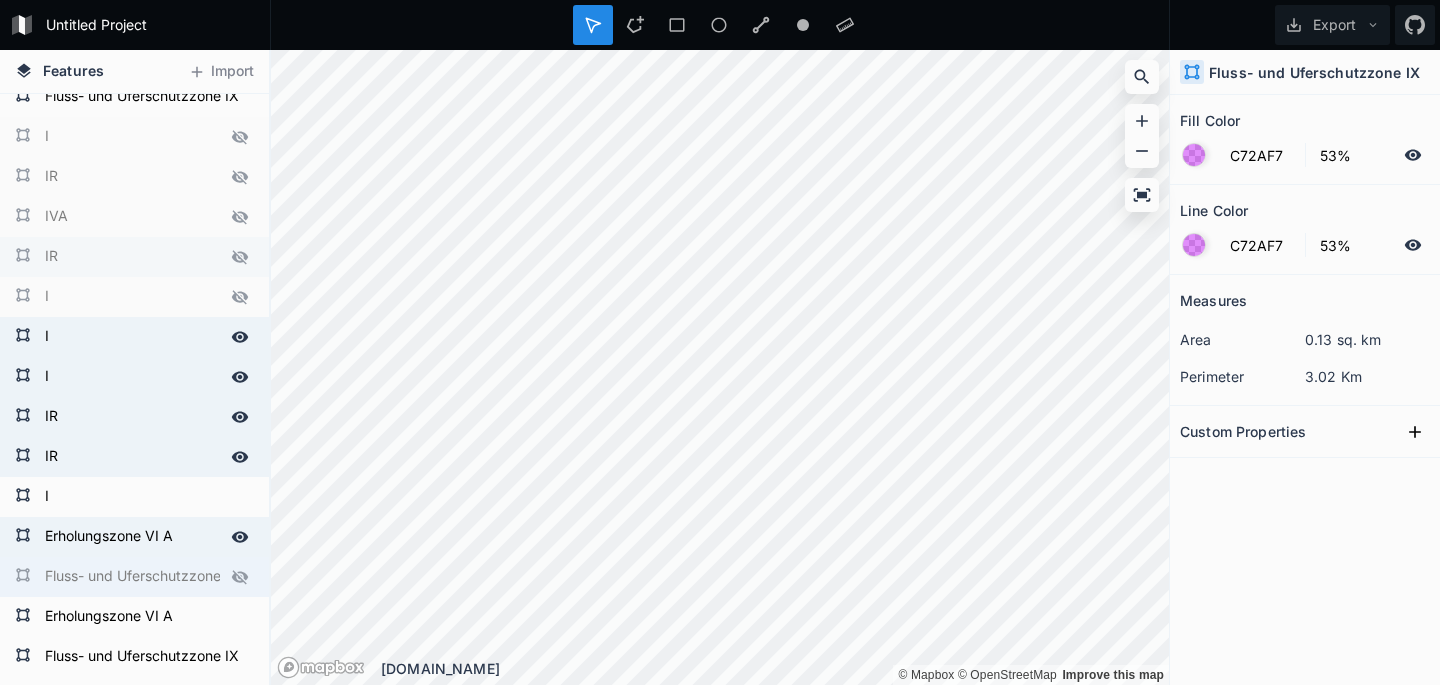click on "IR" 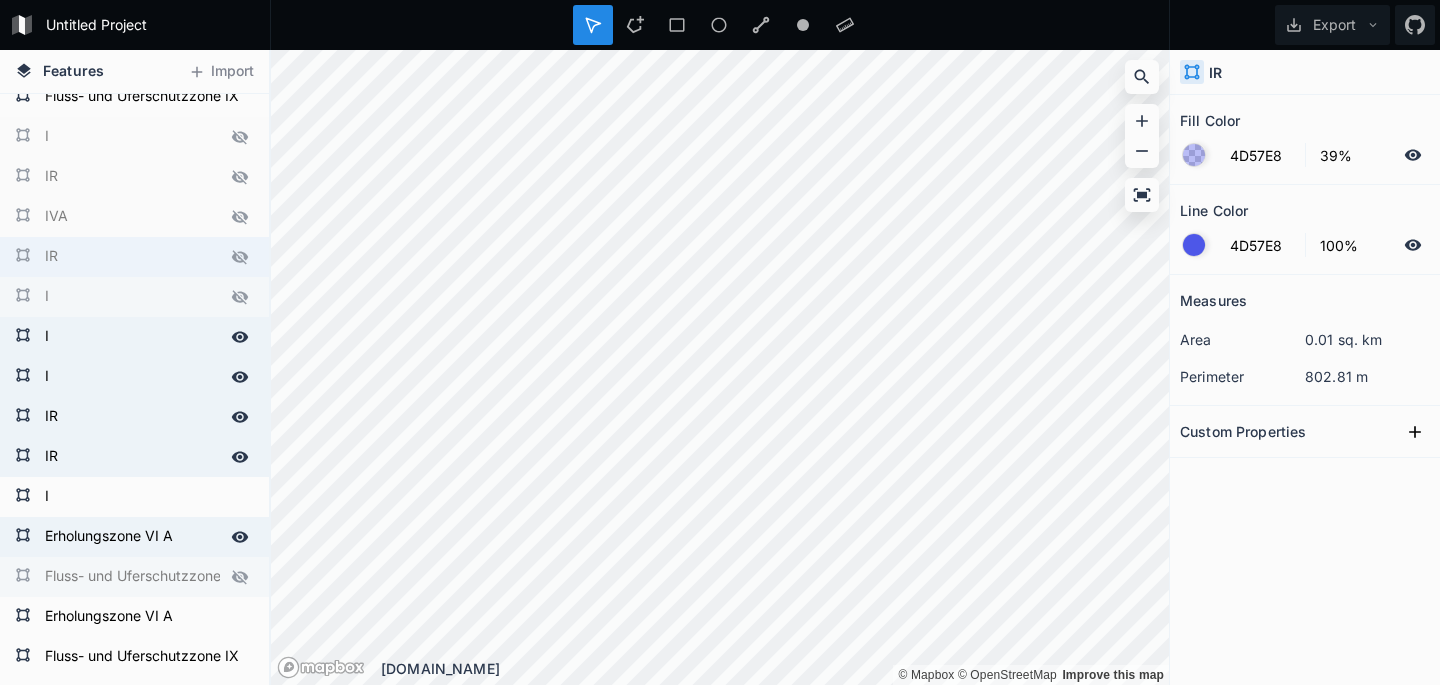 drag, startPoint x: 233, startPoint y: 294, endPoint x: 238, endPoint y: 283, distance: 12.083046 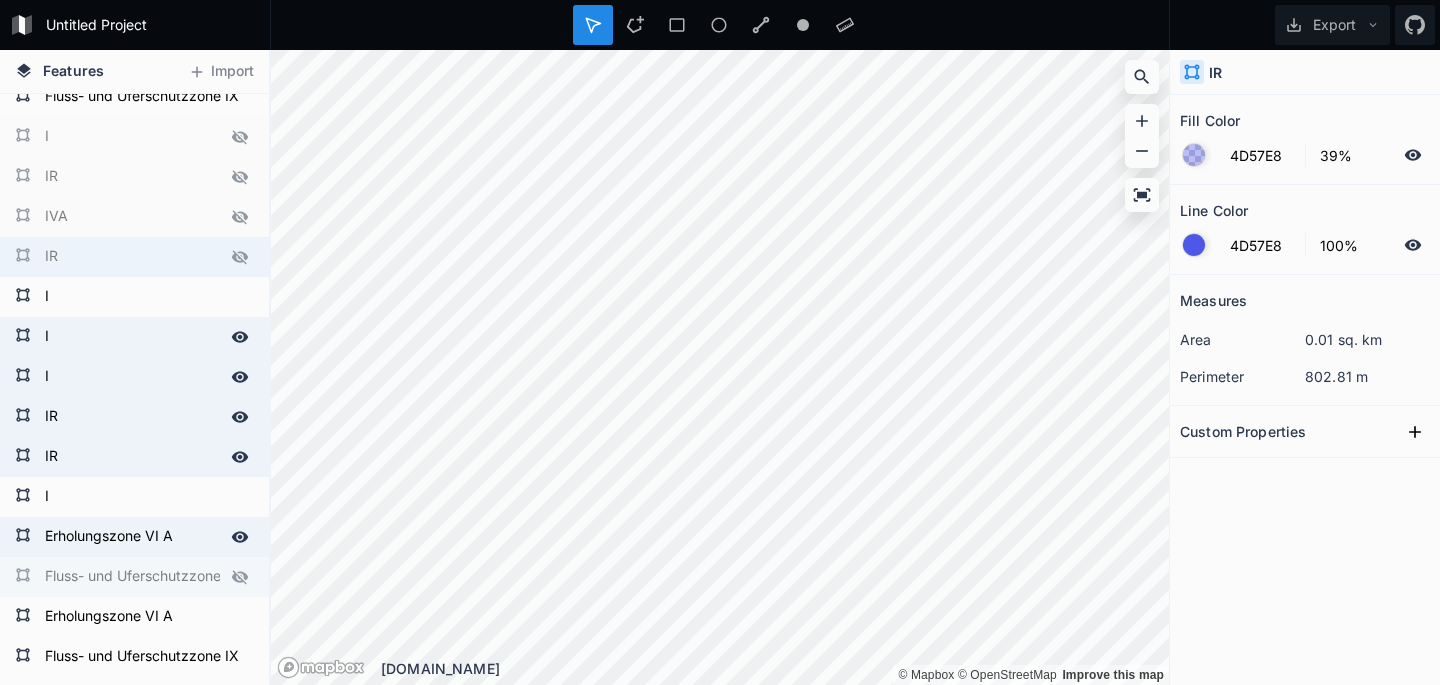 click 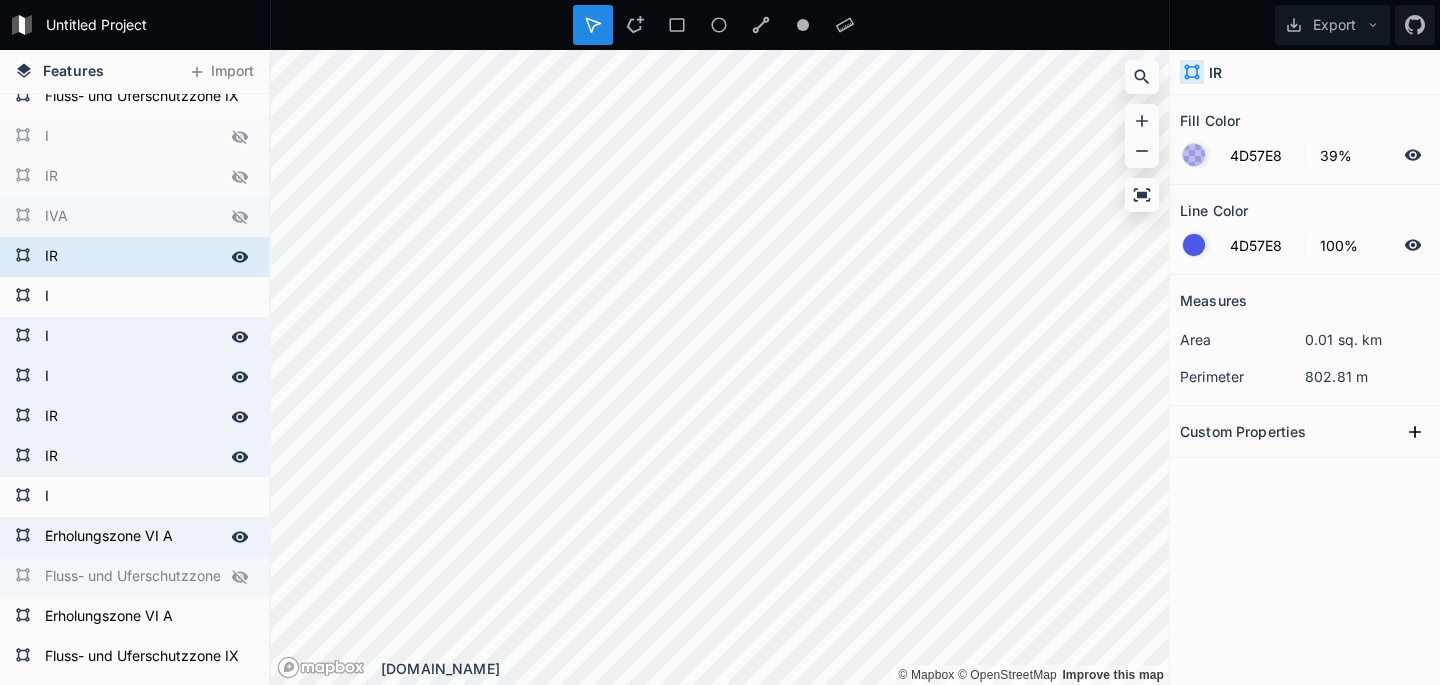 drag, startPoint x: 241, startPoint y: 213, endPoint x: 242, endPoint y: 201, distance: 12.0415945 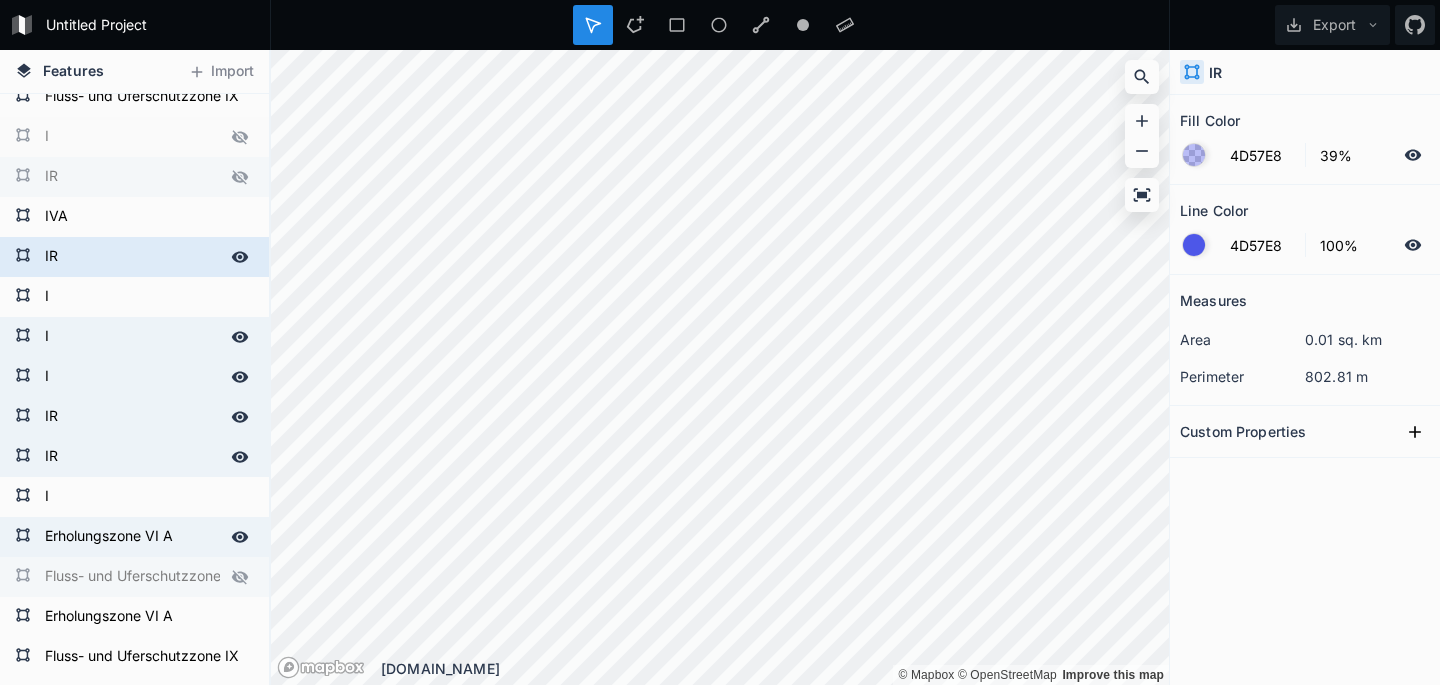click 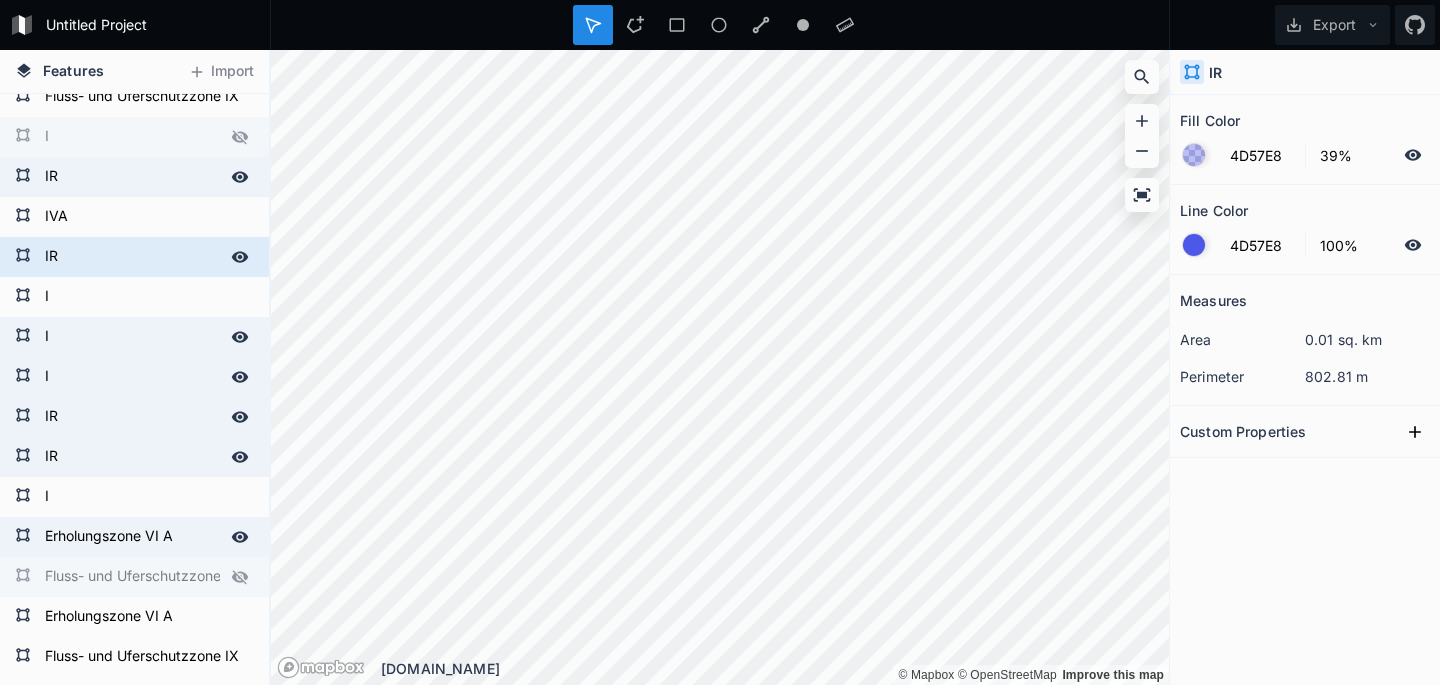 click 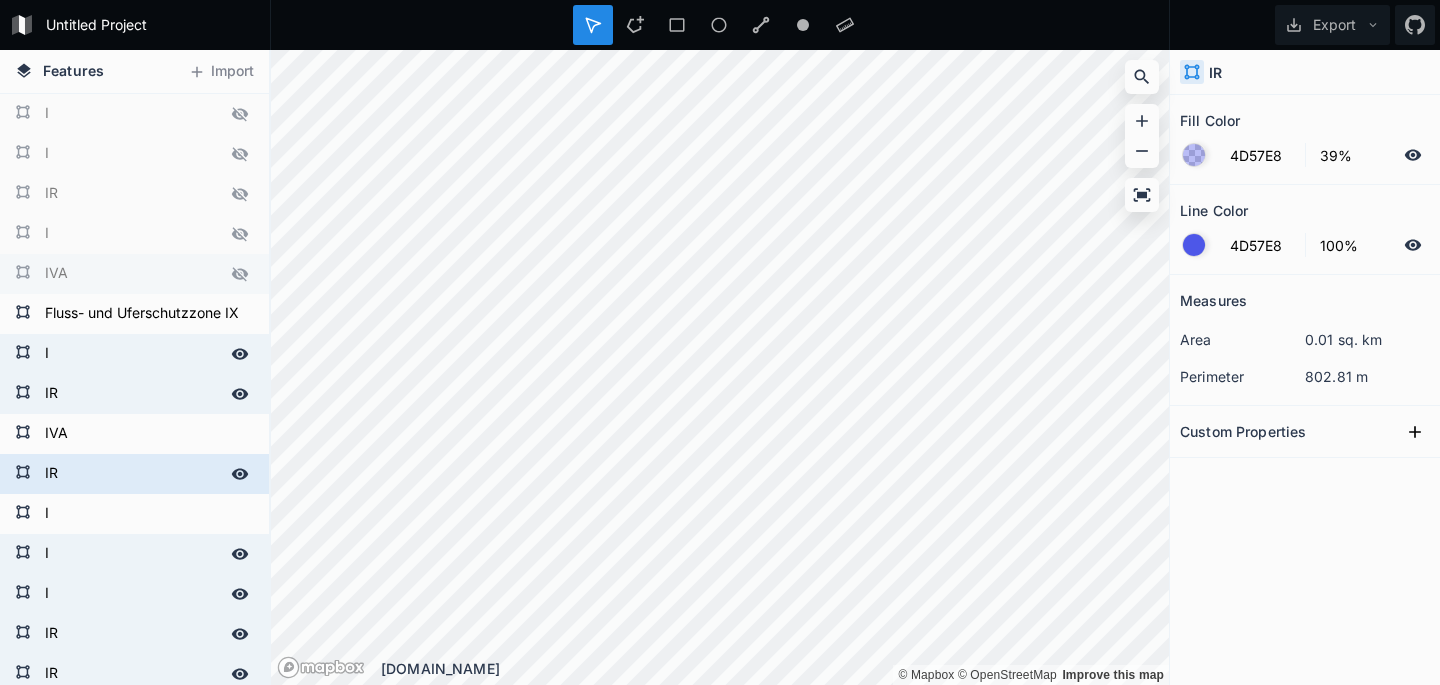 scroll, scrollTop: 0, scrollLeft: 0, axis: both 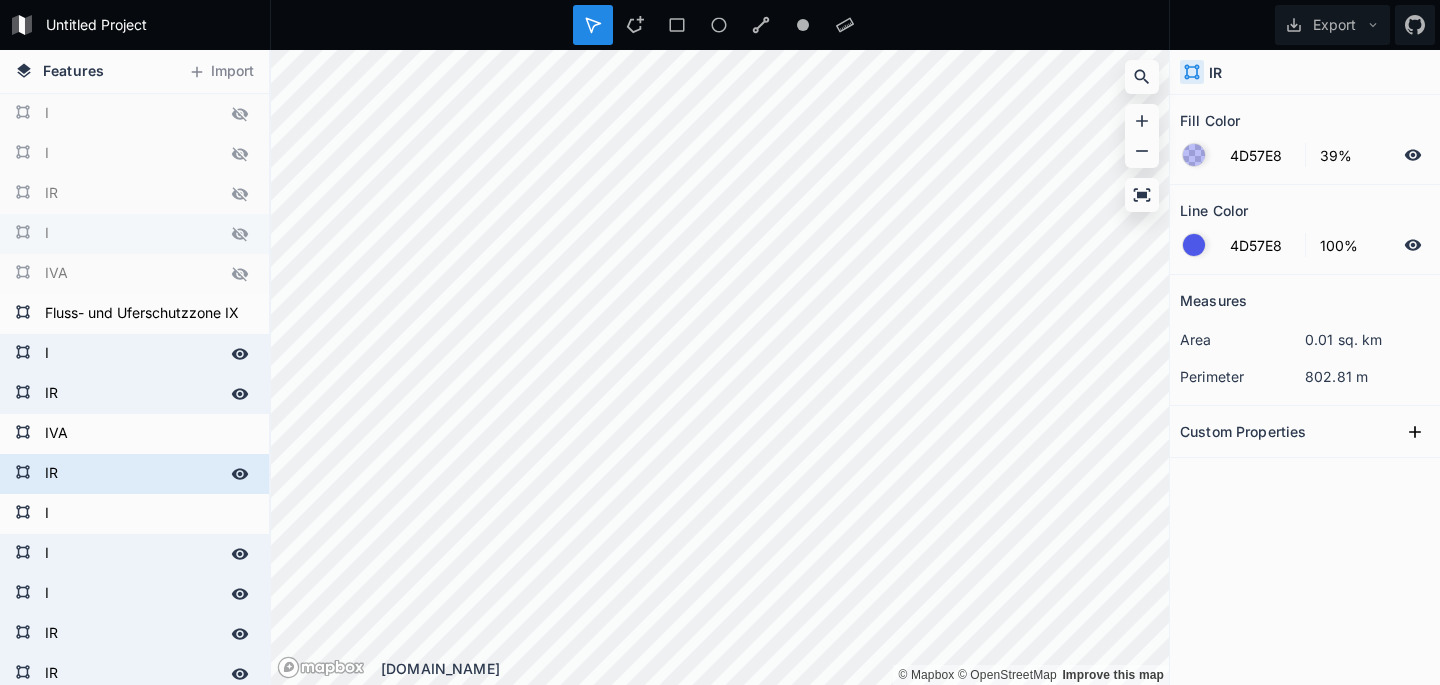 drag, startPoint x: 236, startPoint y: 274, endPoint x: 242, endPoint y: 253, distance: 21.84033 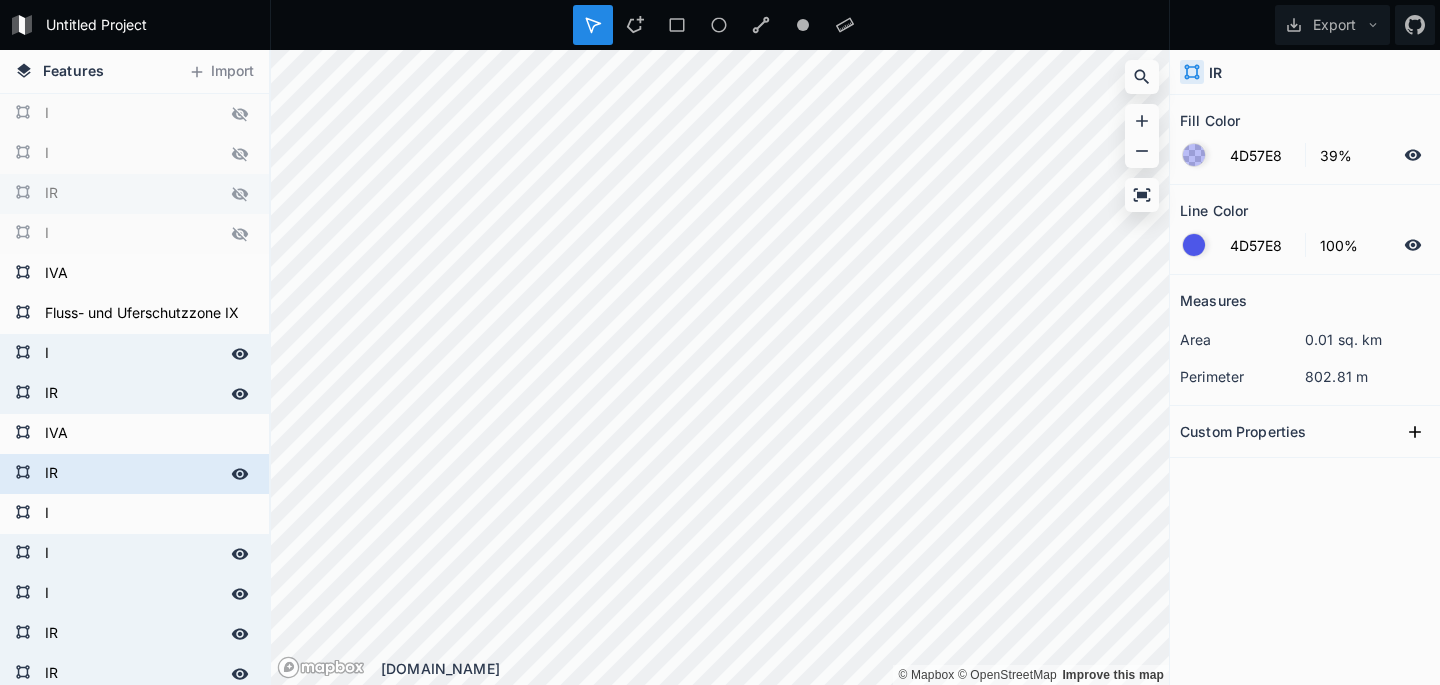 drag, startPoint x: 243, startPoint y: 233, endPoint x: 239, endPoint y: 186, distance: 47.169907 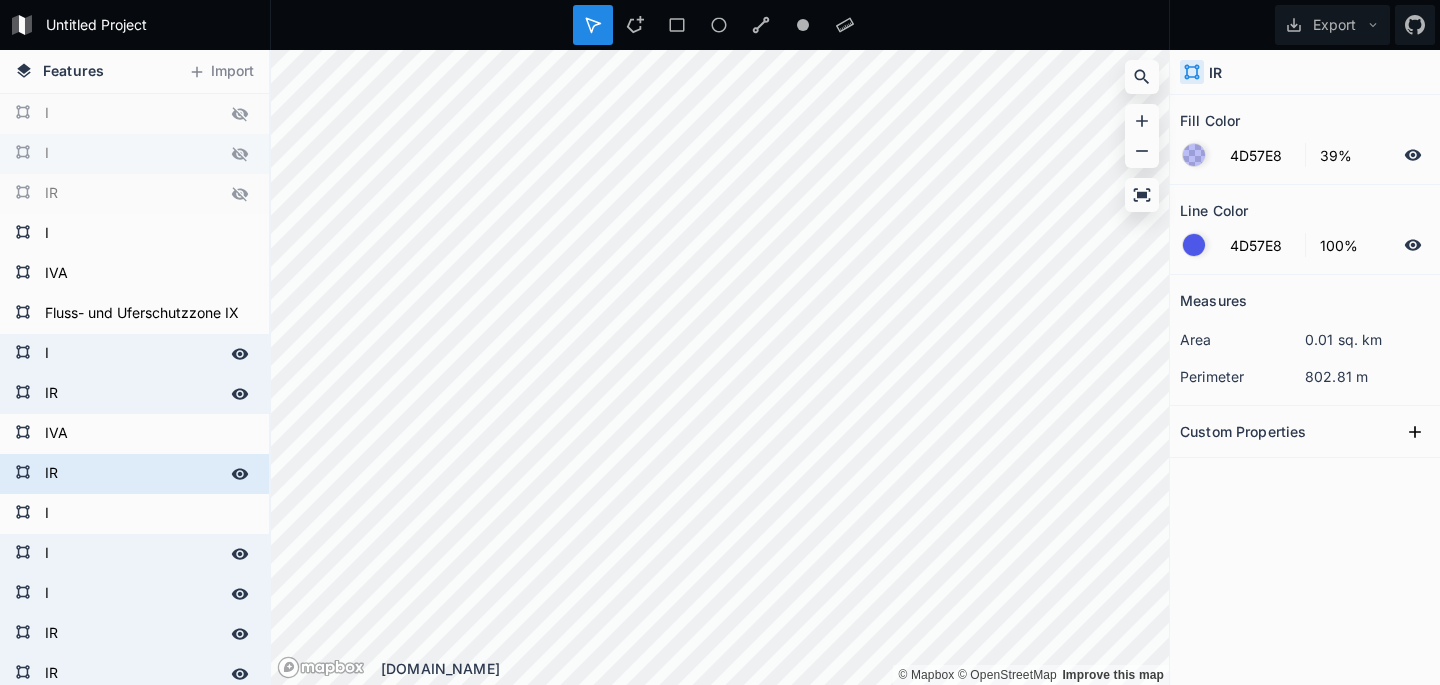 click on "IR" 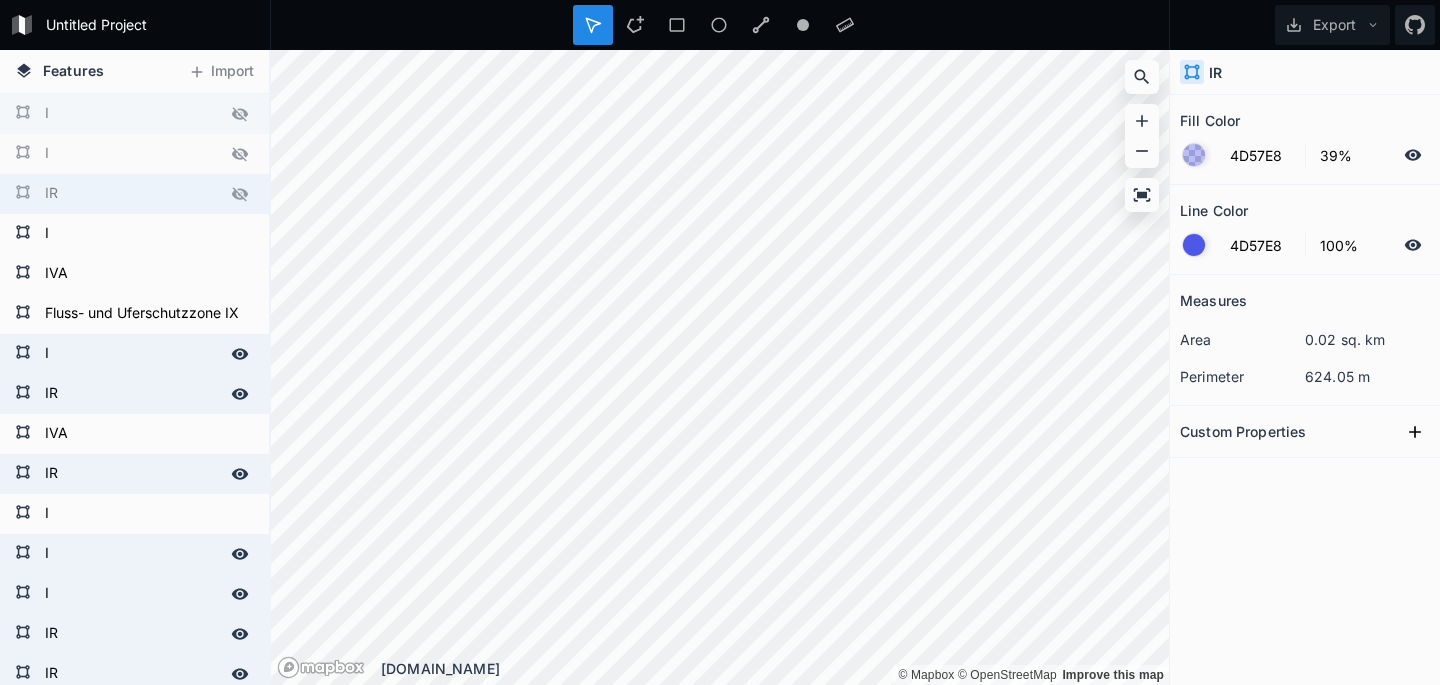 click 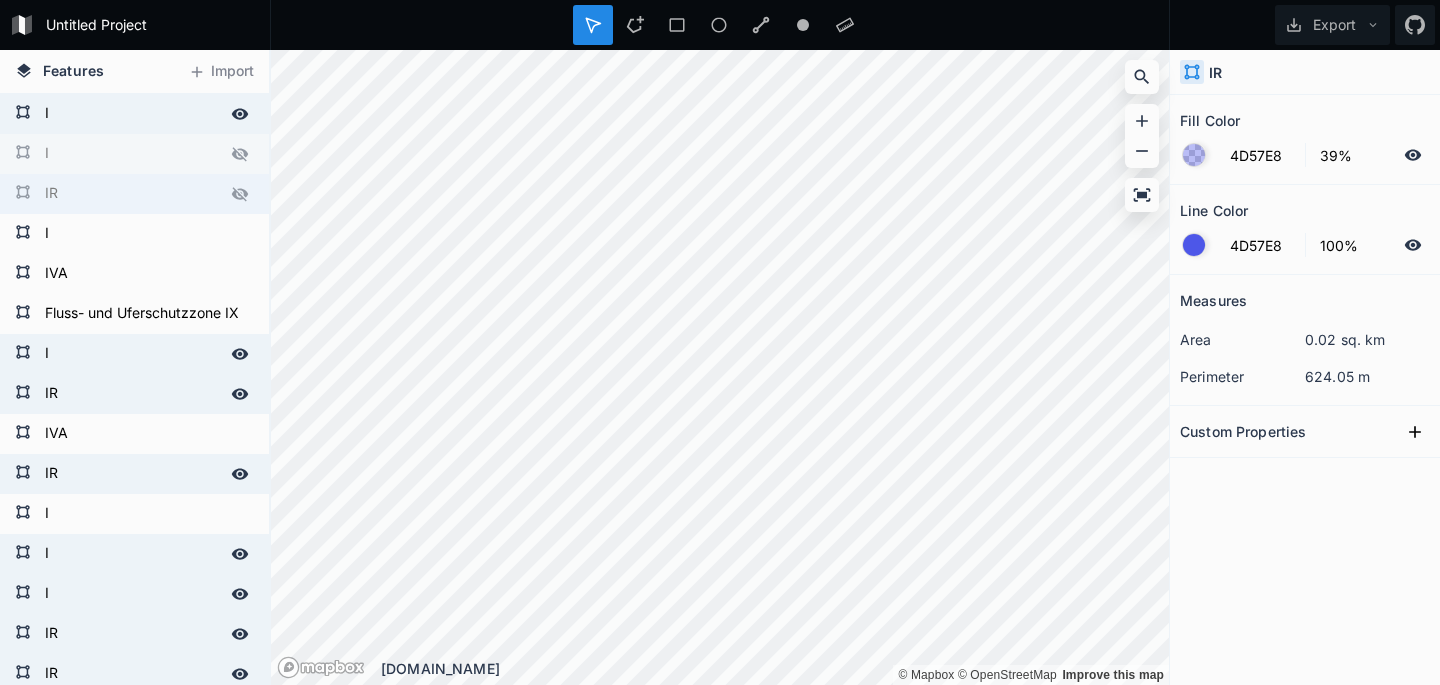 drag, startPoint x: 233, startPoint y: 149, endPoint x: 236, endPoint y: 172, distance: 23.194826 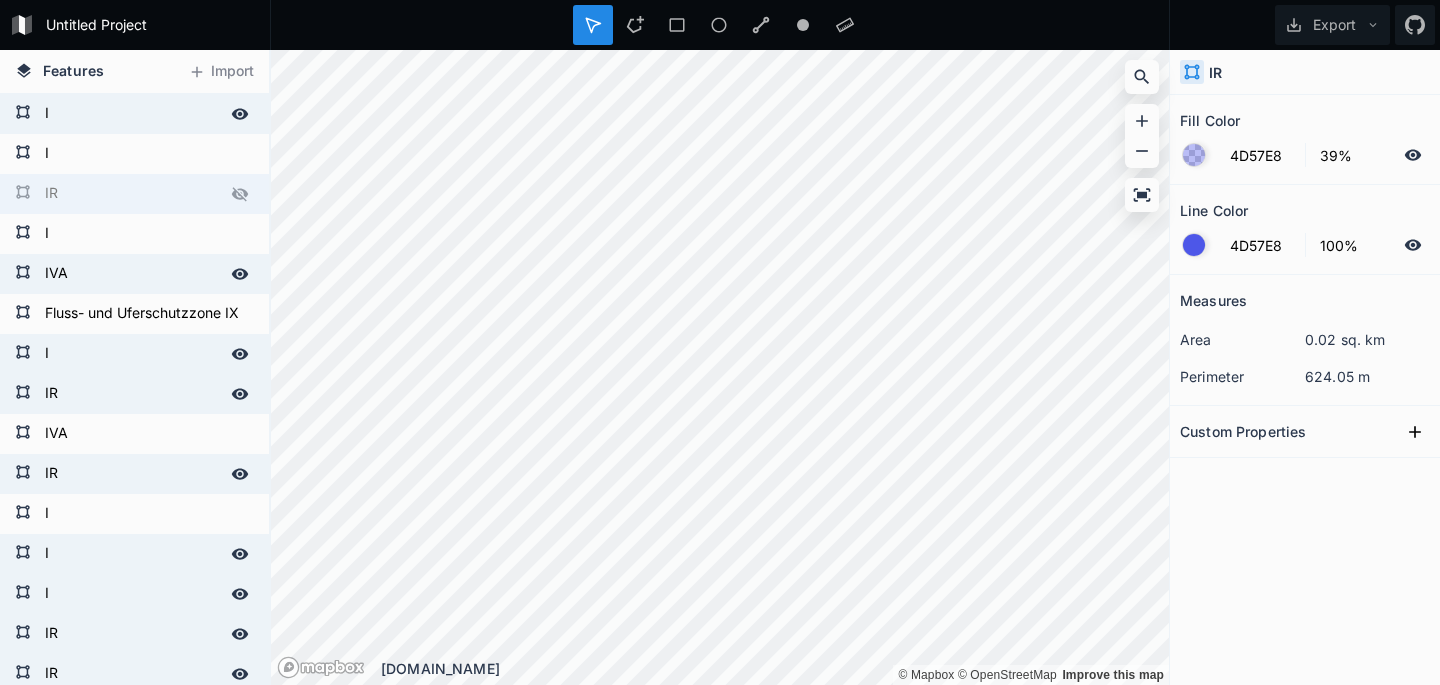 drag, startPoint x: 234, startPoint y: 186, endPoint x: 251, endPoint y: 258, distance: 73.97973 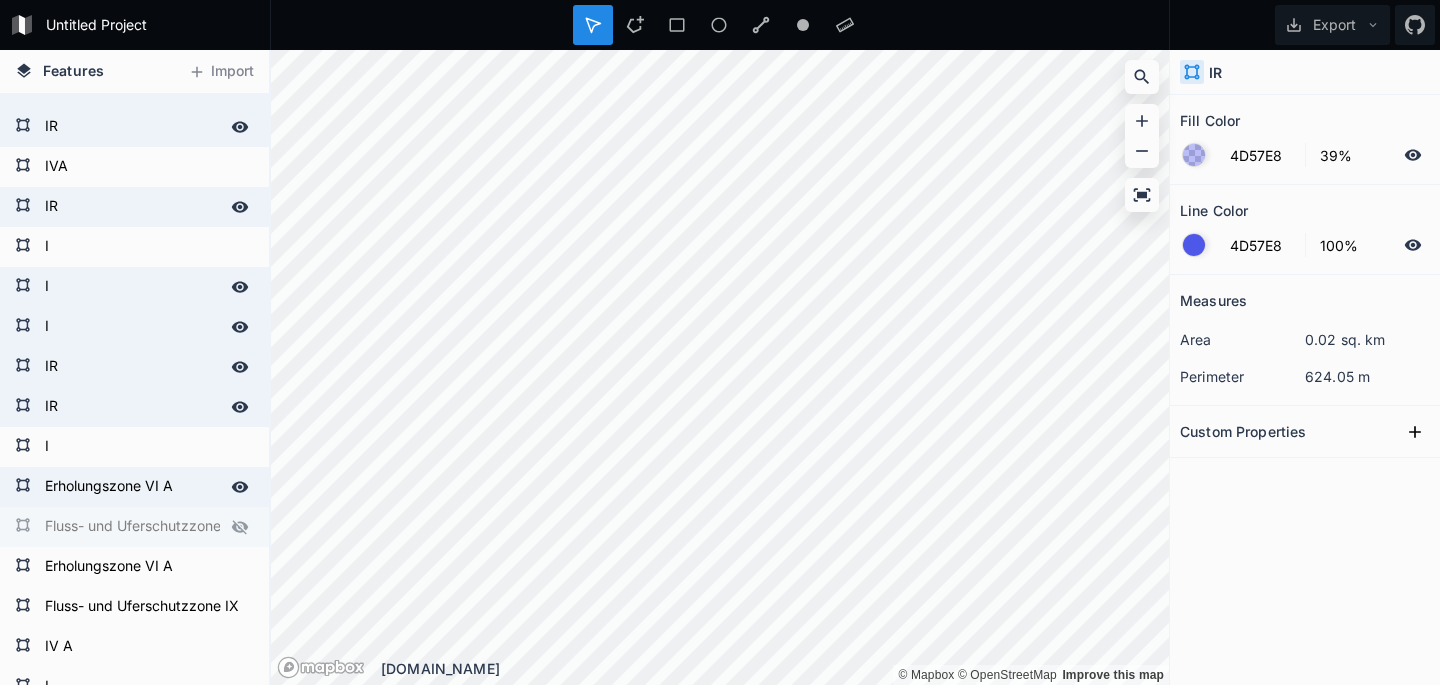 scroll, scrollTop: 283, scrollLeft: 0, axis: vertical 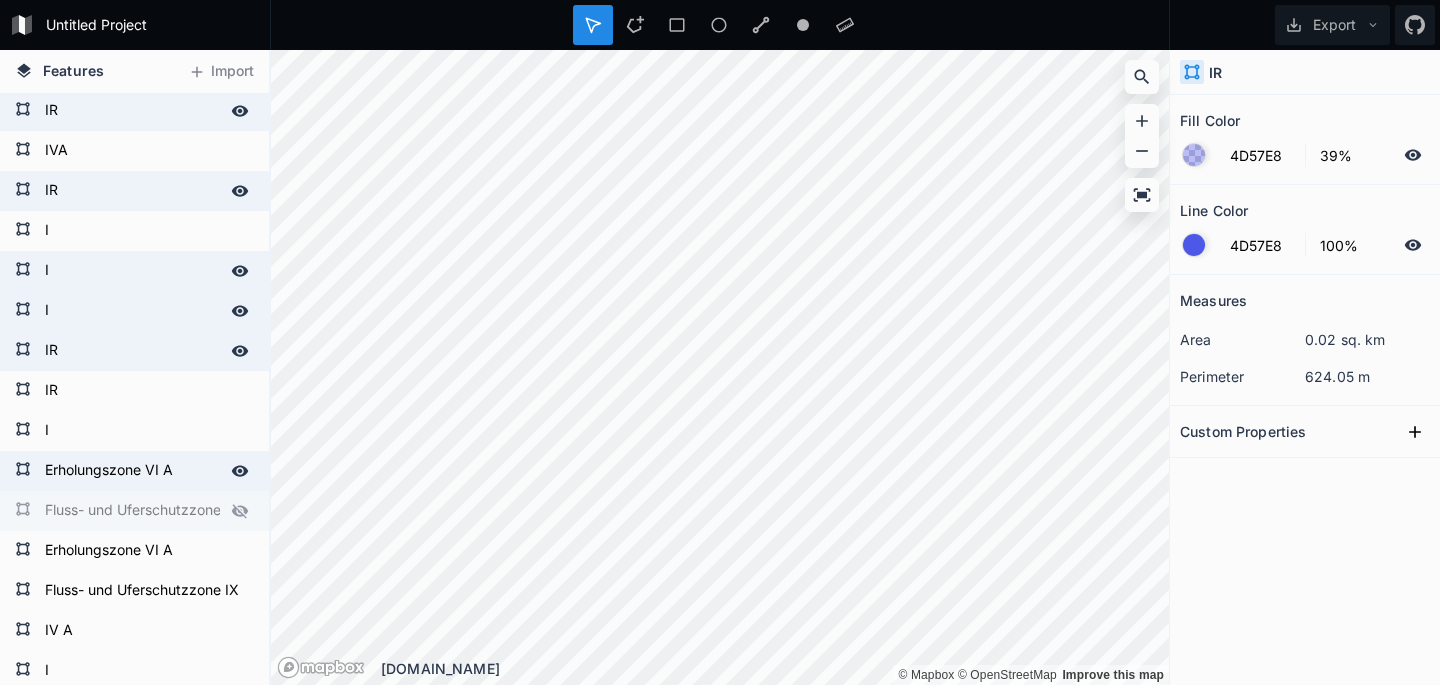 click 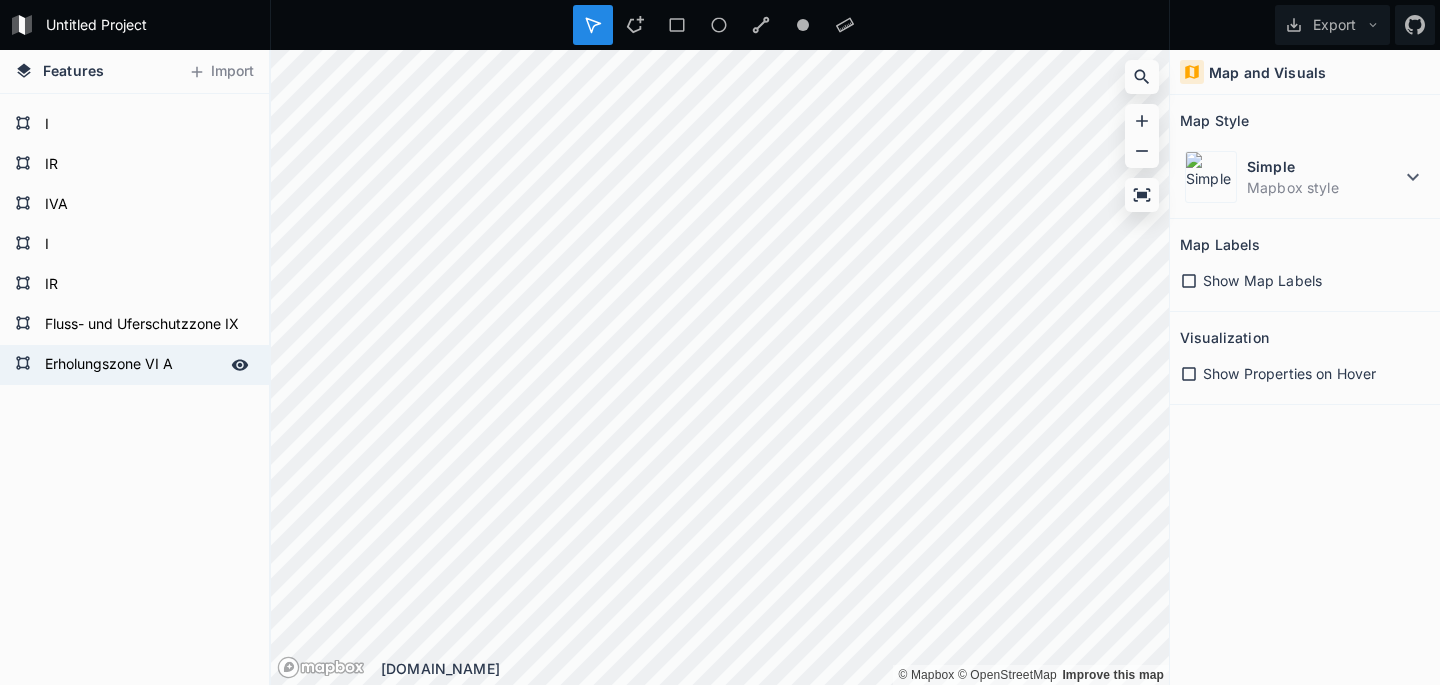 scroll, scrollTop: 869, scrollLeft: 0, axis: vertical 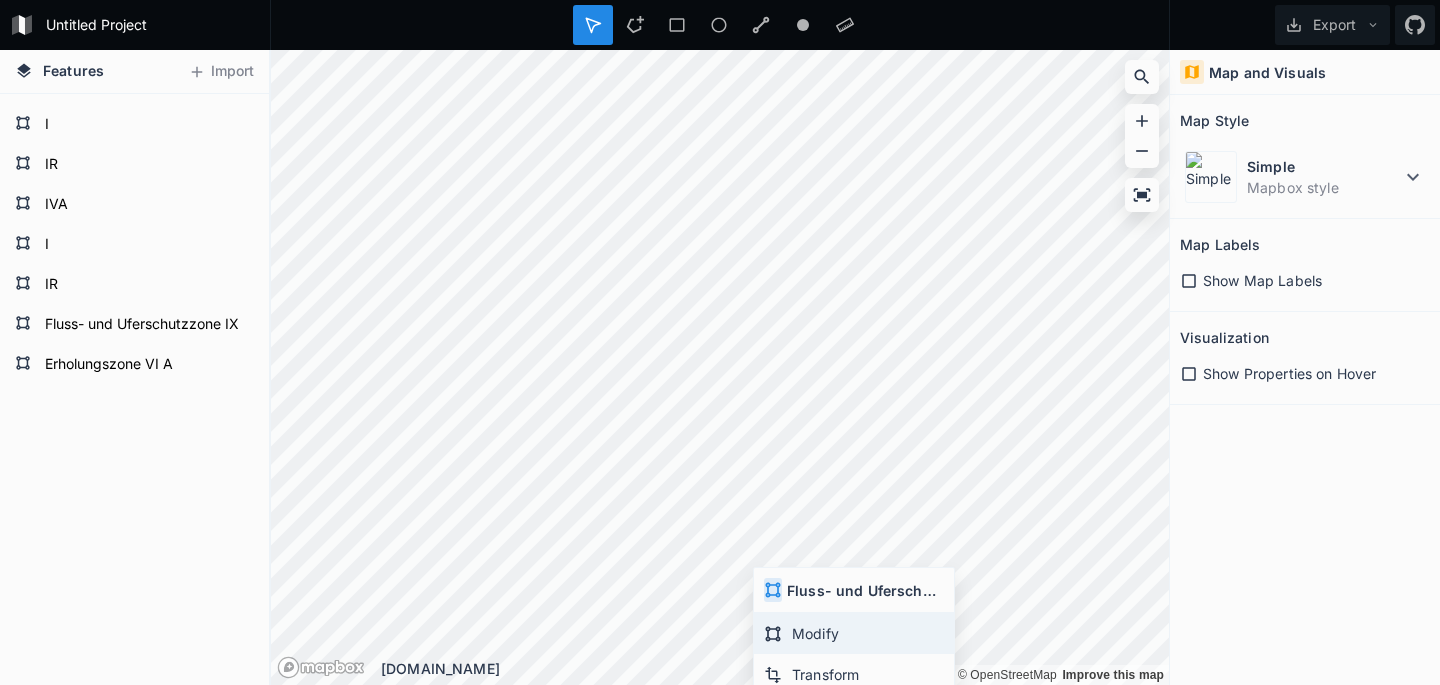 click on "Modify" 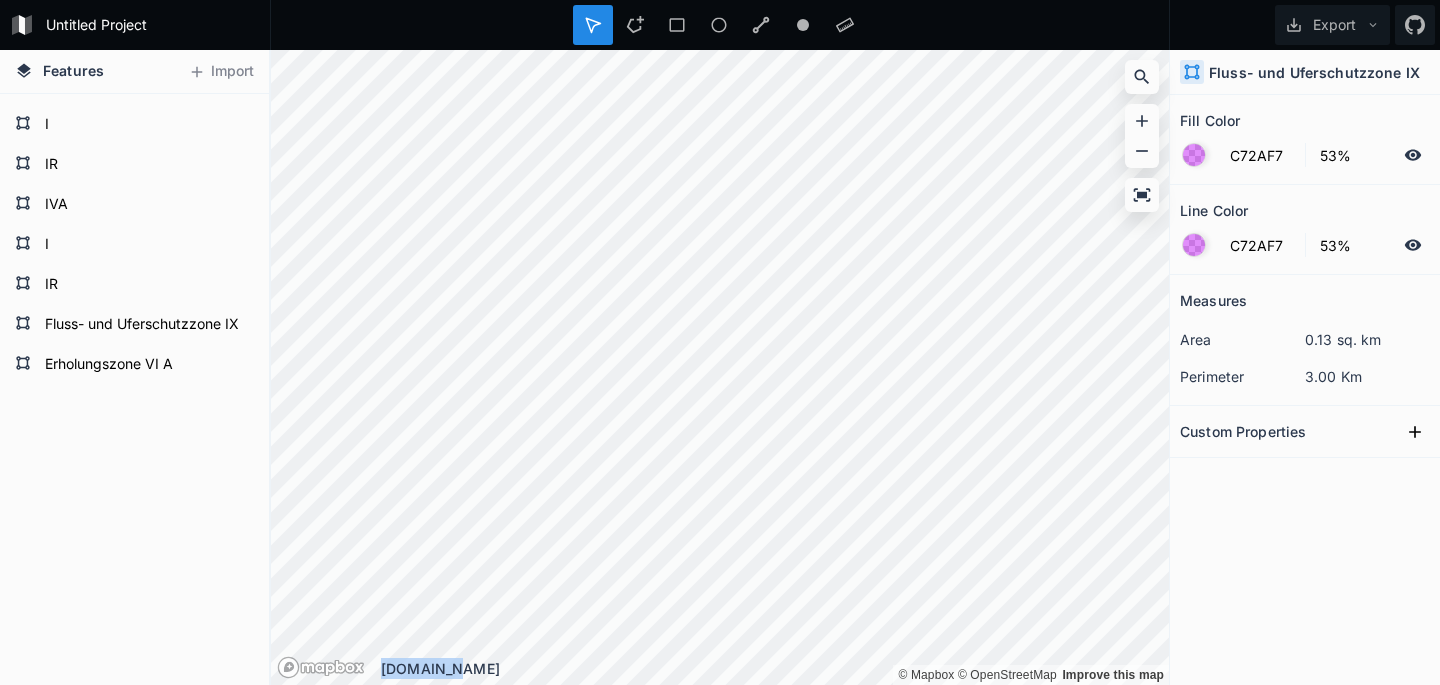 click on "© Mapbox   © OpenStreetMap   Improve this map © Mapbox   © OpenStreetMap   Improve this map krata.app" 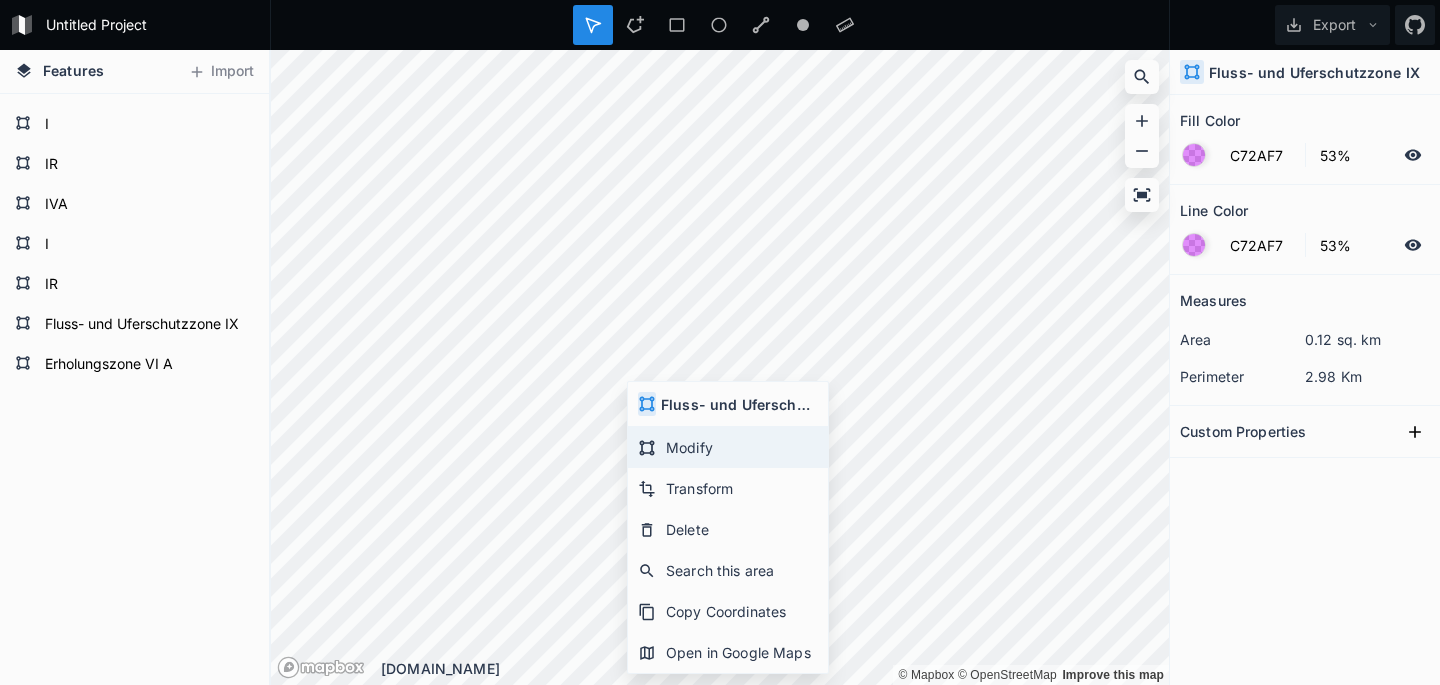 click on "Modify" 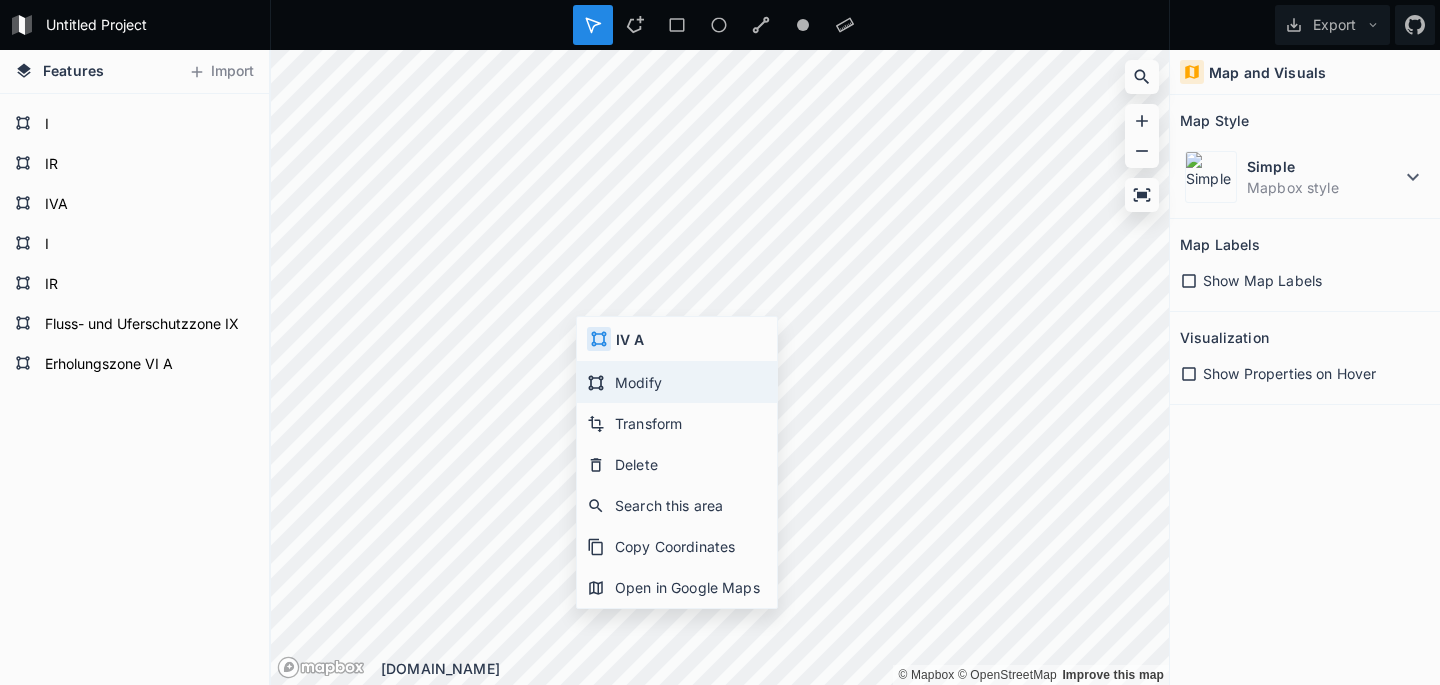 click on "Modify" 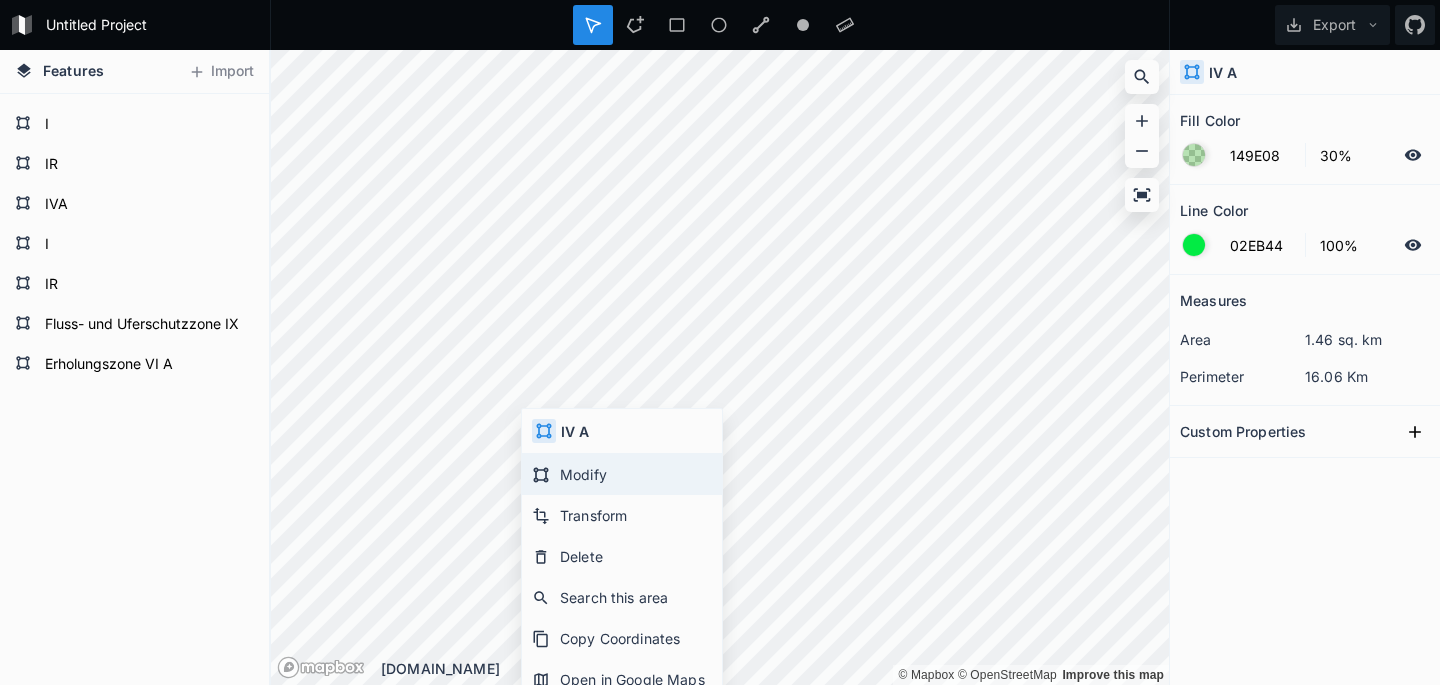 click on "Modify" 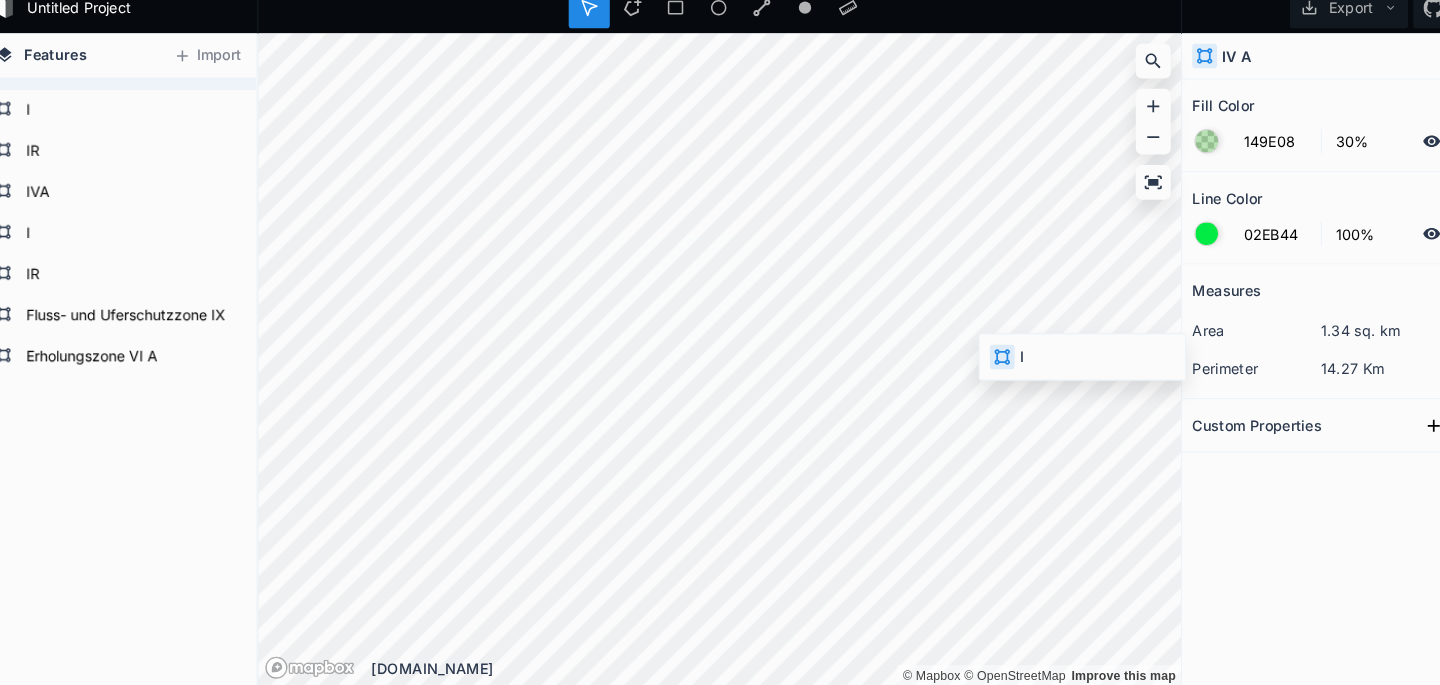 type on "4287F5" 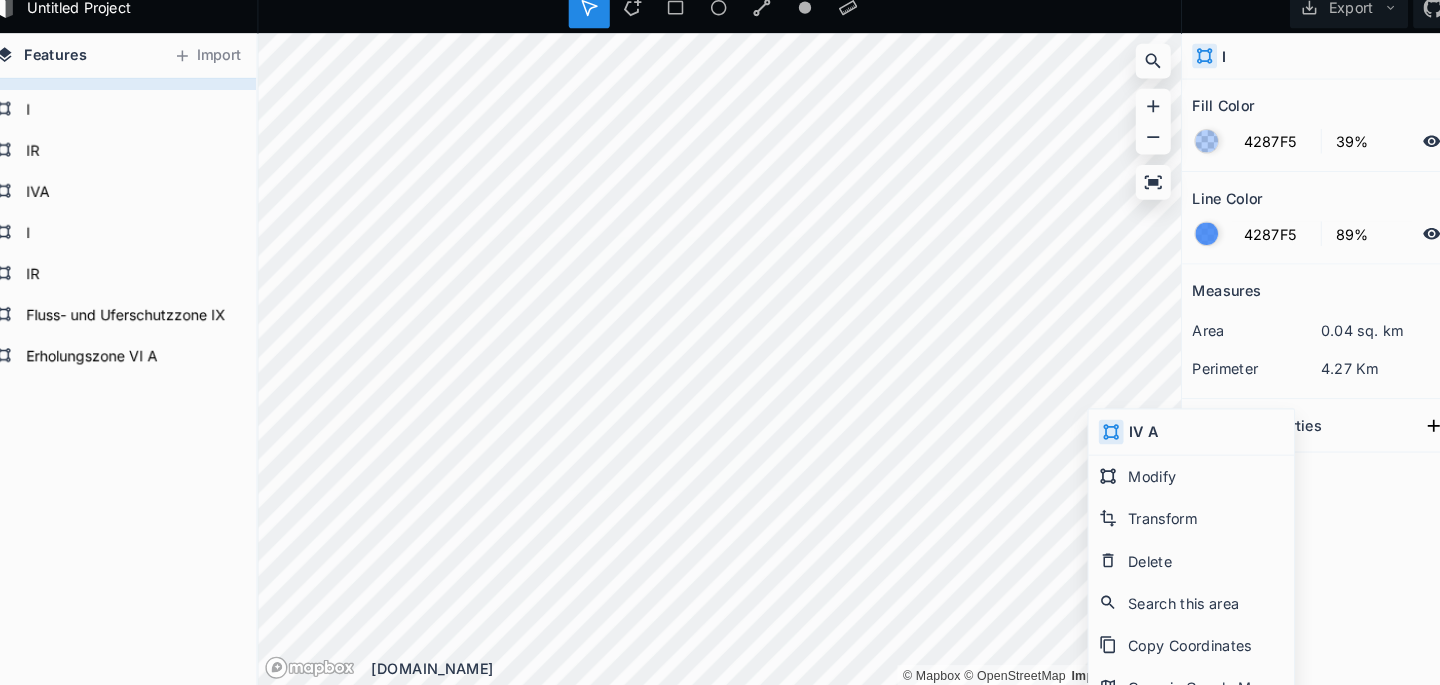 type on "149E08" 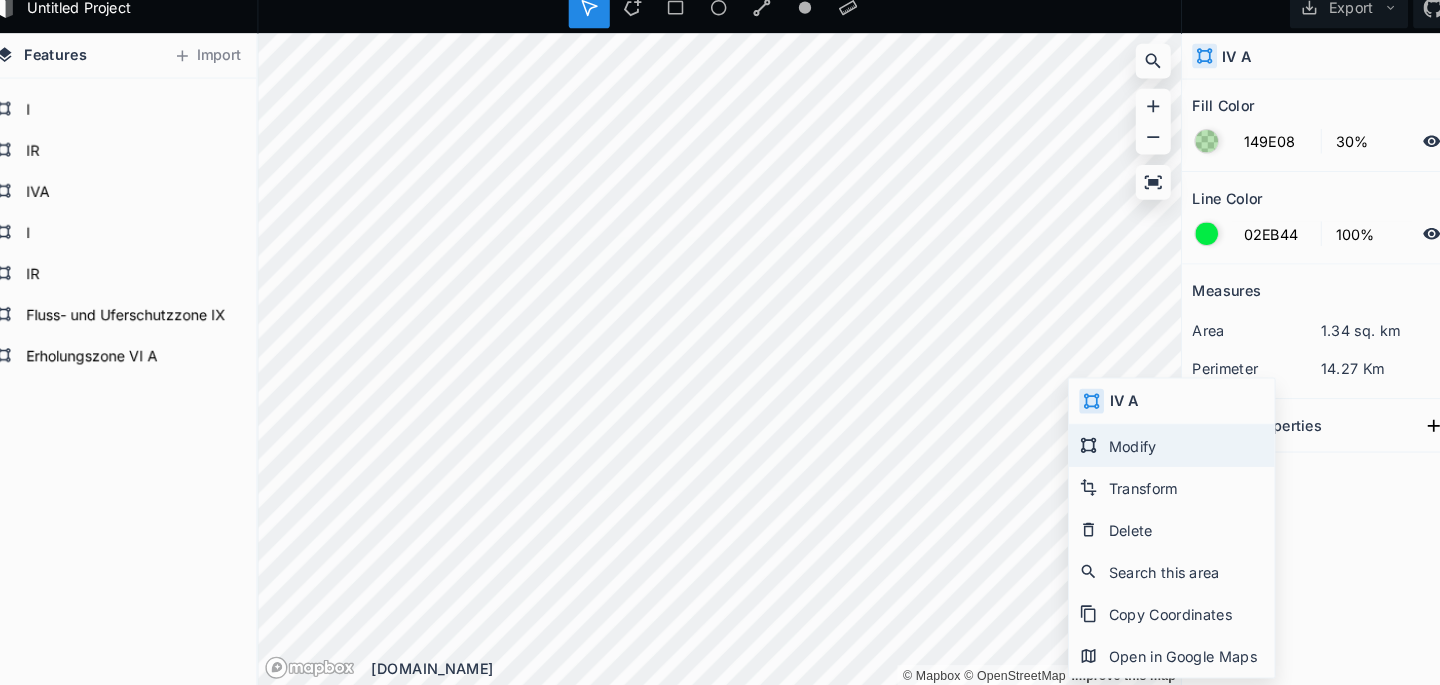 click on "Modify" 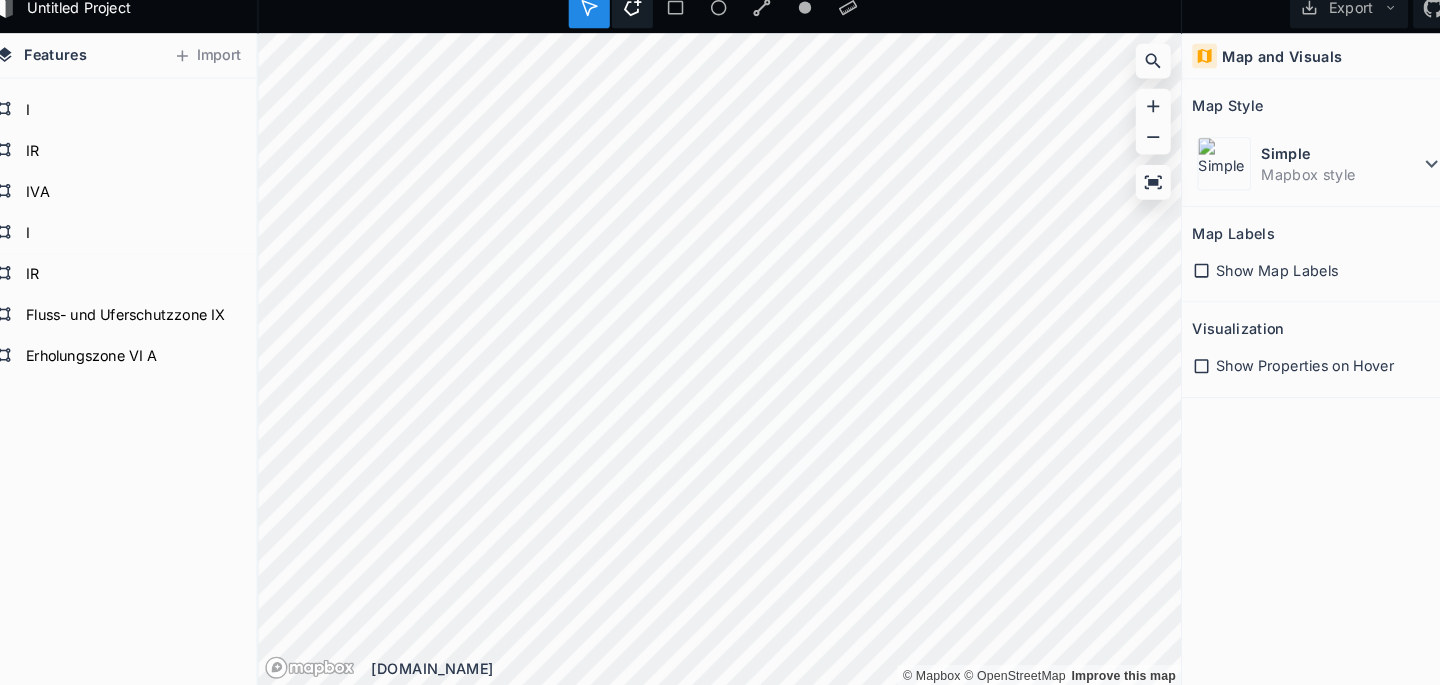 click 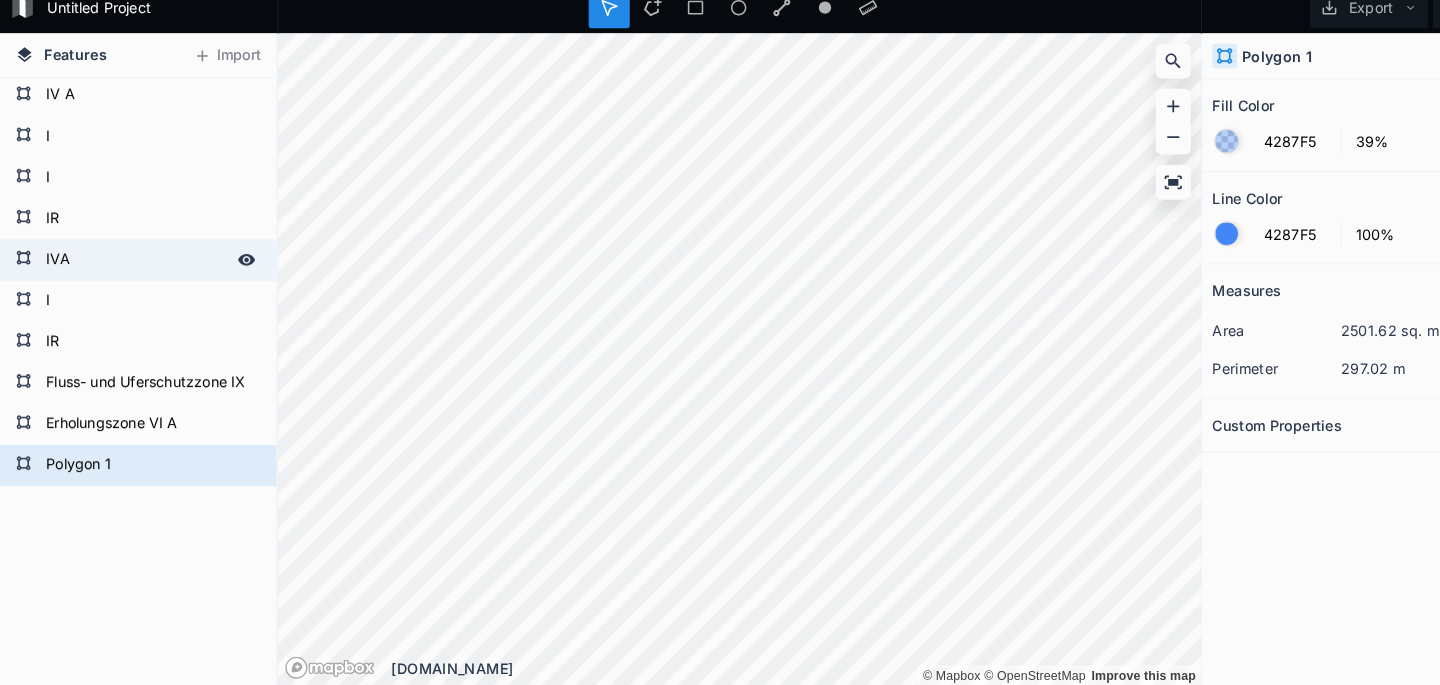 scroll, scrollTop: 808, scrollLeft: 0, axis: vertical 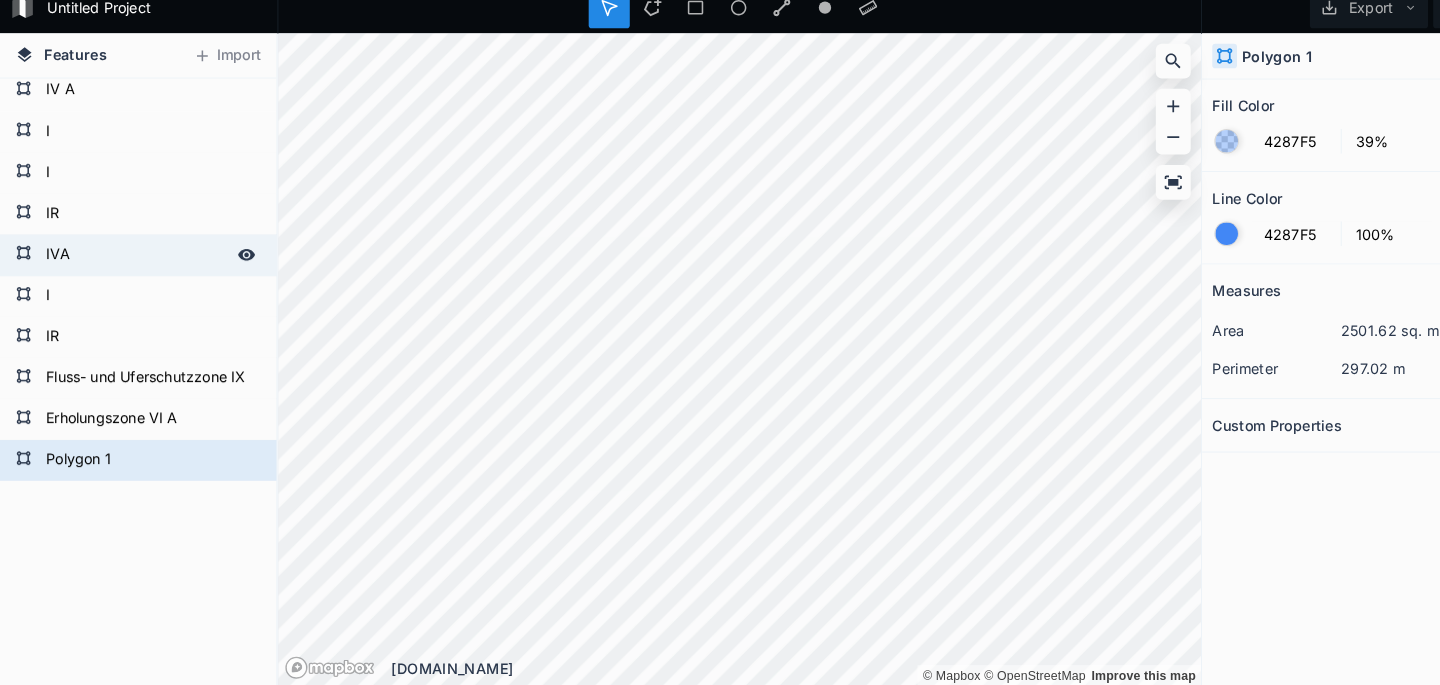 click on "IVA" at bounding box center (132, 266) 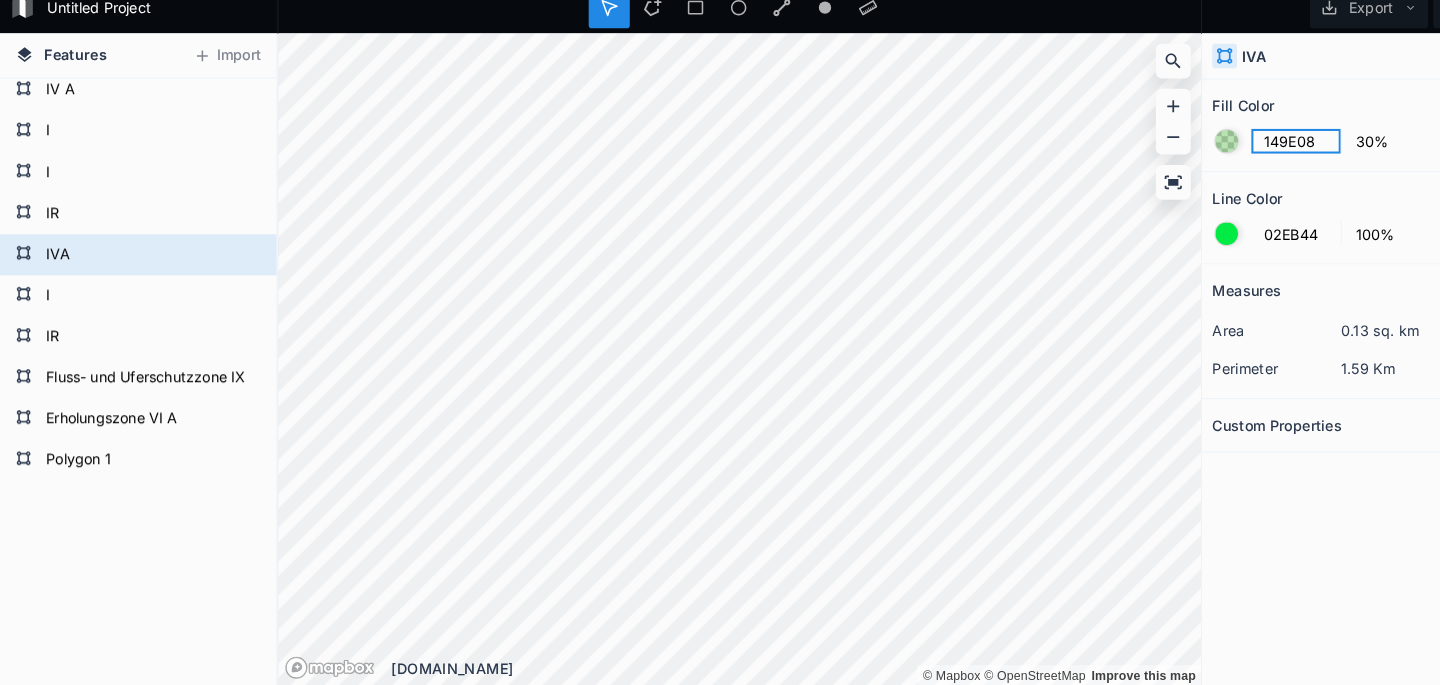 click on "149E08" 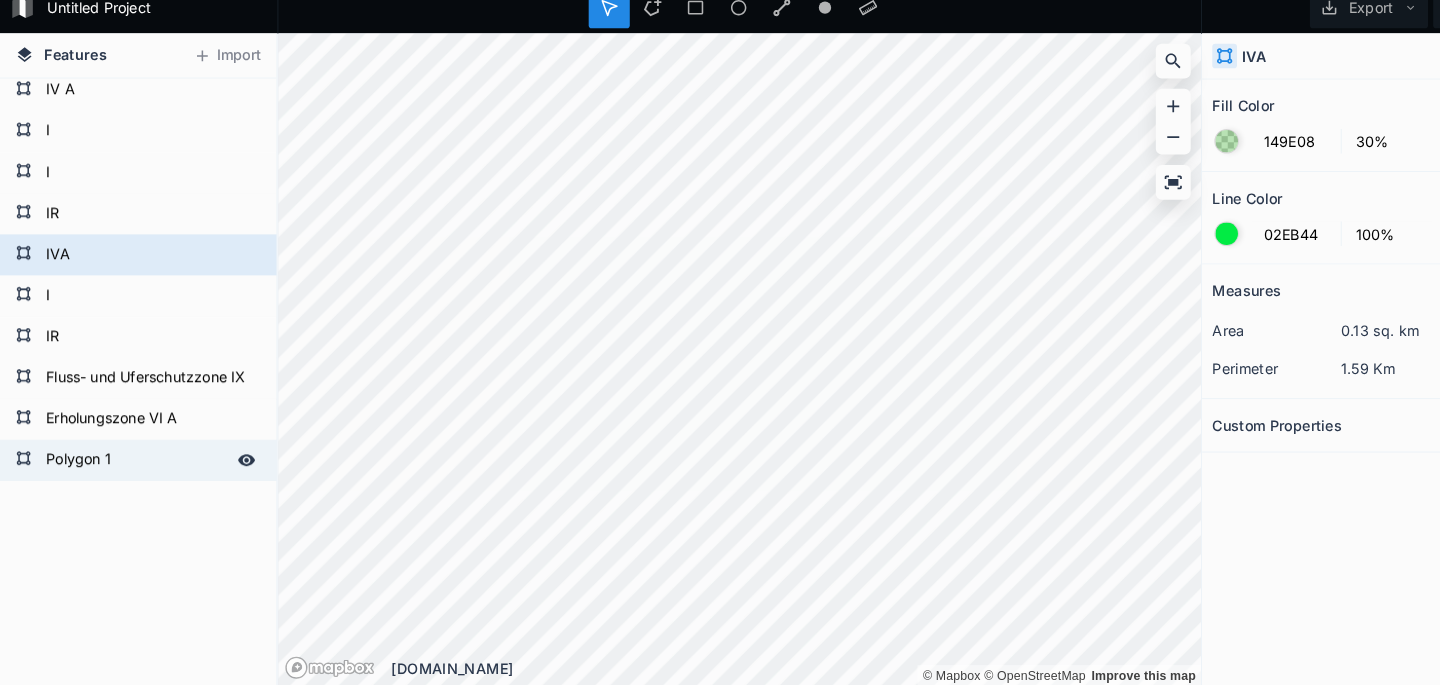 click on "Polygon 1" at bounding box center (132, 466) 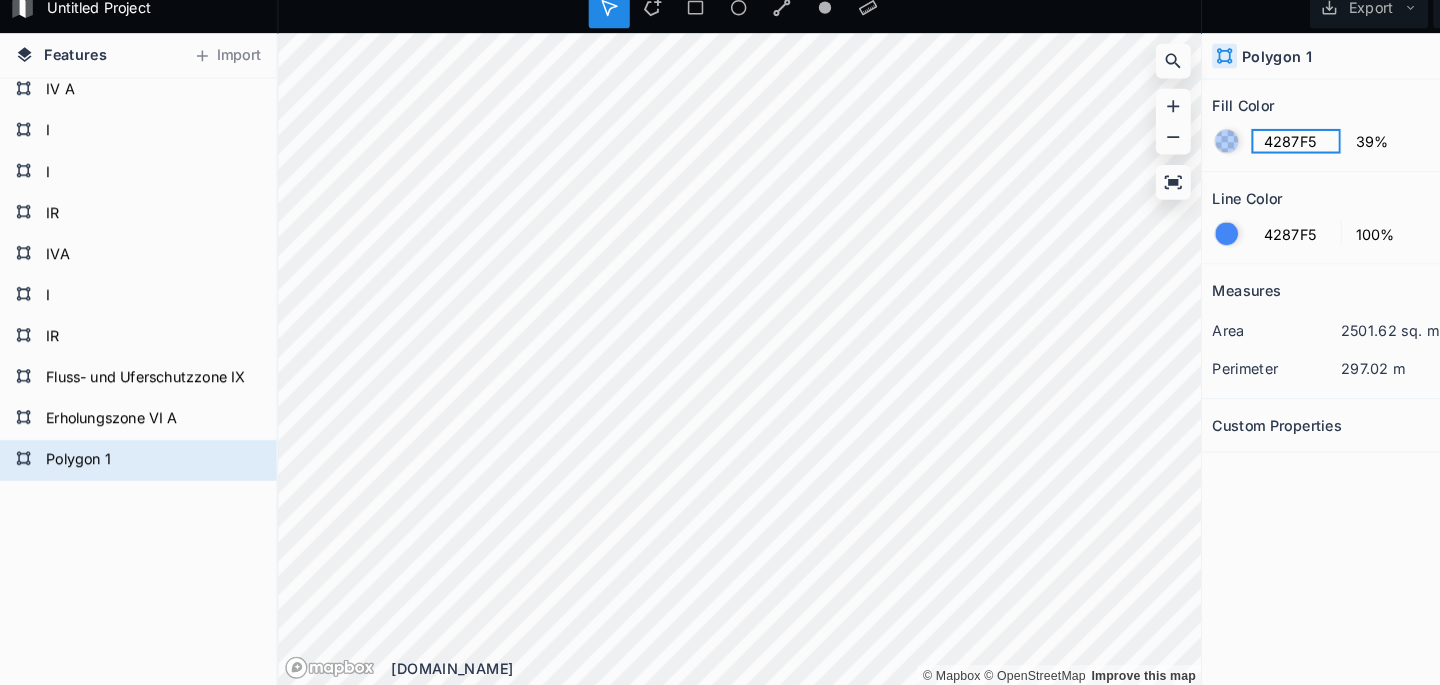 click on "4287F5" 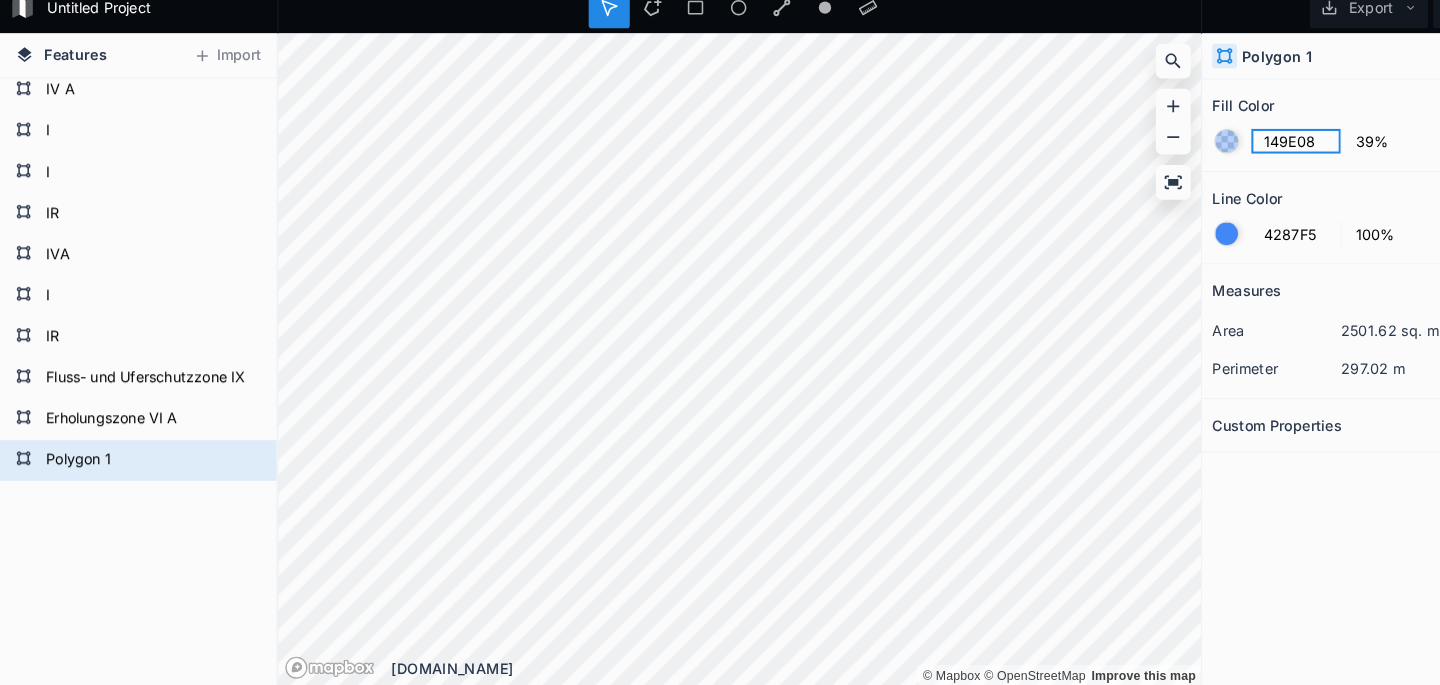 type on "149E08" 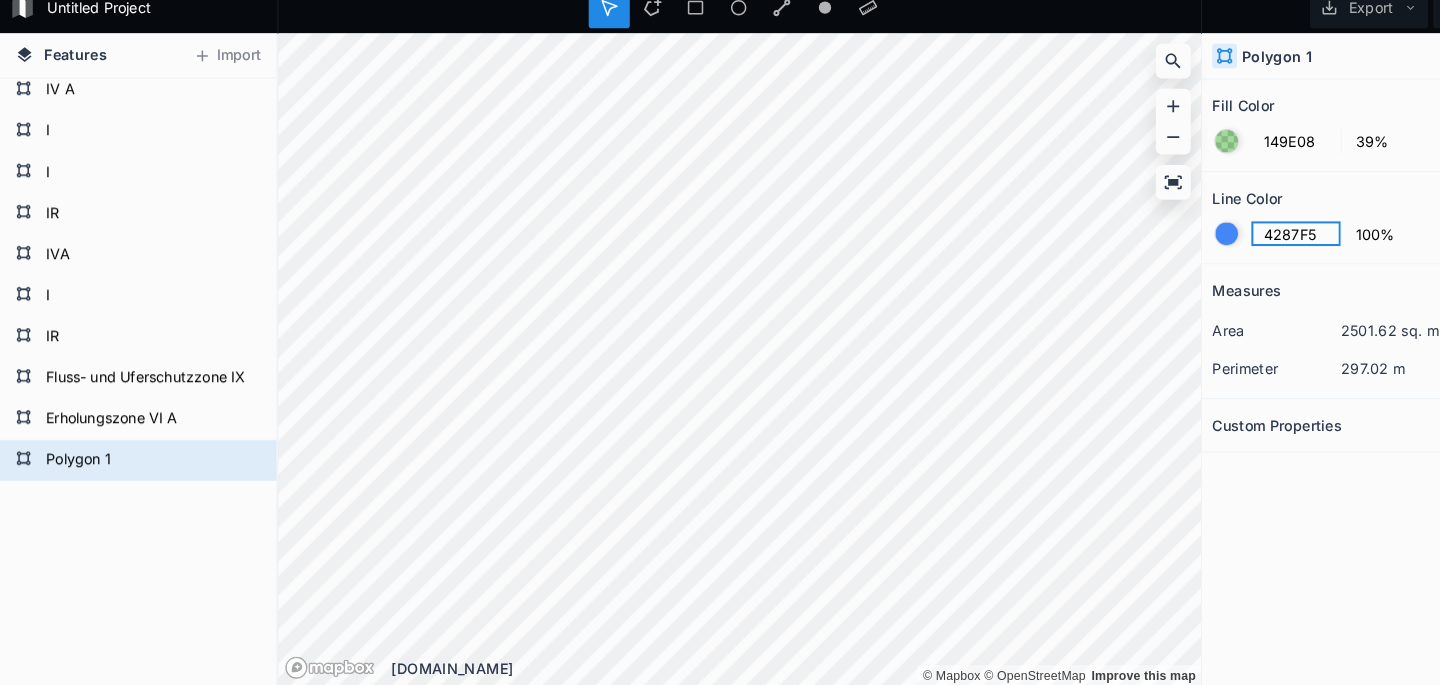 click on "4287F5" 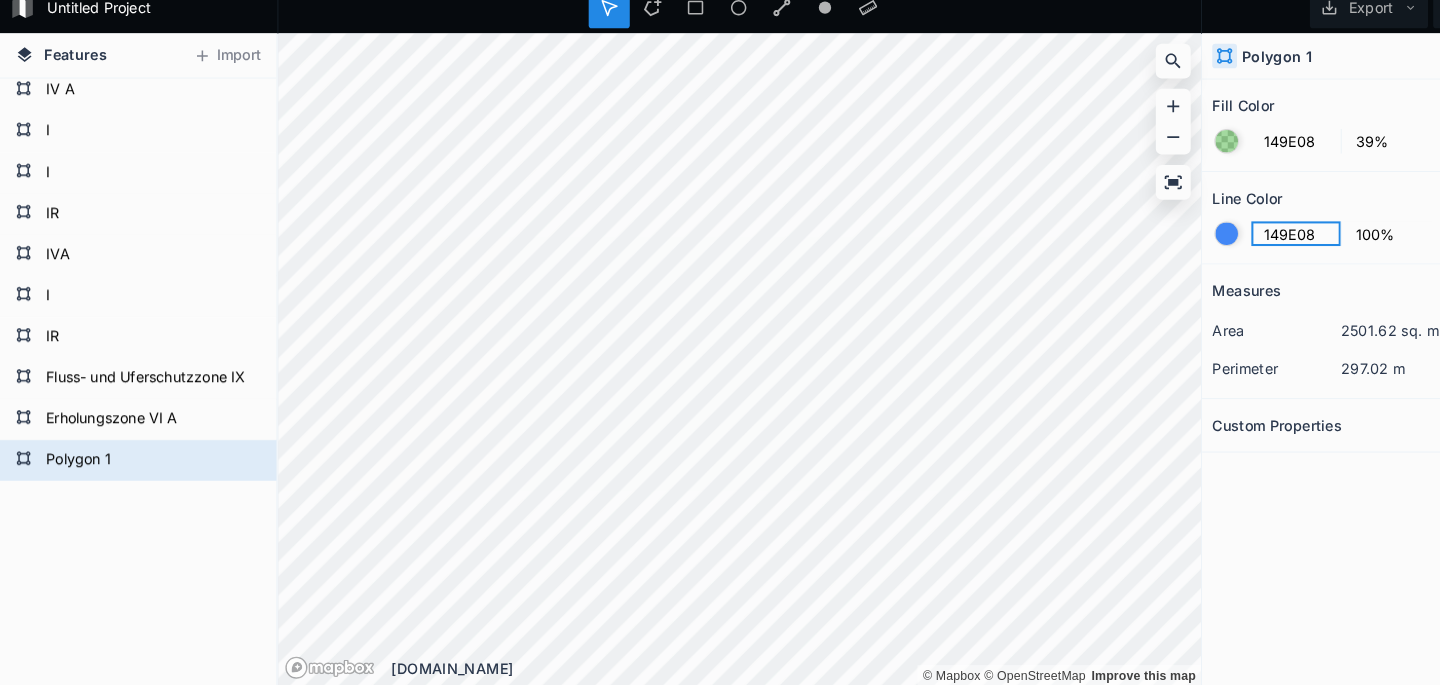 type on "149E08" 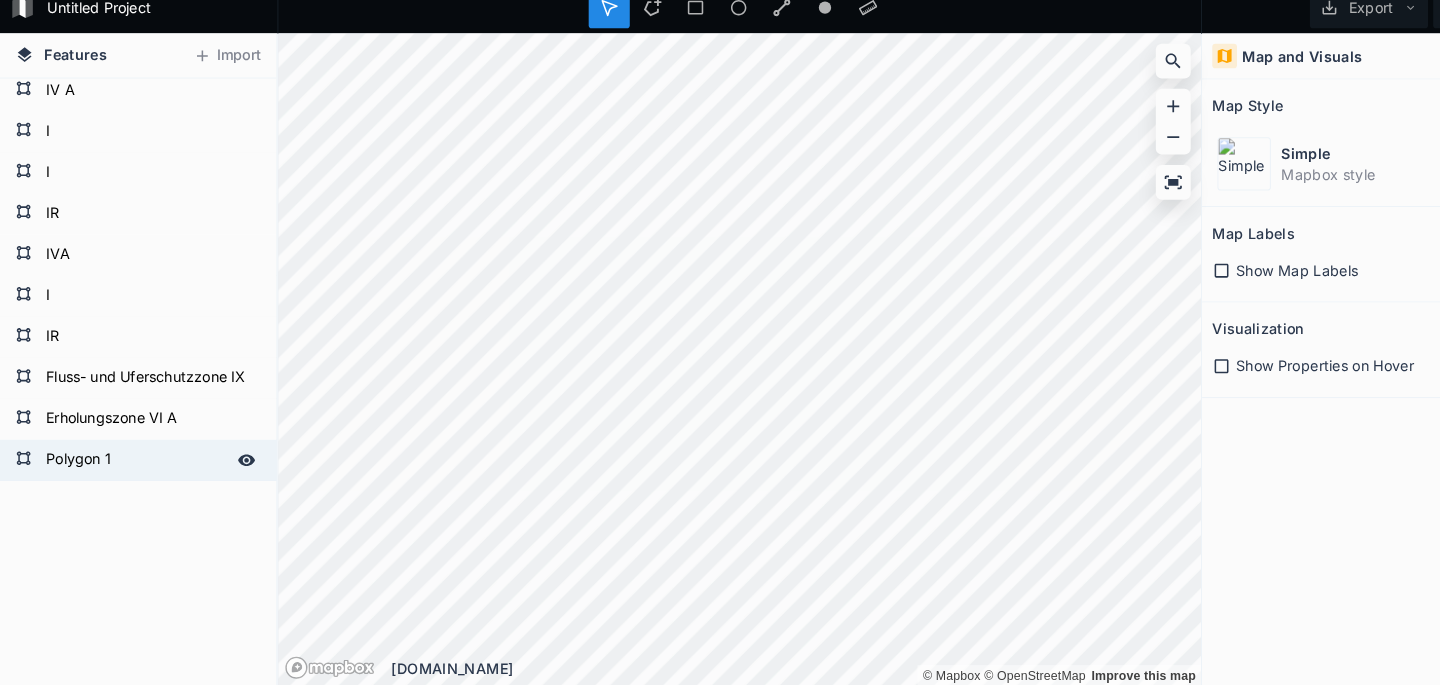 click on "Polygon 1" at bounding box center (132, 466) 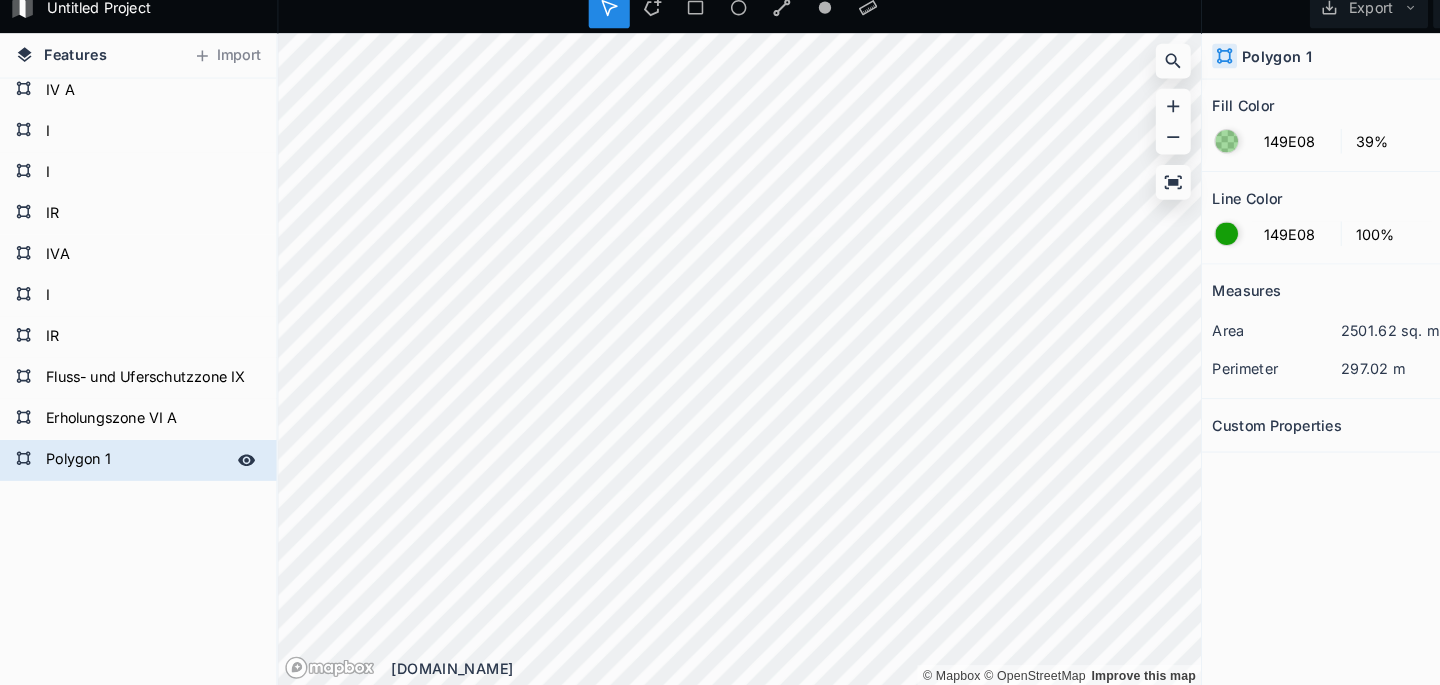 click on "Polygon 1" at bounding box center [132, 466] 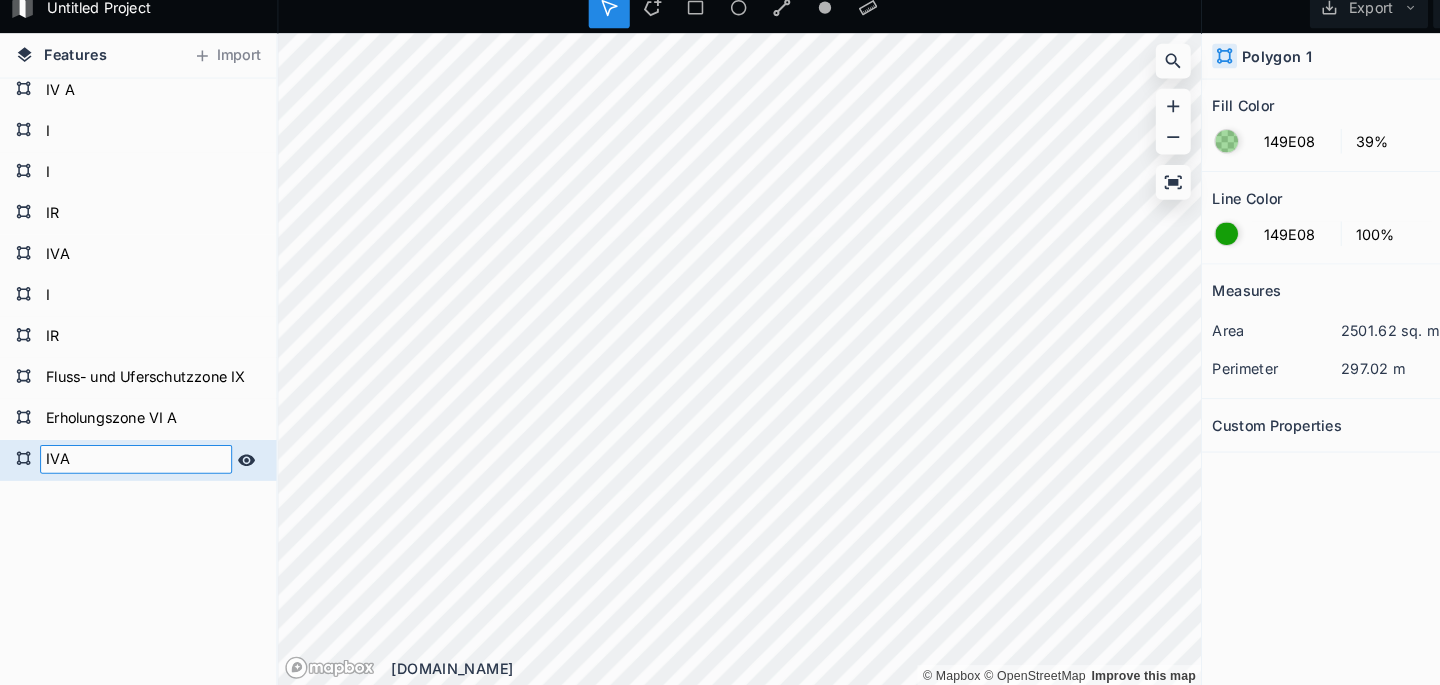 type on "IVA" 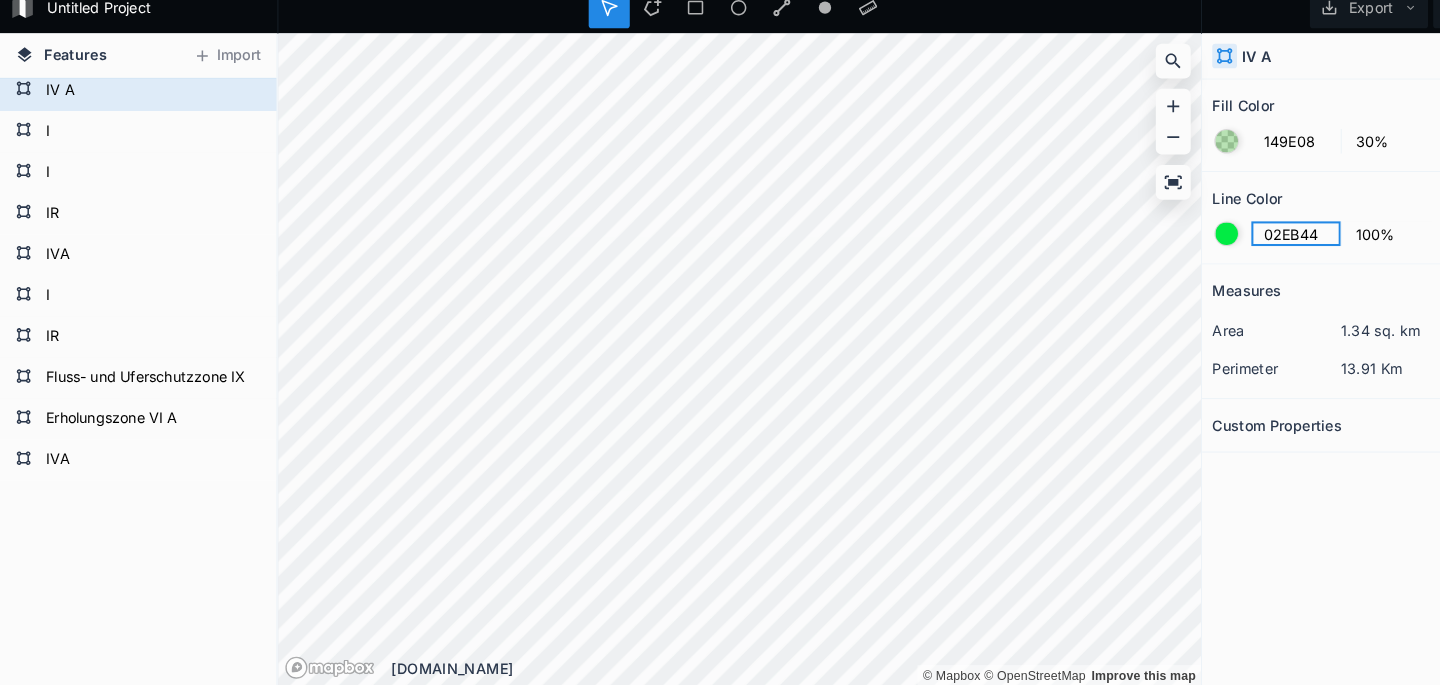 click on "02EB44" 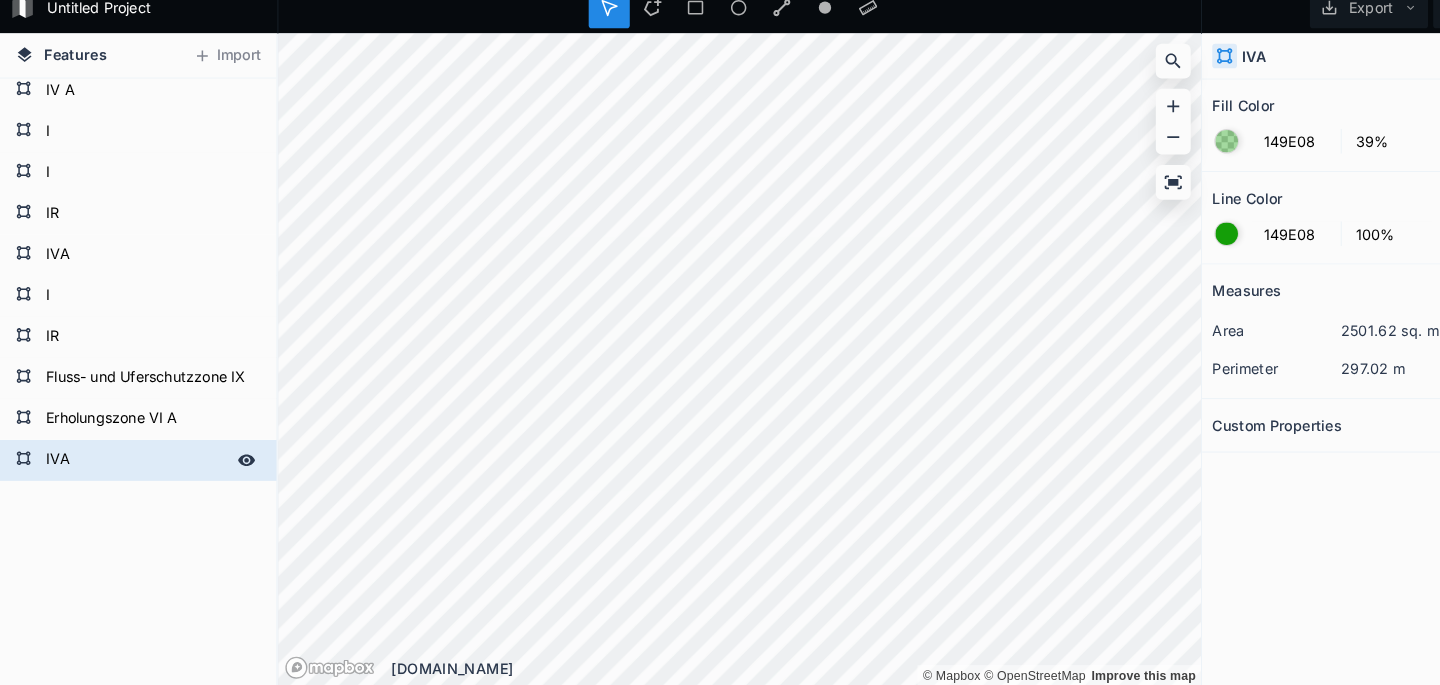click on "IVA" at bounding box center [132, 466] 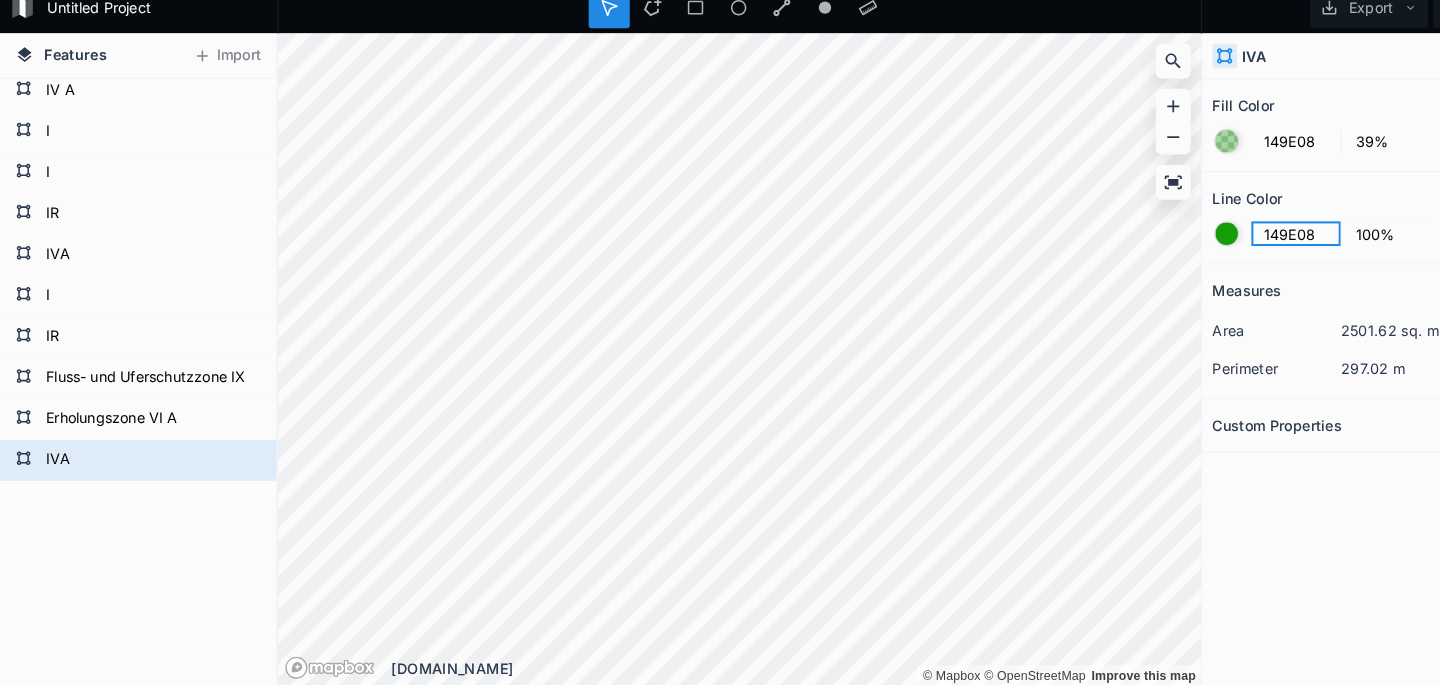 click on "149E08" 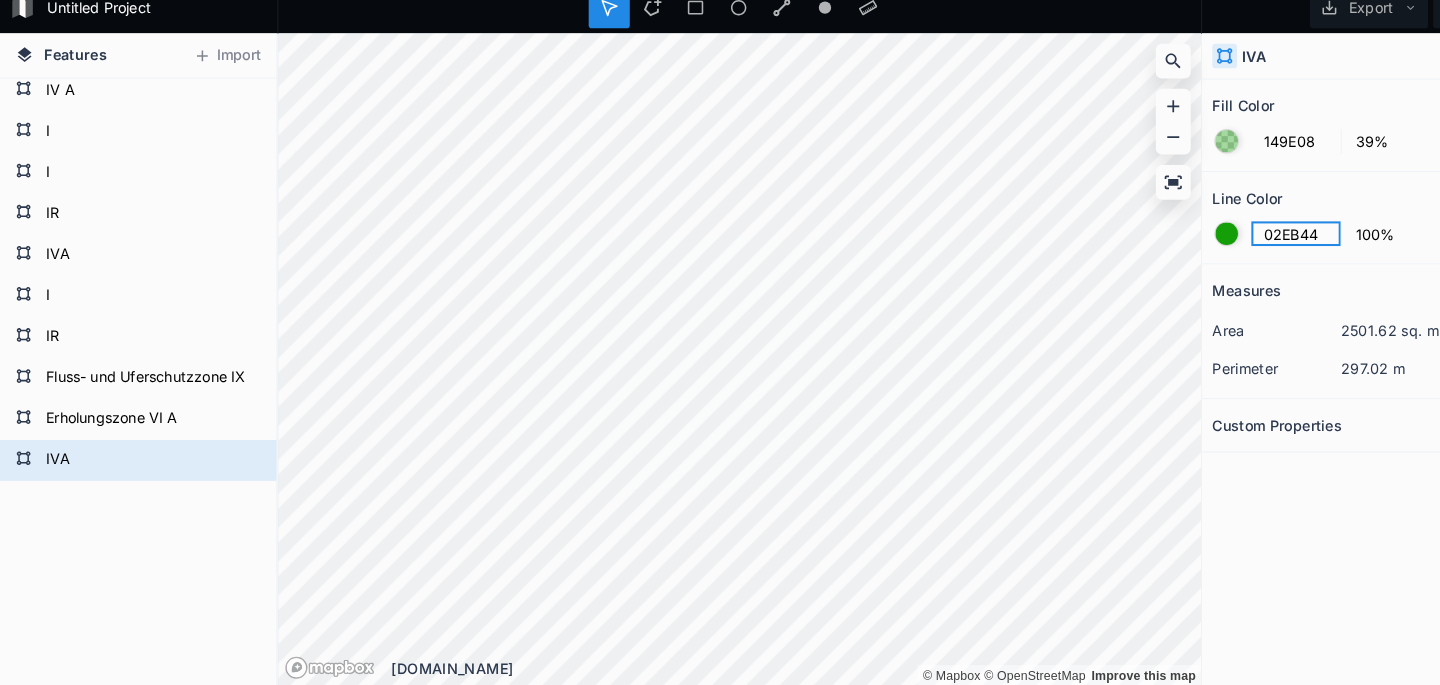 type on "02EB44" 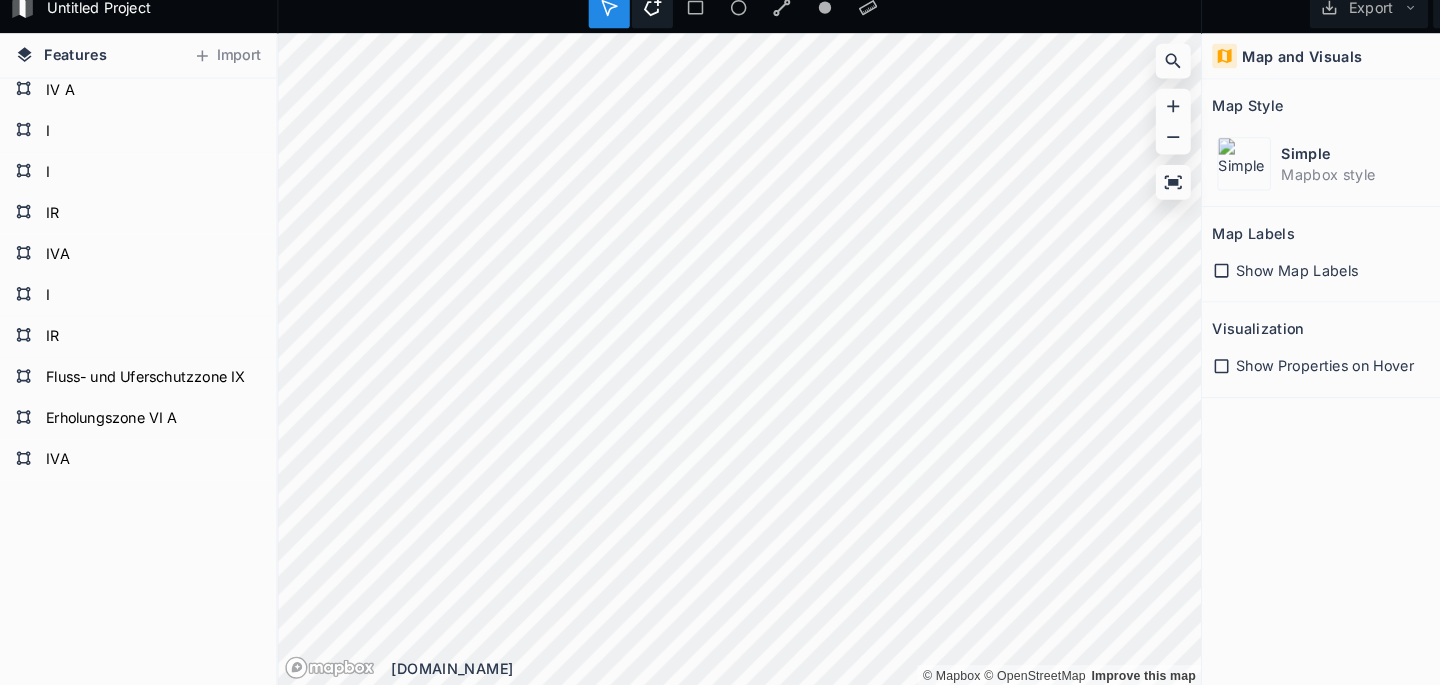 click 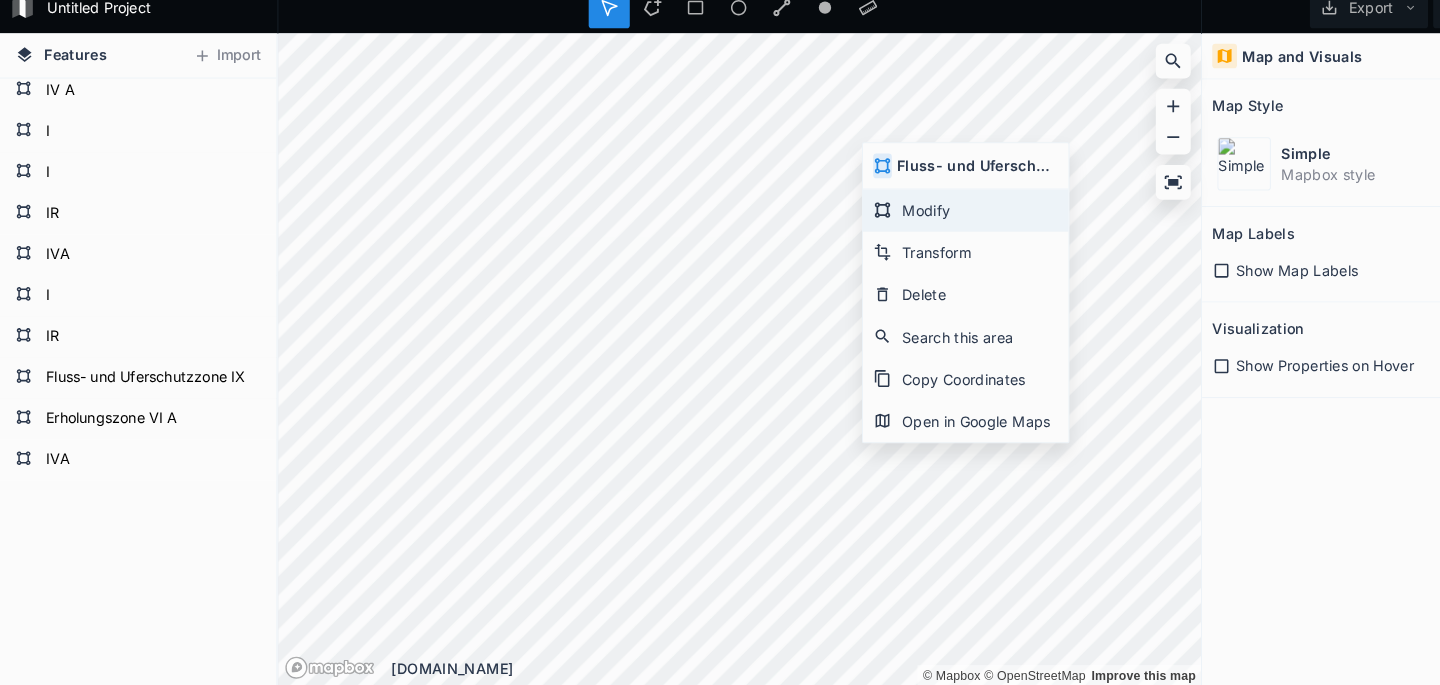 click on "Modify" 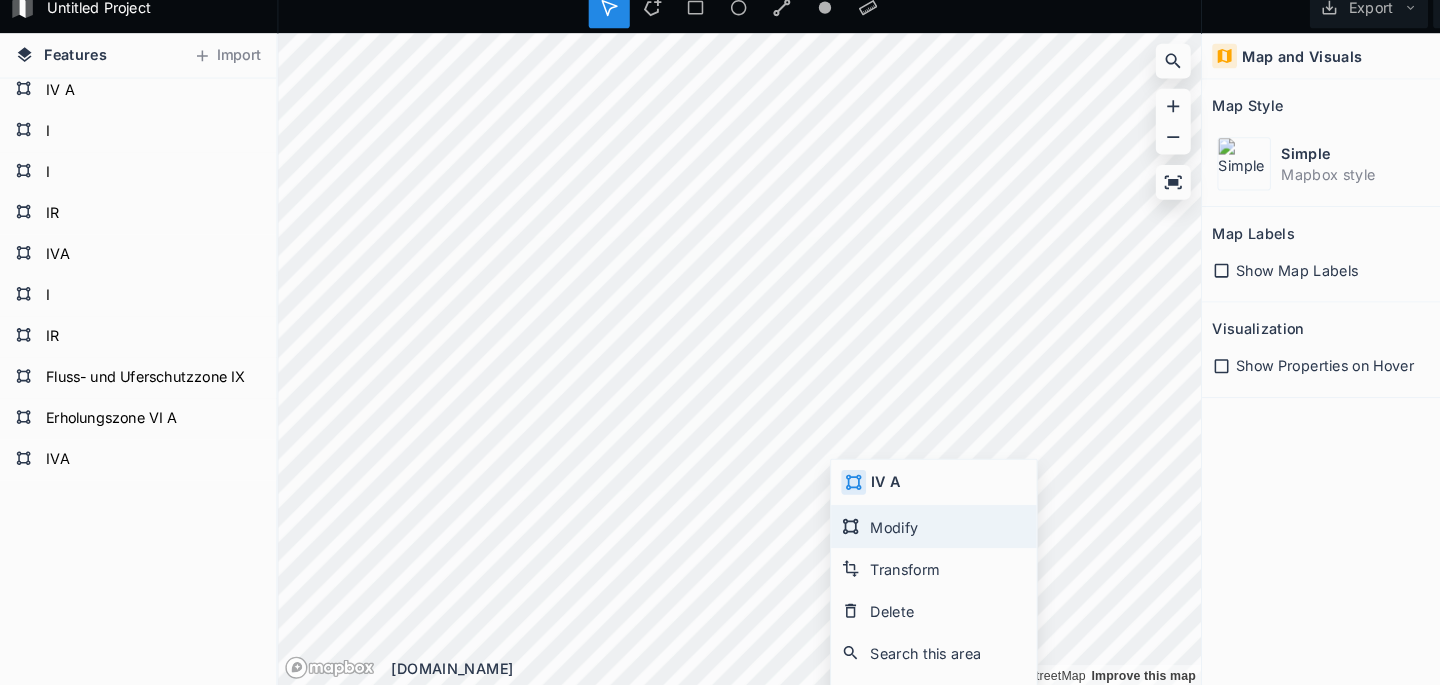 click on "Modify" 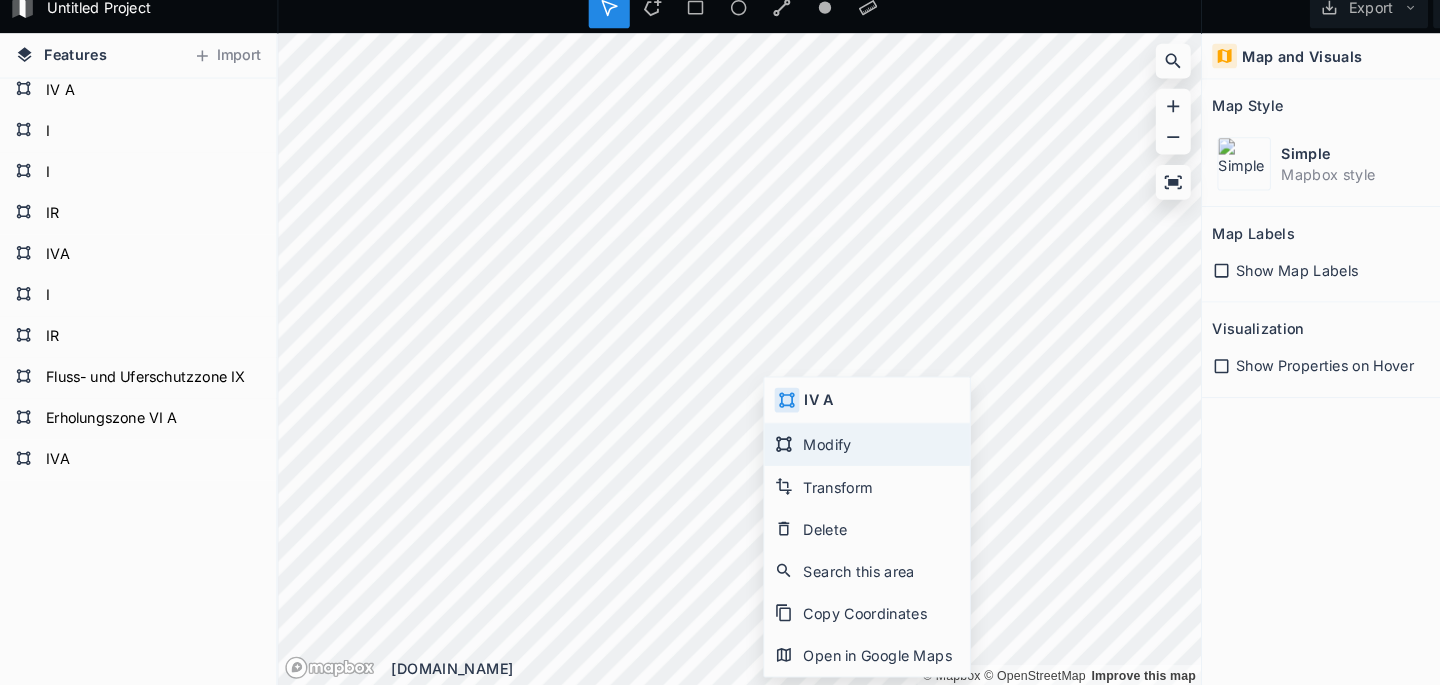 click on "Modify" 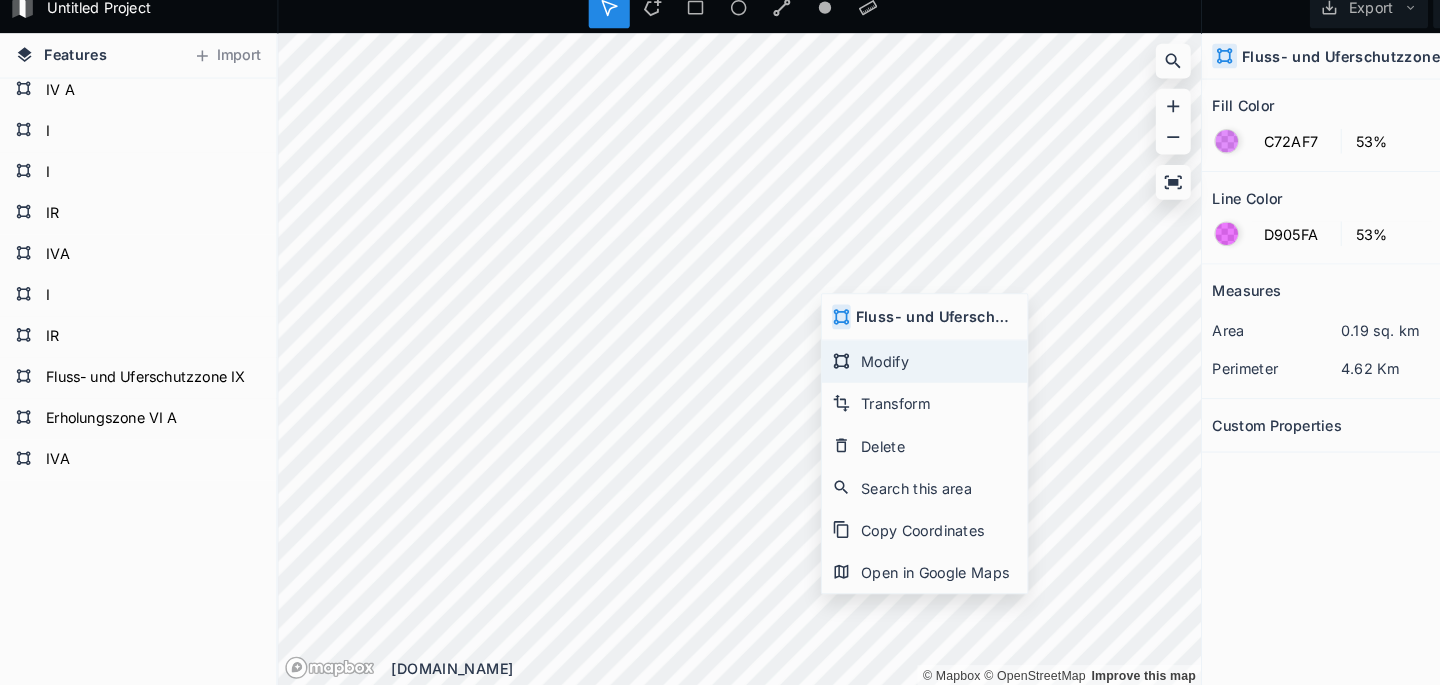 click on "Modify" 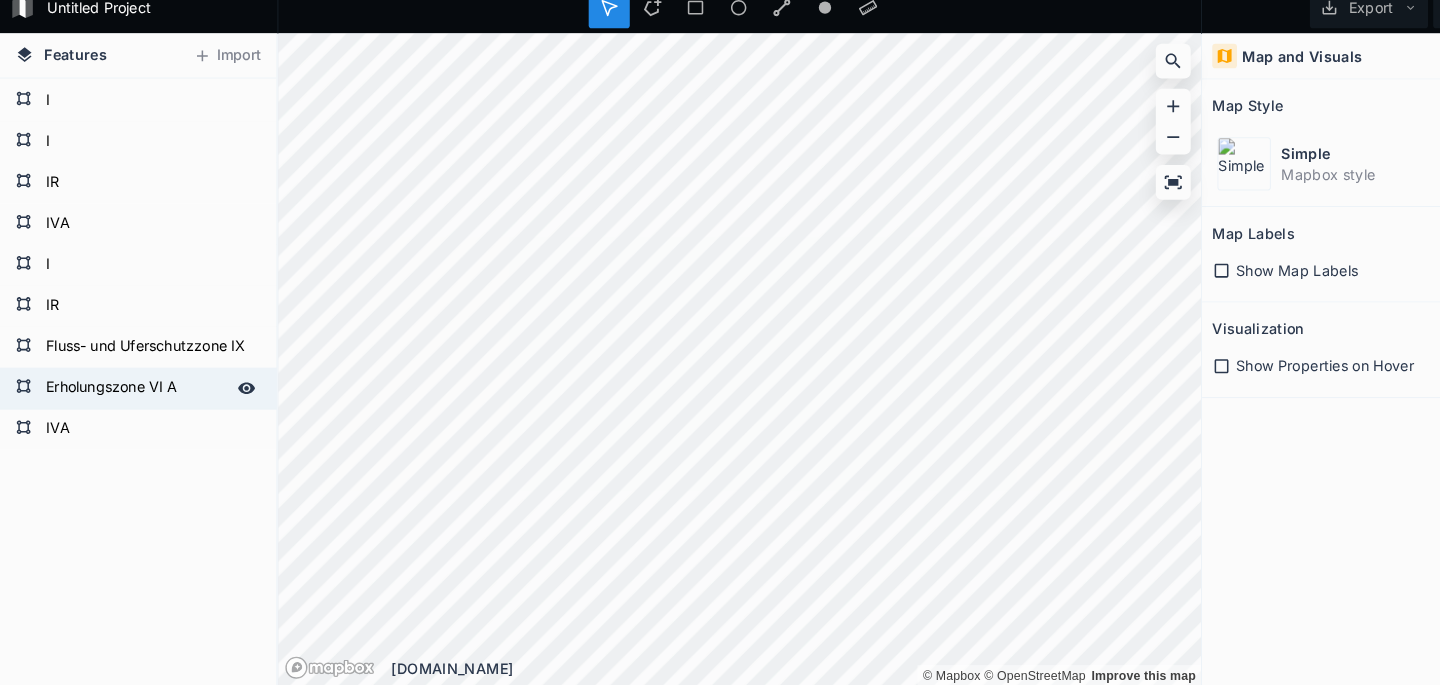 scroll, scrollTop: 838, scrollLeft: 0, axis: vertical 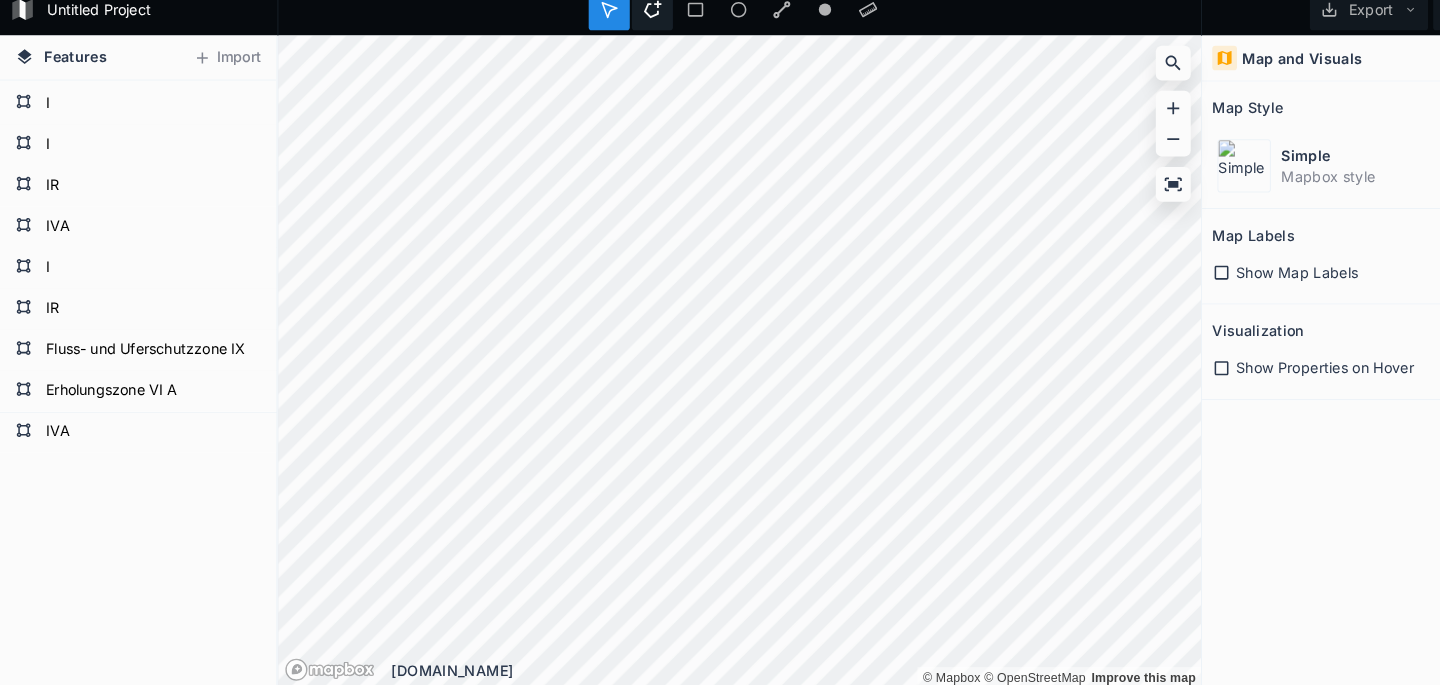drag, startPoint x: 634, startPoint y: 14, endPoint x: 633, endPoint y: 28, distance: 14.035668 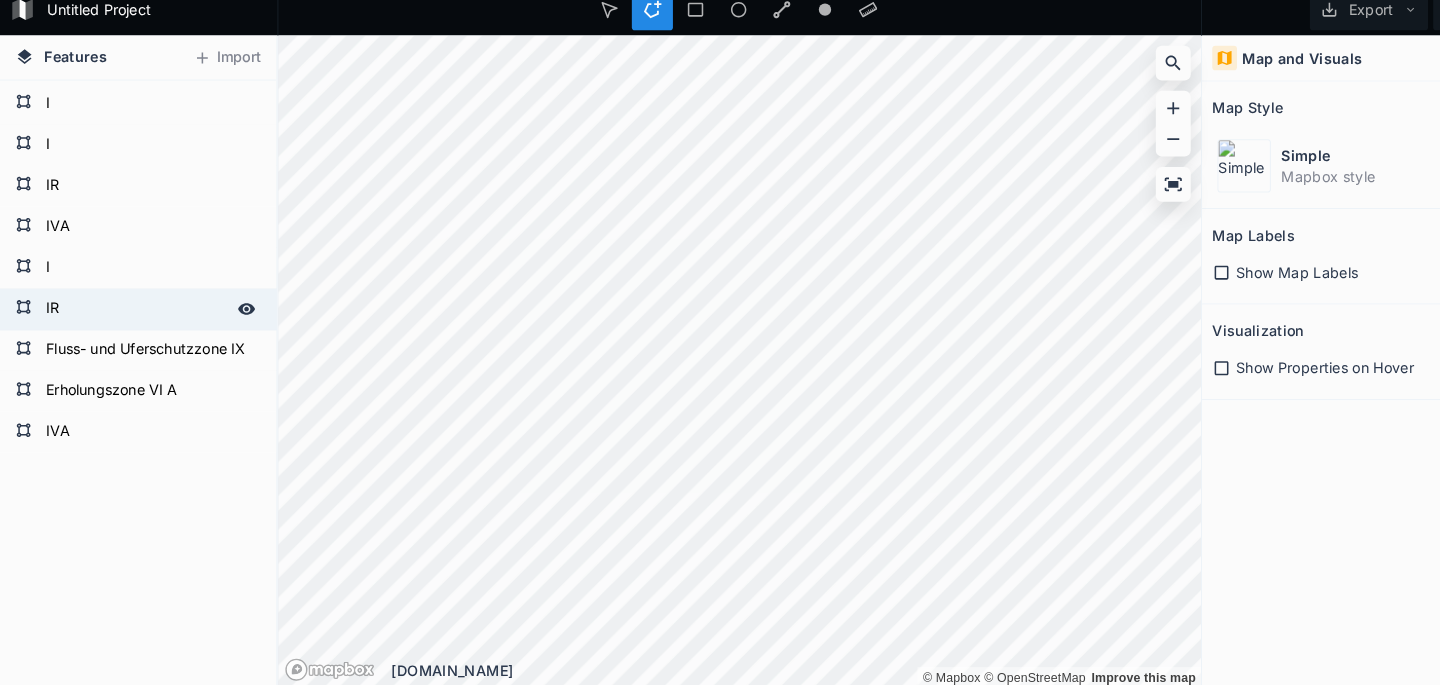 click on "Features  Import  Polygon 1 IVA Erholungszone VI A Fluss- und Uferschutzzone IX IR I IVA IR I I IV A Fluss- und Uferschutzzone IX Erholungszone VI A Fluss- und Uferschutzzone IX Erholungszone VI A I I IR IVA I IR I IR Fluss- und Uferschutzzone IX IVA IR I IR © Mapbox   © OpenStreetMap   Improve this map © Mapbox   © OpenStreetMap   Improve this map krata.app Map and Visuals Map Style Simple Mapbox style Map Labels Show Map Labels Visualization Show Properties on Hover" at bounding box center (720, 367) 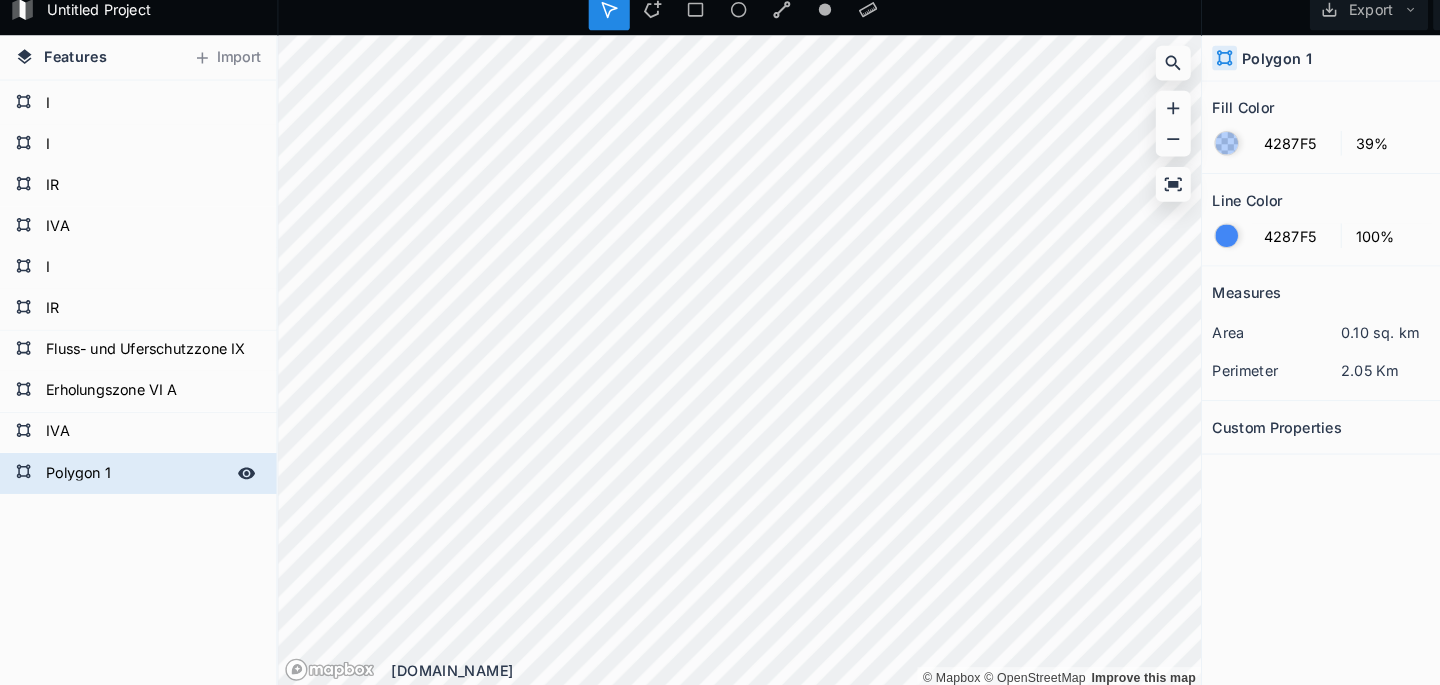 click on "Polygon 1" at bounding box center [132, 476] 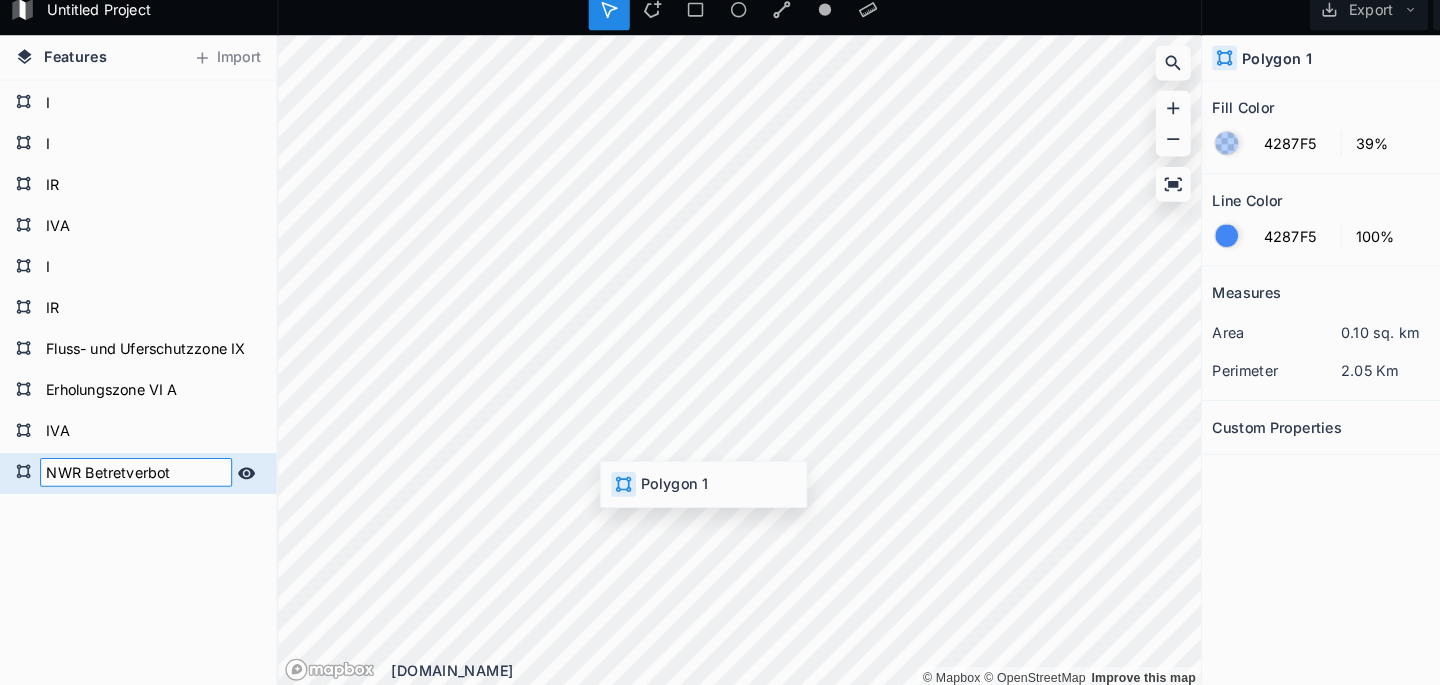 type on "NWR Betretverbot" 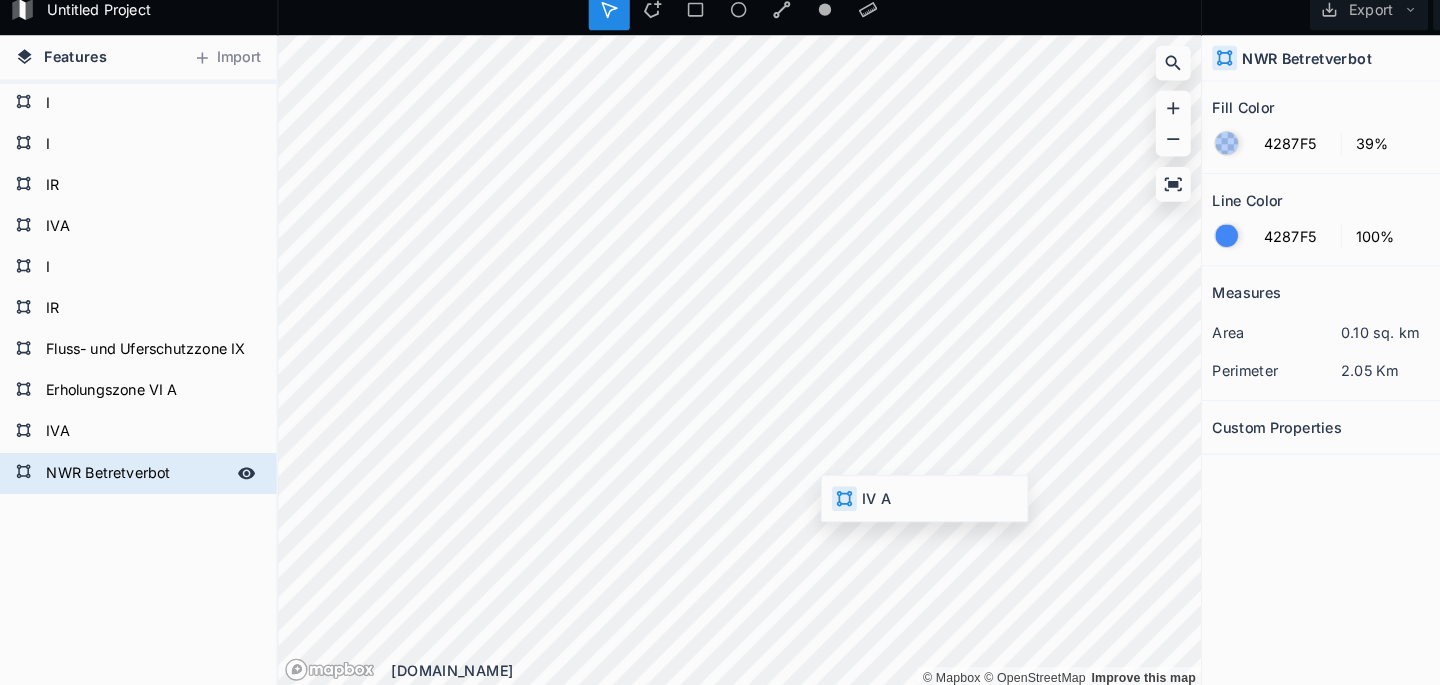 type on "149E08" 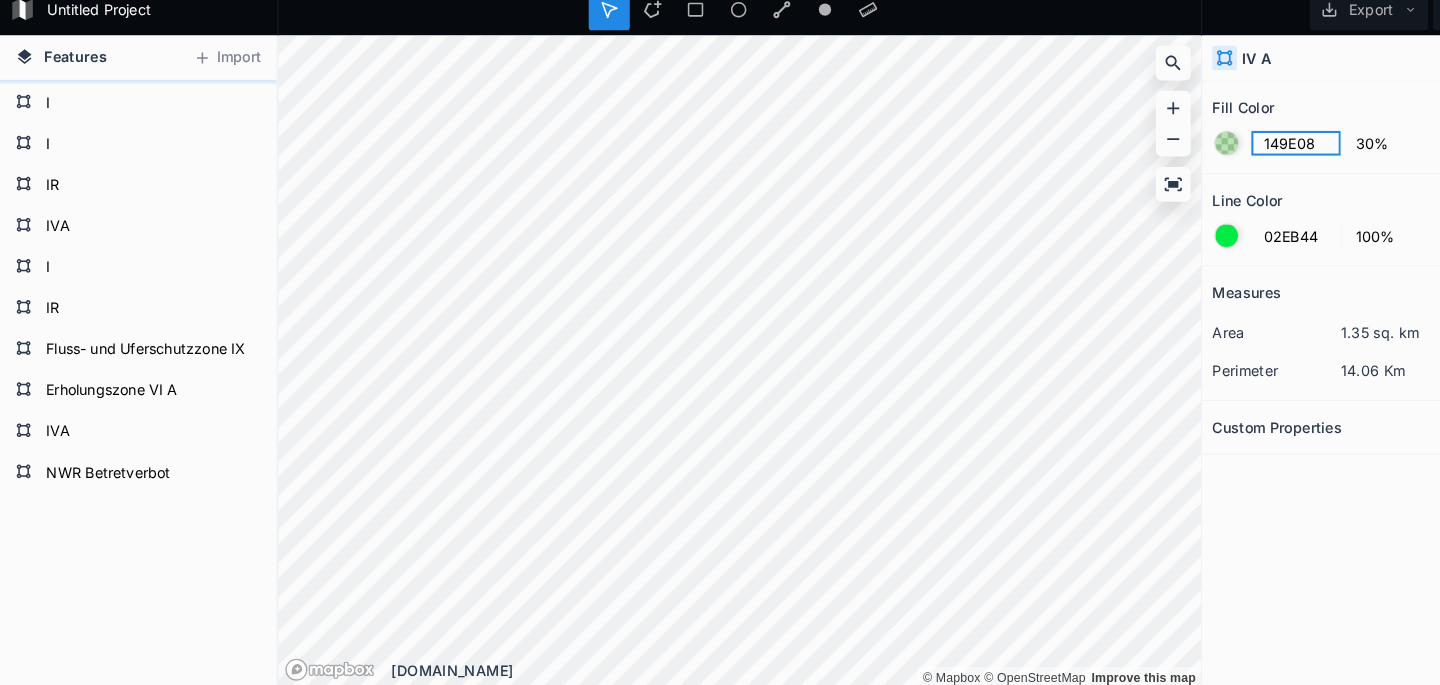 click on "149E08" 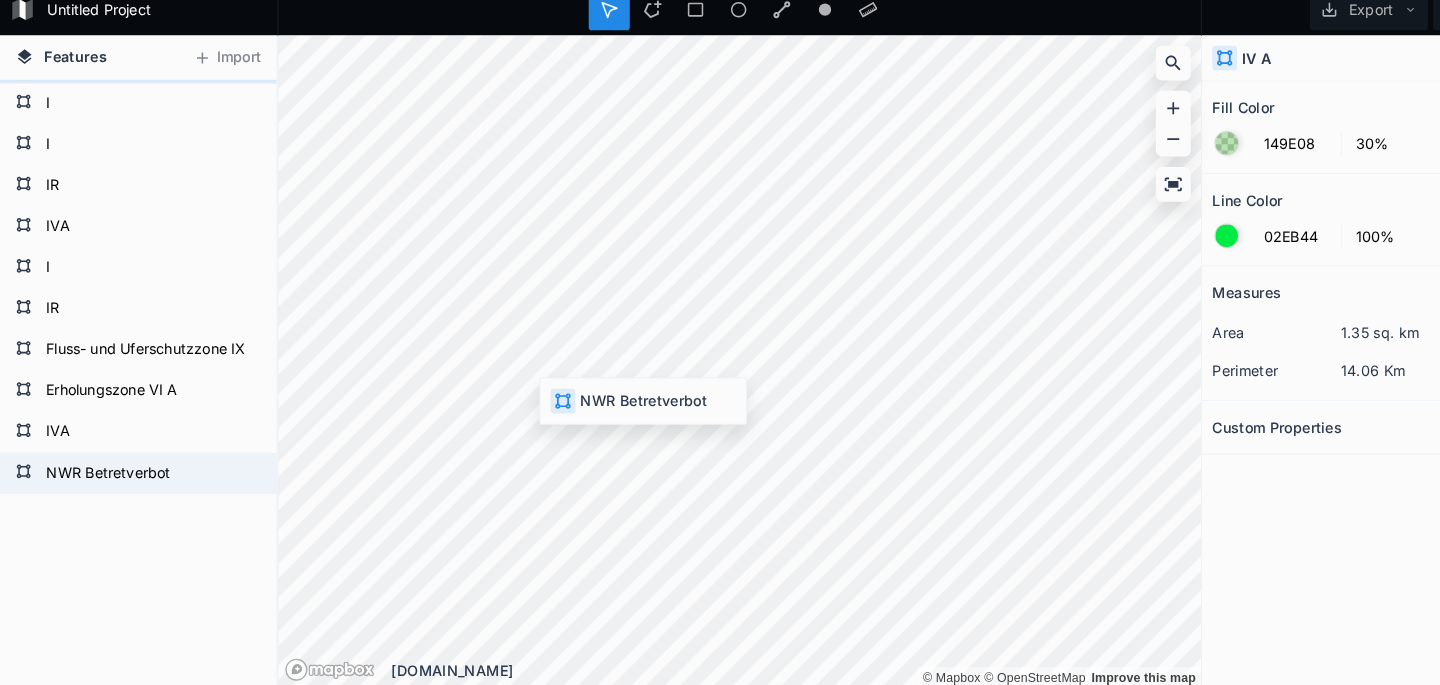type on "4287F5" 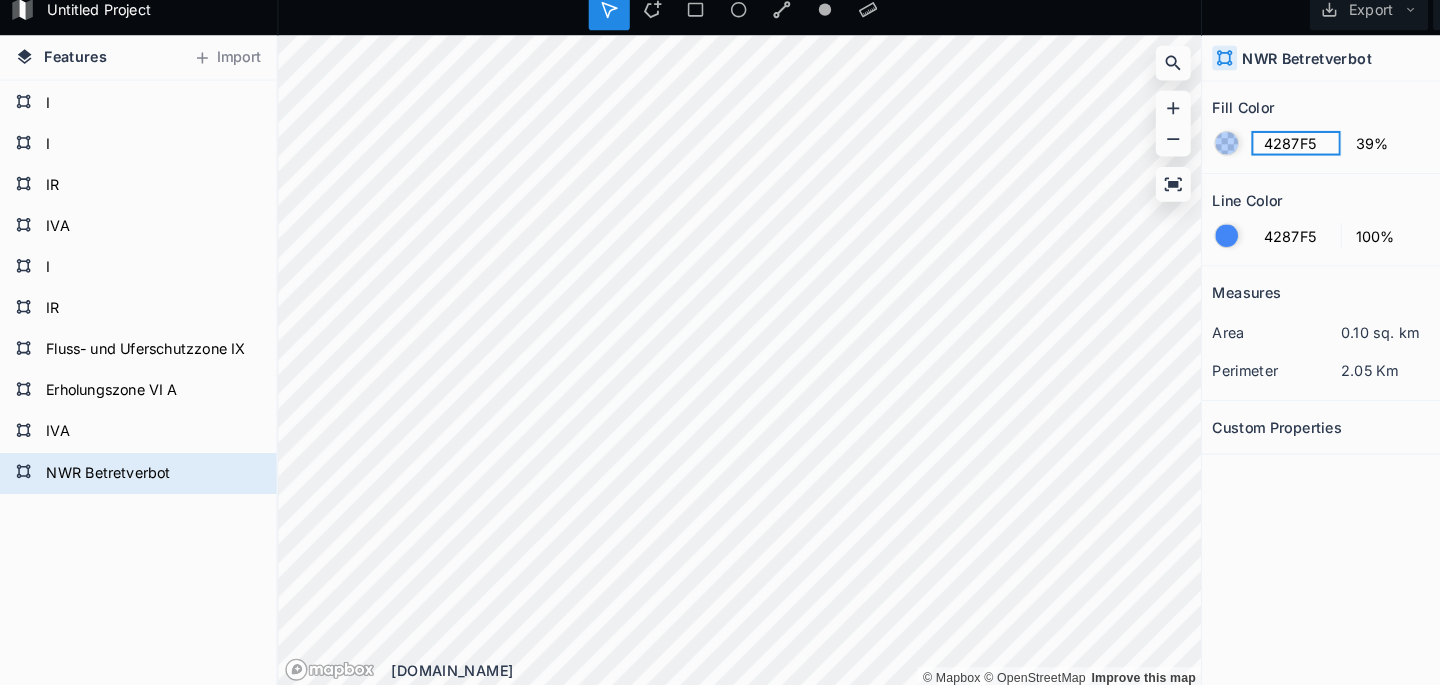 click on "4287F5" 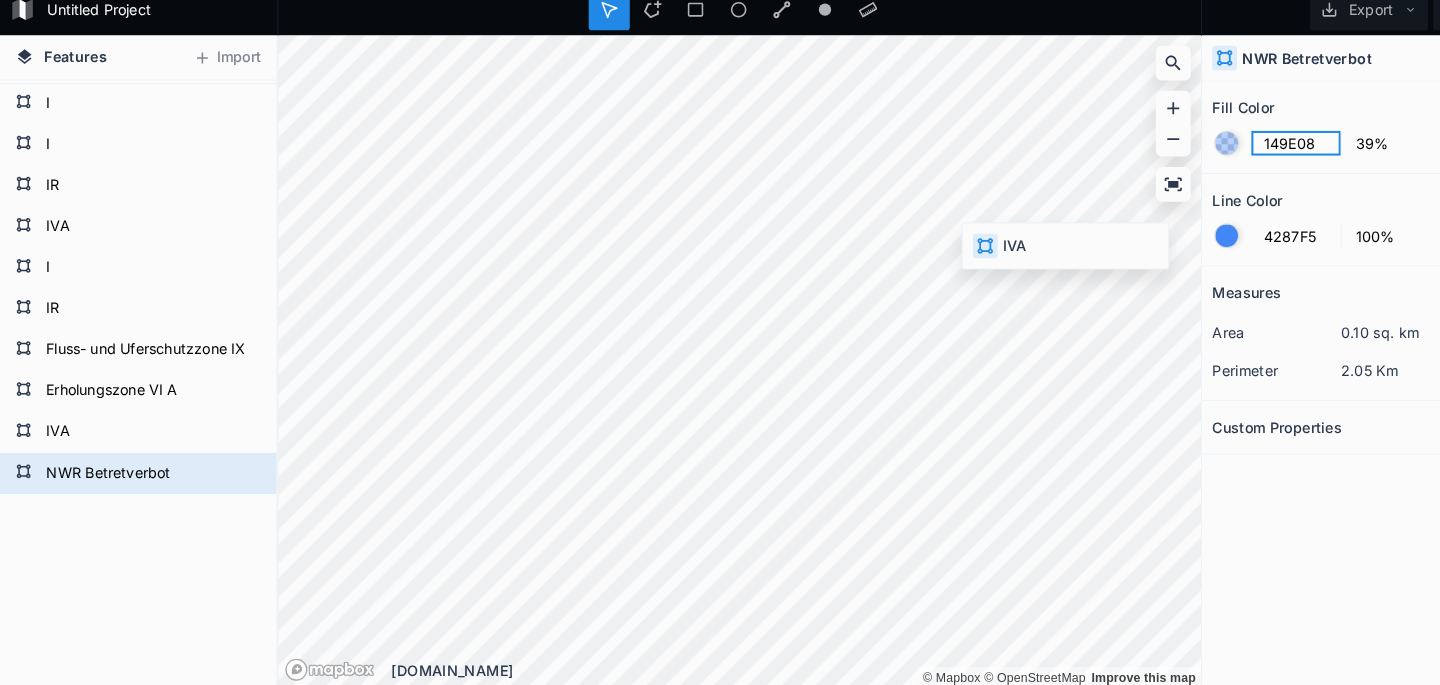 type on "149E08" 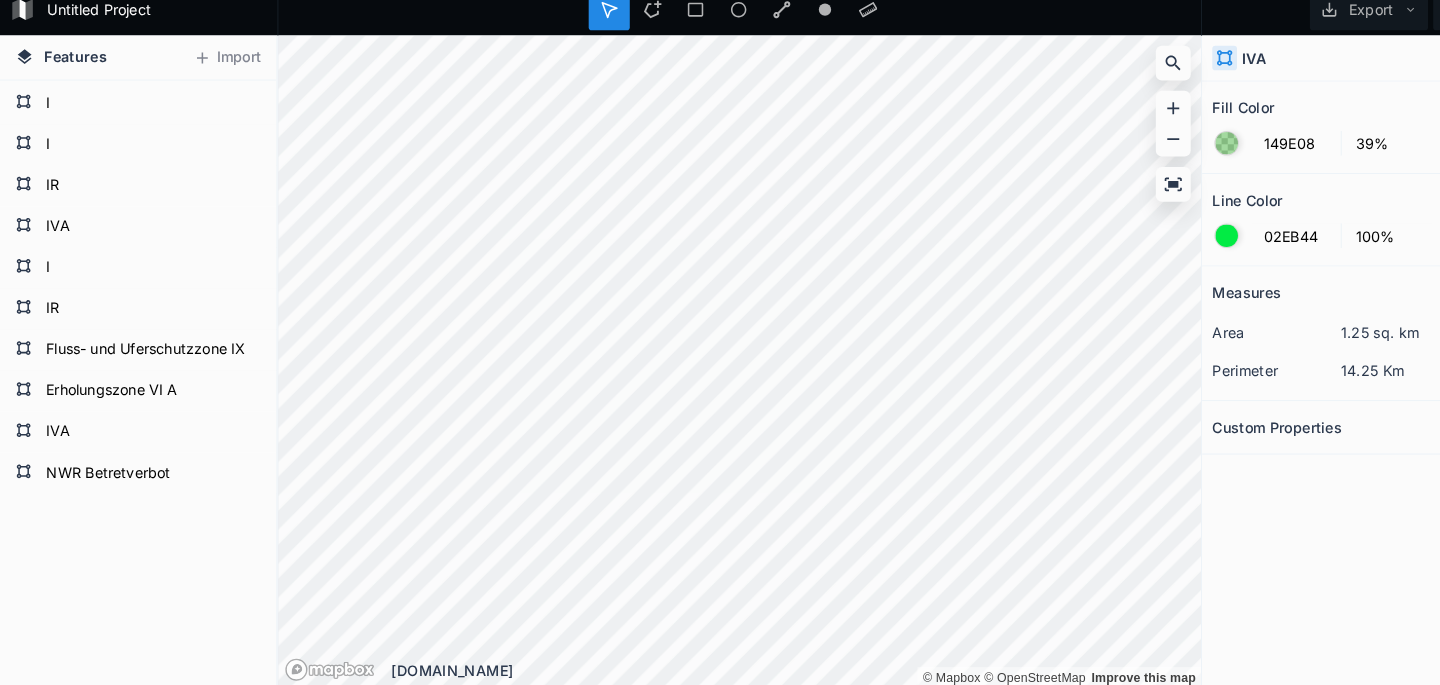 click at bounding box center [1194, 245] 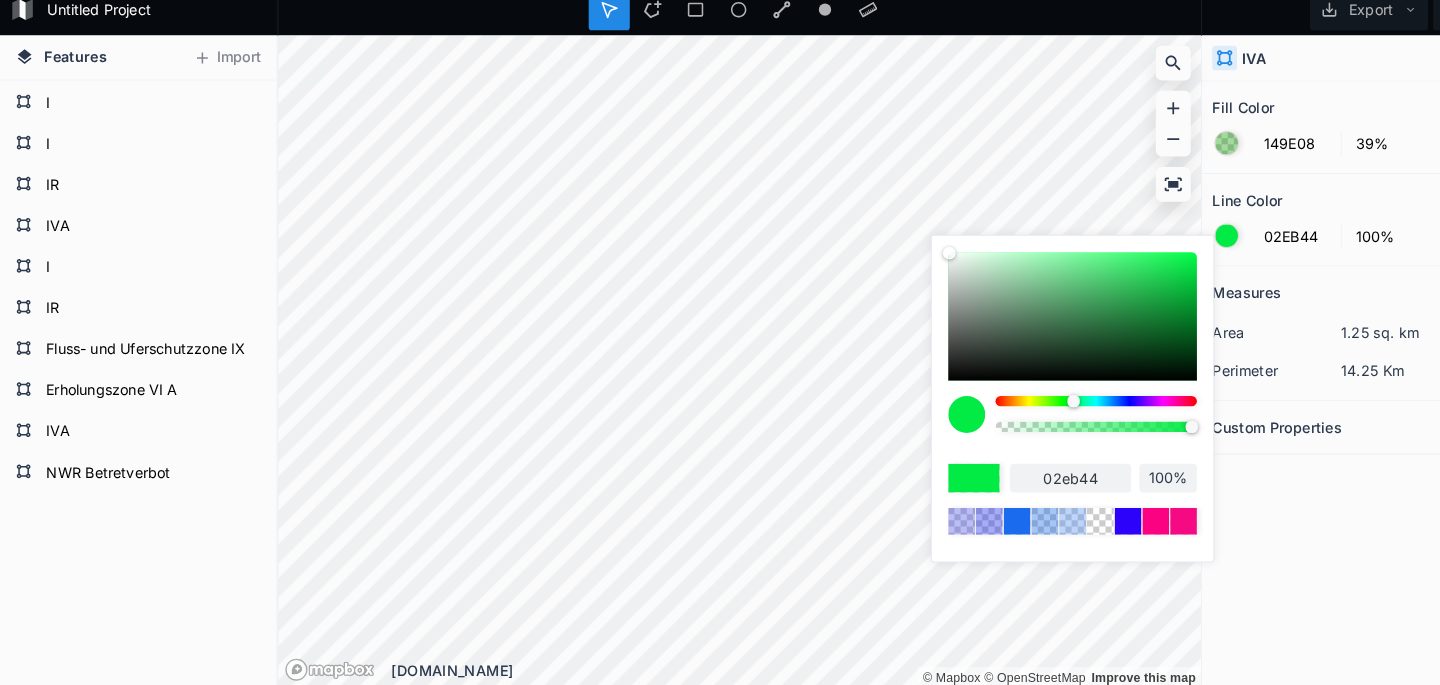 type on "EB0231" 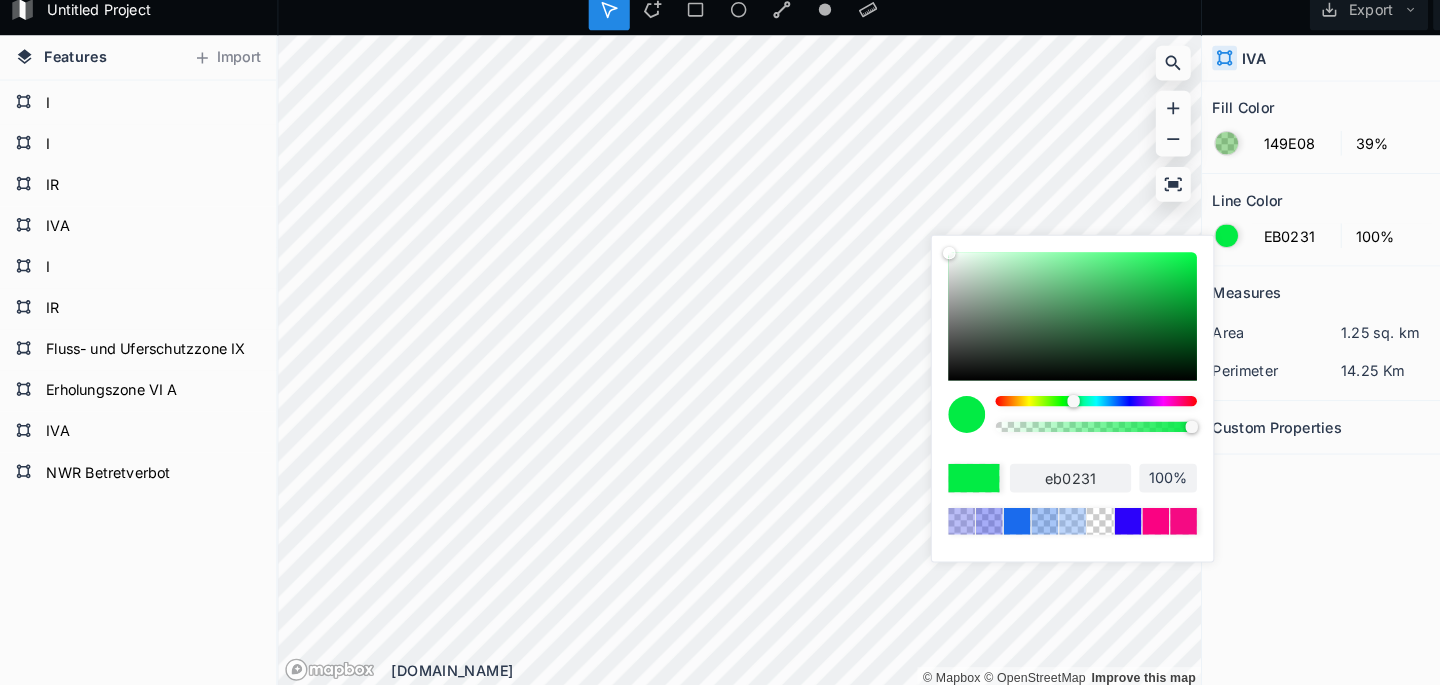 click at bounding box center (1067, 406) 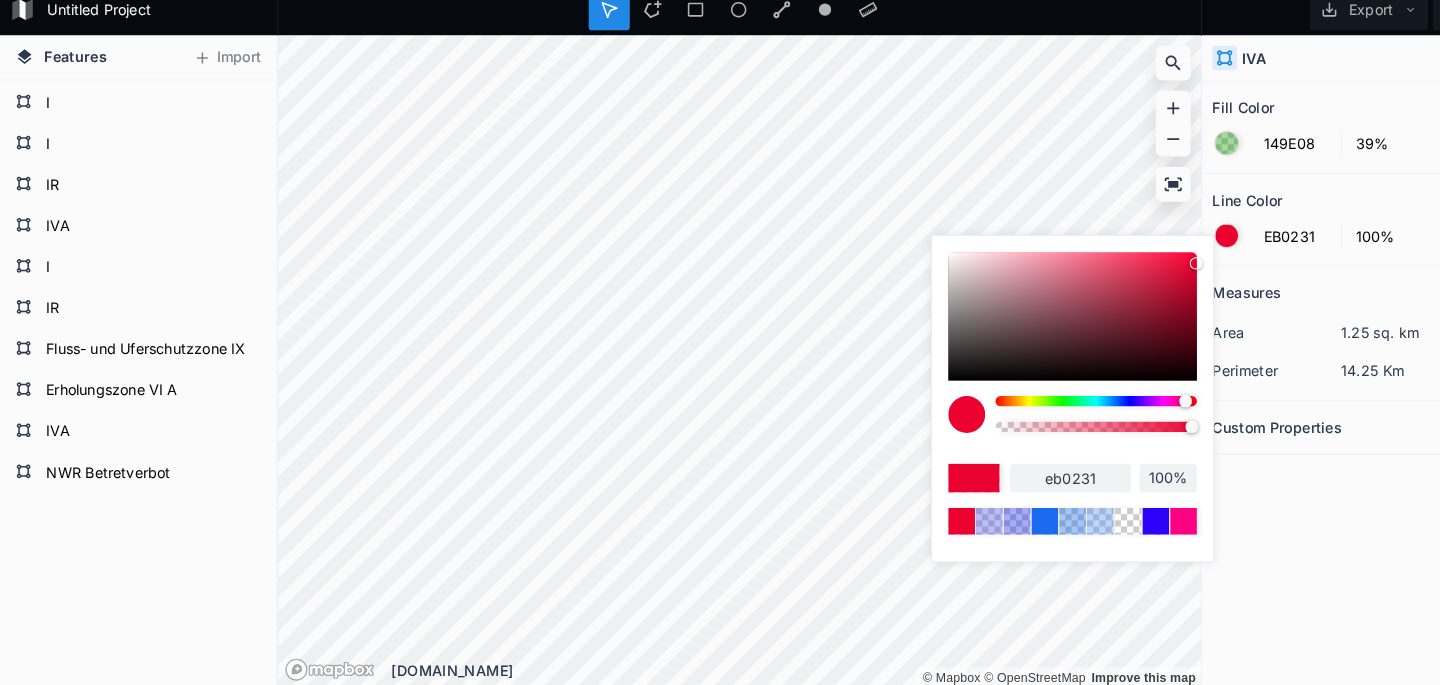 type on "EB0239" 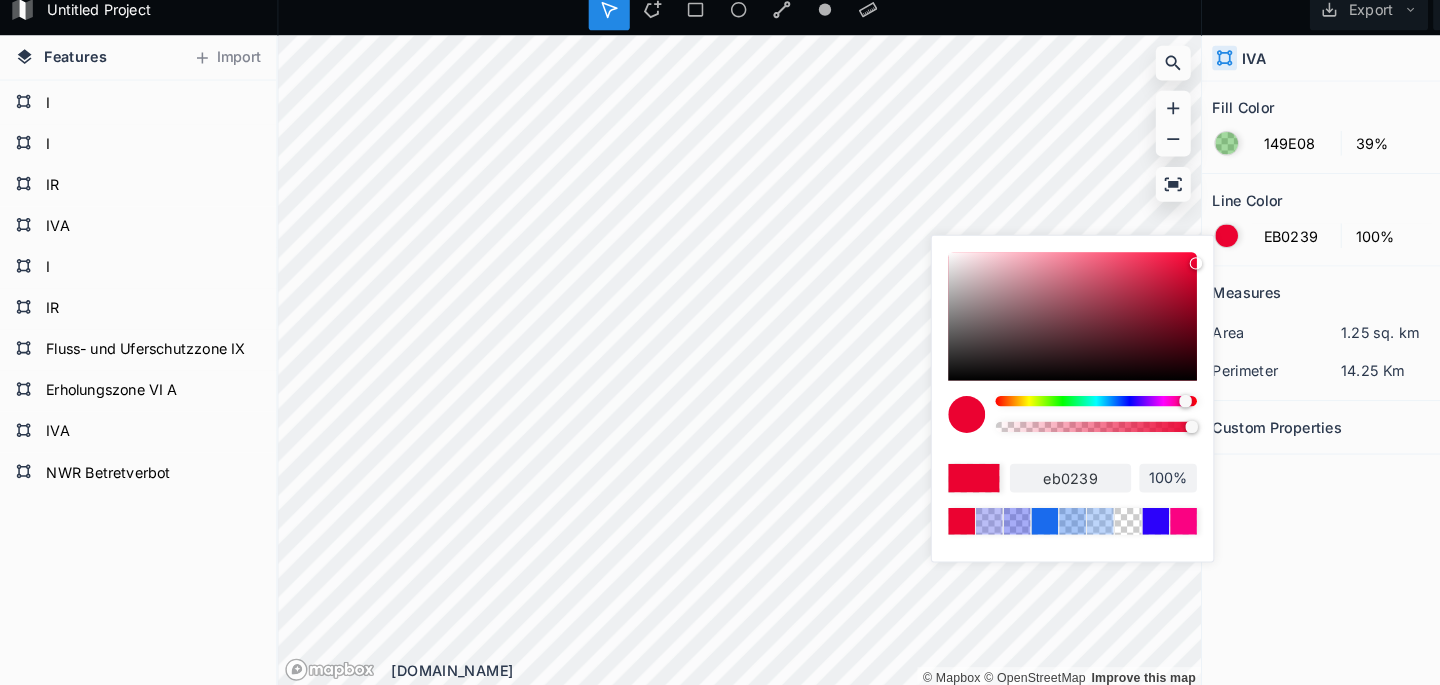 type on "EB023C" 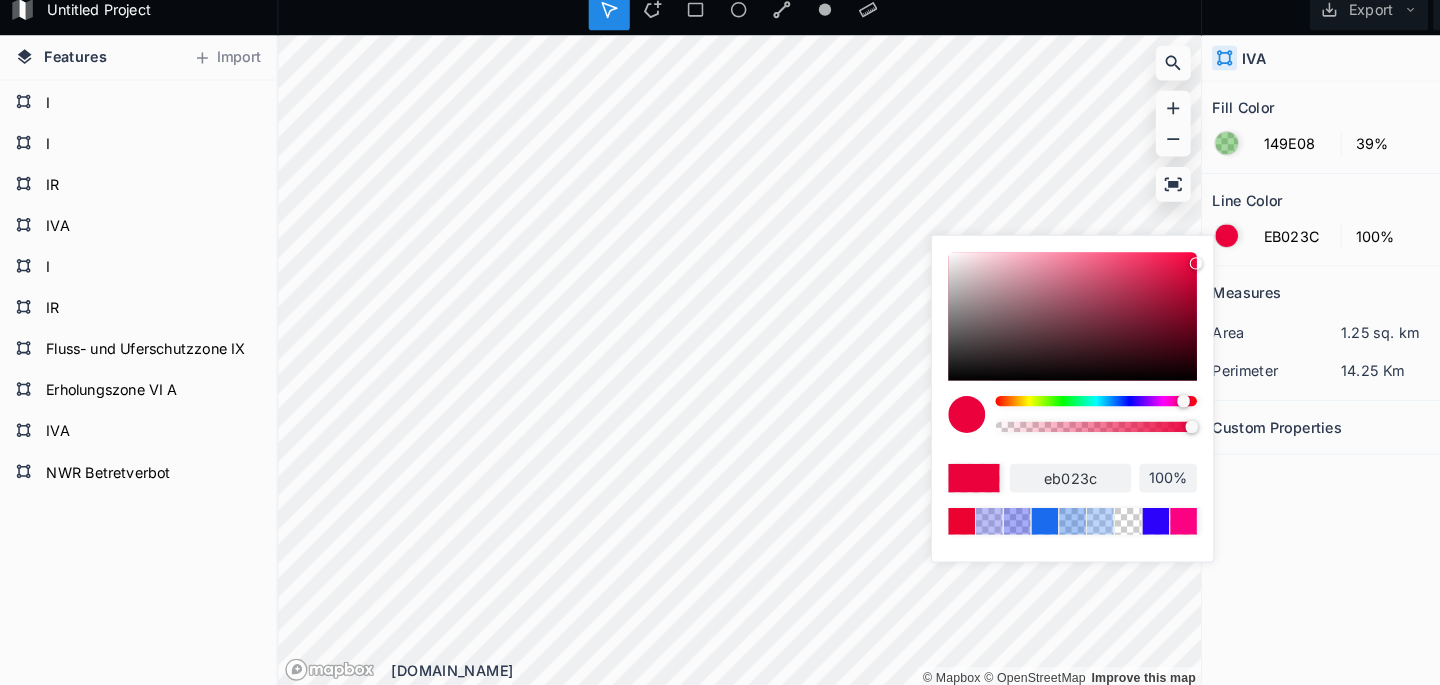 type on "EB0244" 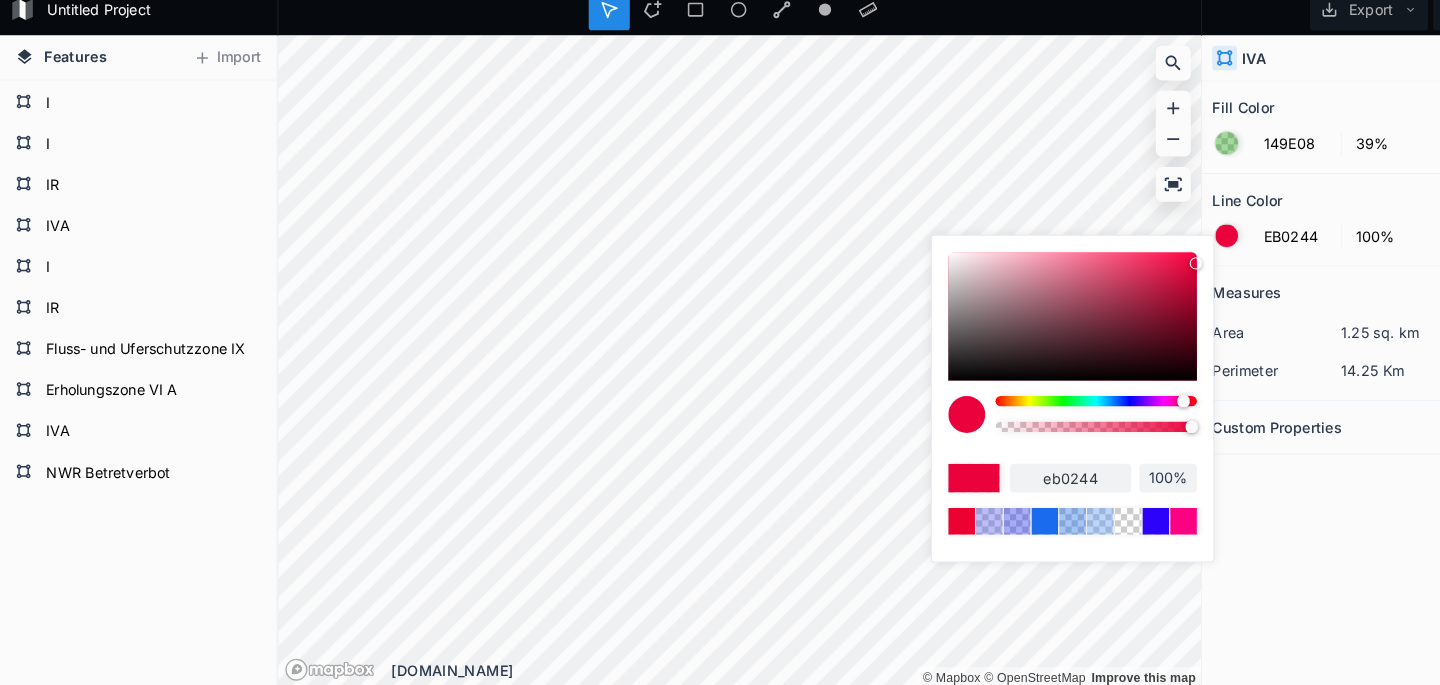 type on "EB024C" 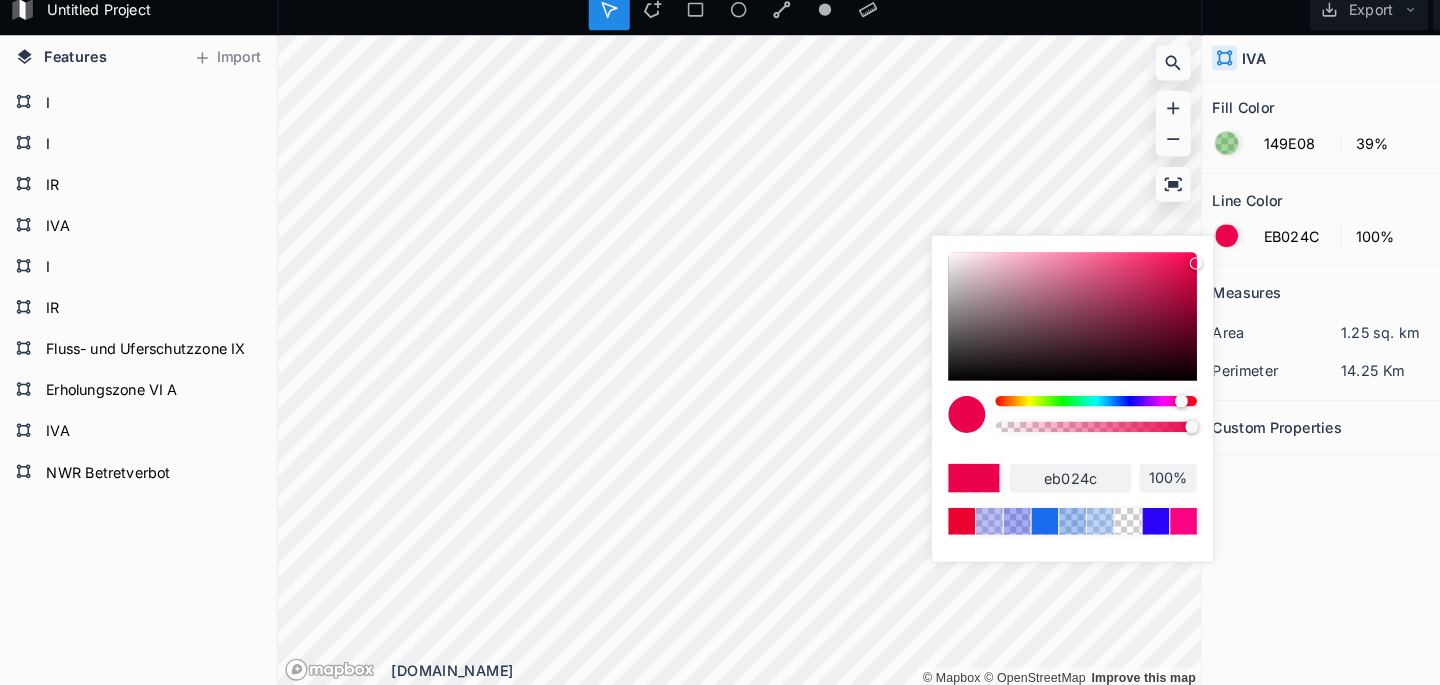 type on "EB0254" 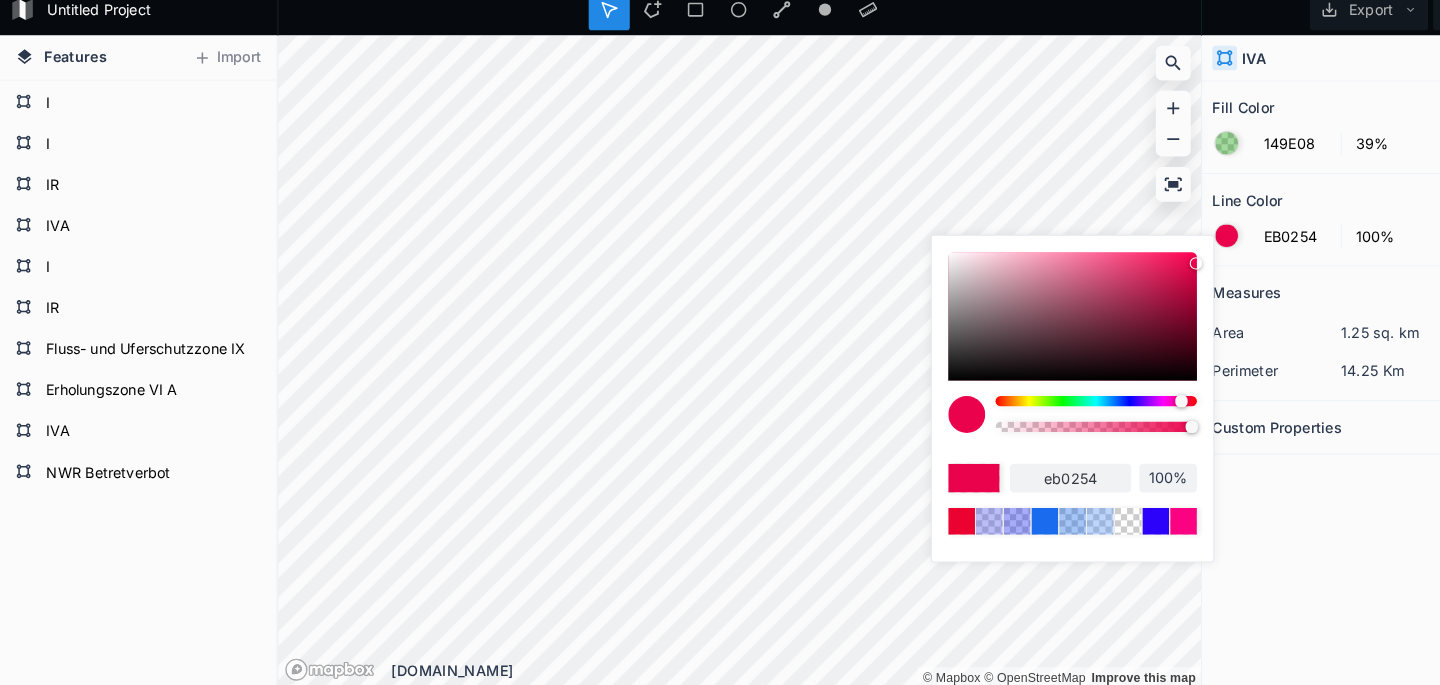 type on "EB025B" 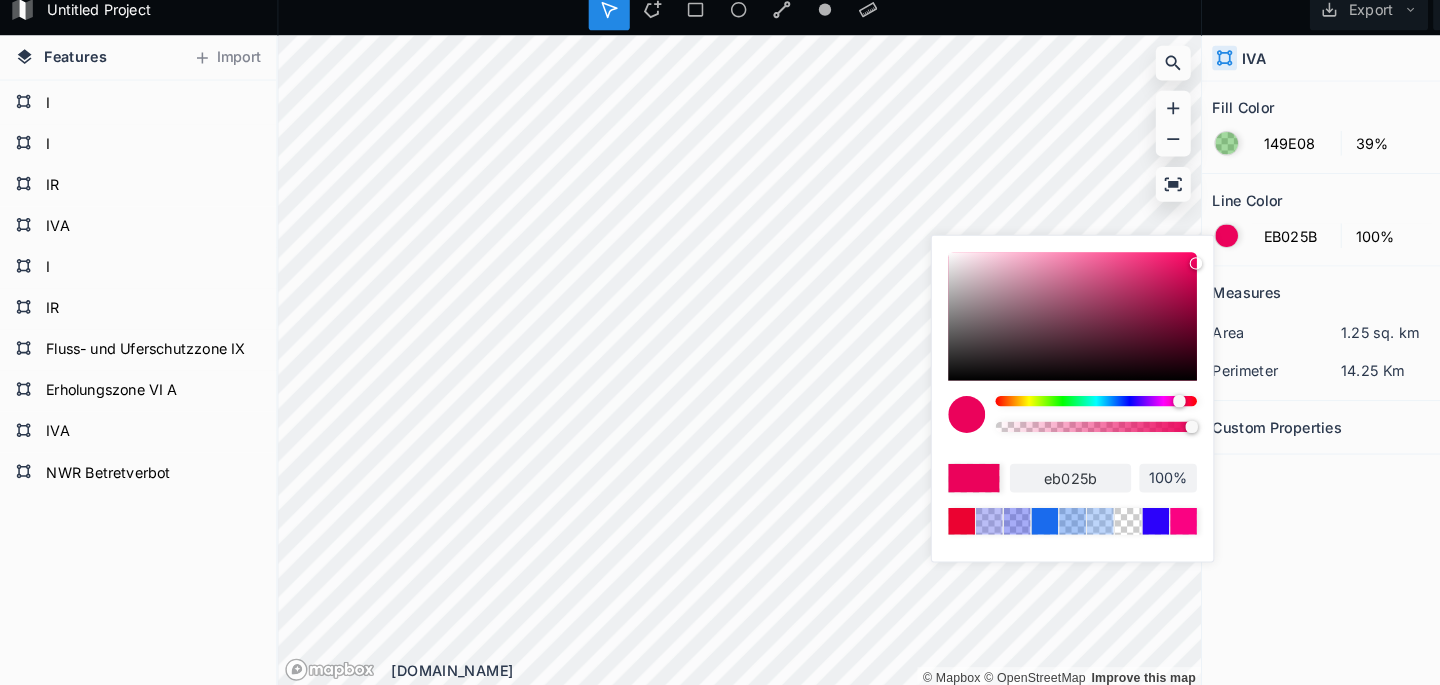 type on "EB0263" 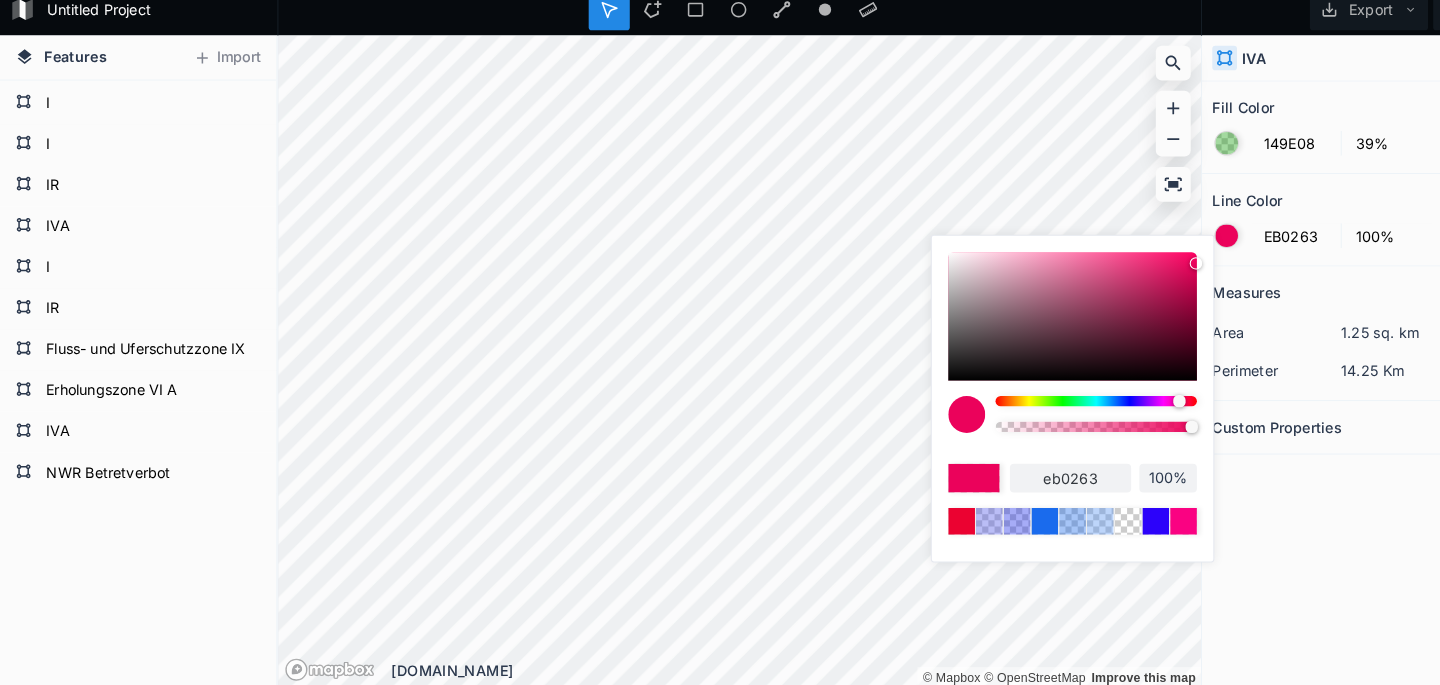 type on "EB026B" 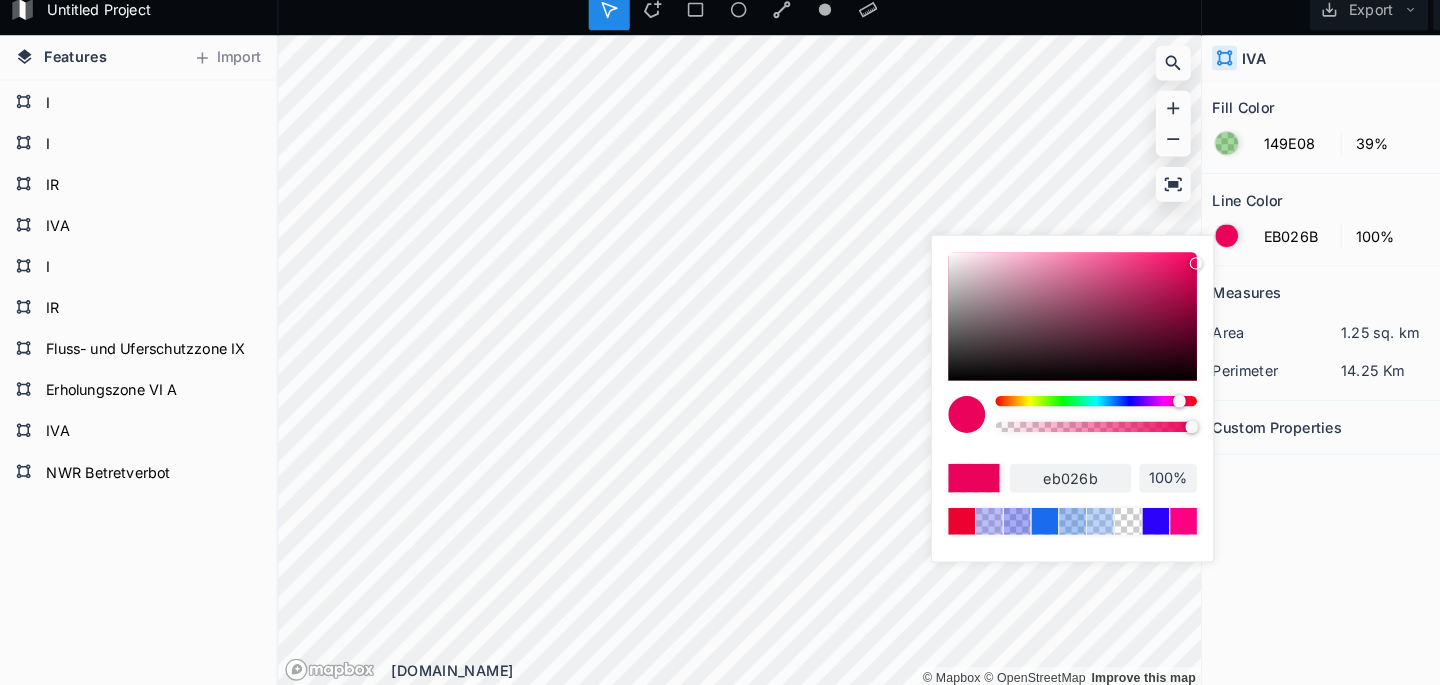 type on "EB0273" 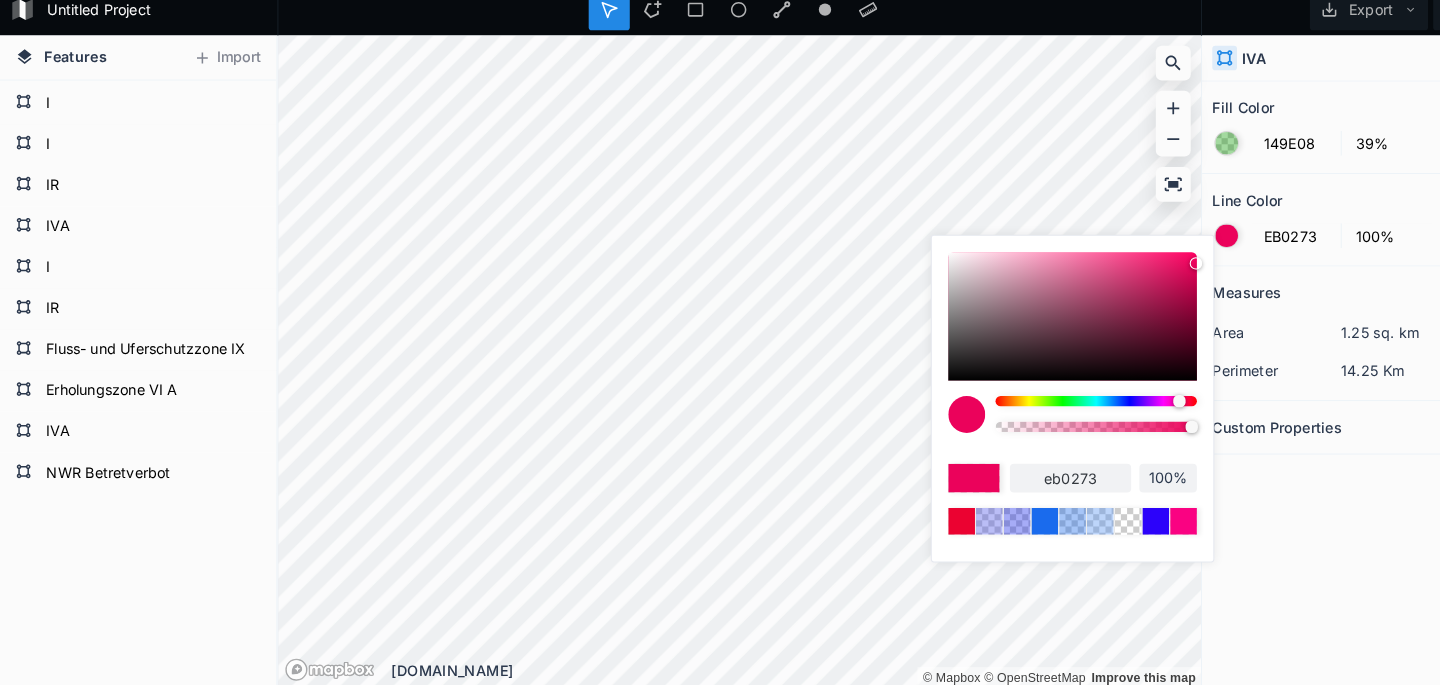 type on "EB027A" 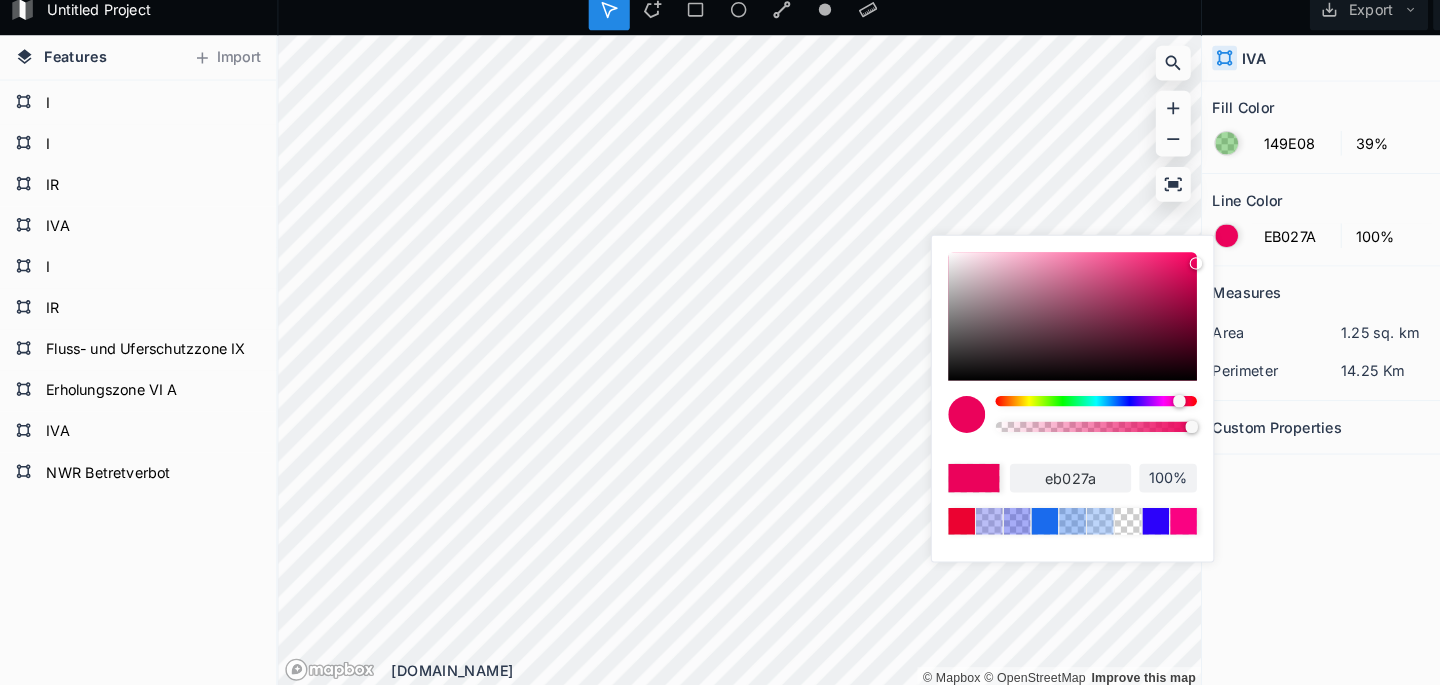 type on "EB0282" 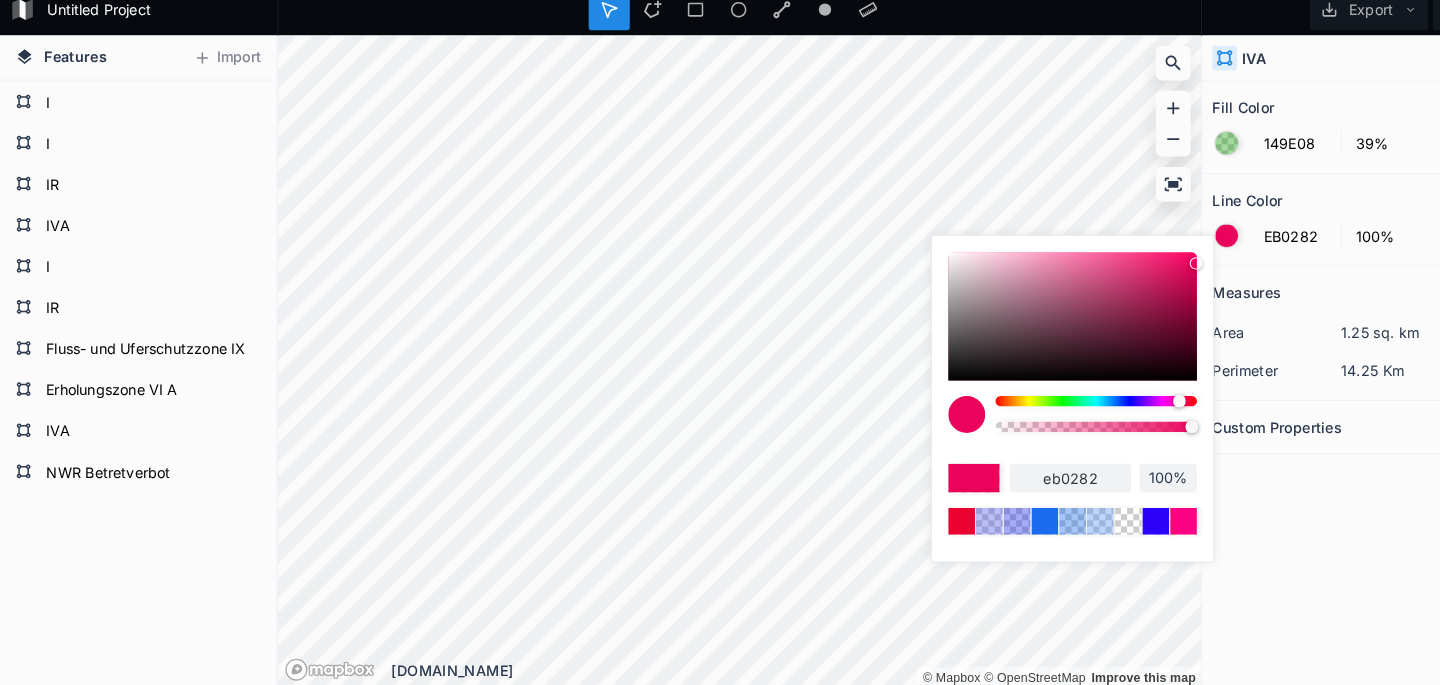 type on "EB028A" 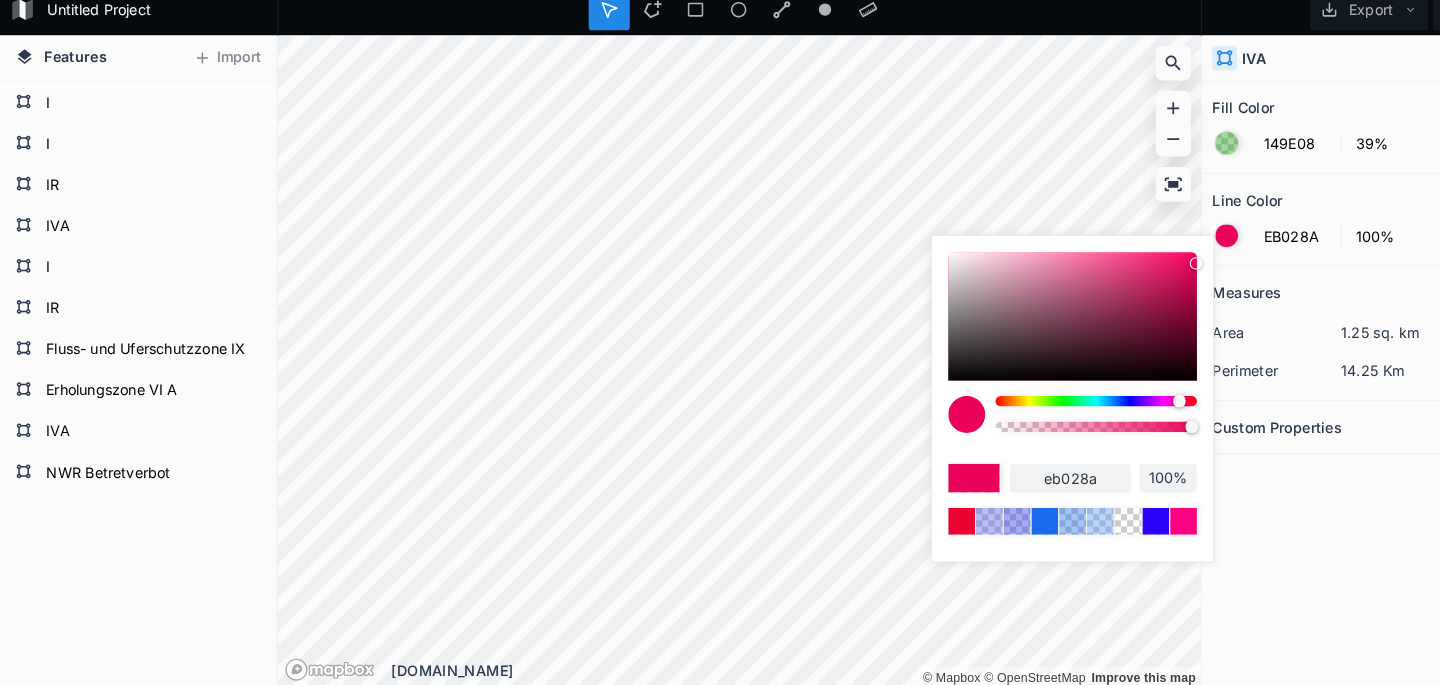 type on "EB0292" 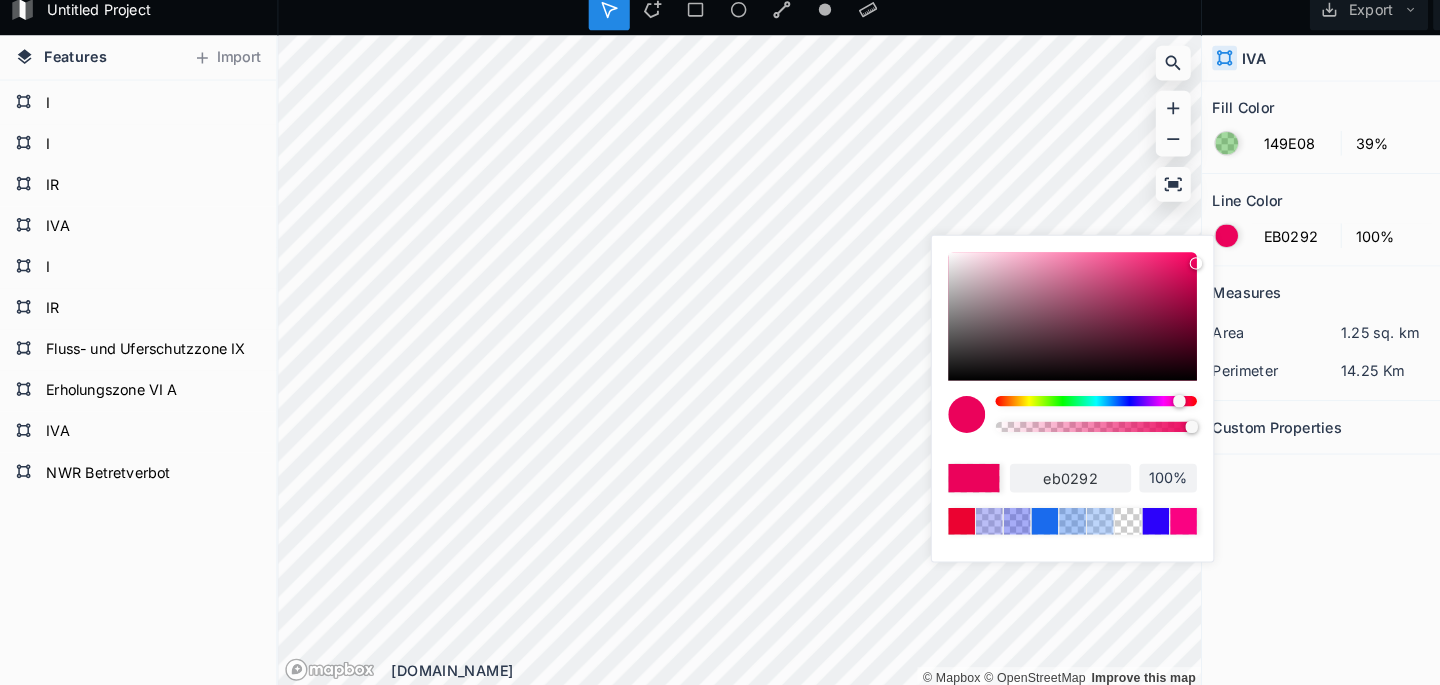 type on "EB02A1" 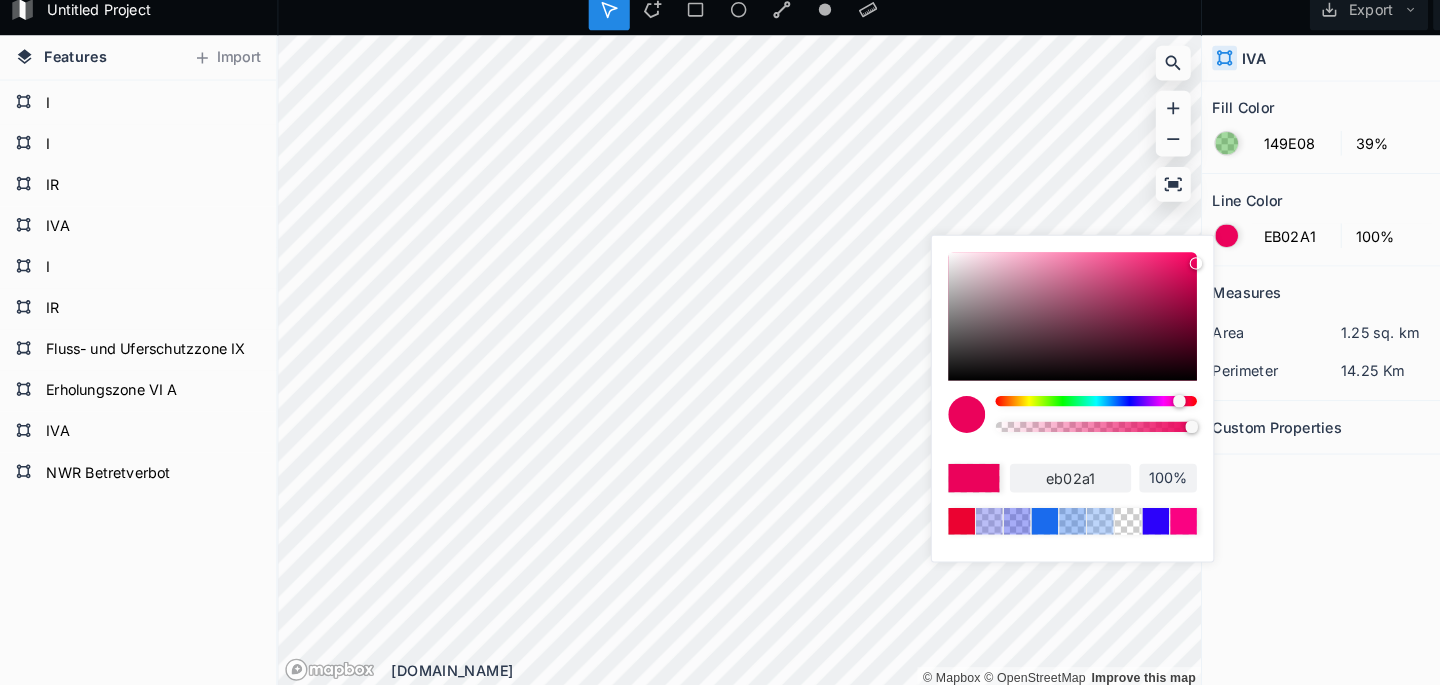 type on "EB02B1" 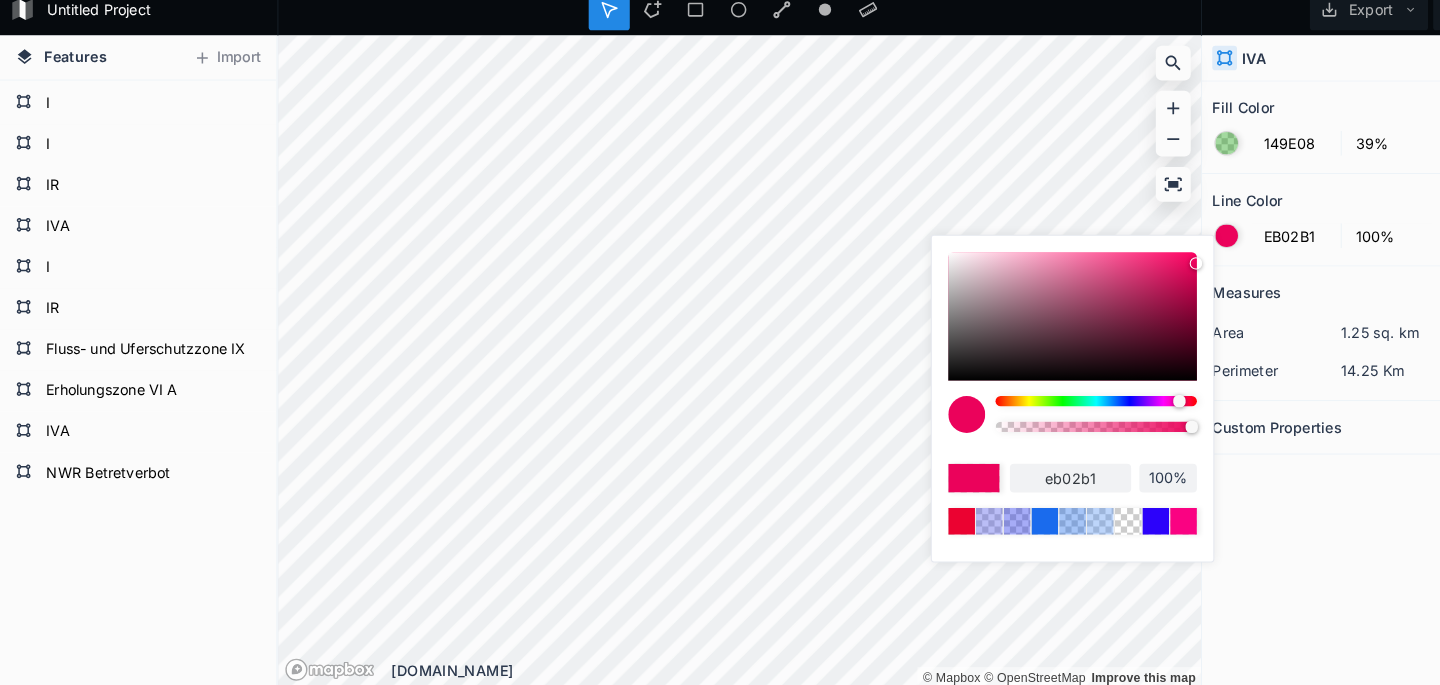 type on "EB02B4" 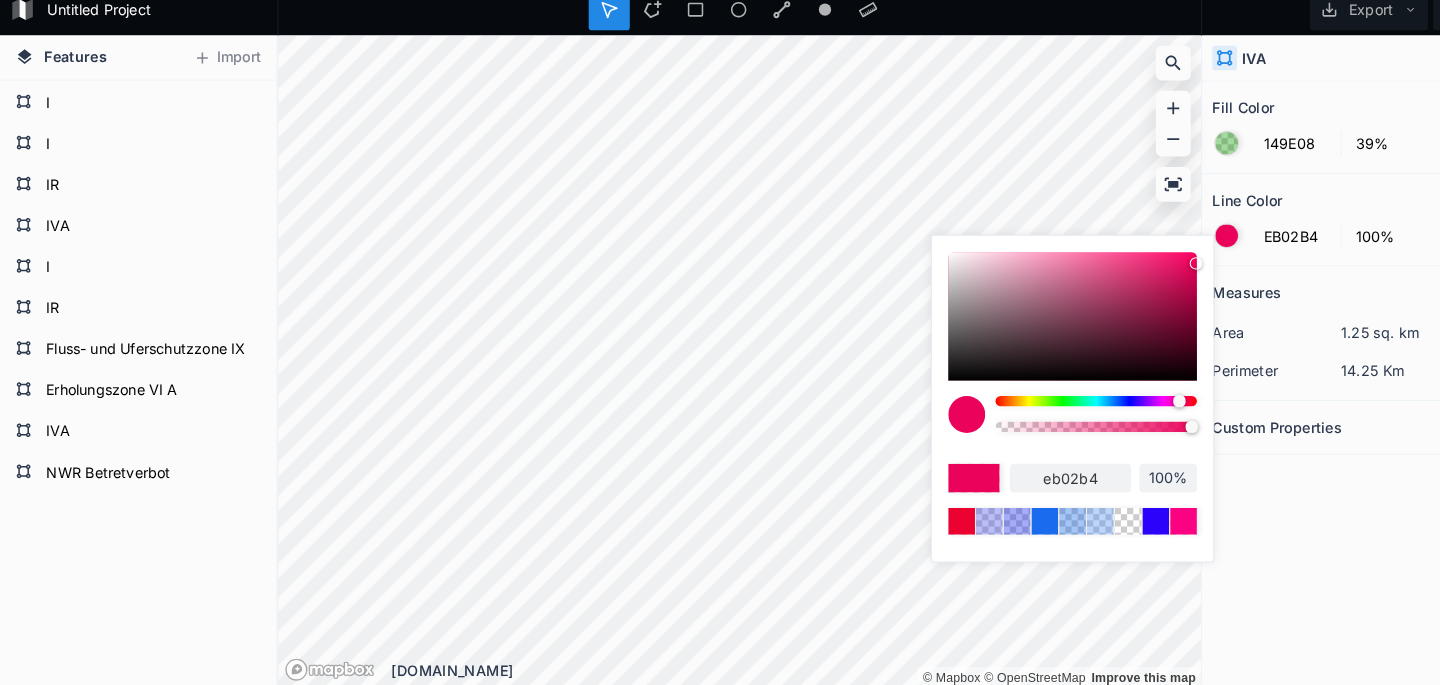 type on "EB02BC" 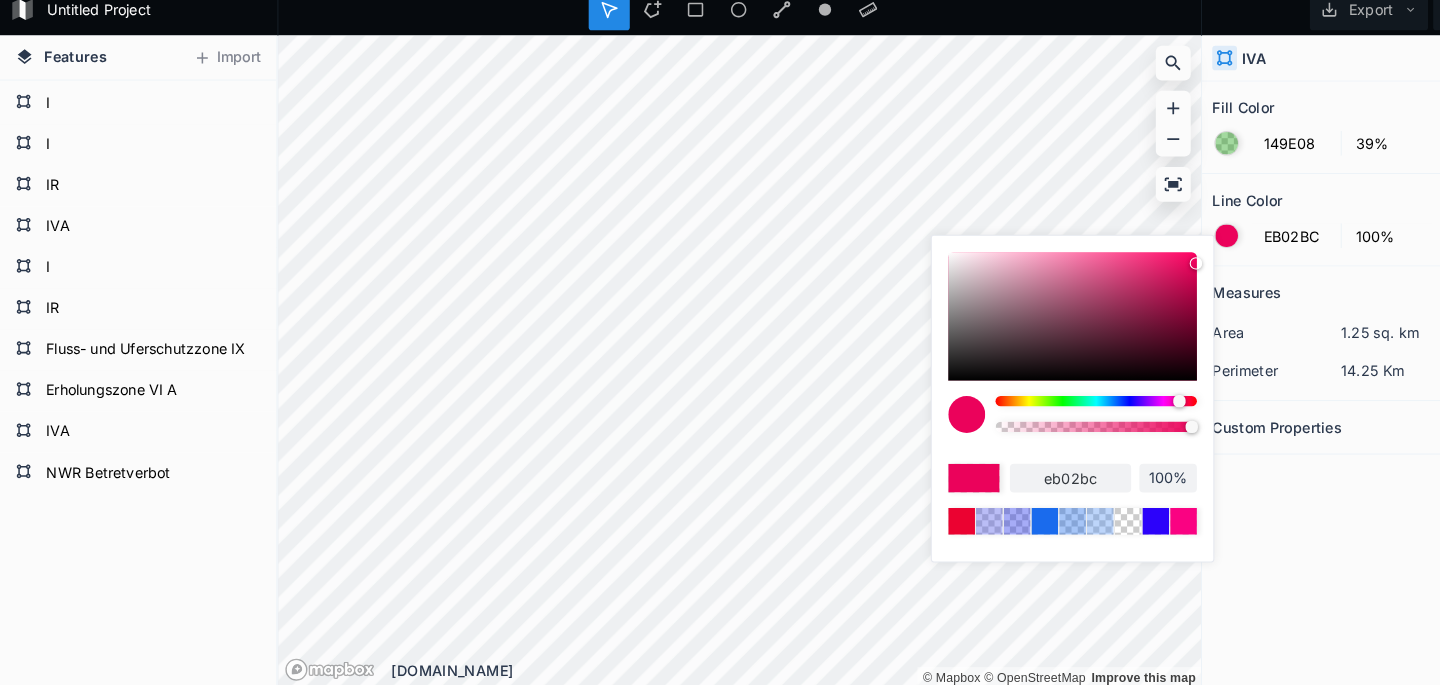 type on "EB02C4" 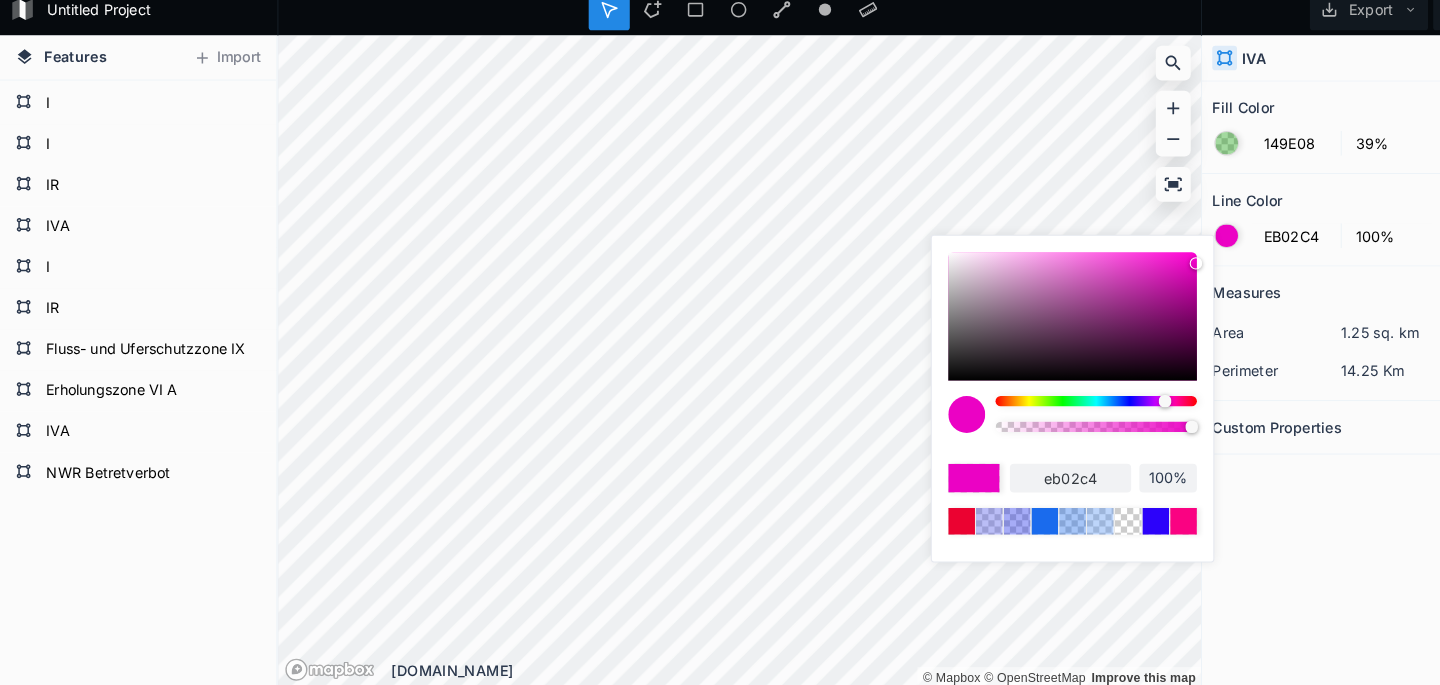 type on "EB02CC" 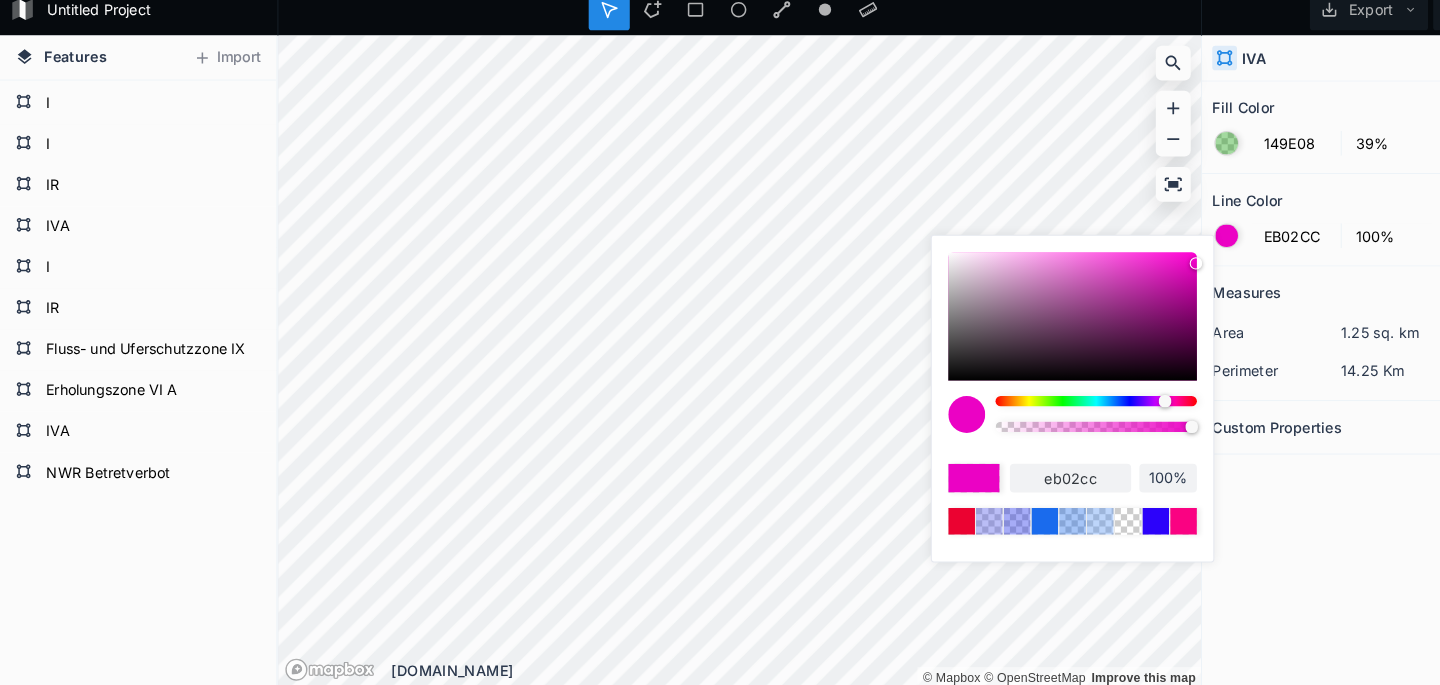 type on "EB02D3" 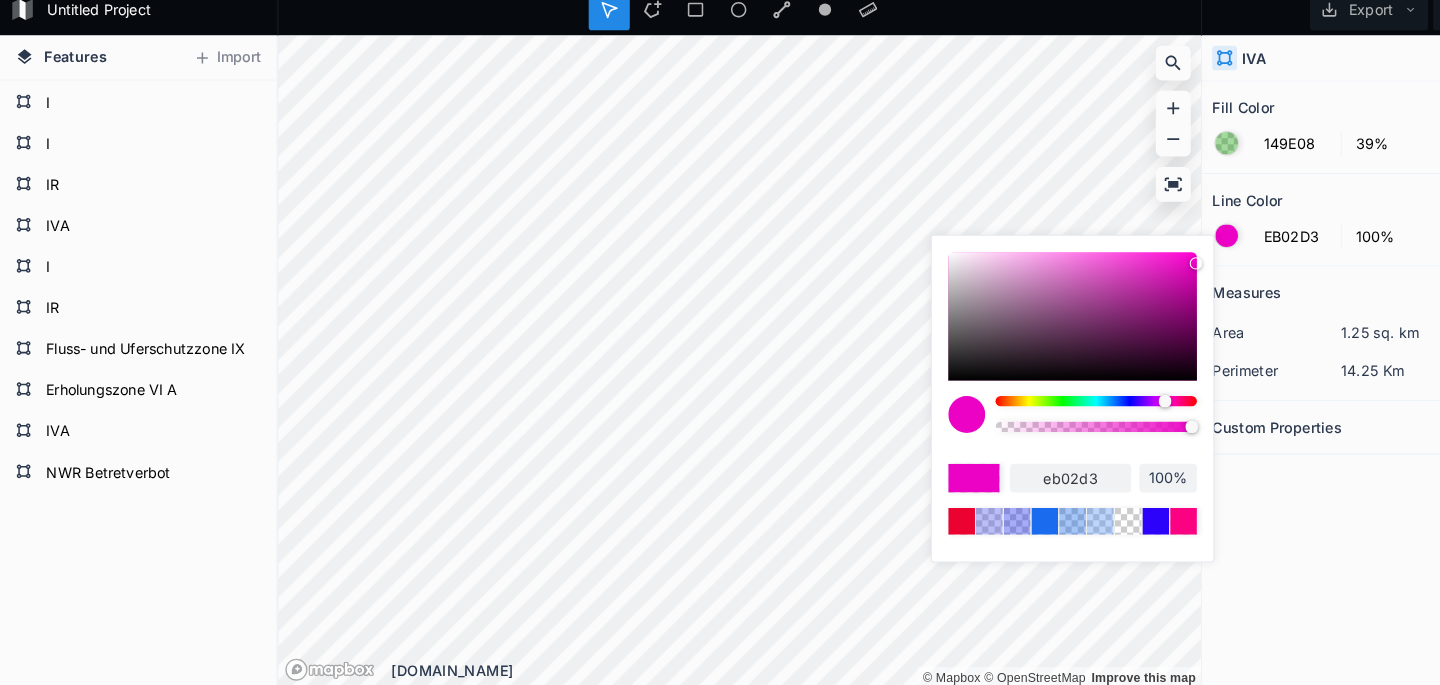 type on "EB02CC" 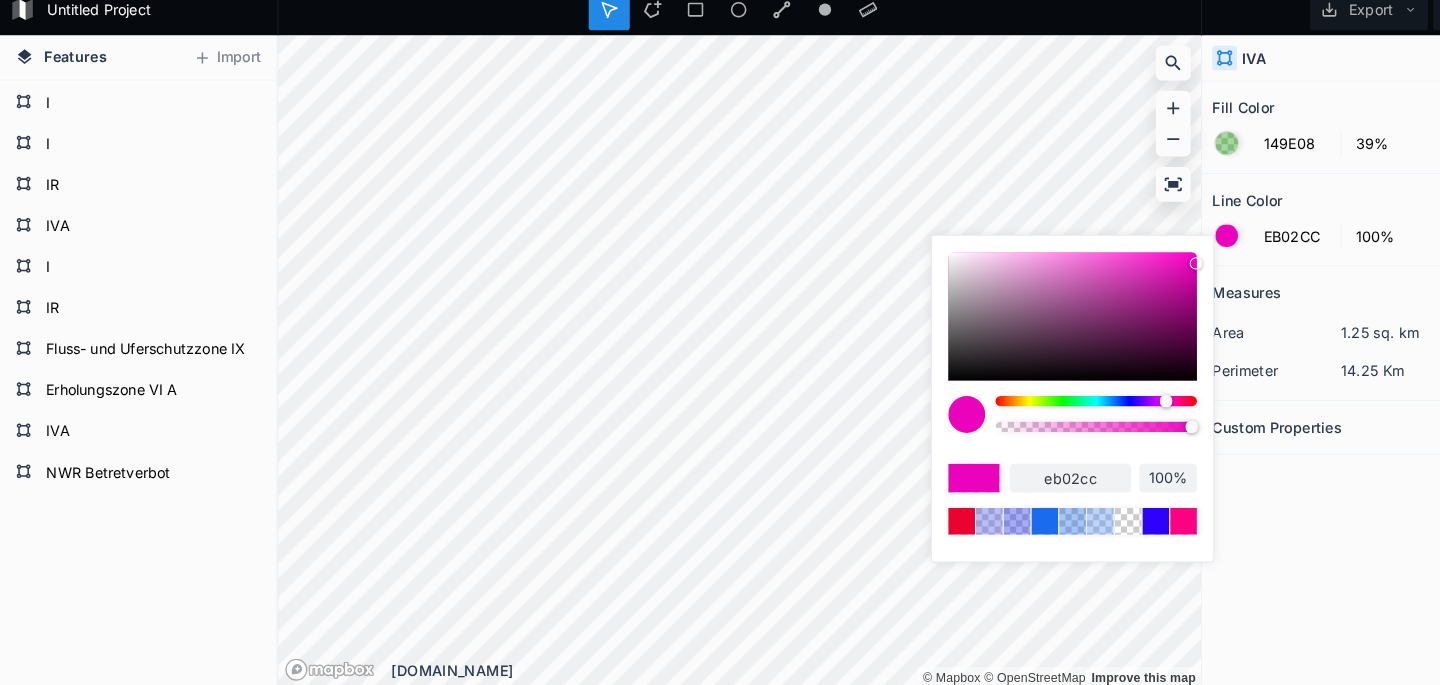 type on "EB02BC" 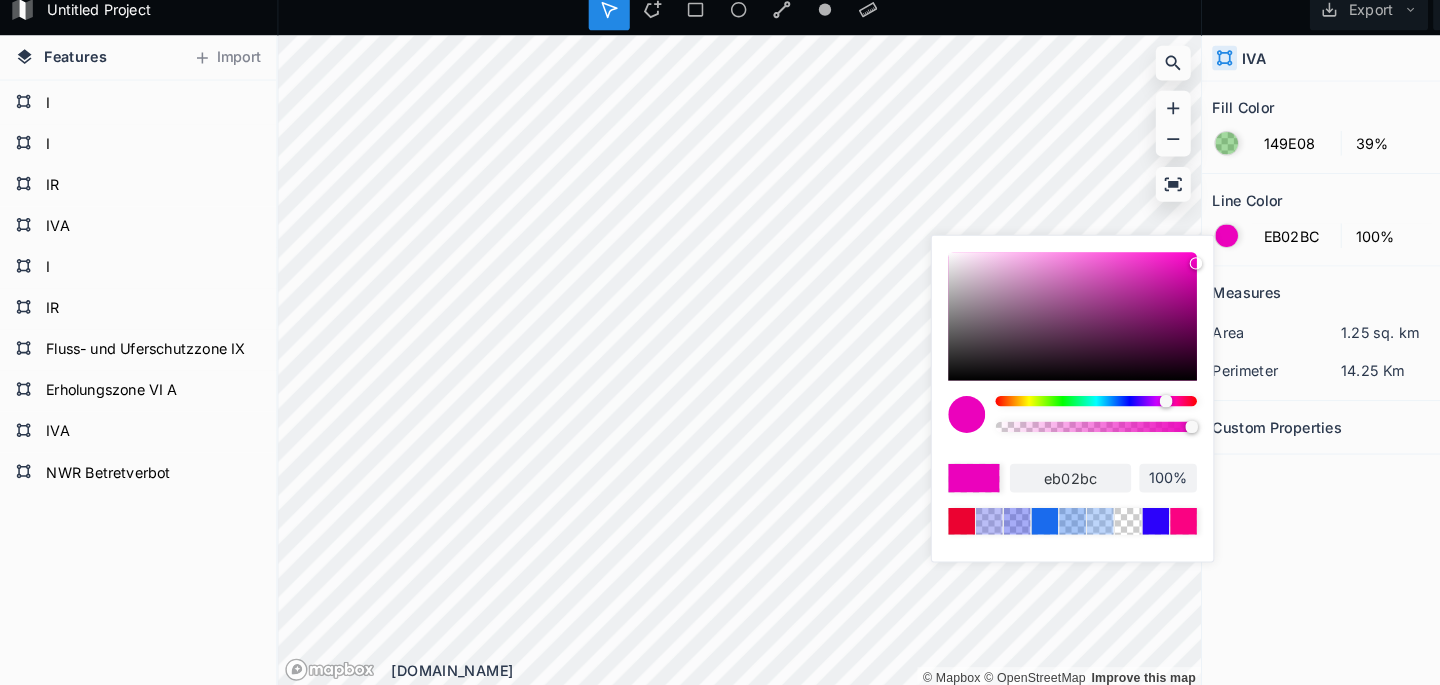 type on "EB02A1" 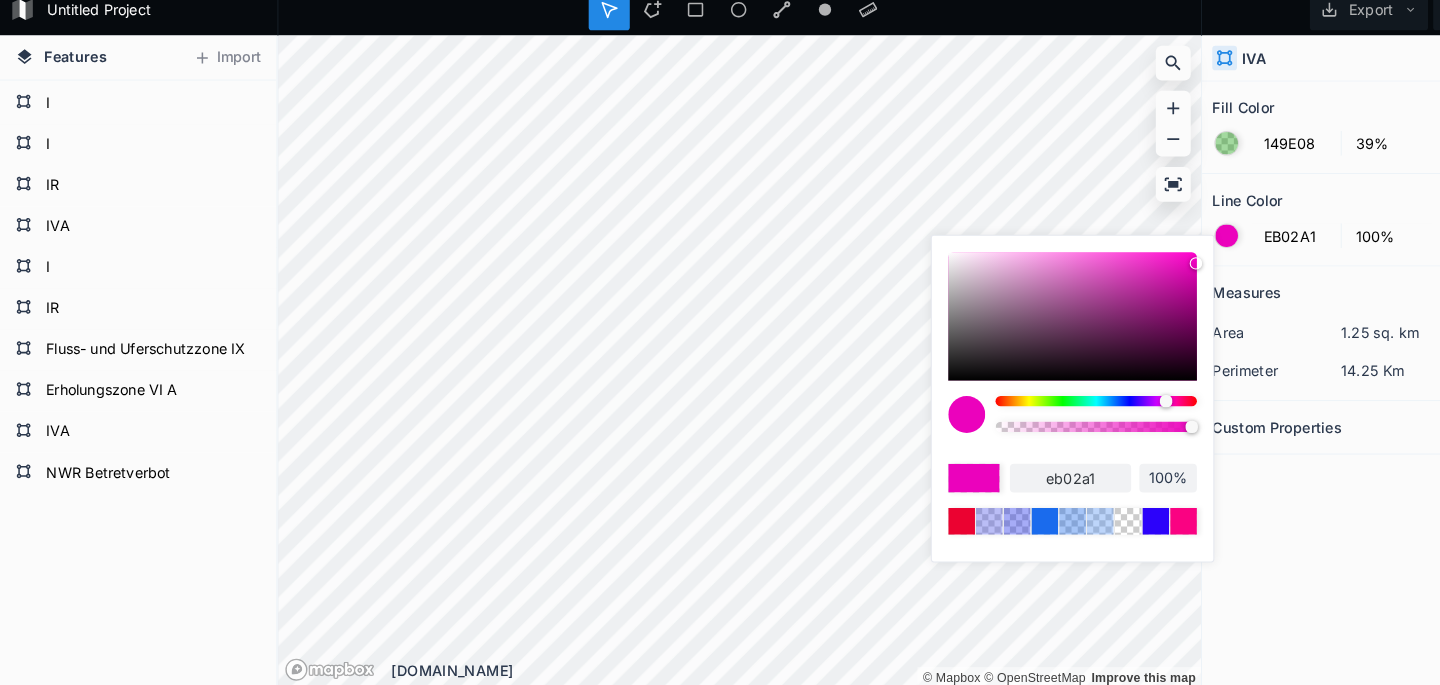type on "EB027A" 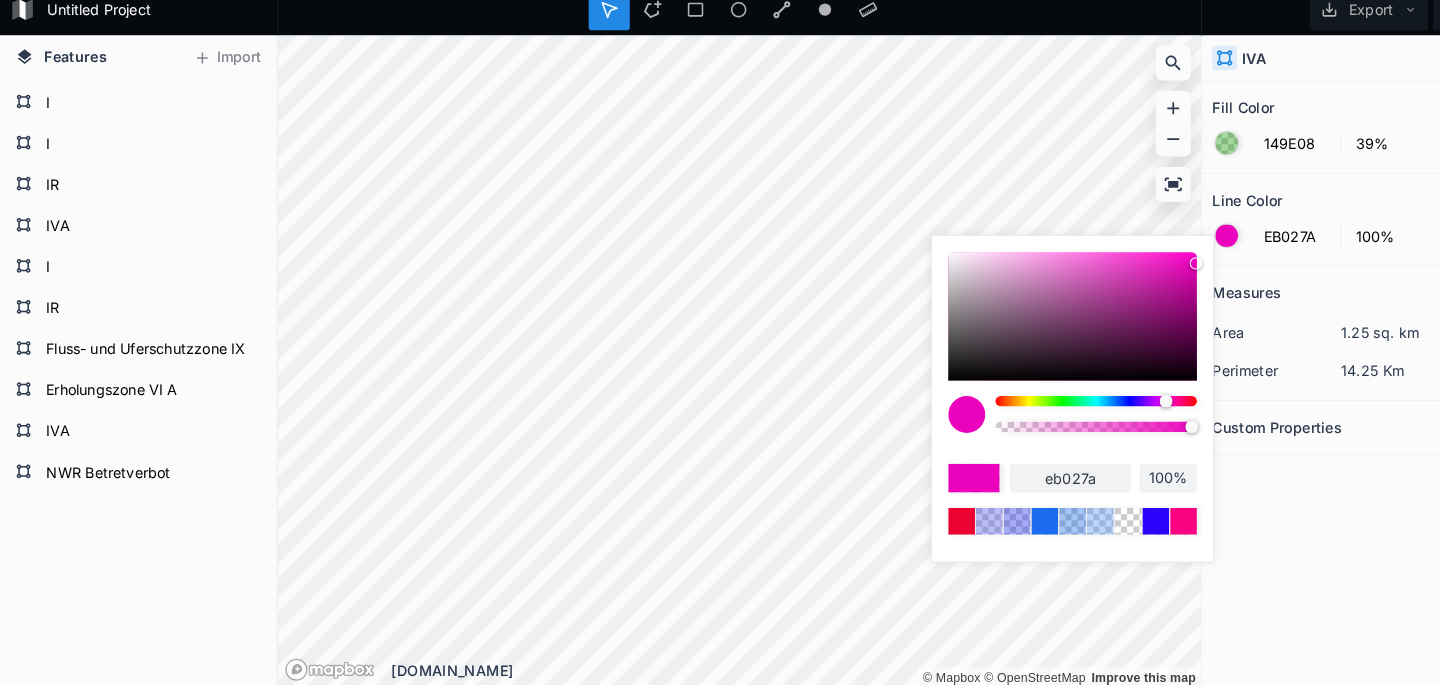 type on "EB025B" 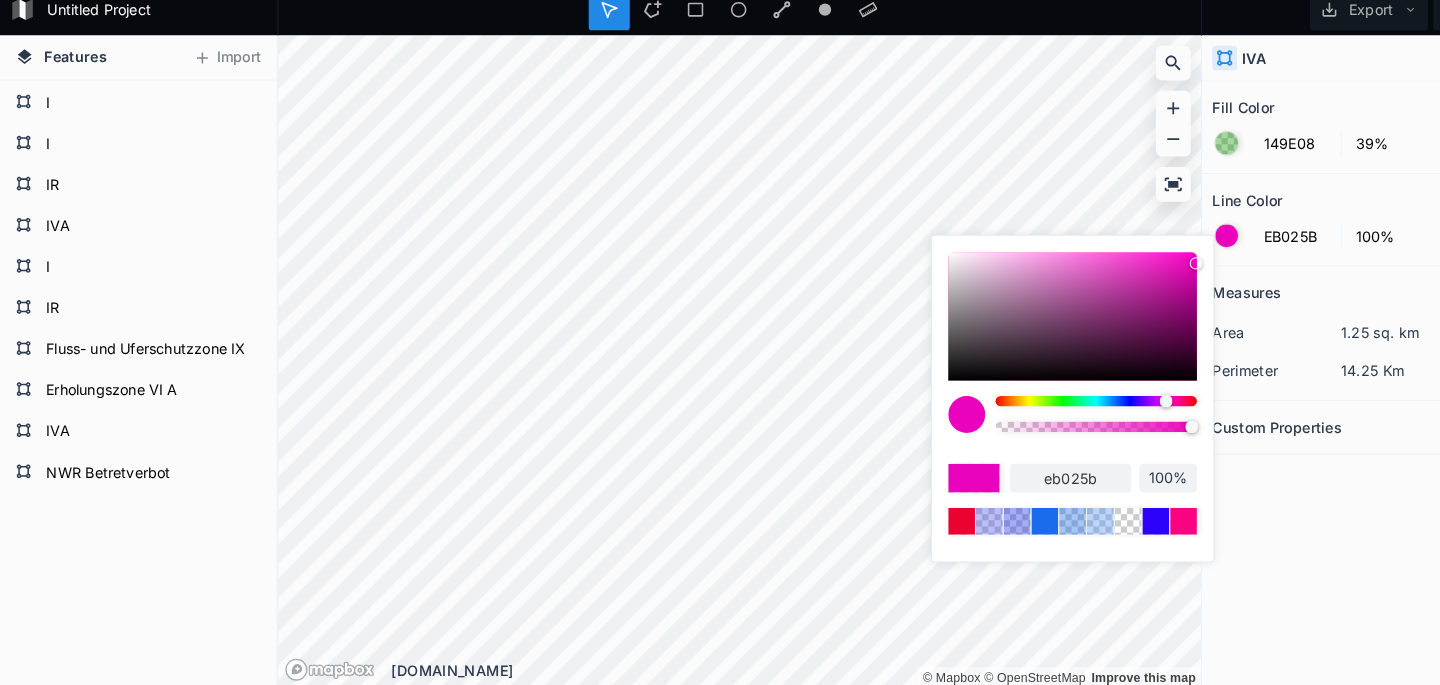 type on "EB0244" 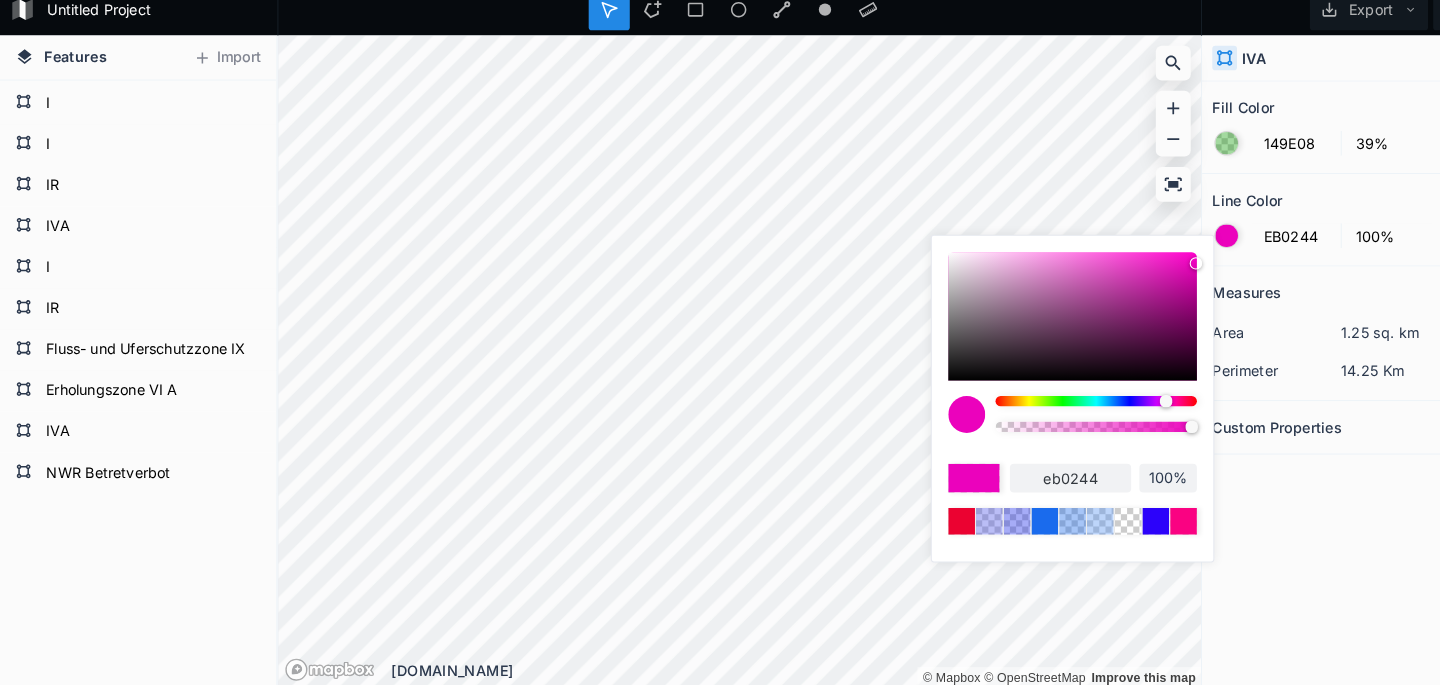 type on "EB023C" 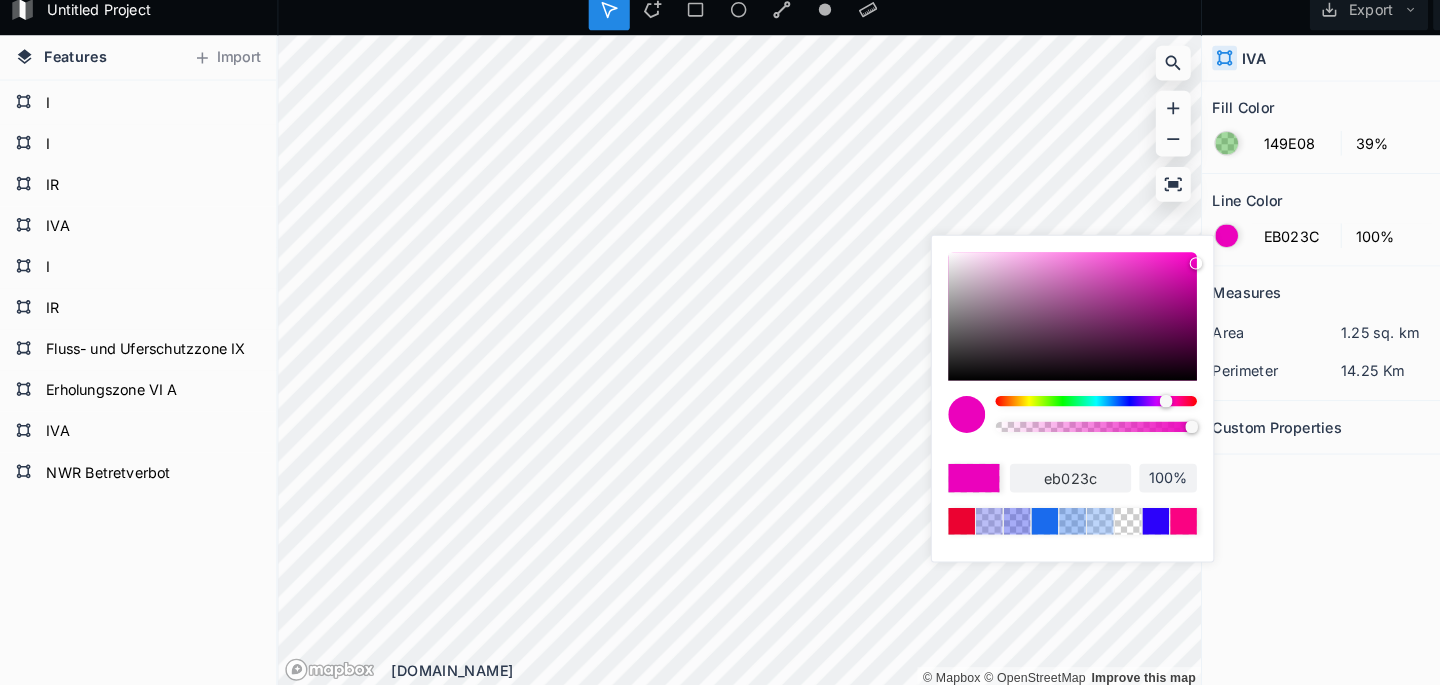 type on "EB0239" 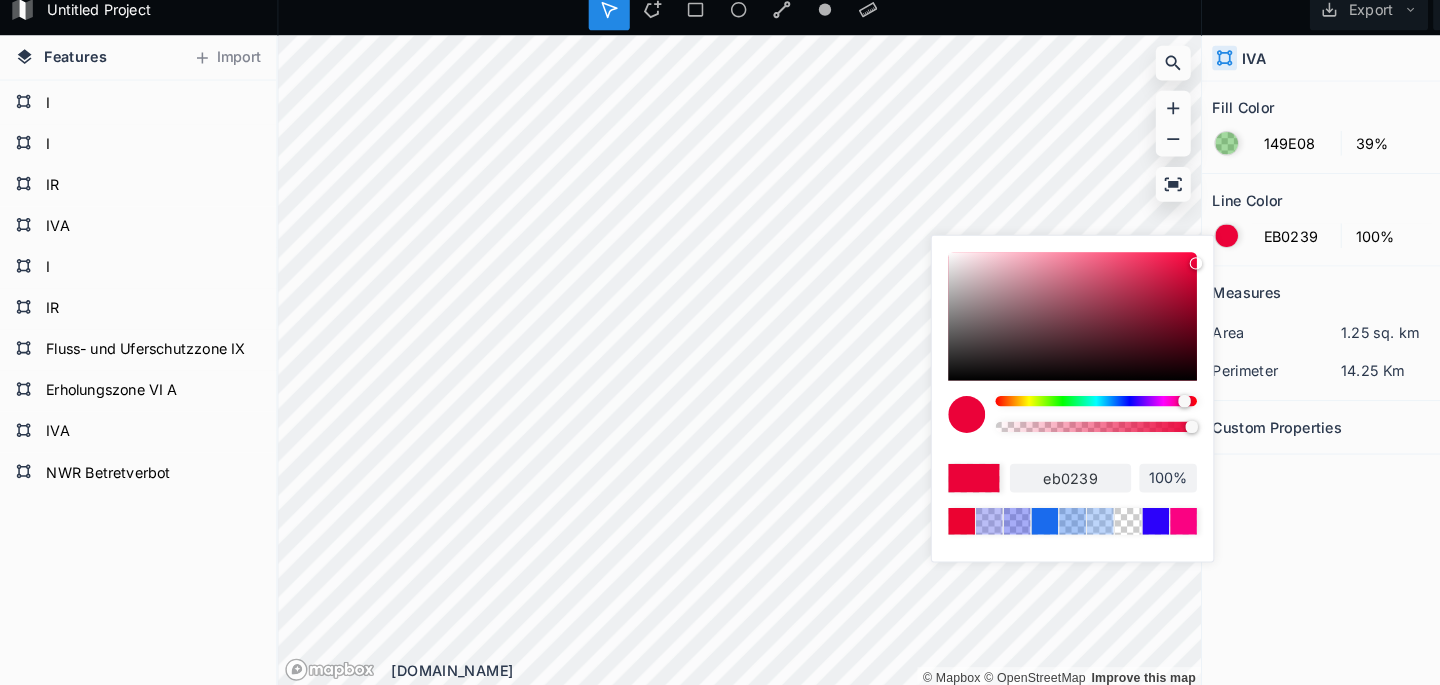 type on "EB0231" 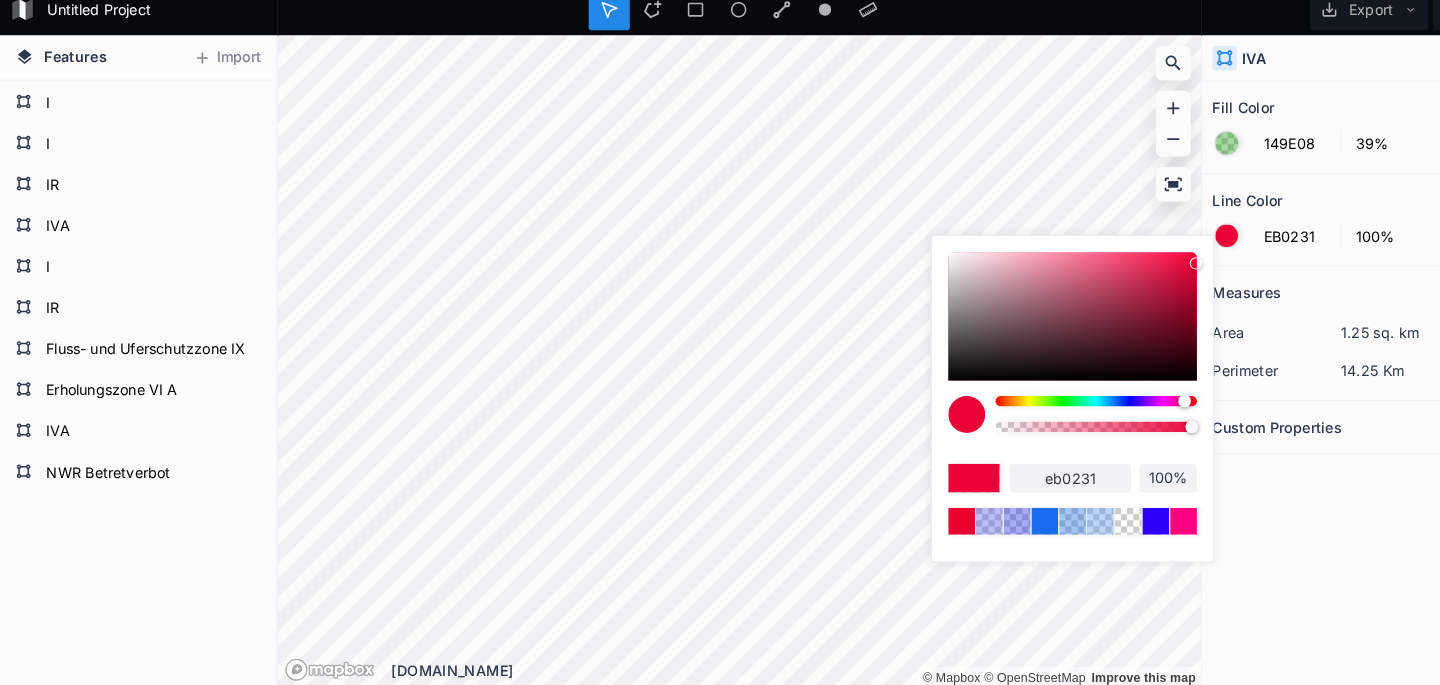 type on "EB0229" 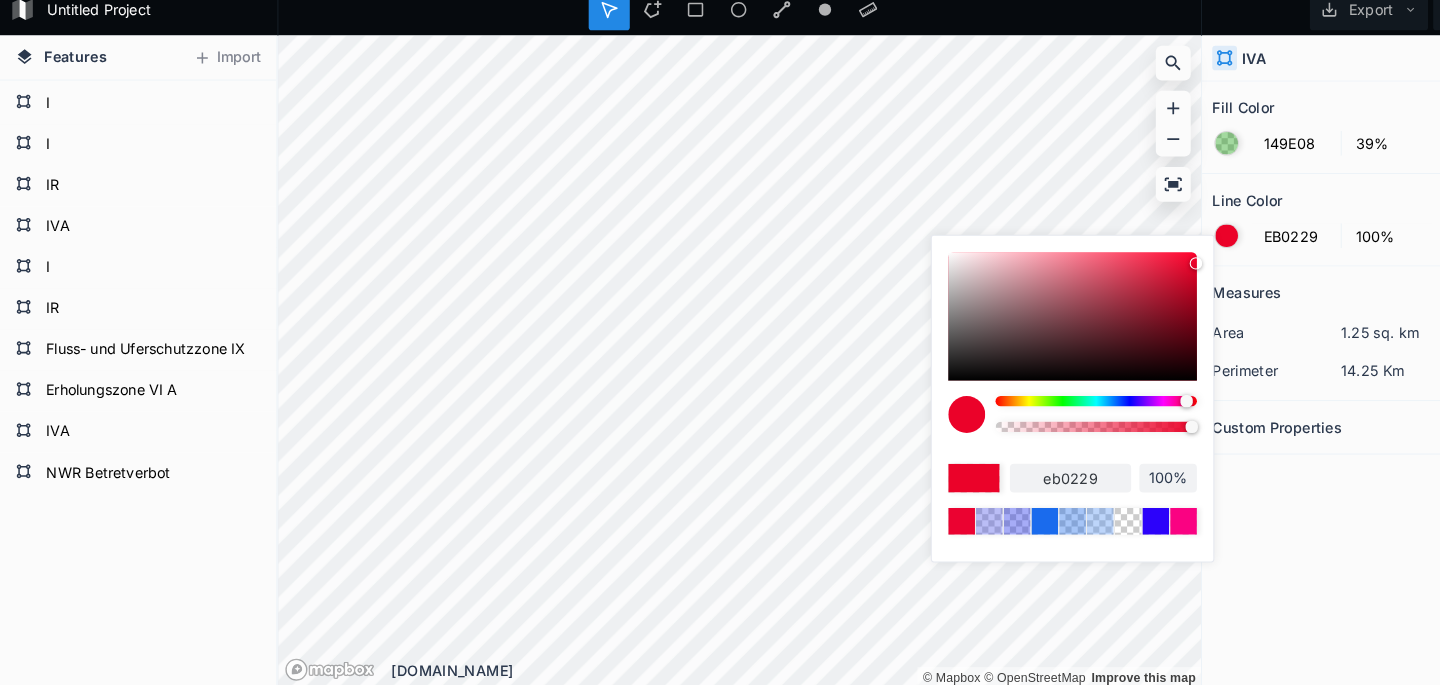 drag, startPoint x: 1153, startPoint y: 393, endPoint x: 1156, endPoint y: 371, distance: 22.203604 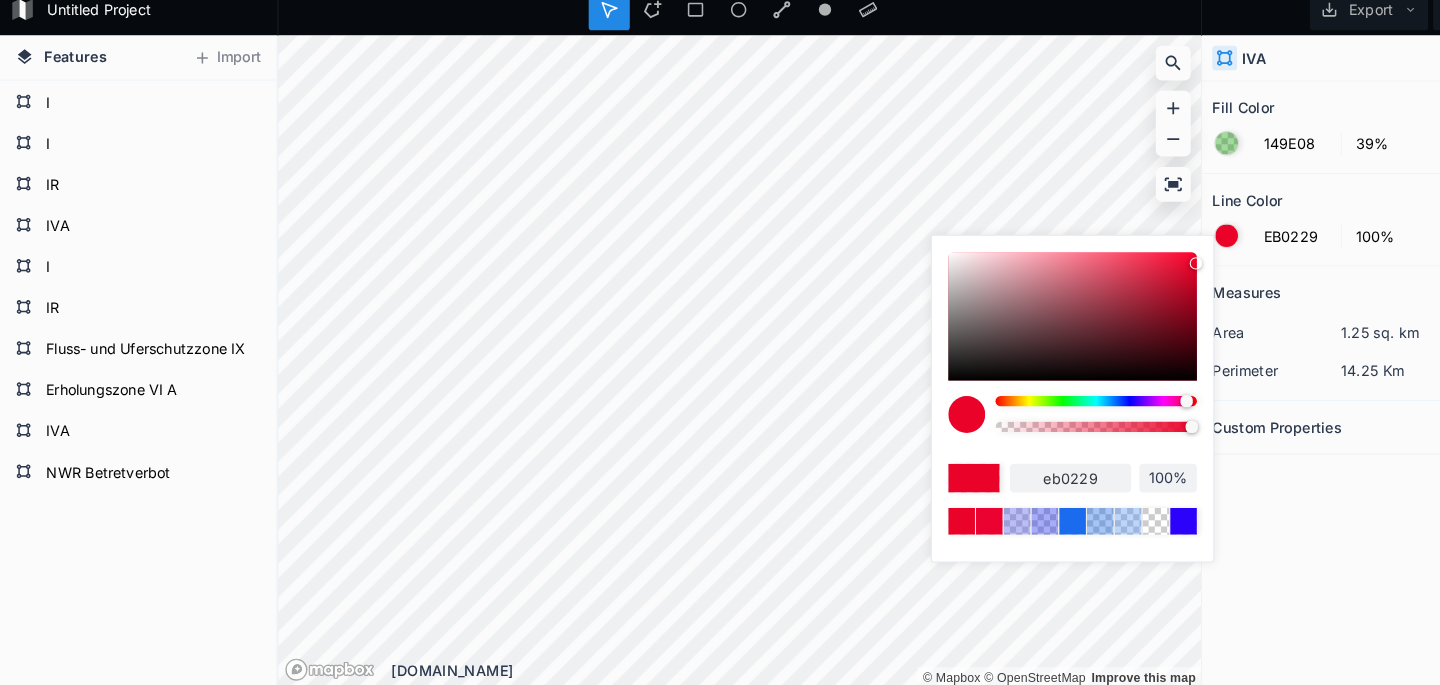 click at bounding box center [1044, 323] 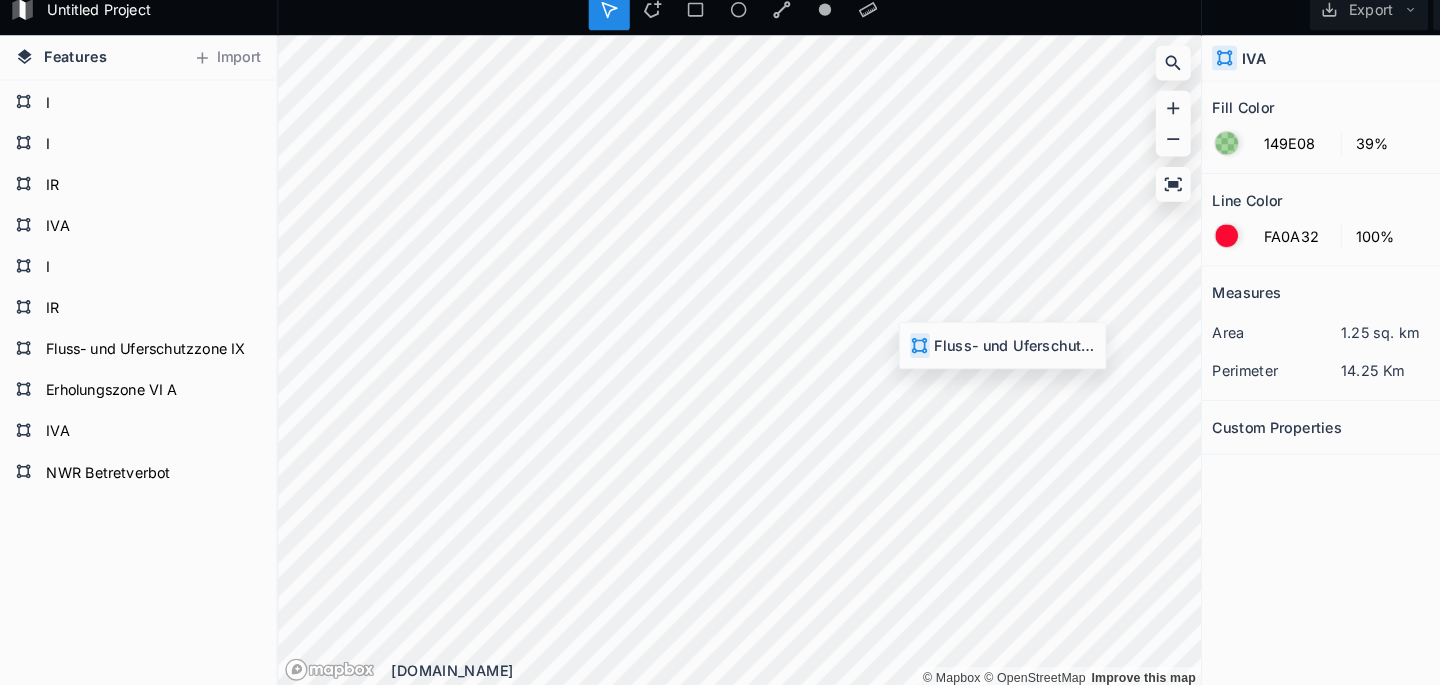 type on "C72AF7" 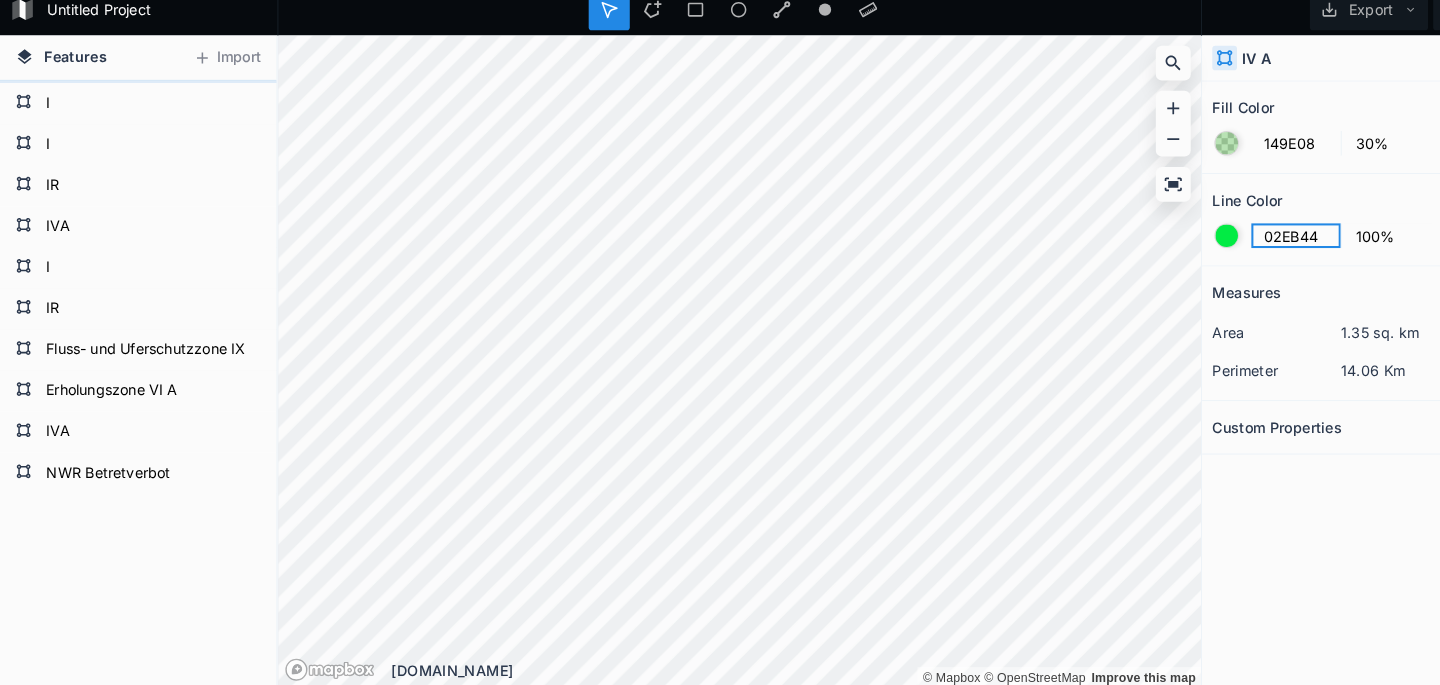 click on "02EB44" 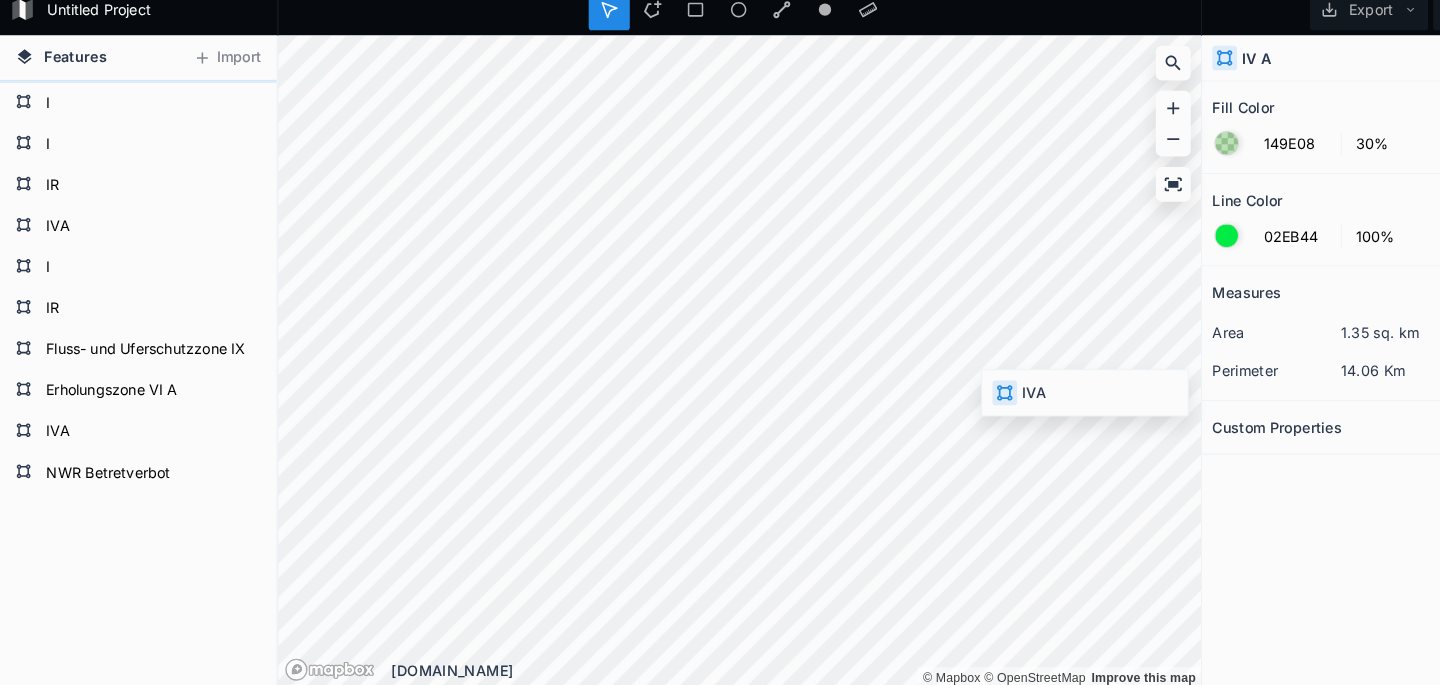 type on "39%" 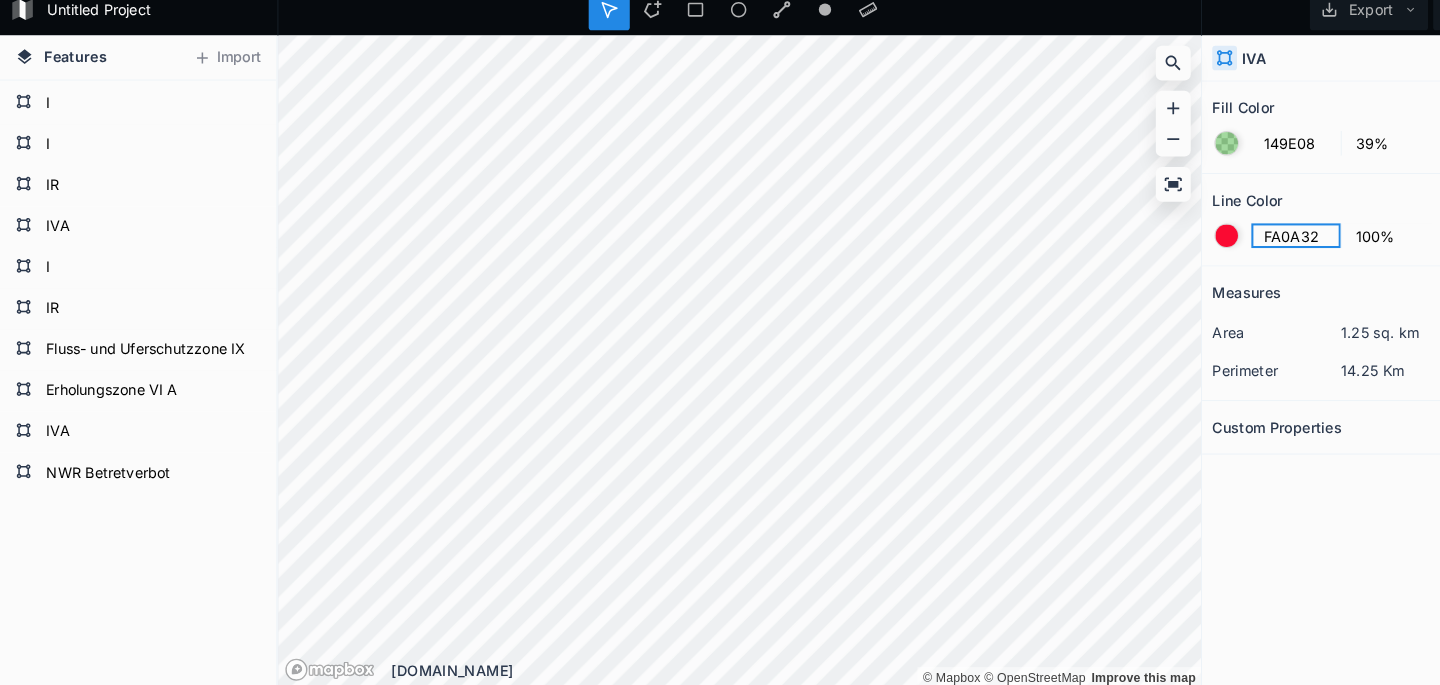 click on "FA0A32" 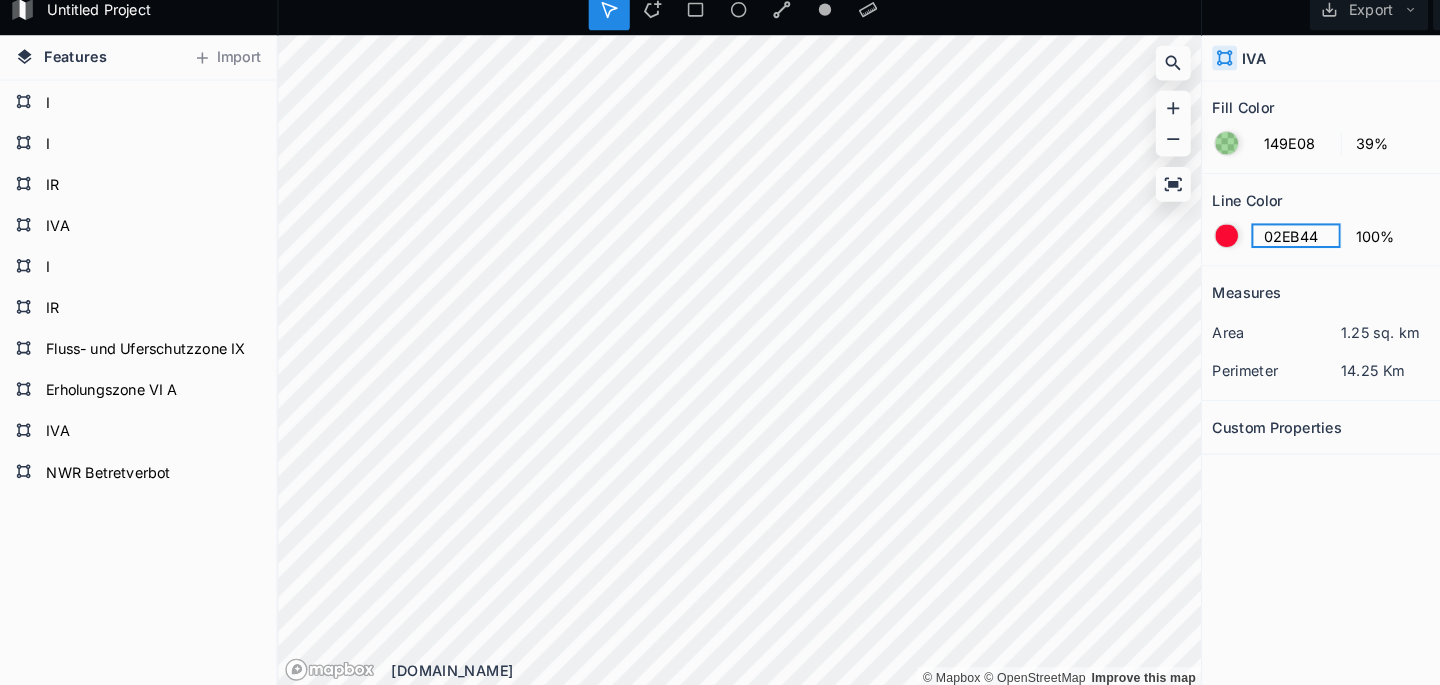 type on "02EB44" 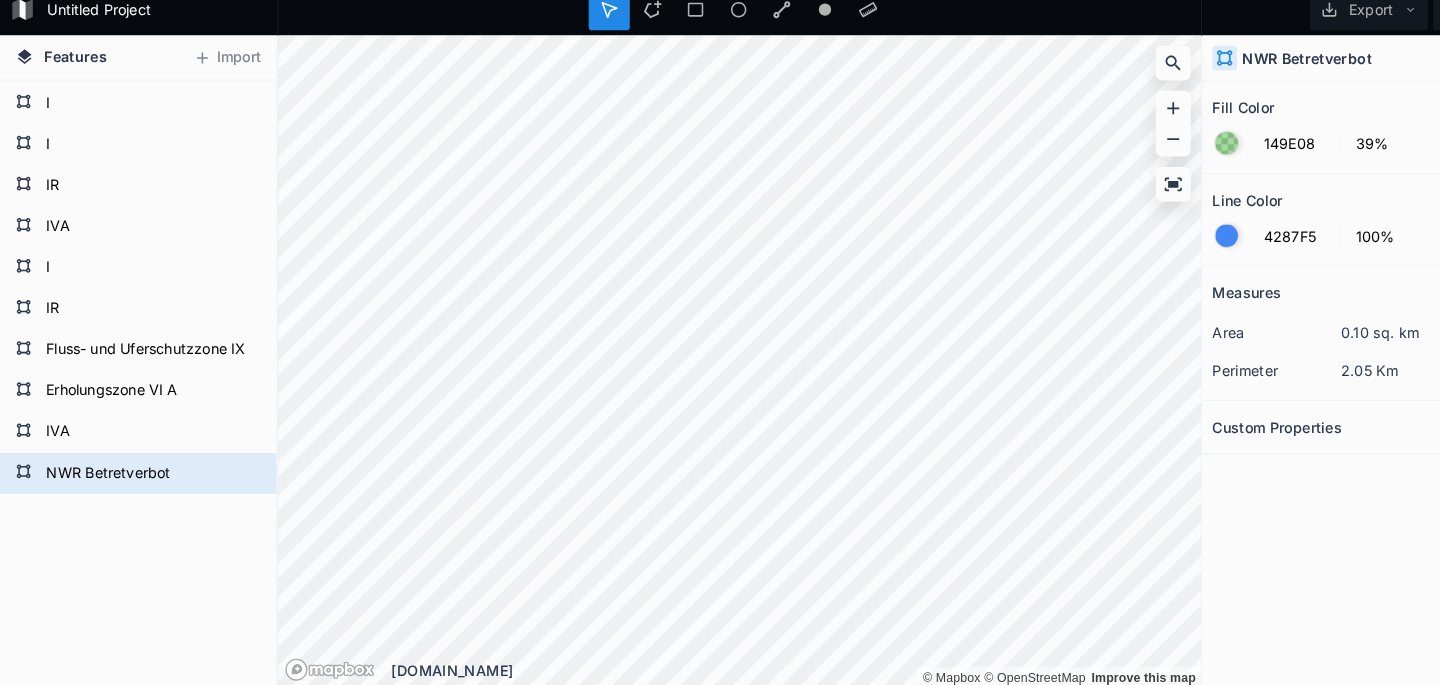 click at bounding box center [1194, 245] 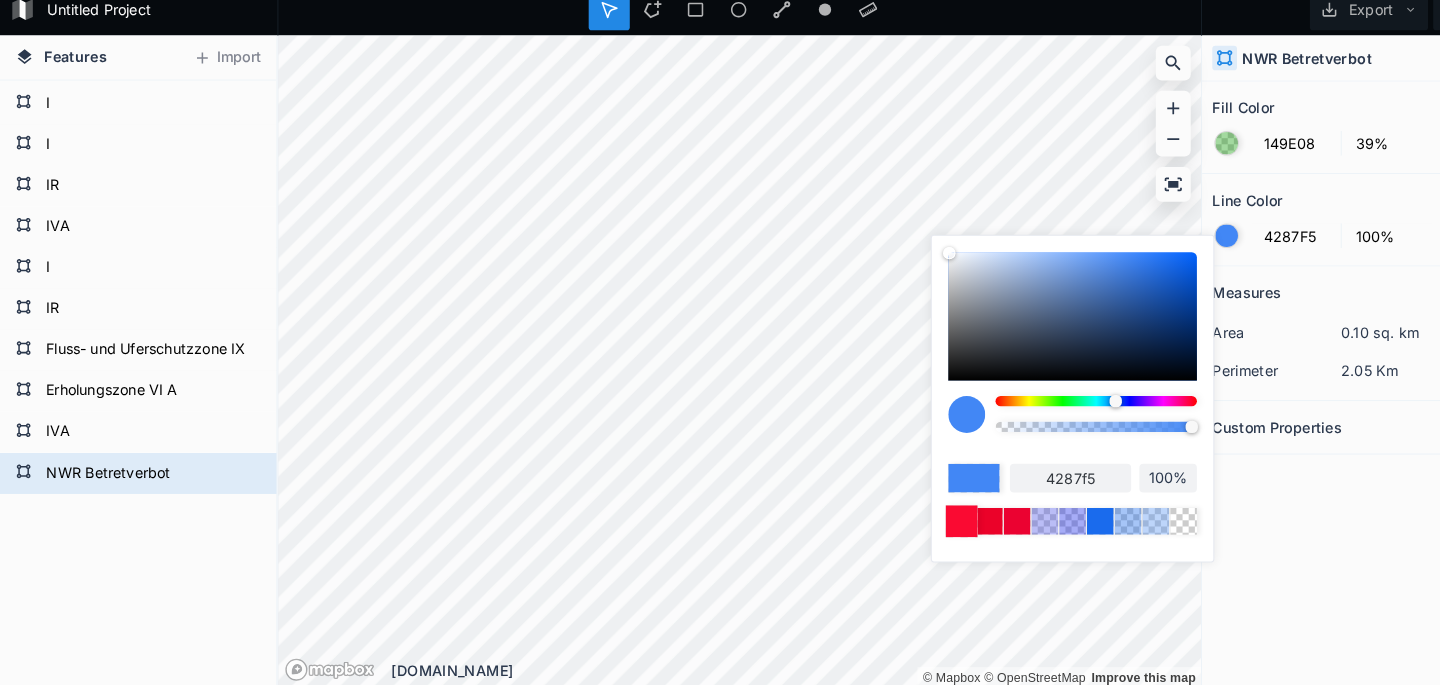 click at bounding box center (935, 522) 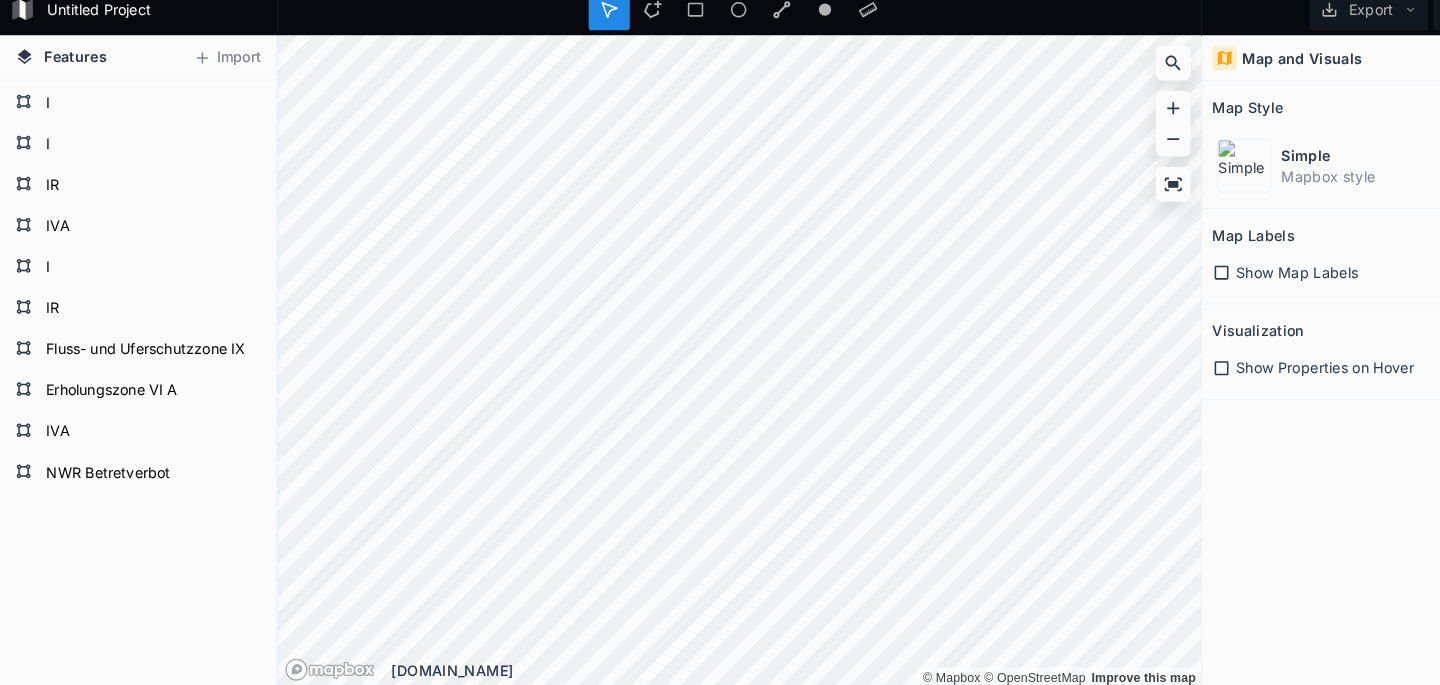 click on "Features  Import  NWR Betretverbot IVA Erholungszone VI A Fluss- und Uferschutzzone IX IR I IVA IR I I IV A Fluss- und Uferschutzzone IX Erholungszone VI A Fluss- und Uferschutzzone IX Erholungszone VI A I I IR IVA I IR I IR Fluss- und Uferschutzzone IX IVA IR I IR © Mapbox   © OpenStreetMap   Improve this map © Mapbox   © OpenStreetMap   Improve this map krata.app Map and Visuals Map Style Simple Mapbox style Map Labels Show Map Labels Visualization Show Properties on Hover" at bounding box center (720, 367) 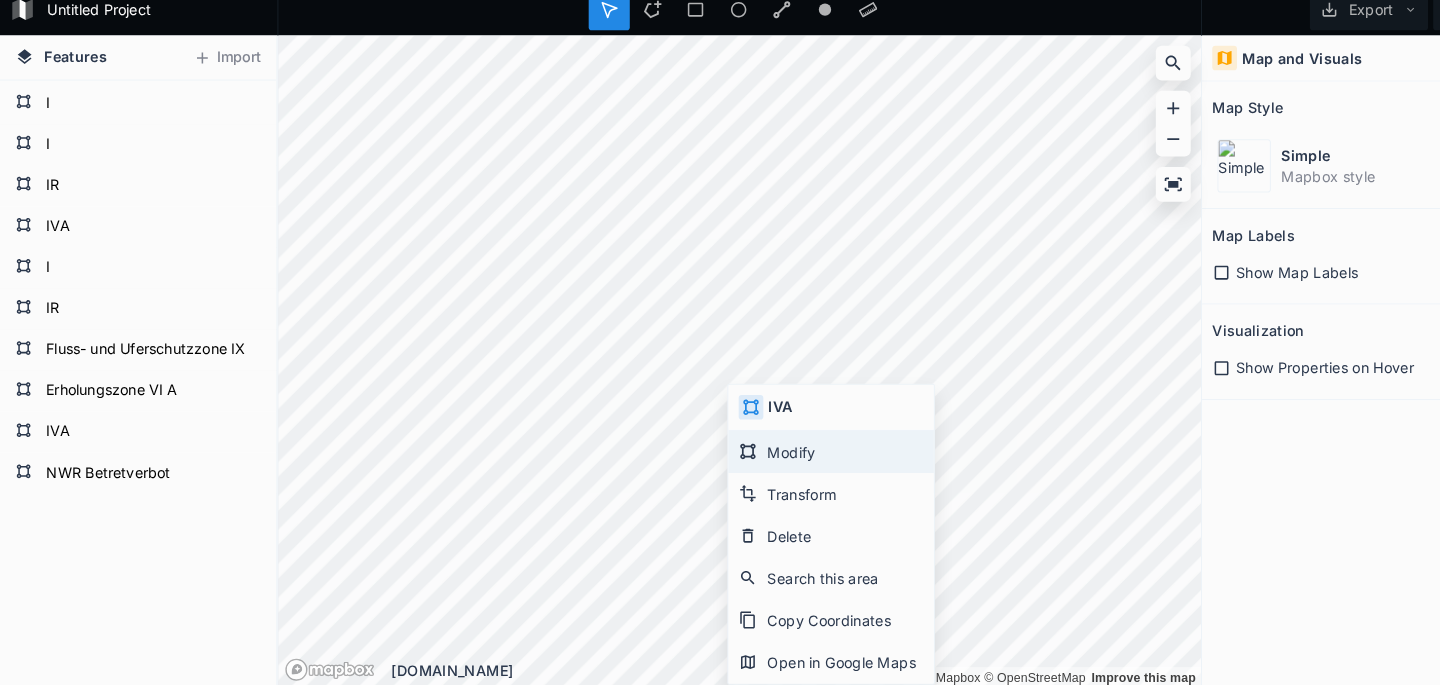 click on "Modify" 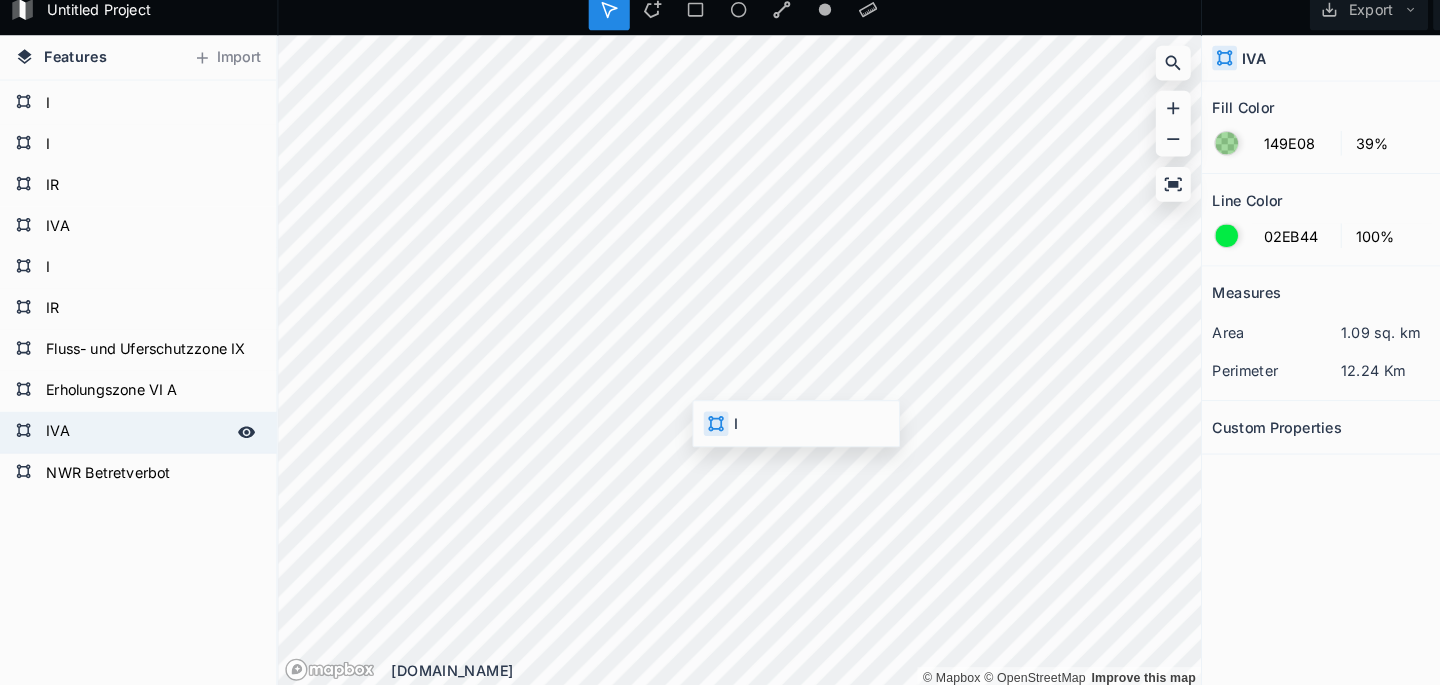 type on "4287F5" 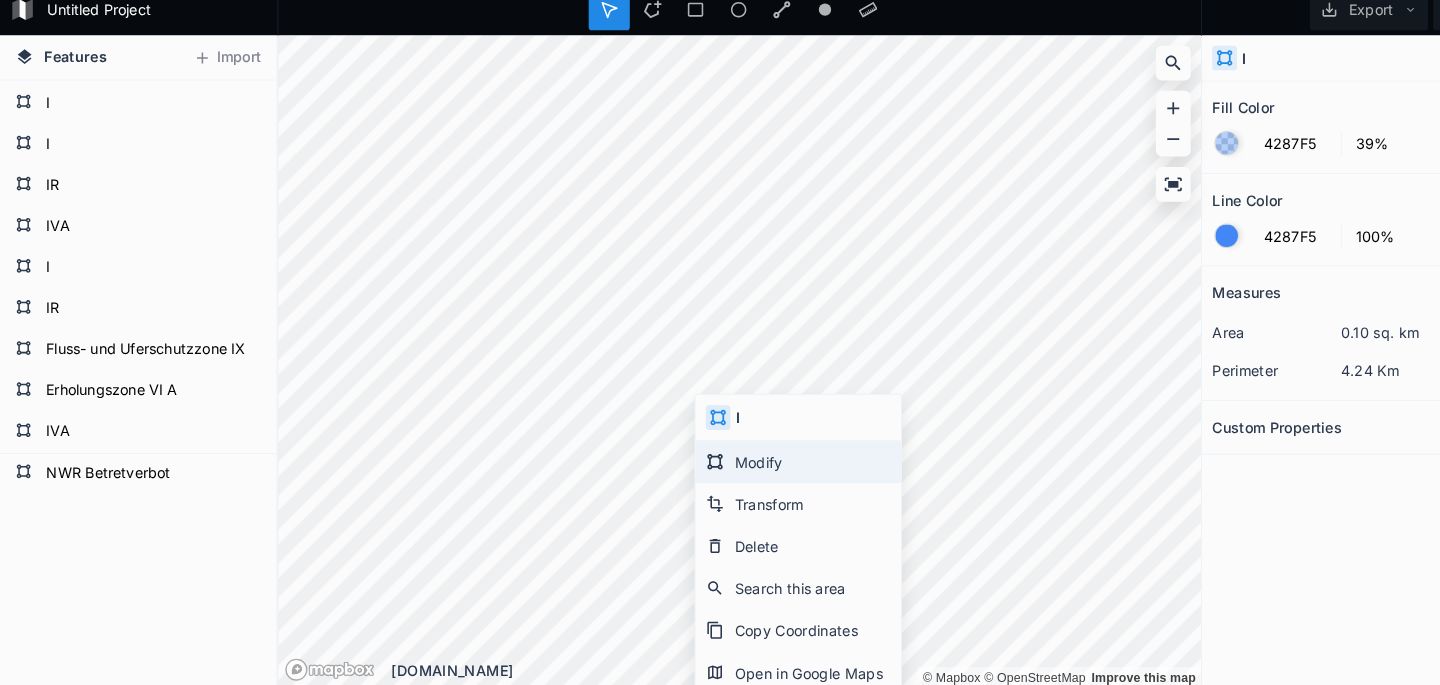 click on "Modify" 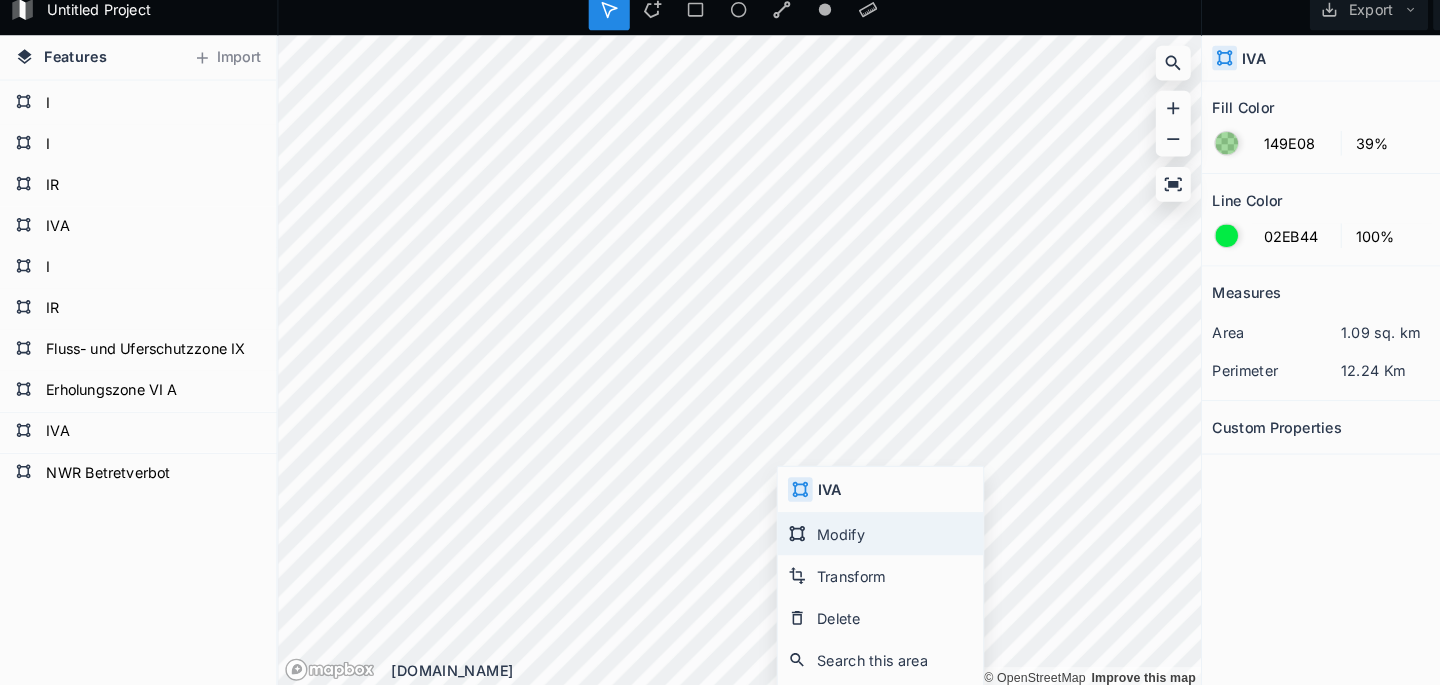 click on "Modify" 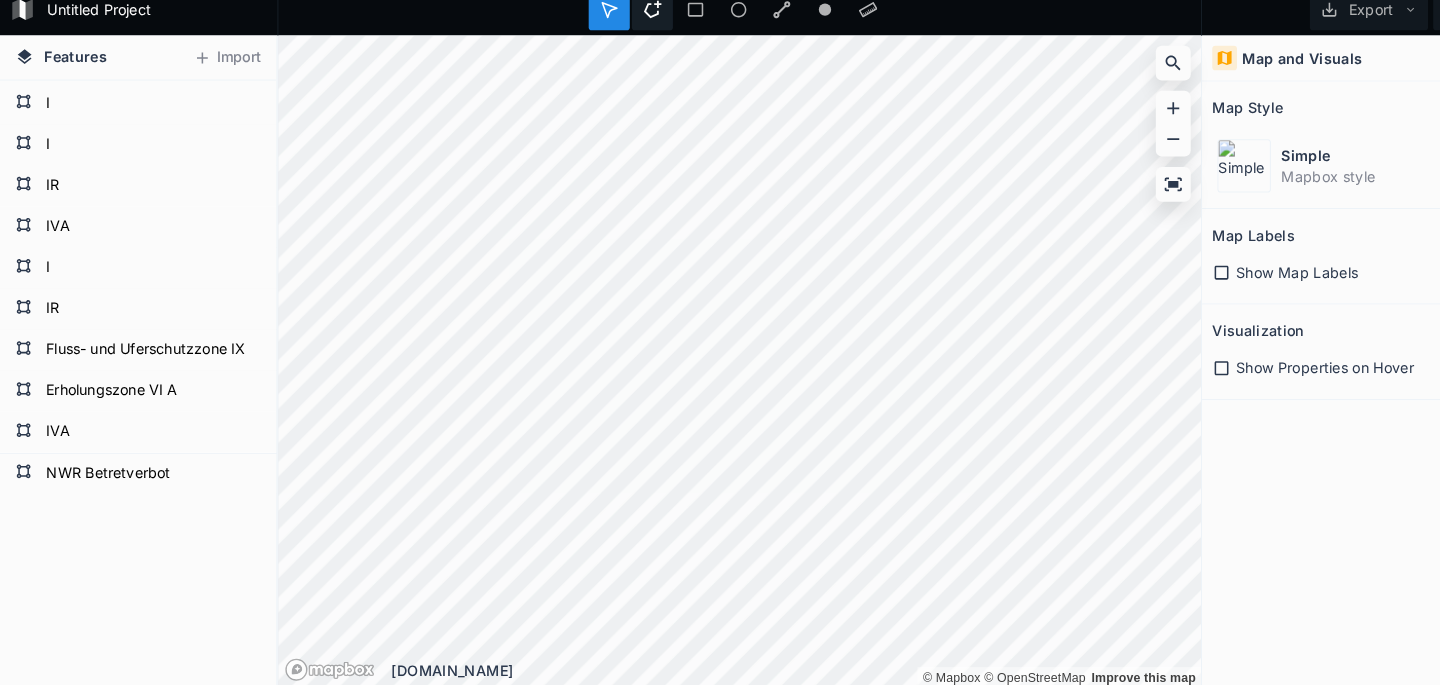 drag, startPoint x: 630, startPoint y: 3, endPoint x: 616, endPoint y: 23, distance: 24.41311 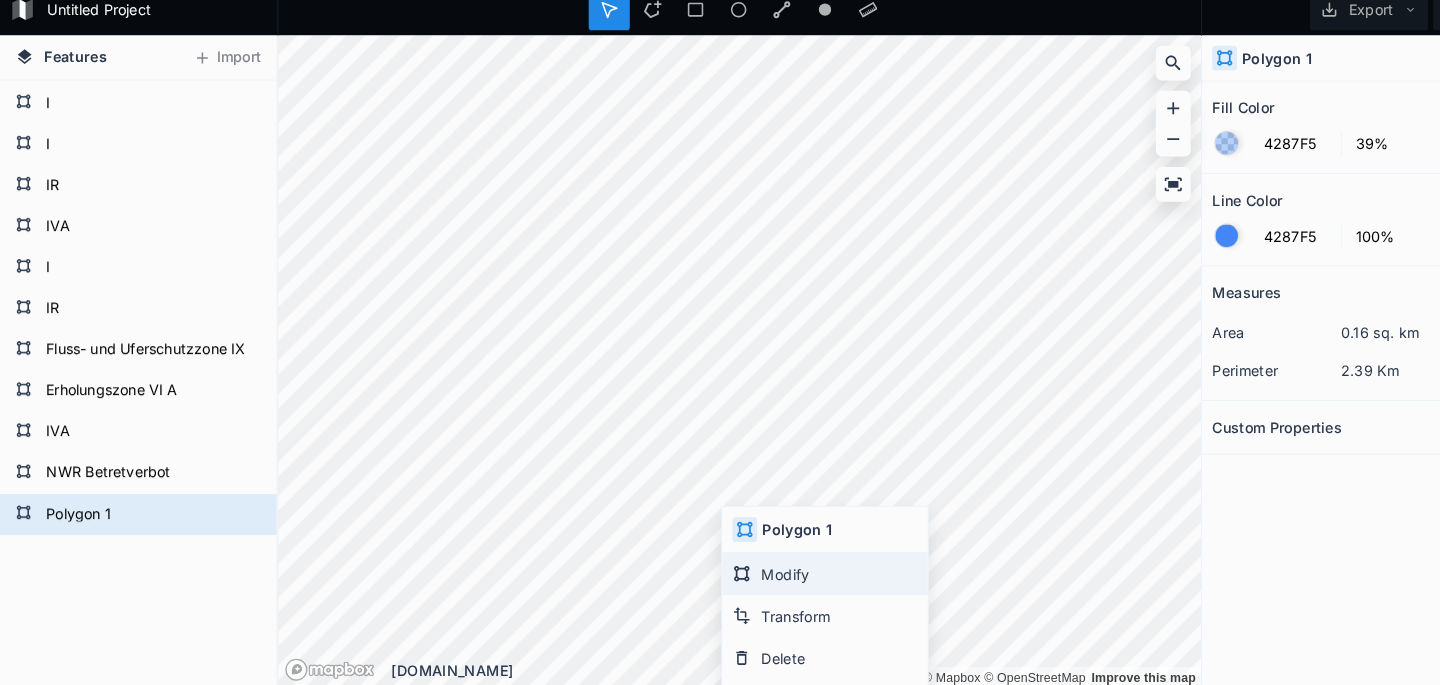 click on "Modify" 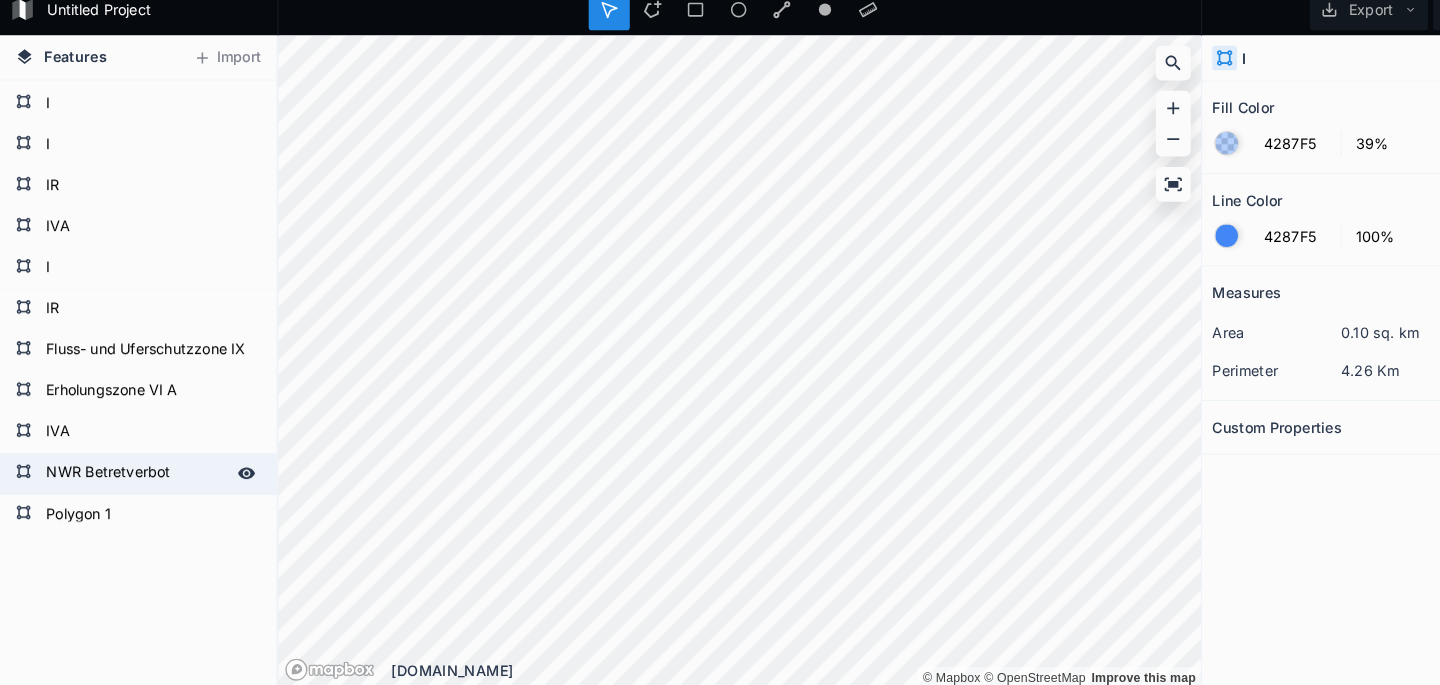 click on "NWR Betretverbot" at bounding box center (132, 476) 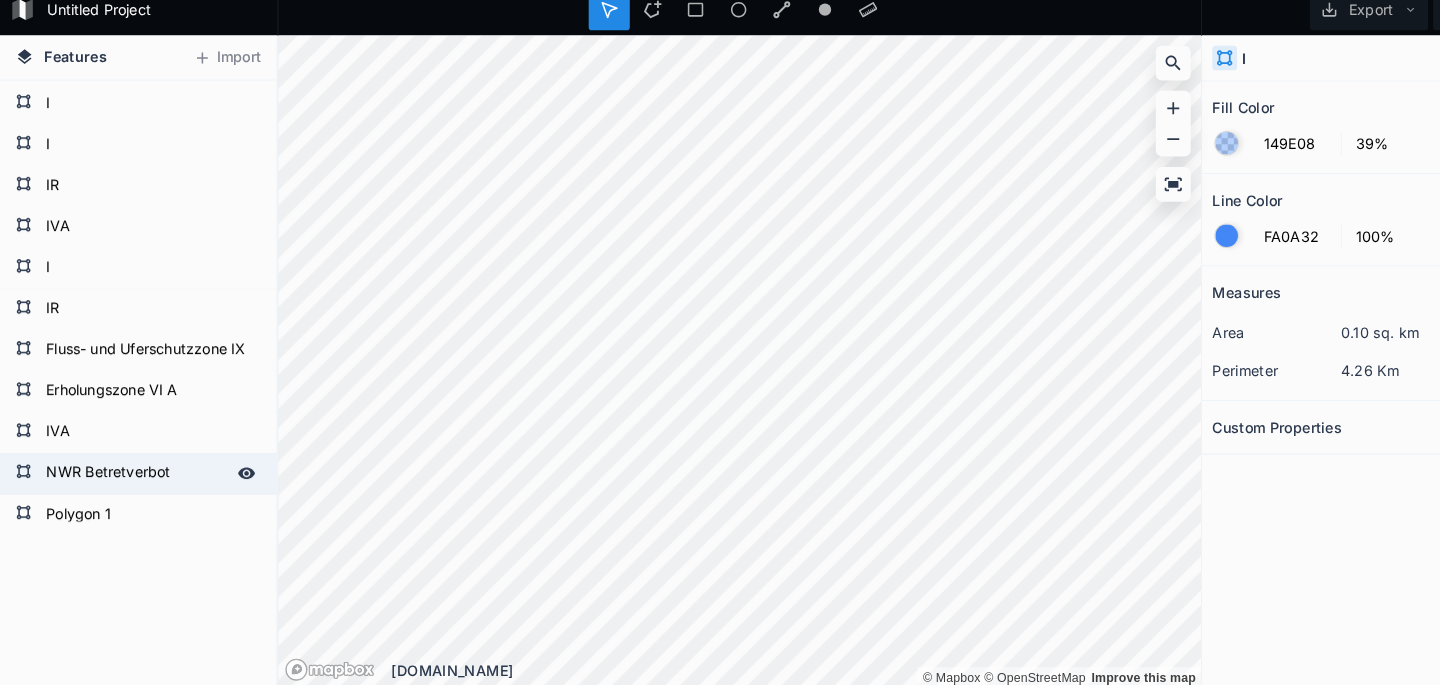 scroll, scrollTop: 835, scrollLeft: 0, axis: vertical 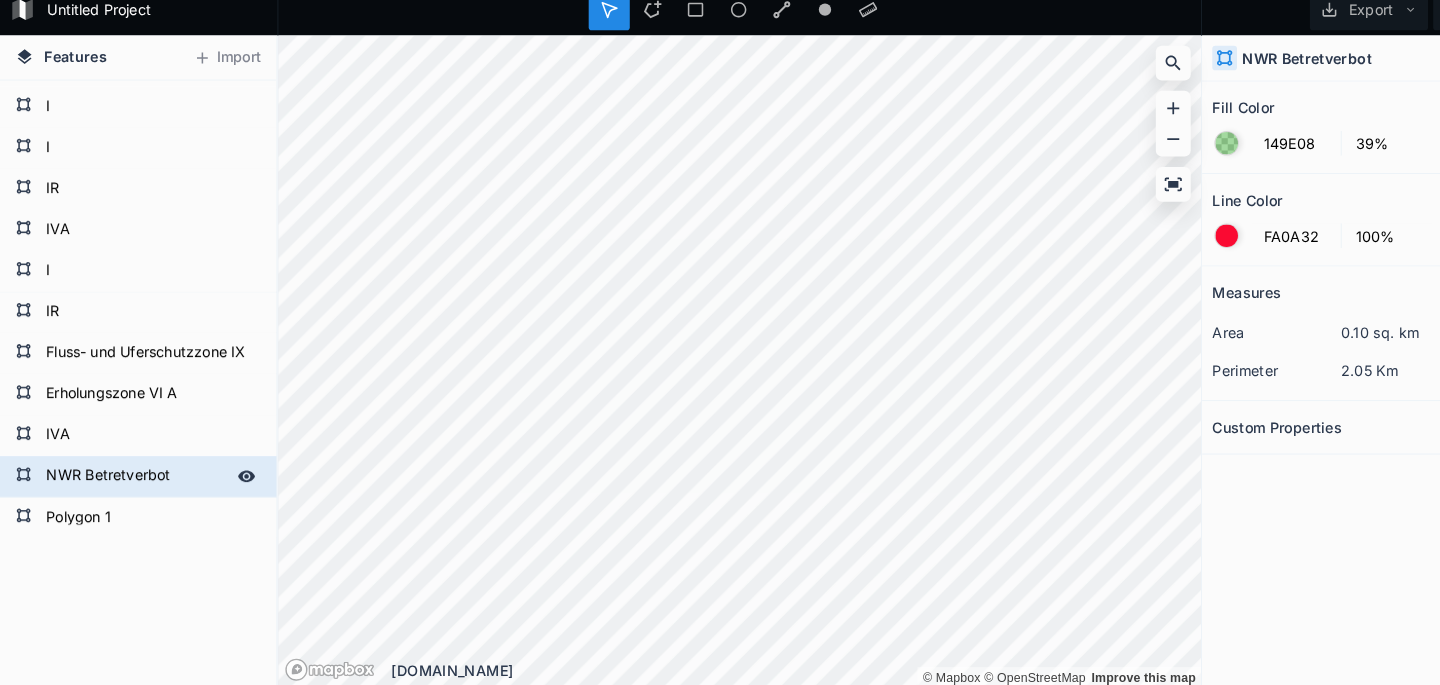 click on "NWR Betretverbot" at bounding box center [132, 479] 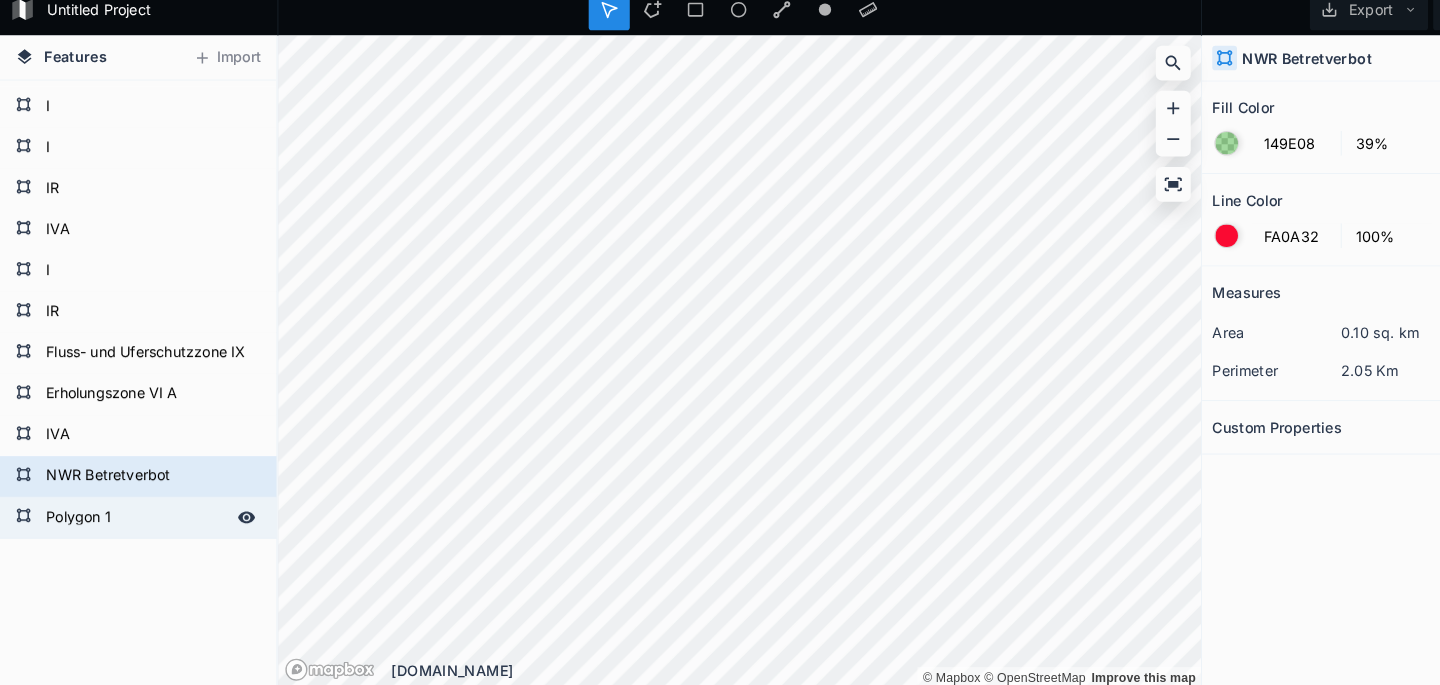 click on "Polygon 1" at bounding box center [132, 519] 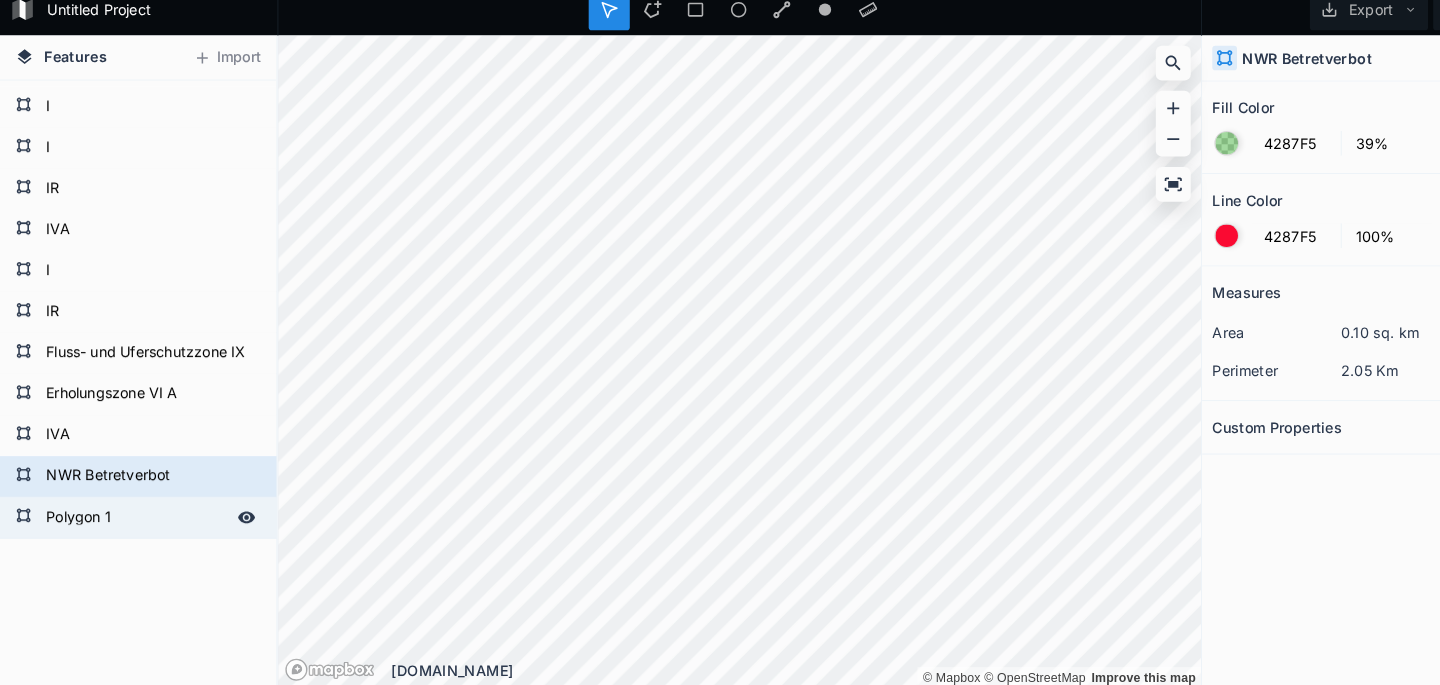 click on "Polygon 1" at bounding box center (132, 519) 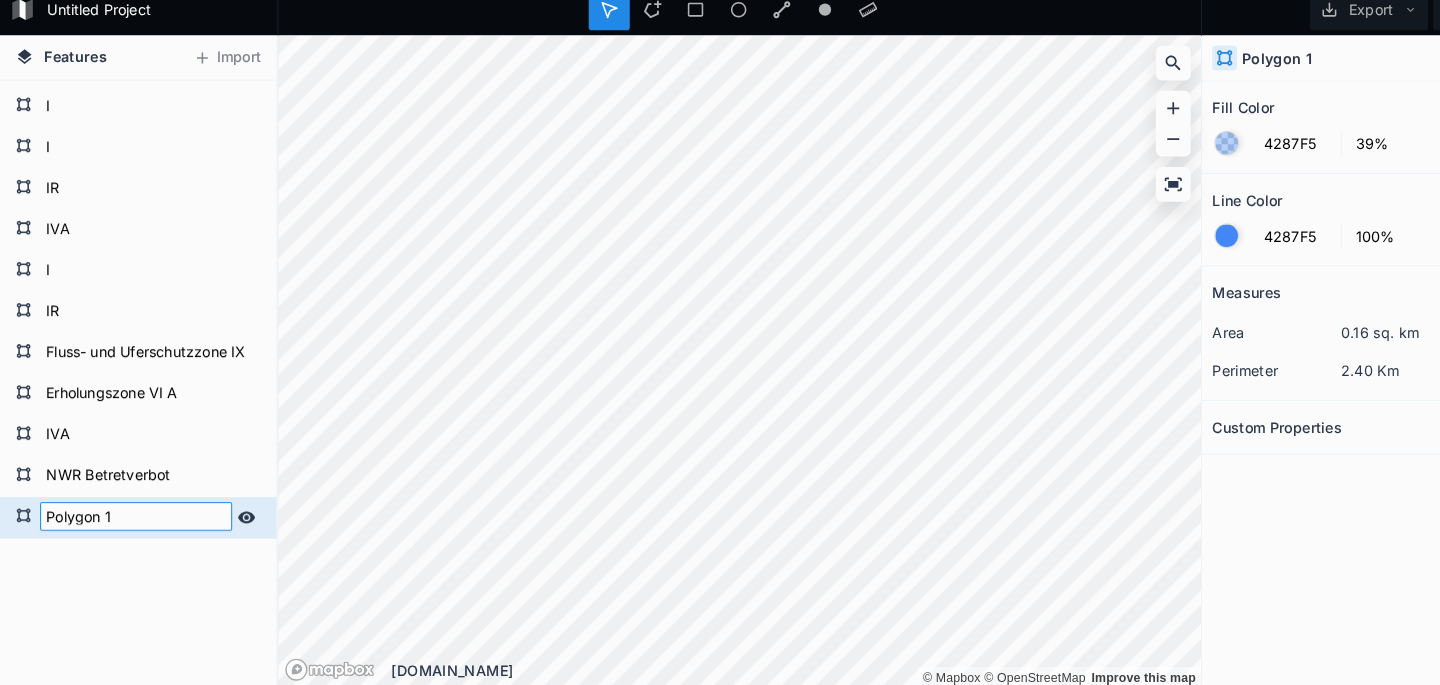 paste on "NWR Betretverbot" 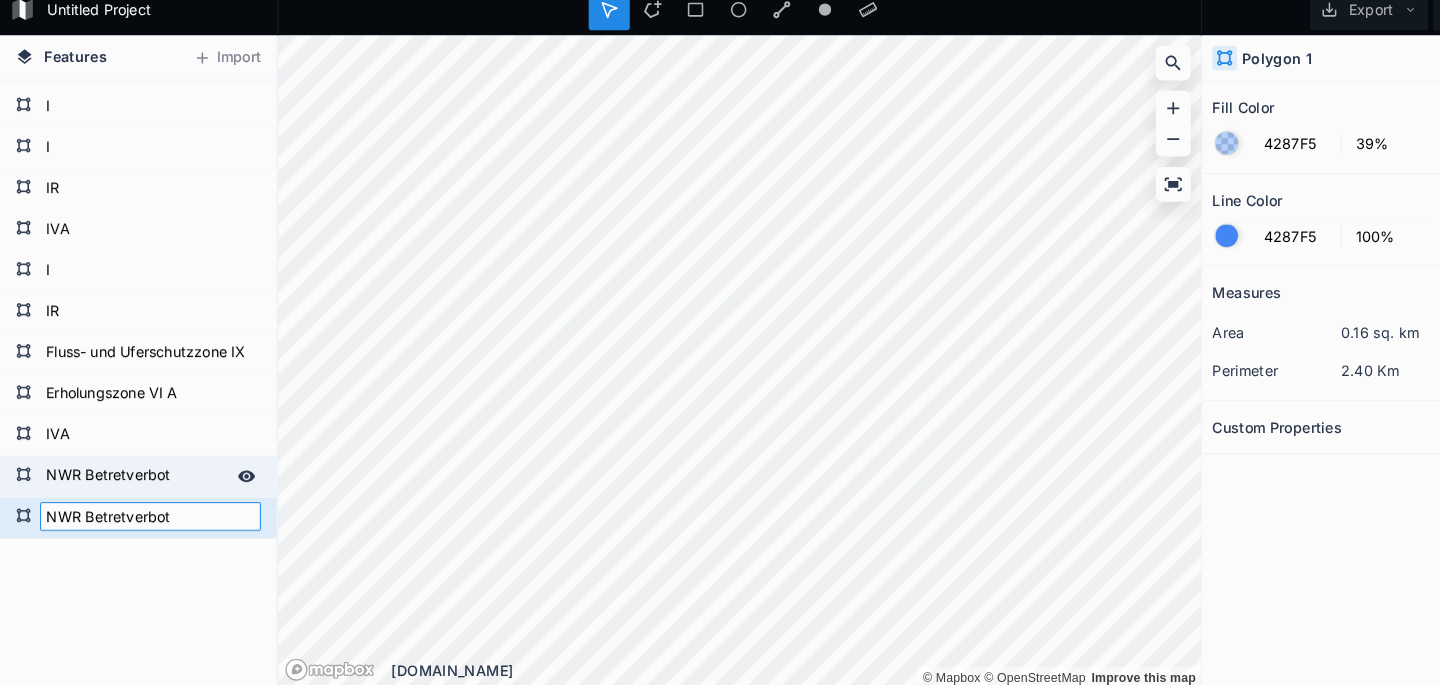 type on "NWR Betretverbot" 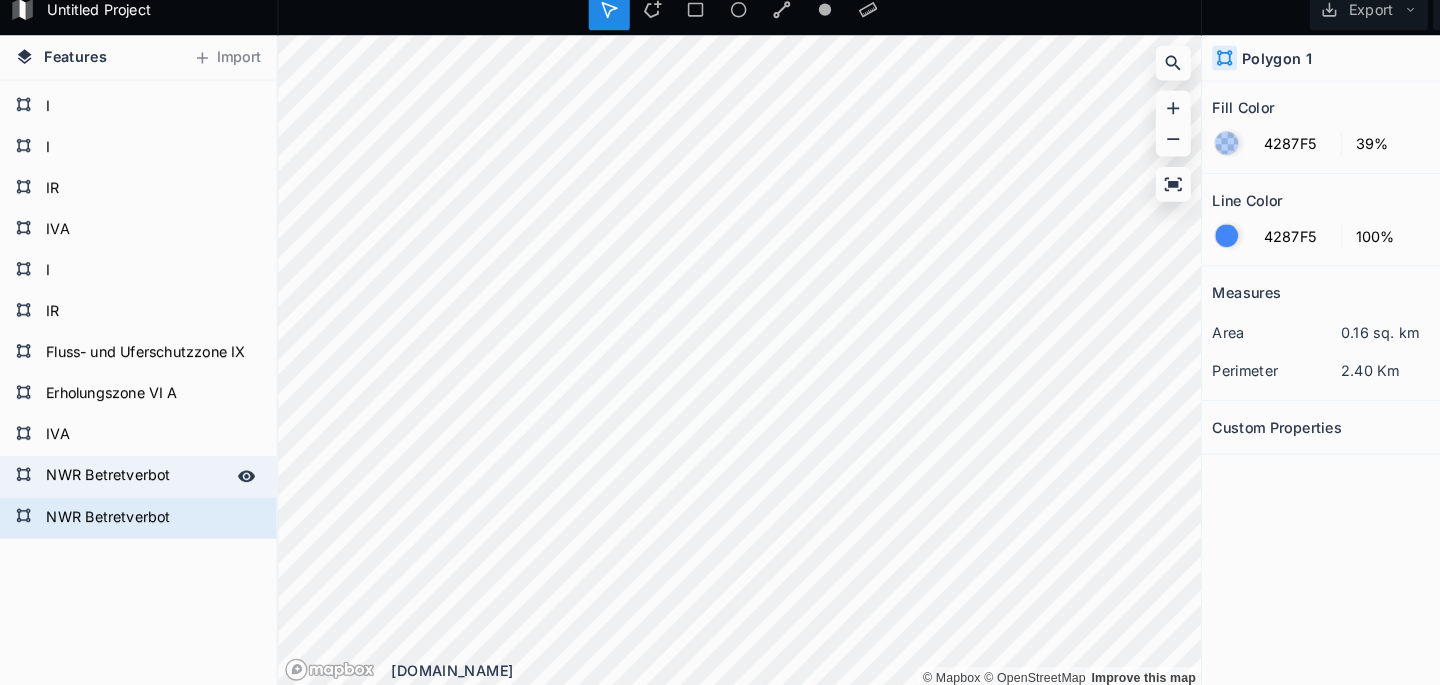 click on "NWR Betretverbot" at bounding box center (132, 479) 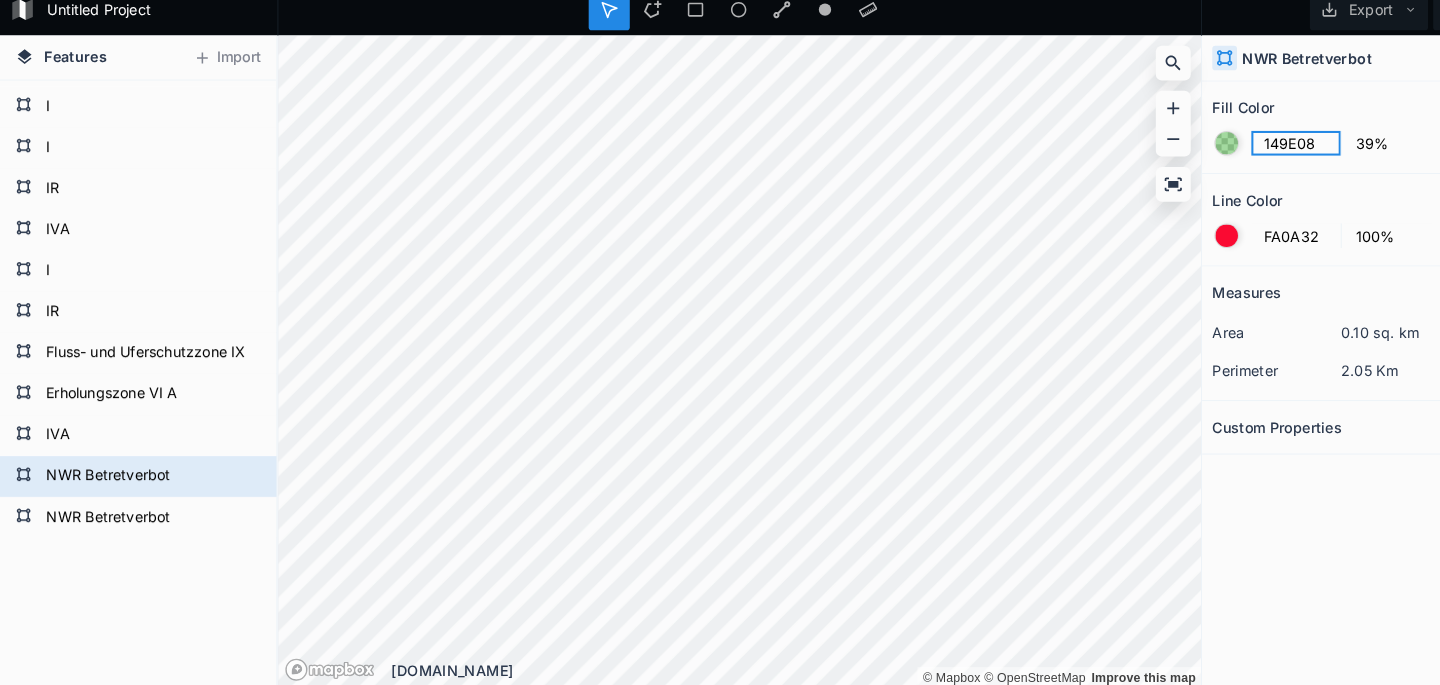 click on "149E08" 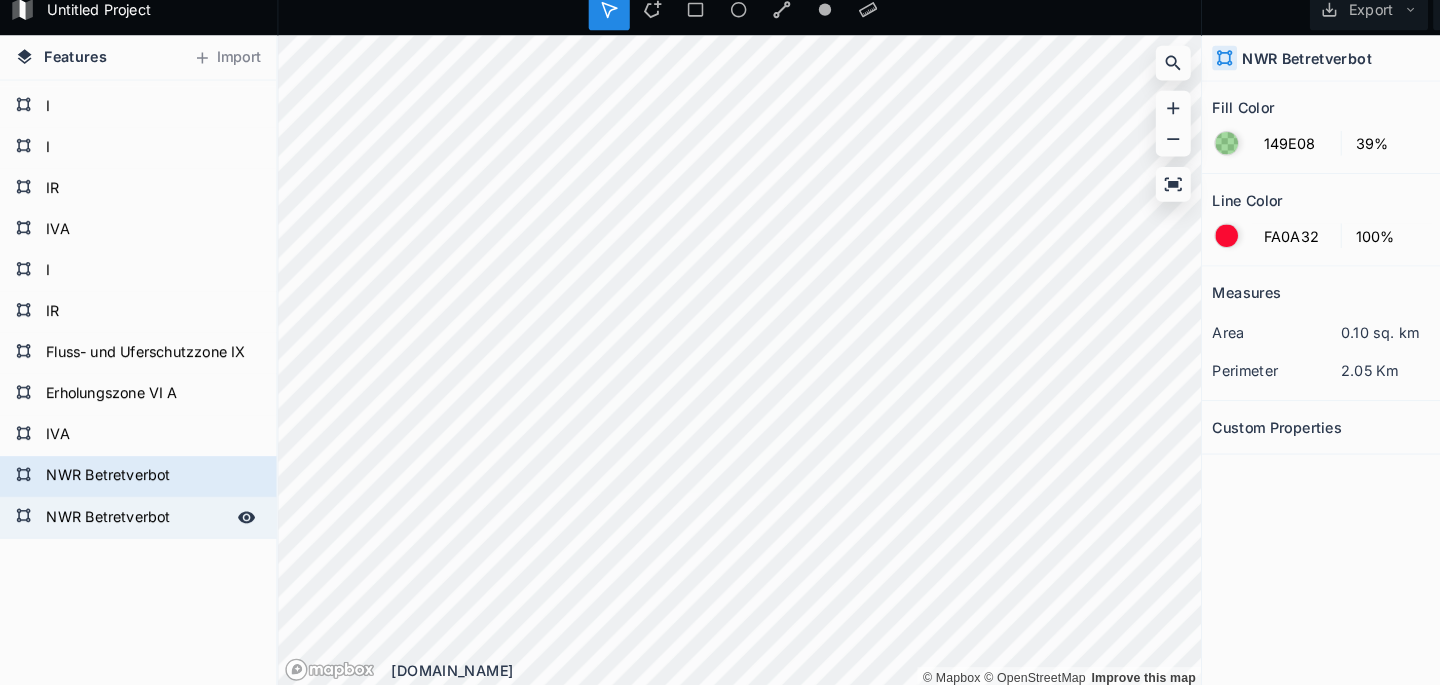 click on "NWR Betretverbot" at bounding box center [132, 519] 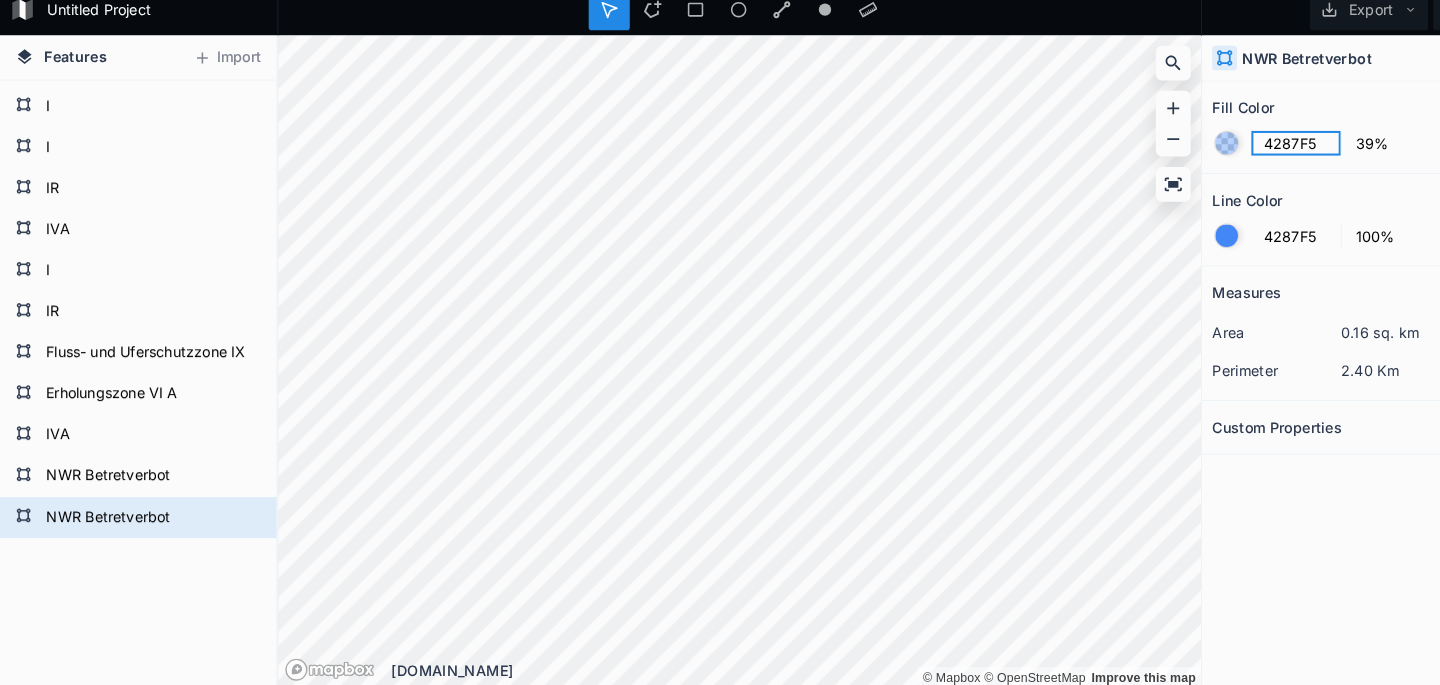 click on "4287F5" 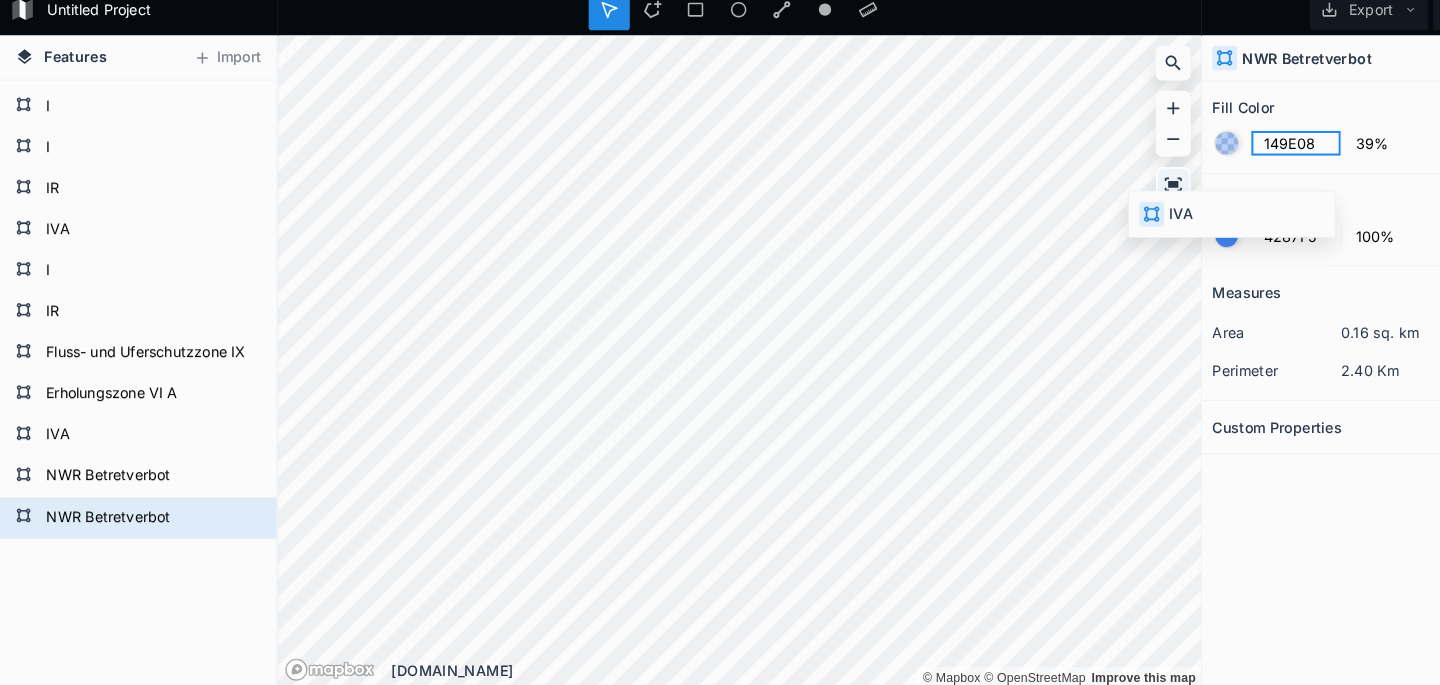 type on "149E08" 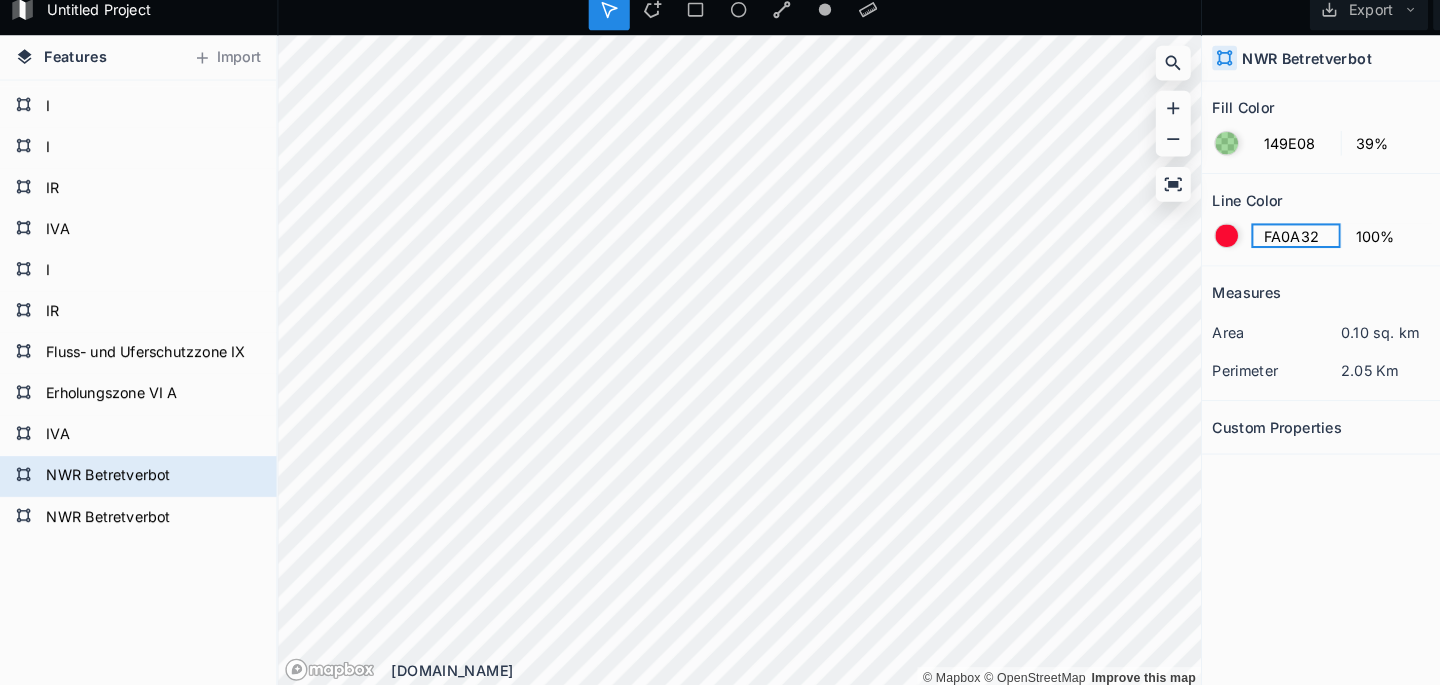 click on "FA0A32" 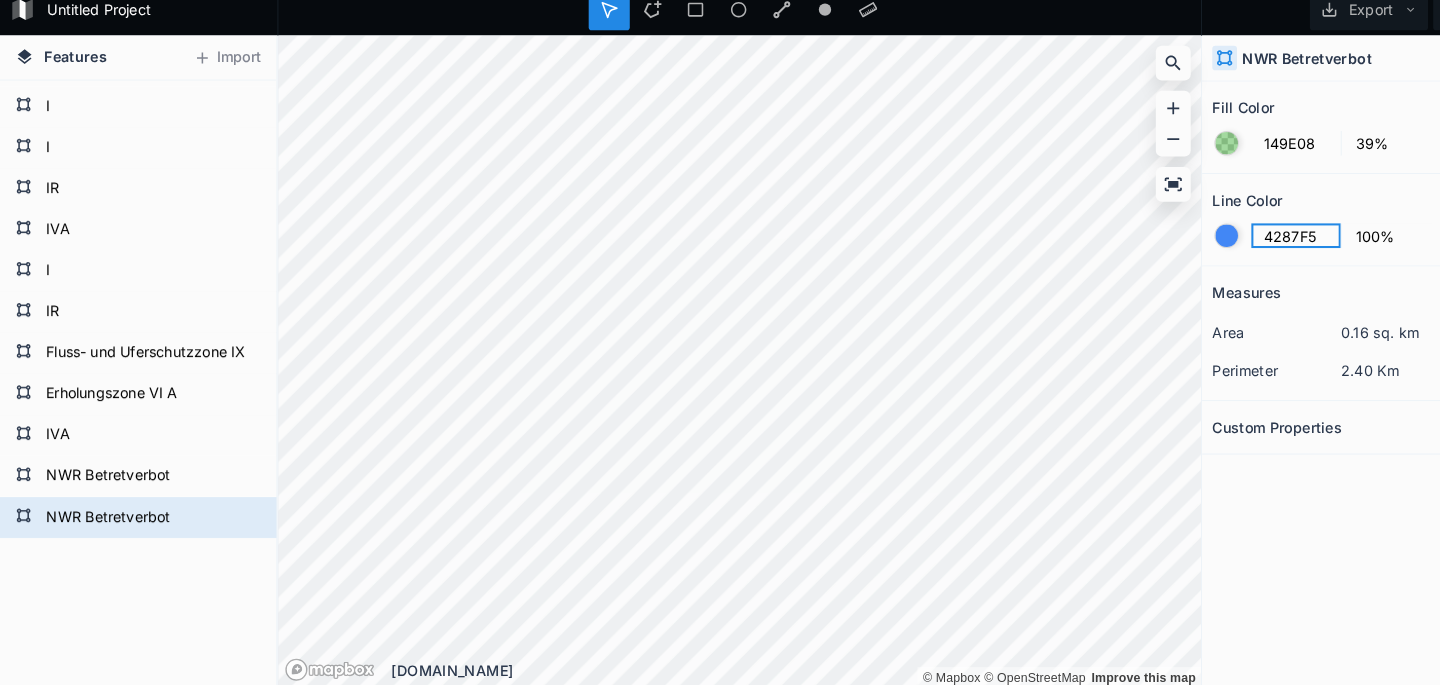click on "4287F5" 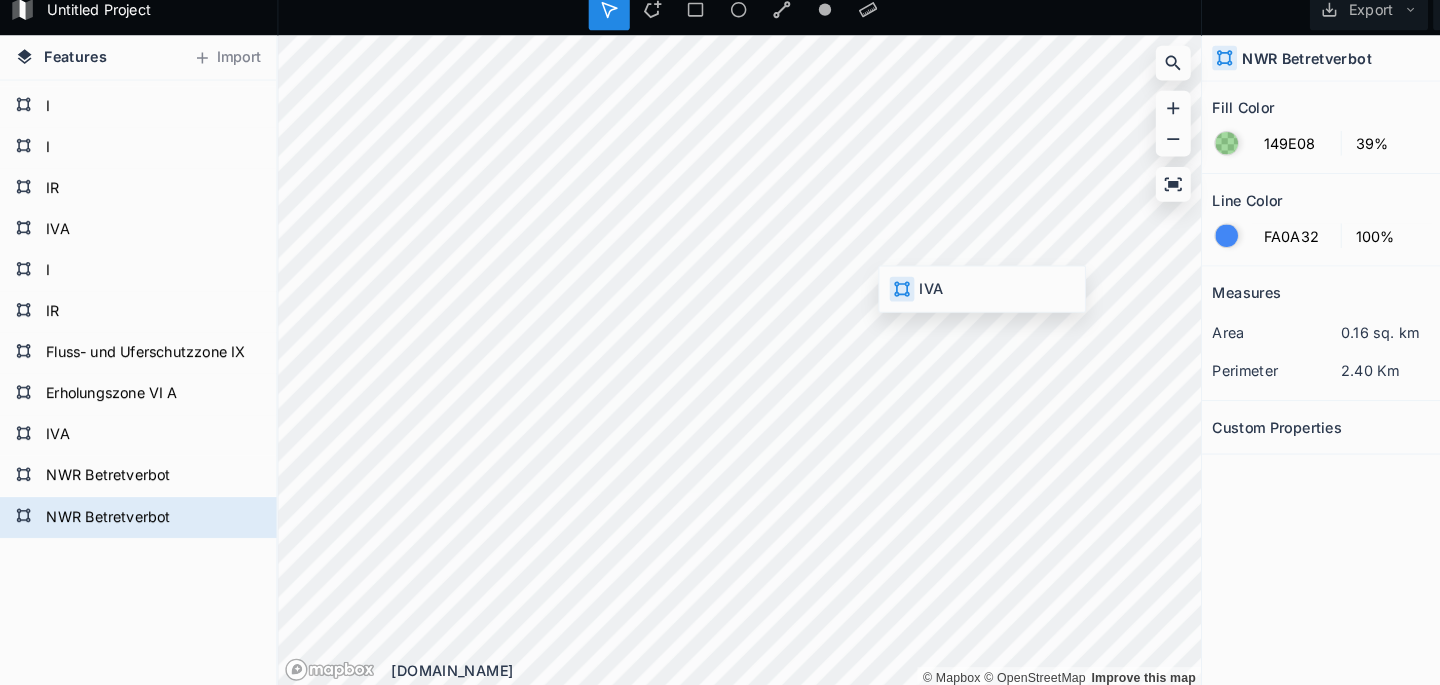 type on "02EB44" 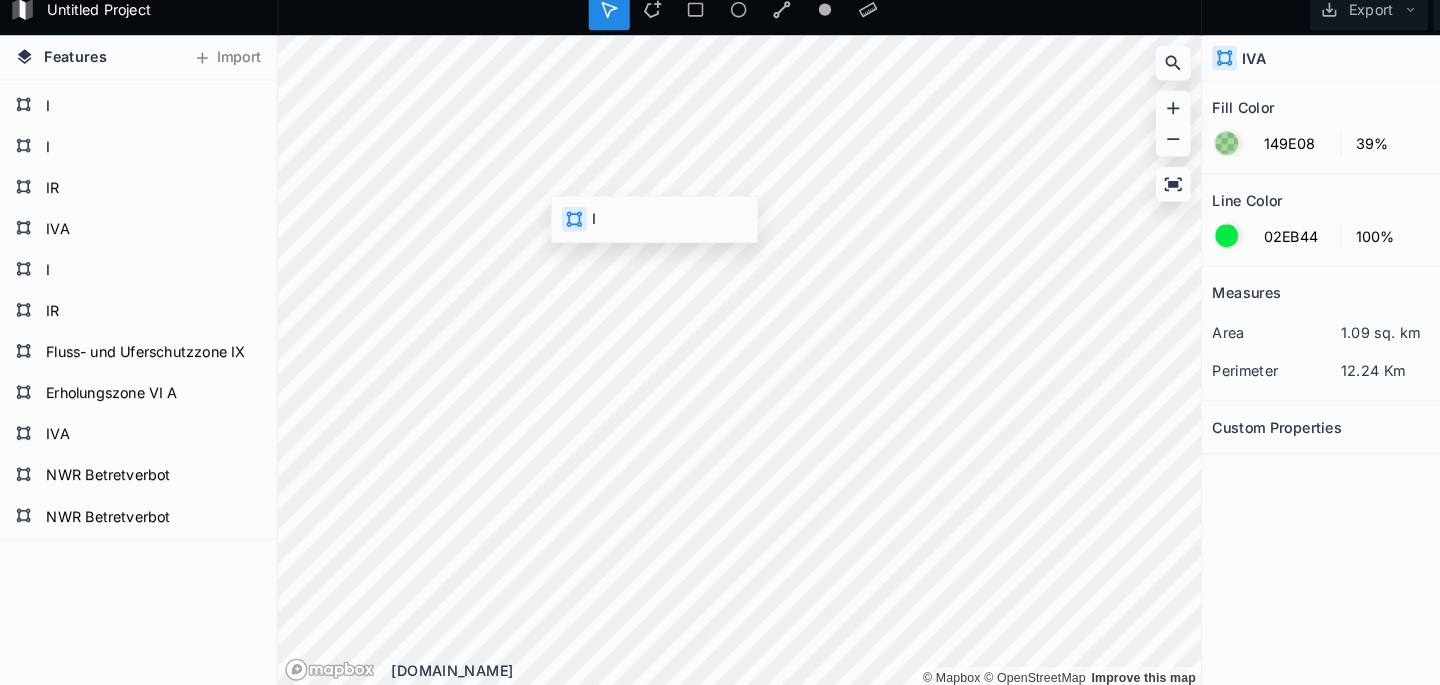 type on "4287F5" 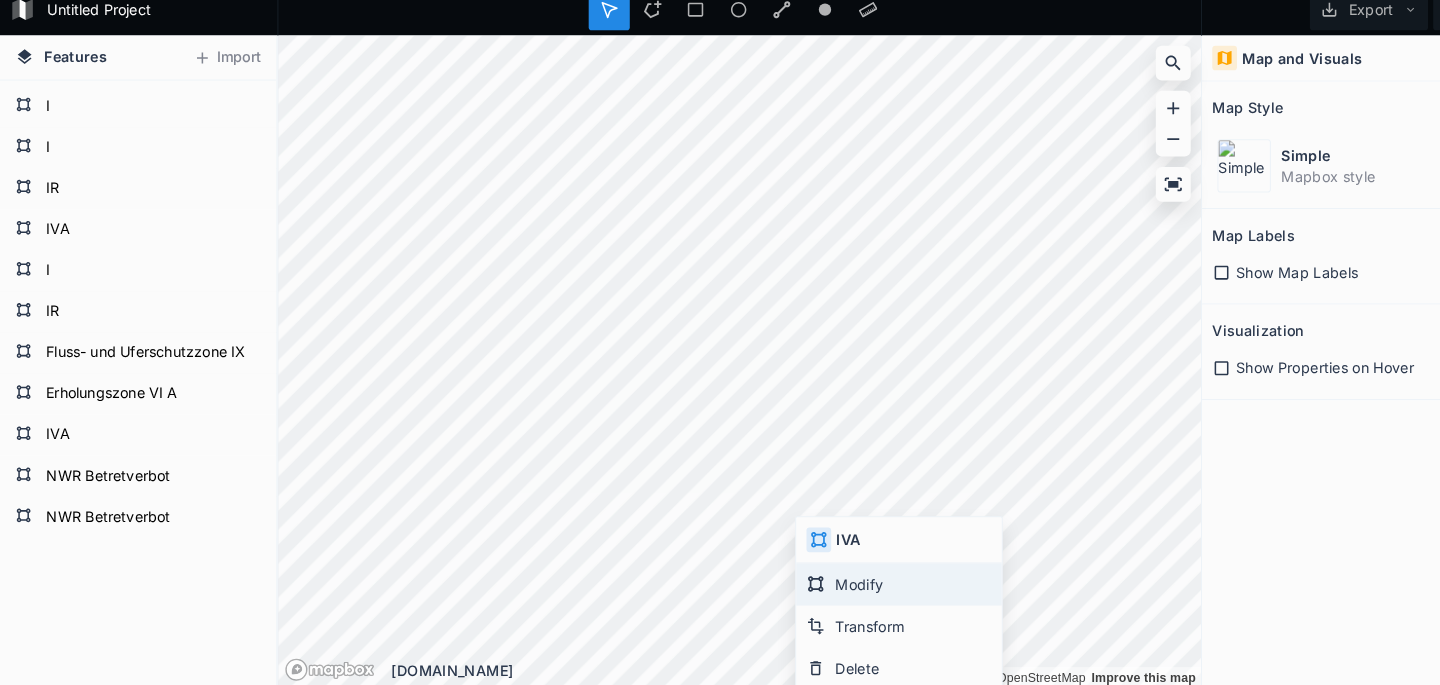 click on "Modify" 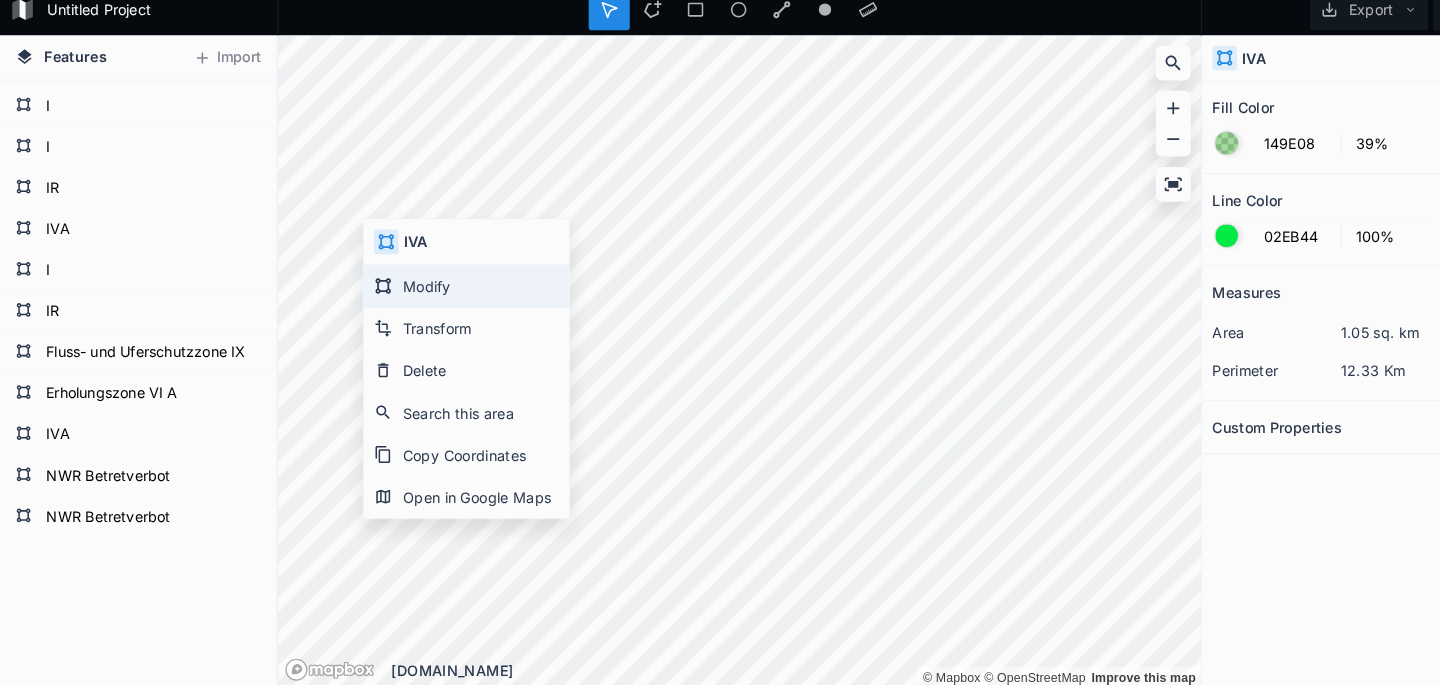 click on "Modify" 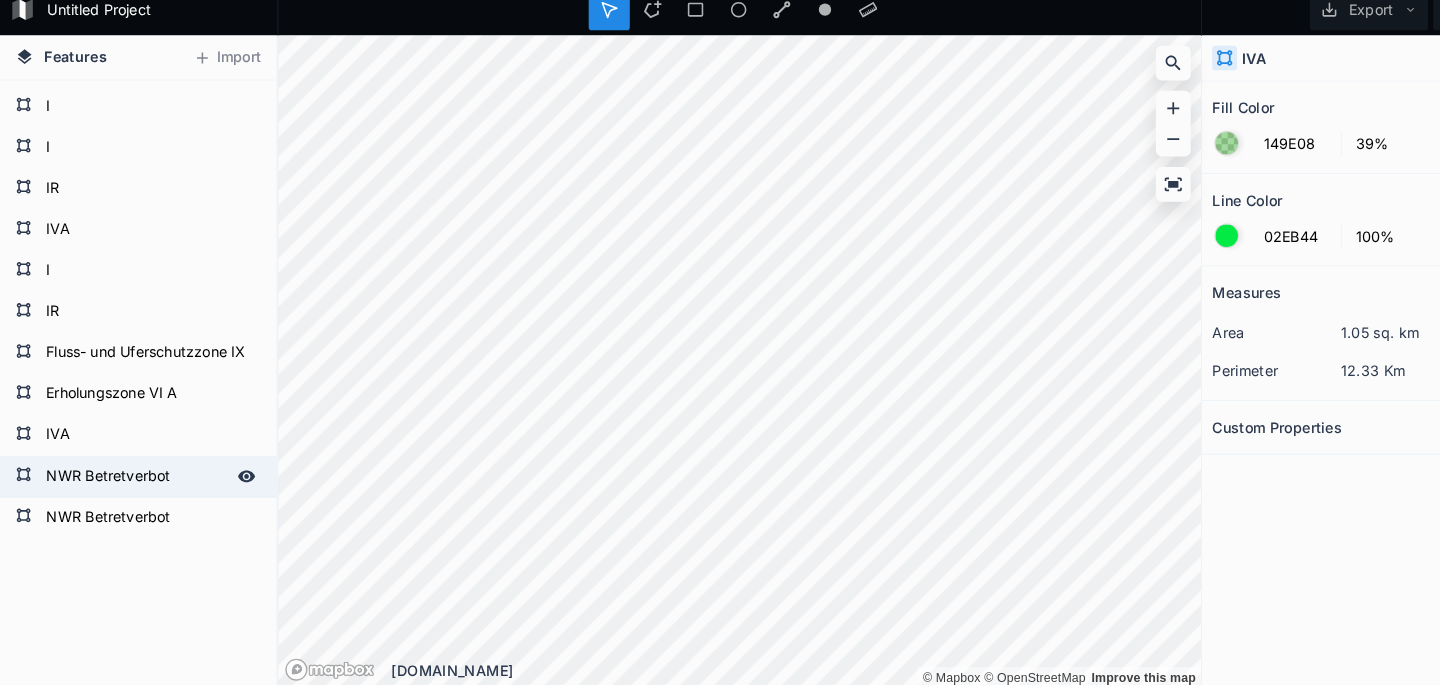 scroll, scrollTop: 814, scrollLeft: 0, axis: vertical 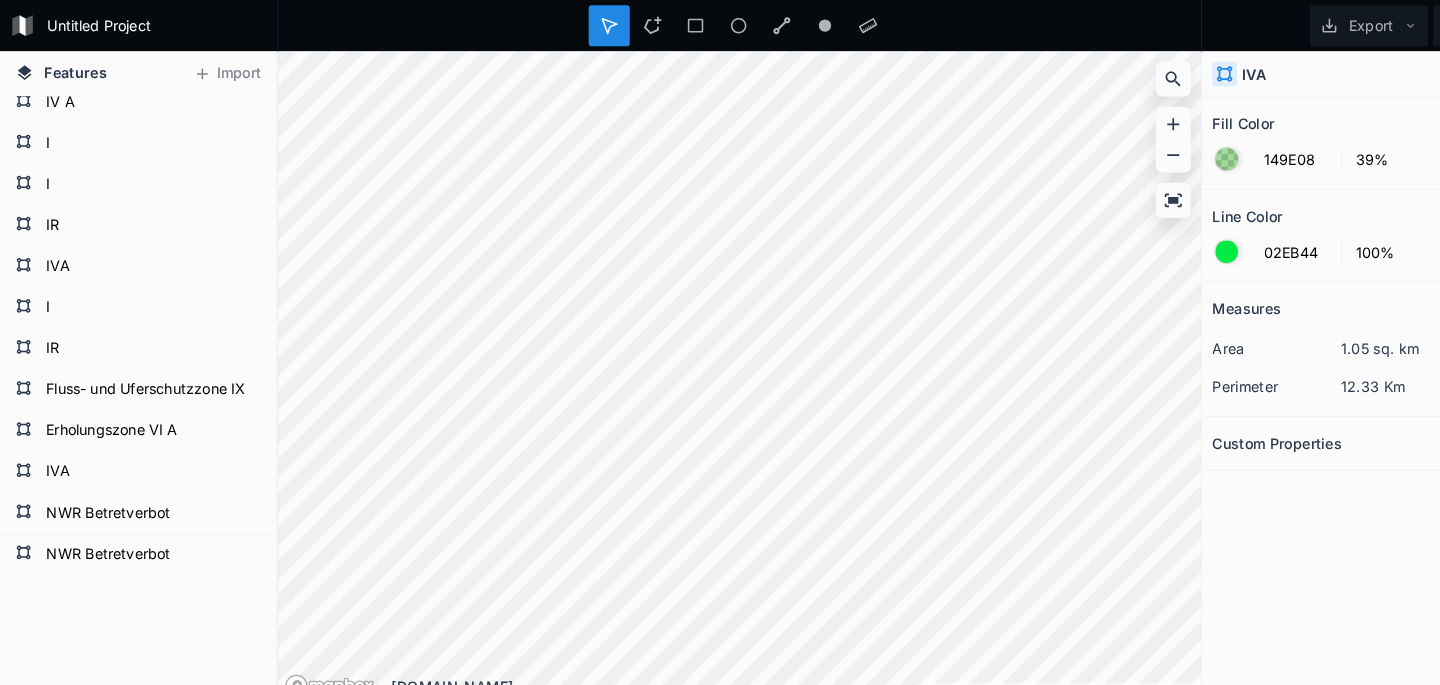 click on "Untitled Project  Export  Features  Import  NWR Betretverbot NWR Betretverbot IVA Erholungszone VI A Fluss- und Uferschutzzone IX IR I IVA IR I I IV A Fluss- und Uferschutzzone IX Erholungszone VI A Fluss- und Uferschutzzone IX Erholungszone VI A I IR IVA I IR I IR Fluss- und Uferschutzzone IX IVA IR I IR © Mapbox   © OpenStreetMap   Improve this map © Mapbox   © OpenStreetMap   Improve this map krata.app IVA Fill Color 149E08 39% Line Color 02EB44 100% Measures area 1.05 sq. km perimeter 12.33 Km Custom Properties" at bounding box center [720, 342] 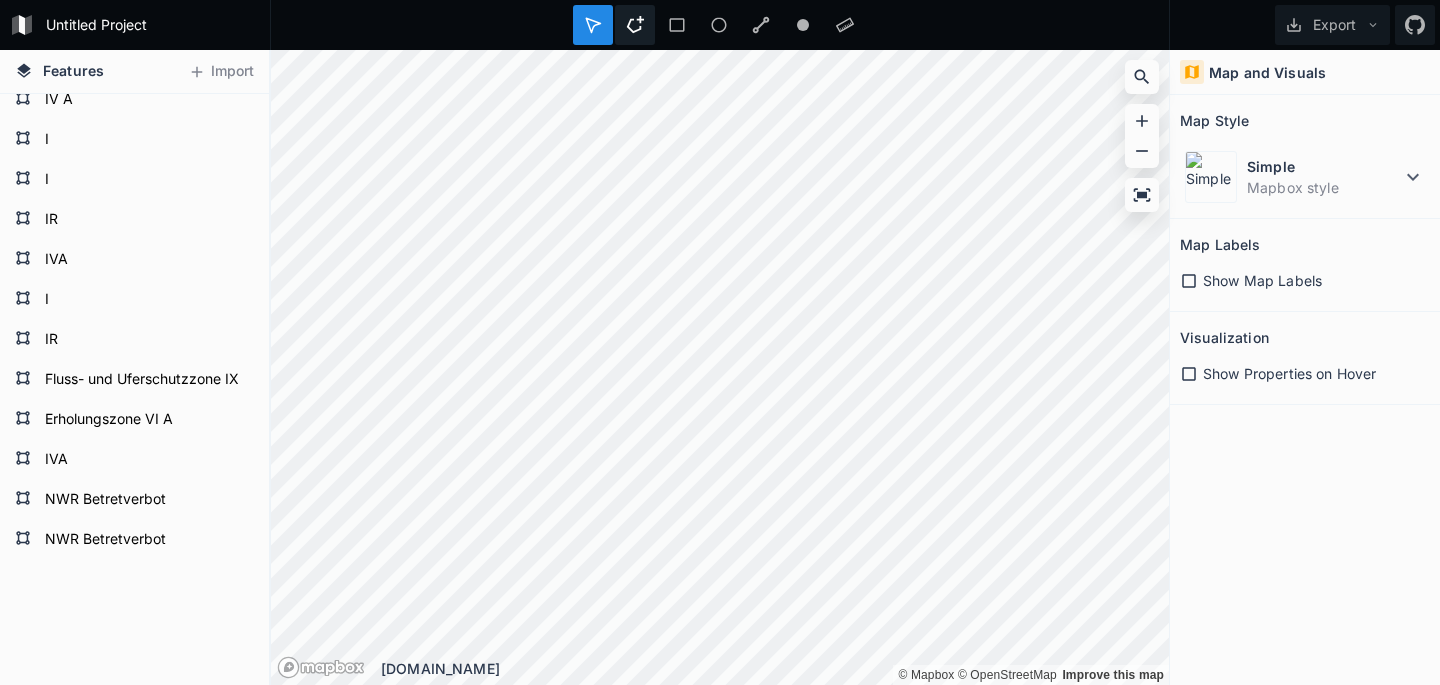drag, startPoint x: 633, startPoint y: 26, endPoint x: 638, endPoint y: 44, distance: 18.681541 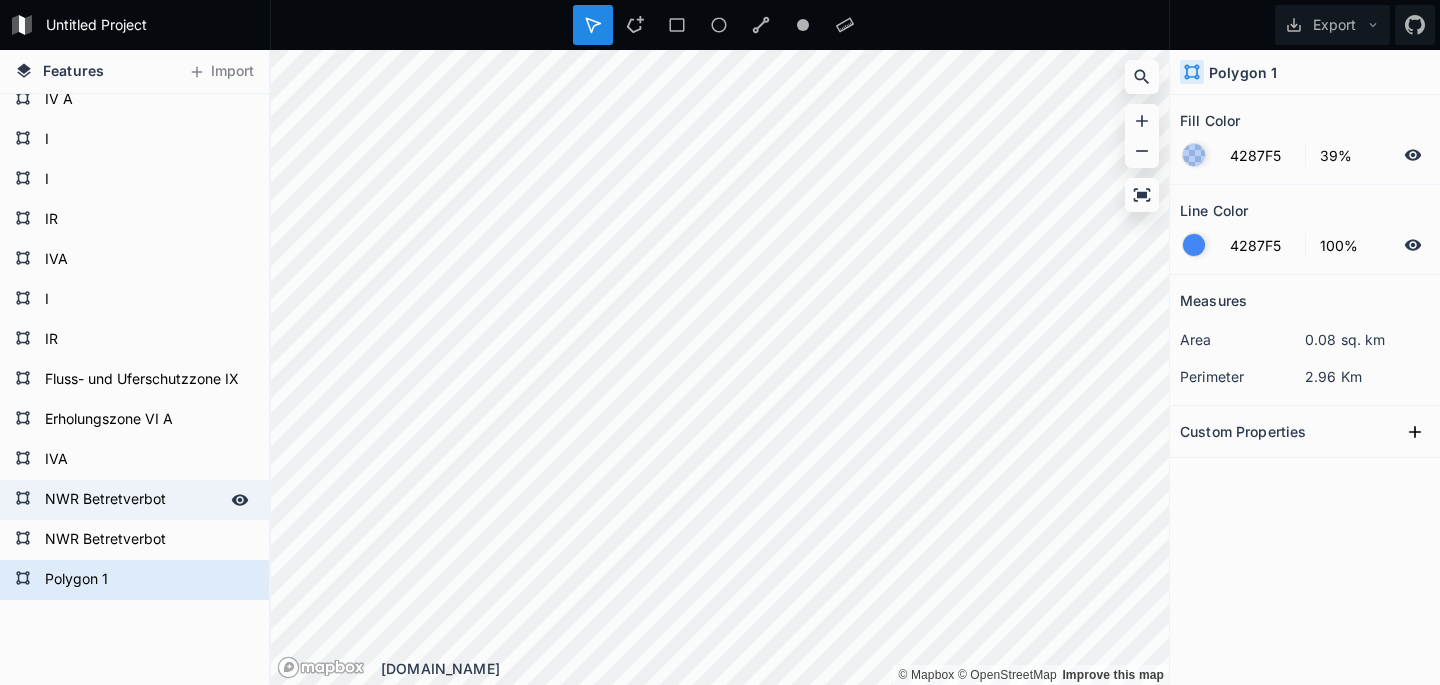 click on "NWR Betretverbot" at bounding box center (132, 500) 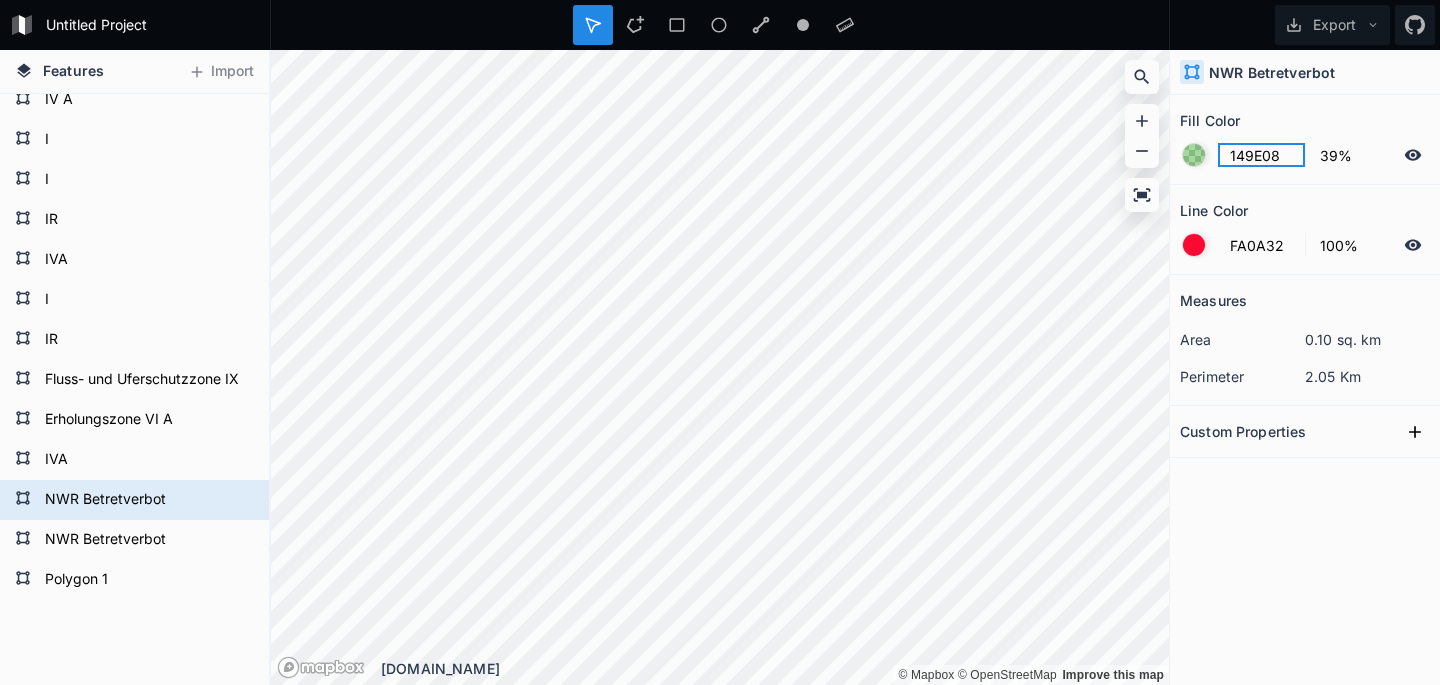 click on "149E08" 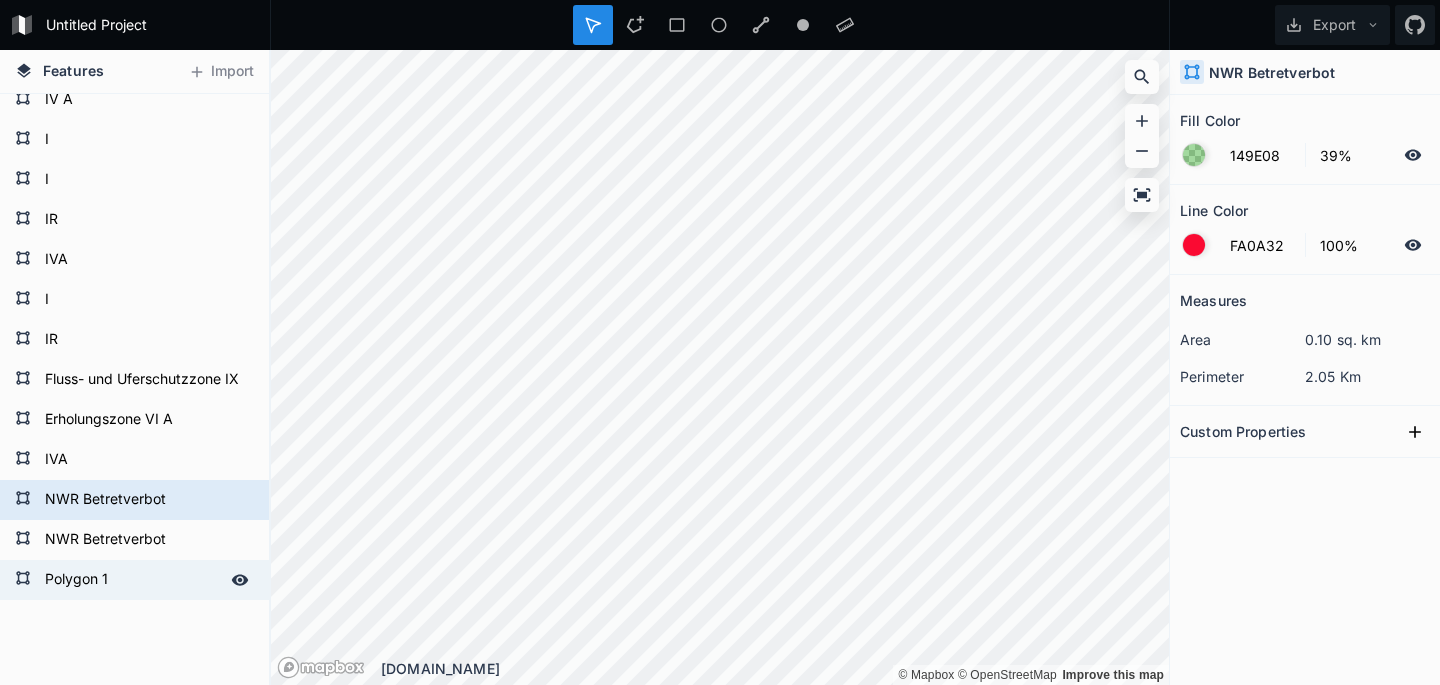 drag, startPoint x: 115, startPoint y: 586, endPoint x: 145, endPoint y: 581, distance: 30.413813 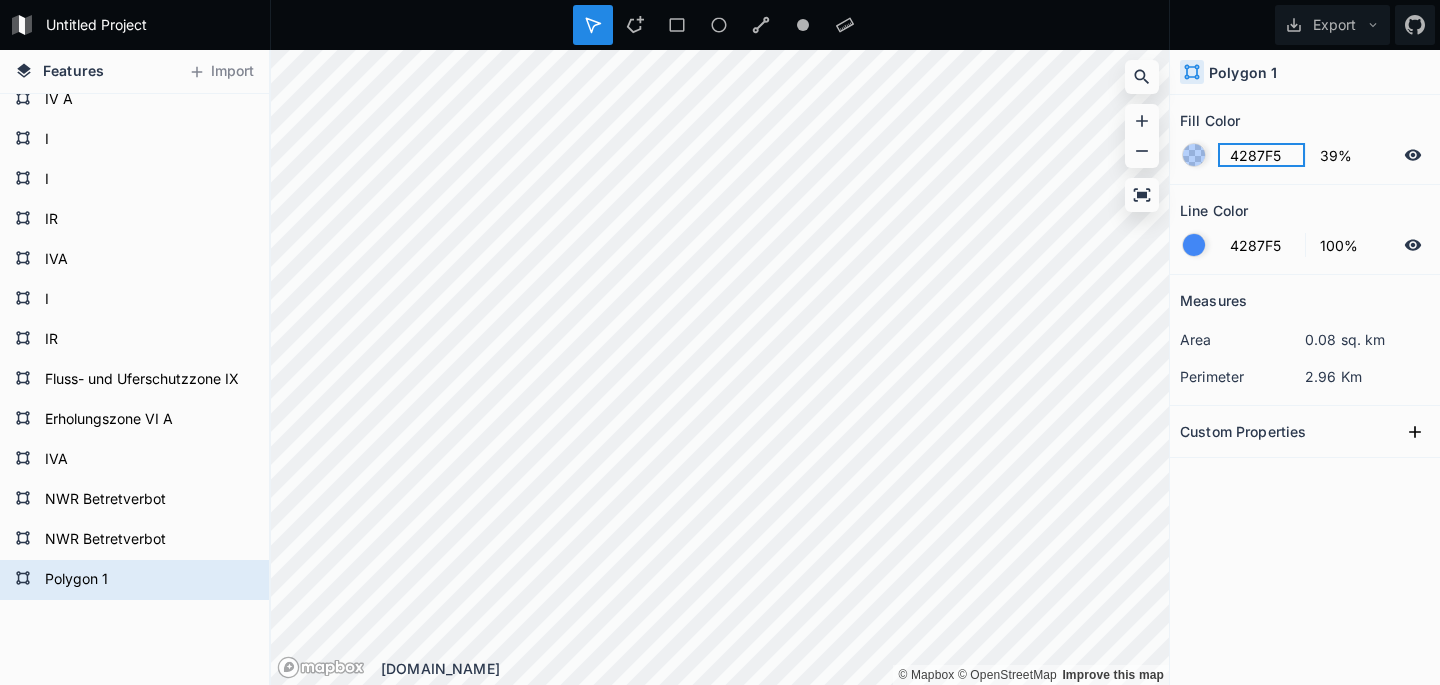 click on "4287F5" 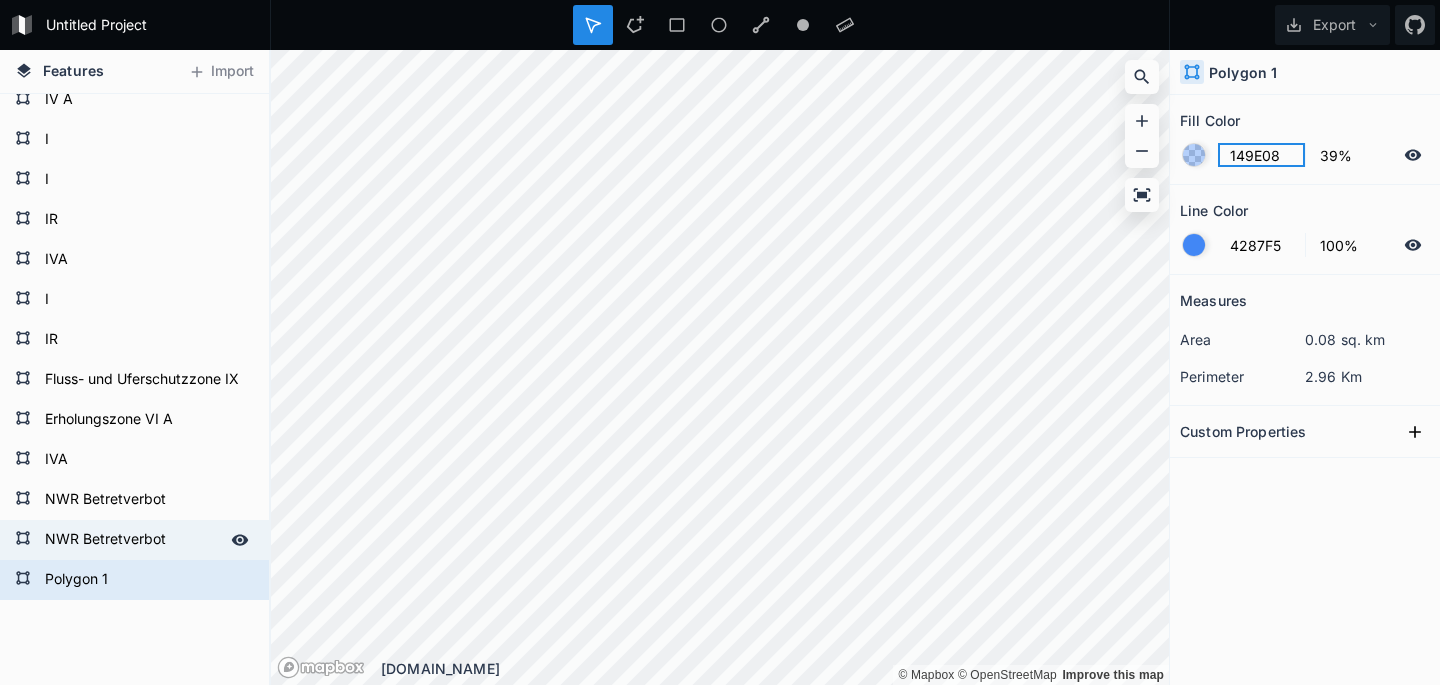 type on "149E08" 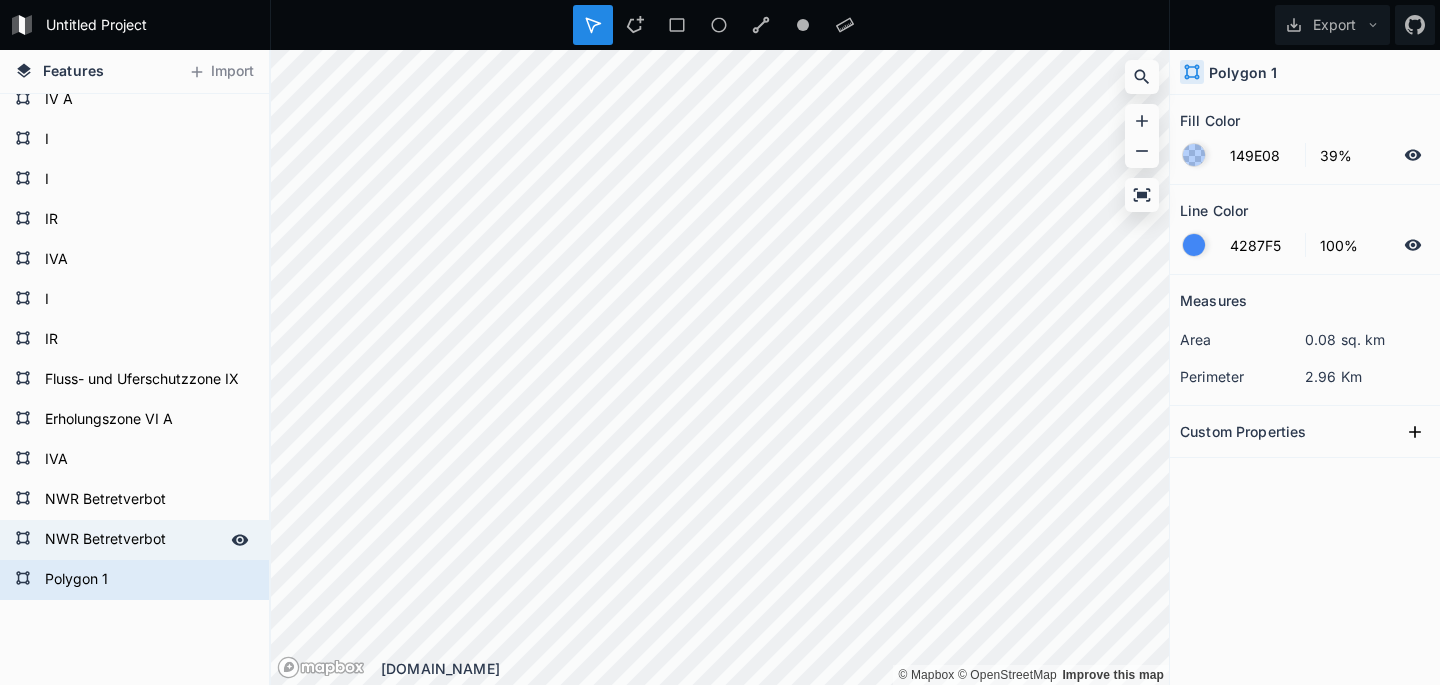 click on "NWR Betretverbot" at bounding box center (132, 540) 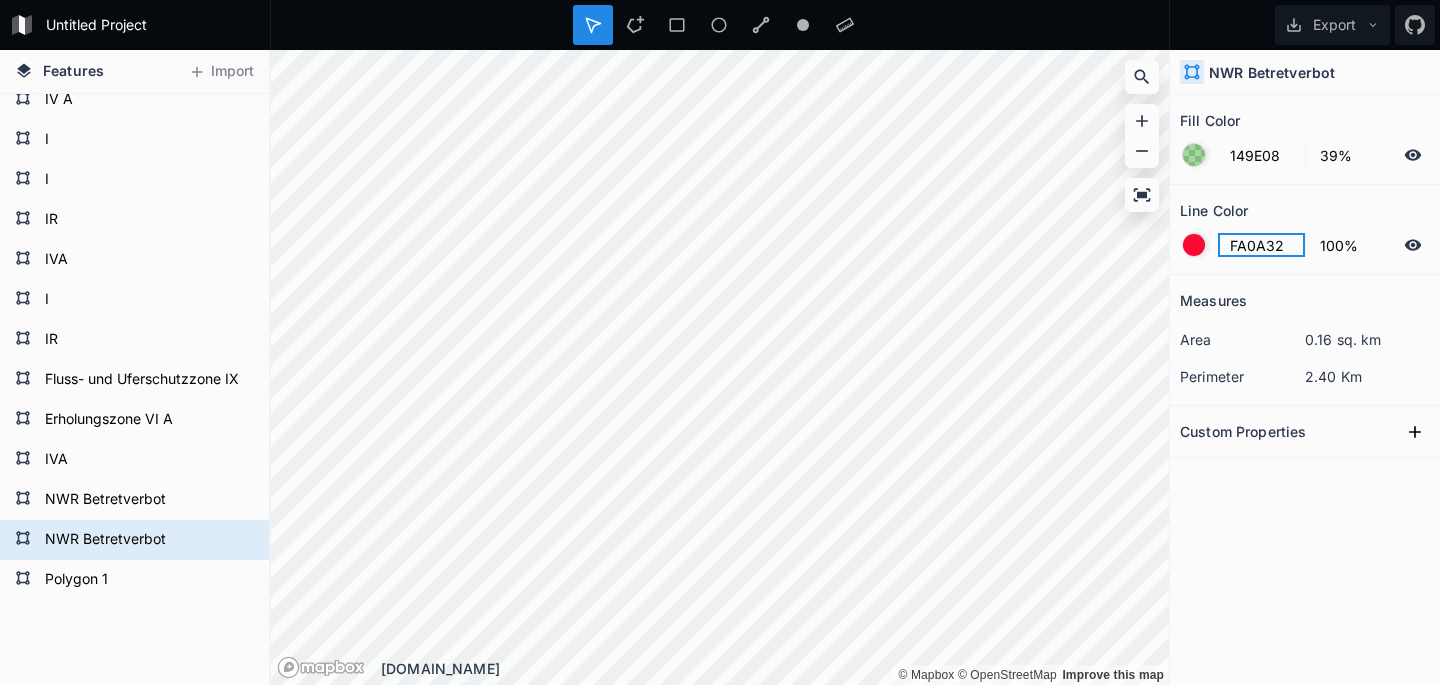 click on "FA0A32" 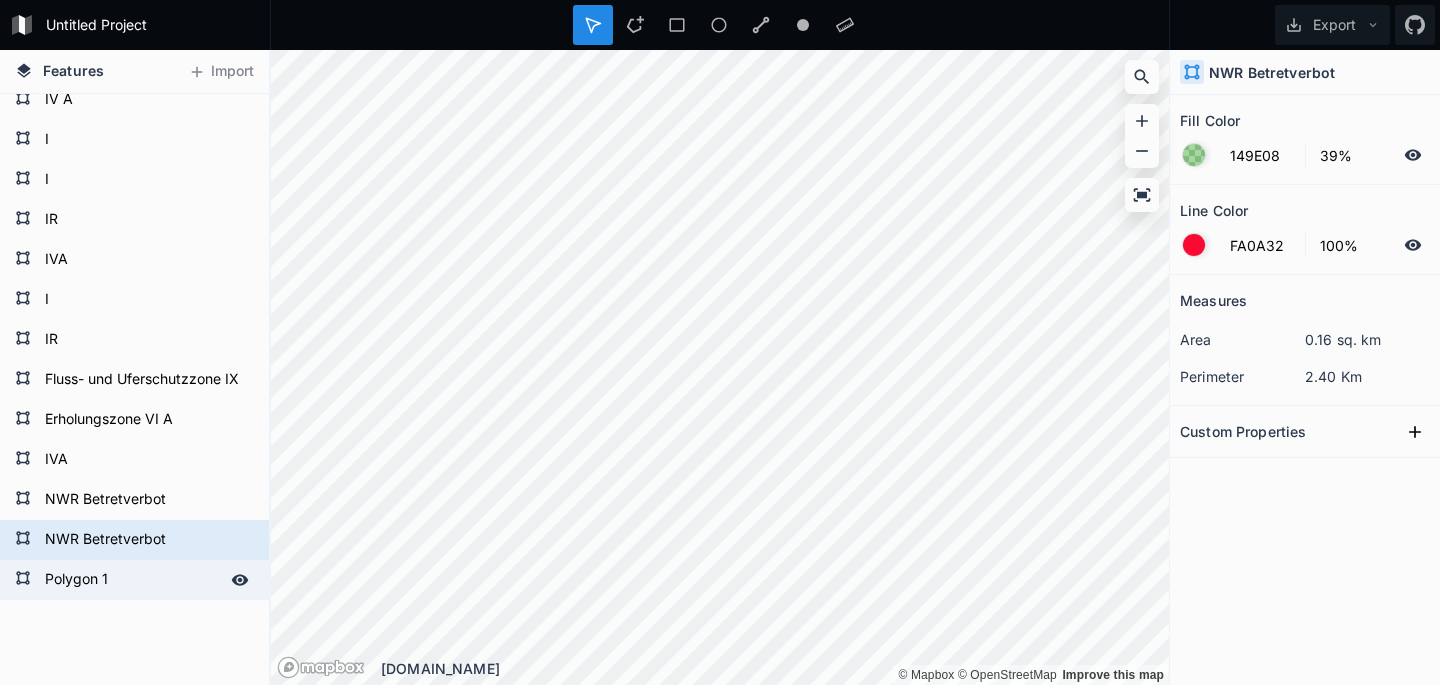 click on "Polygon 1" 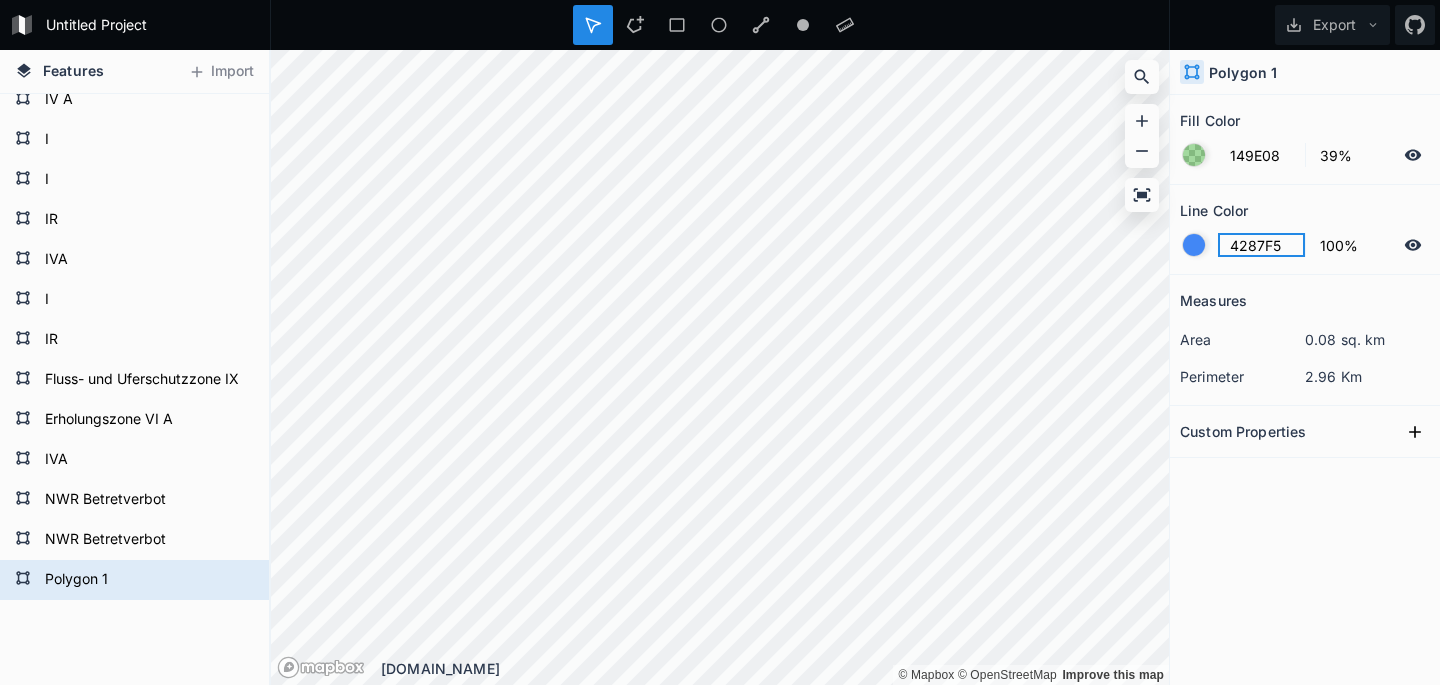 click on "4287F5" 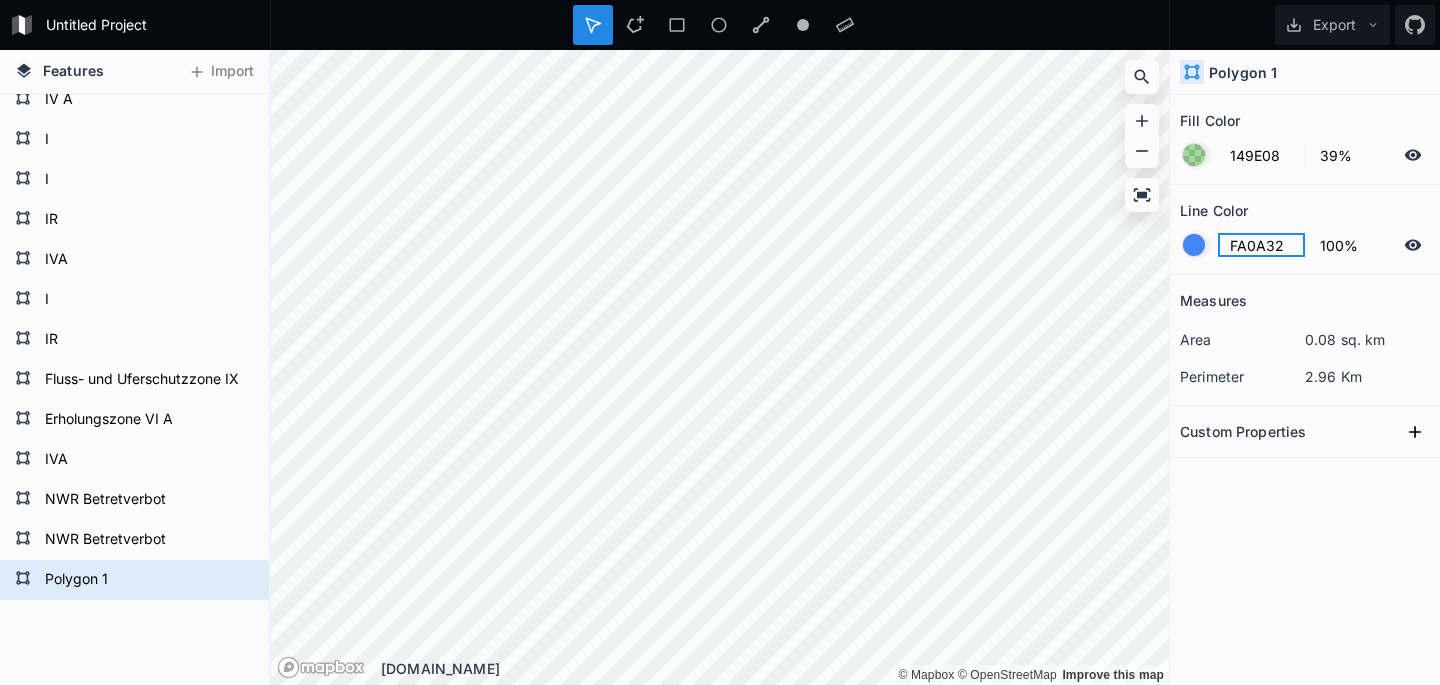 type on "FA0A32" 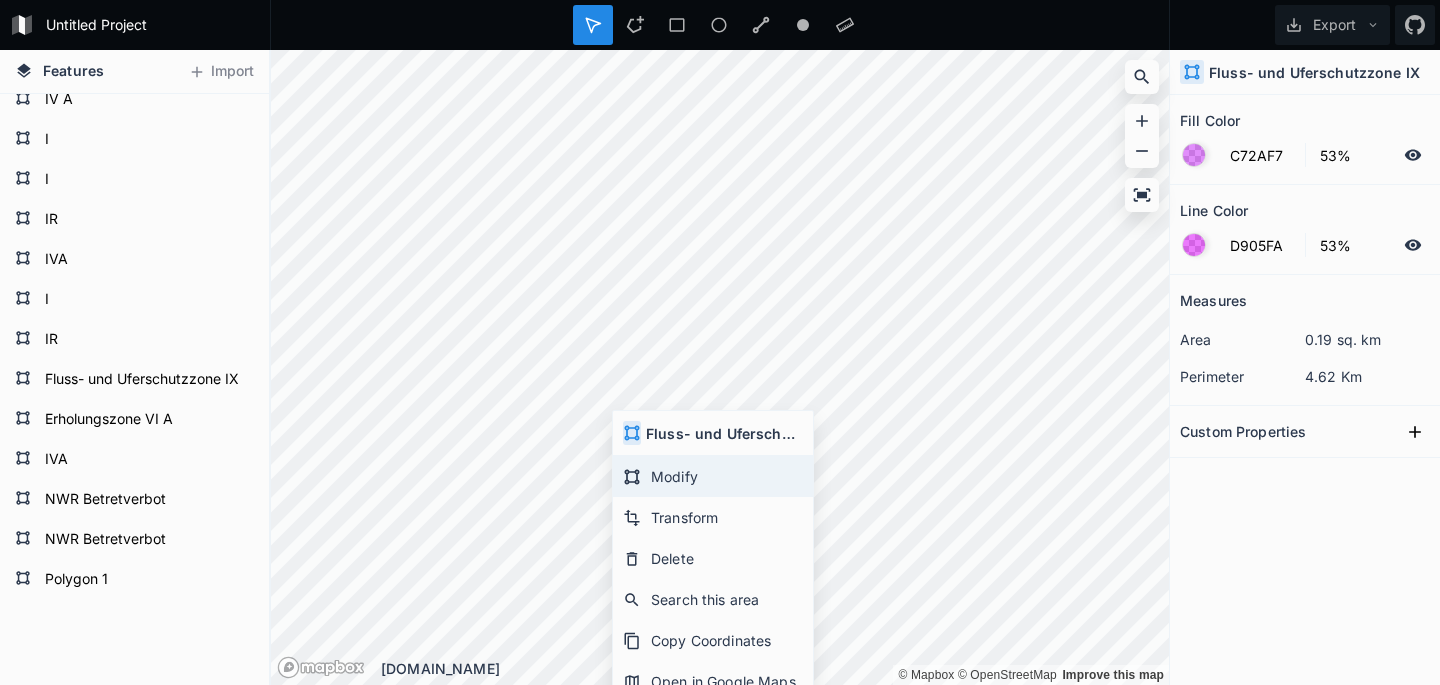 click on "Modify" 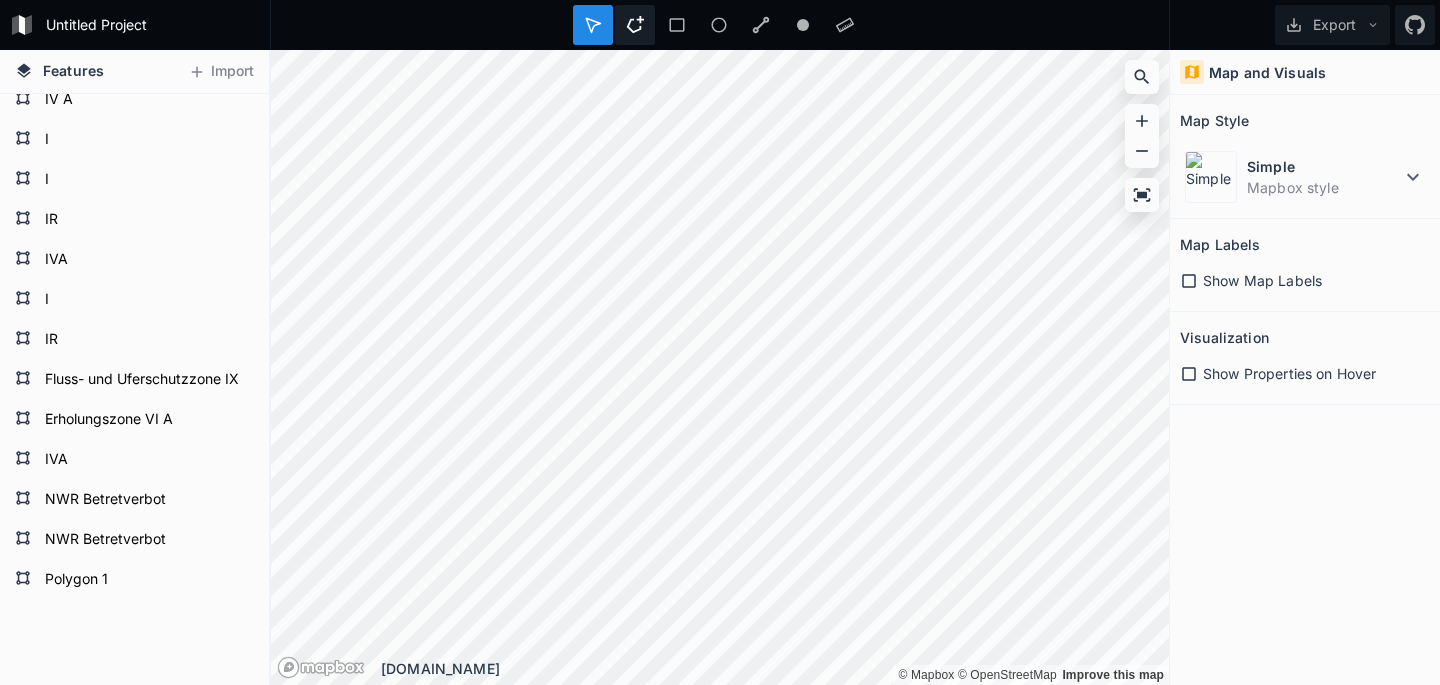 drag, startPoint x: 635, startPoint y: 30, endPoint x: 627, endPoint y: 43, distance: 15.264338 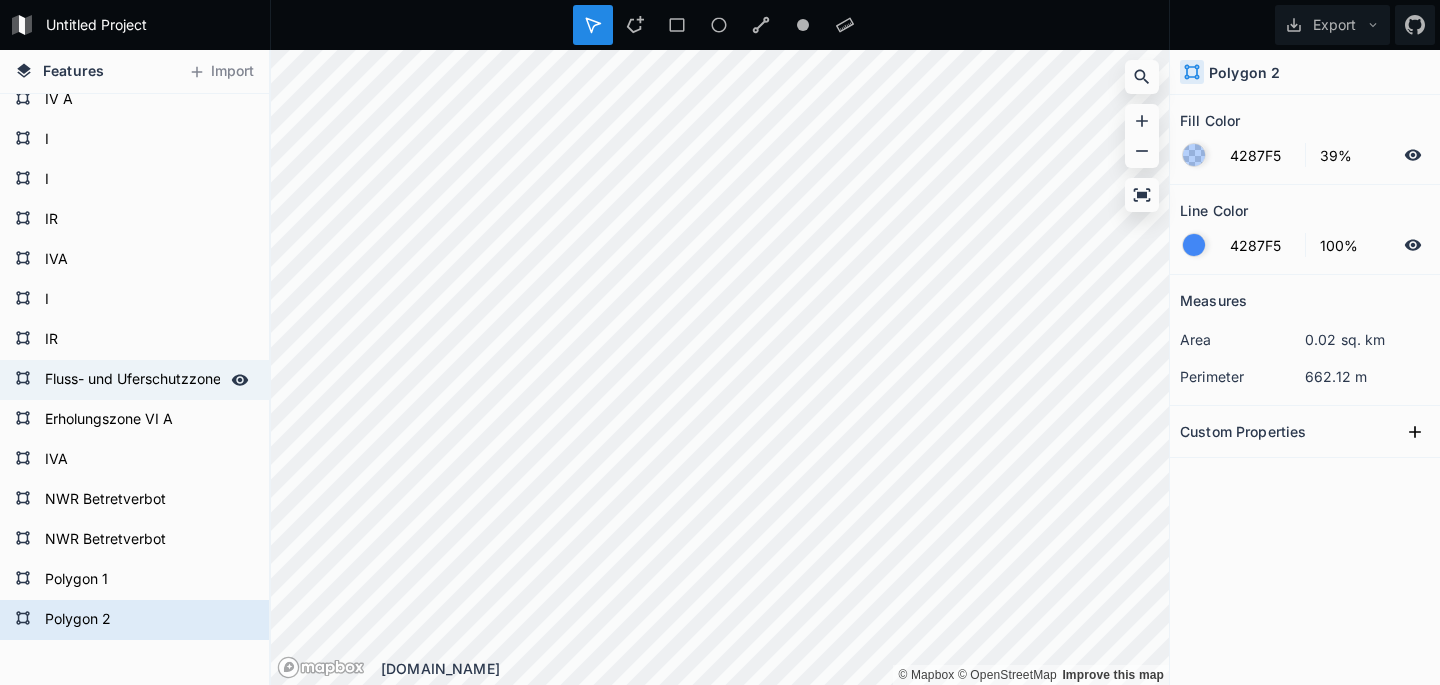 click on "Fluss- und Uferschutzzone IX" at bounding box center [132, 380] 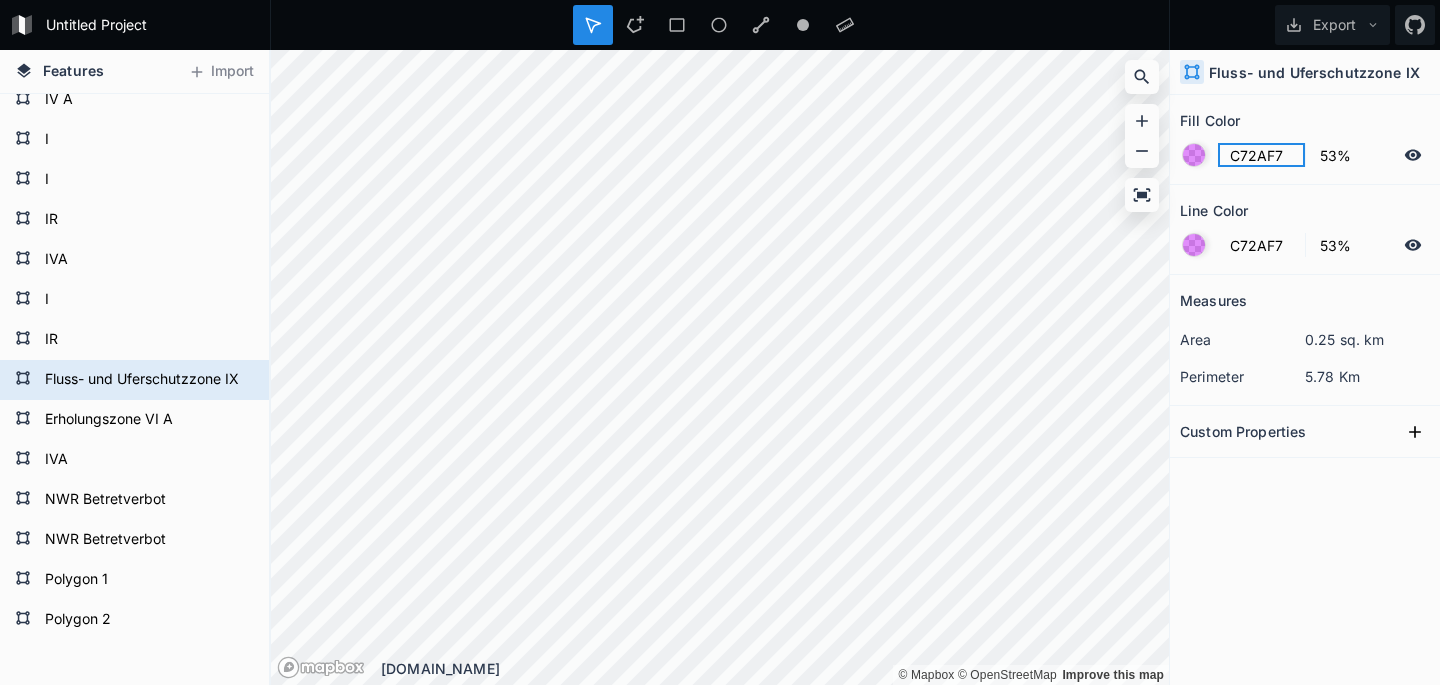 click on "C72AF7" 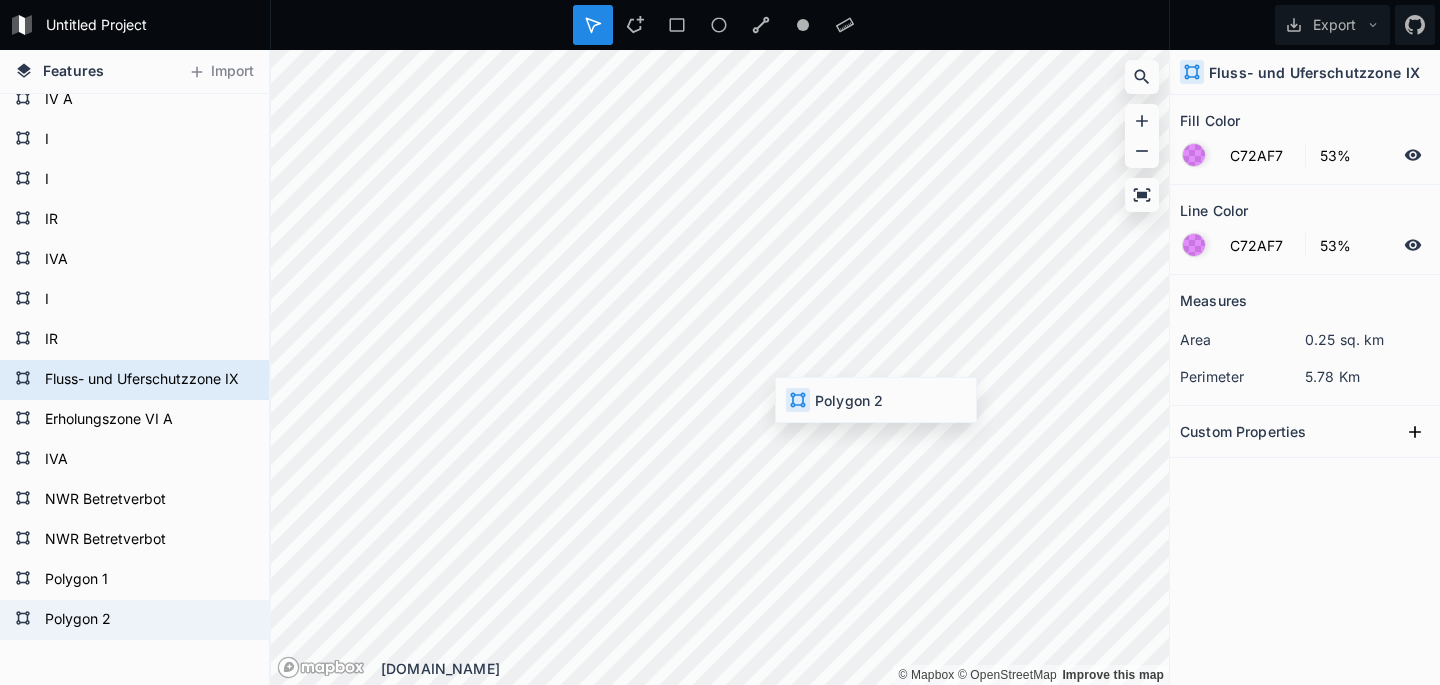 type on "4287F5" 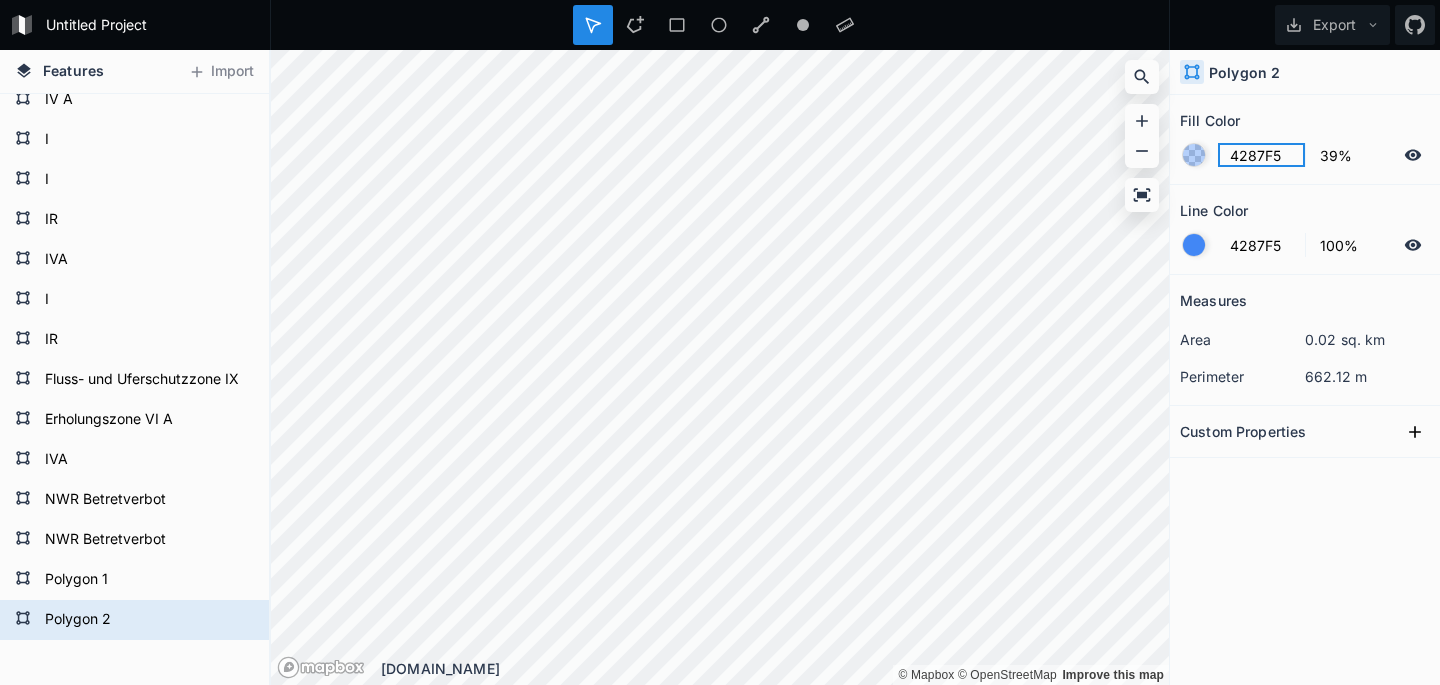 click on "4287F5" 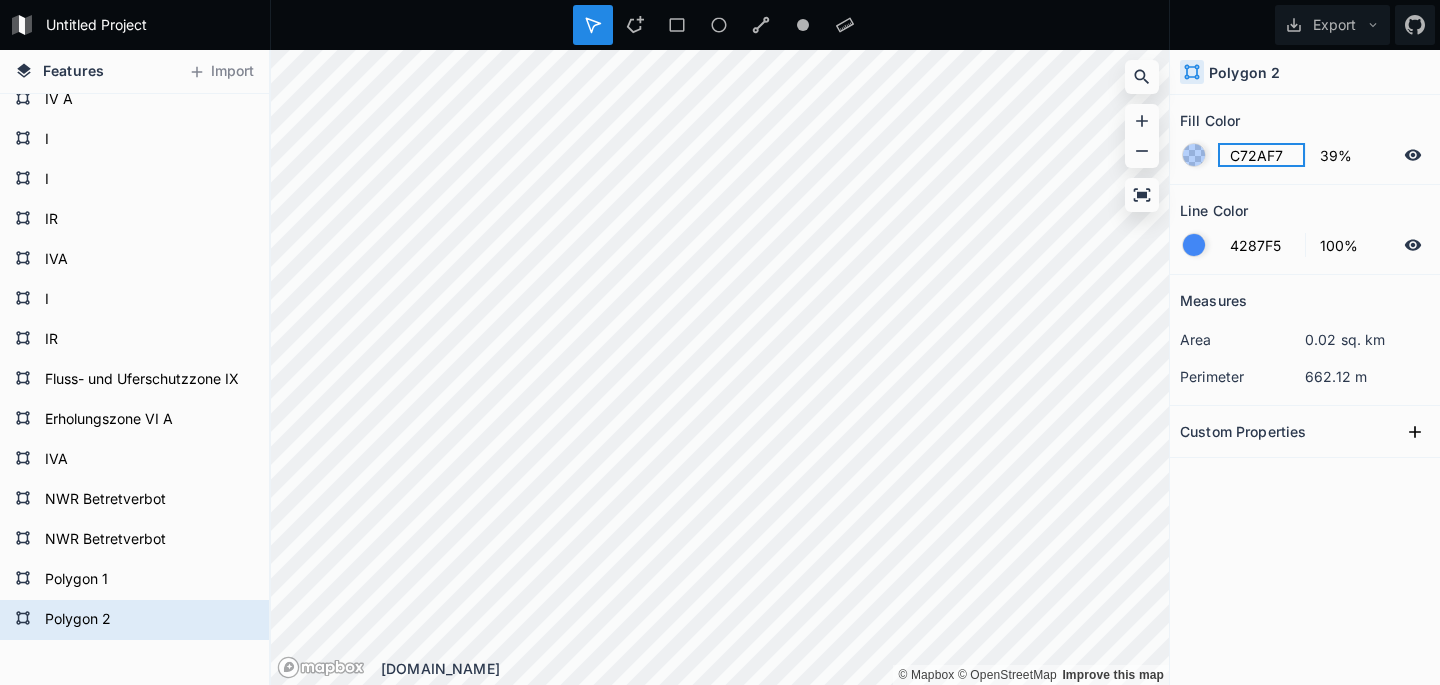type on "C72AF7" 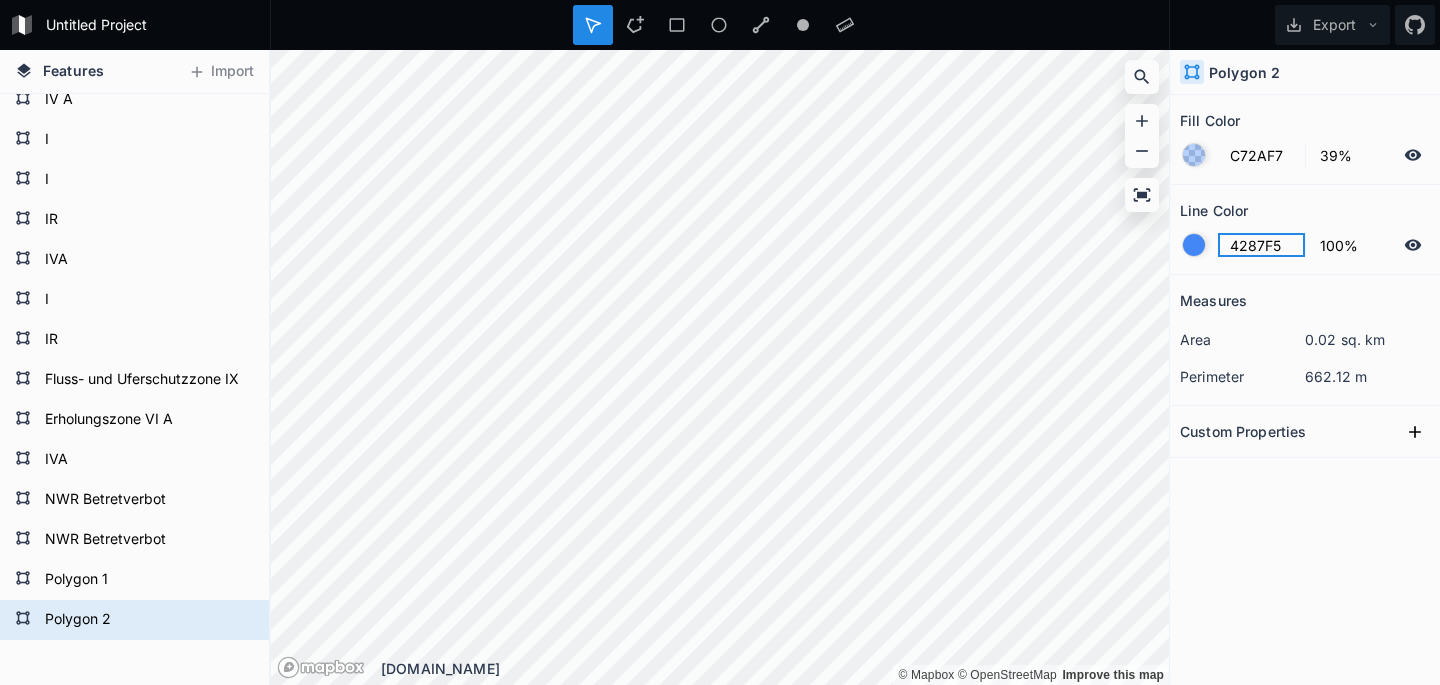 click on "4287F5" 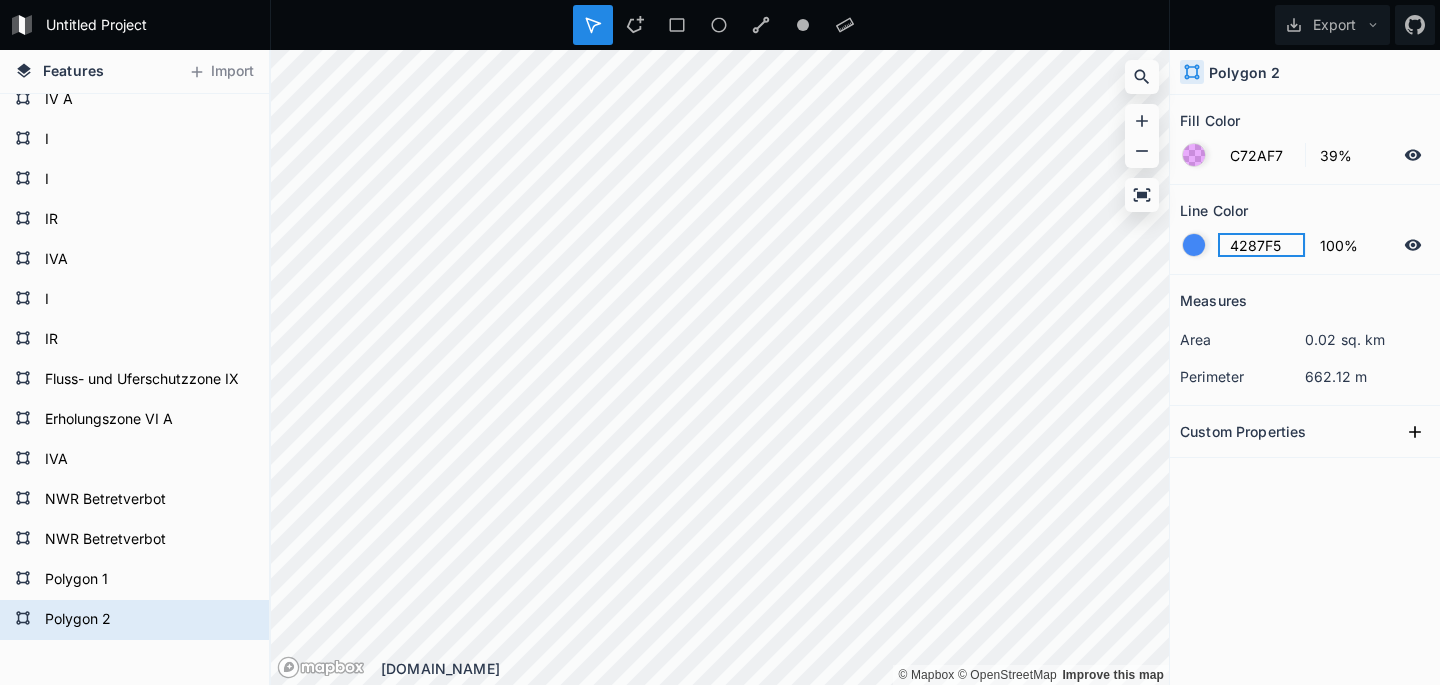 click on "4287F5" 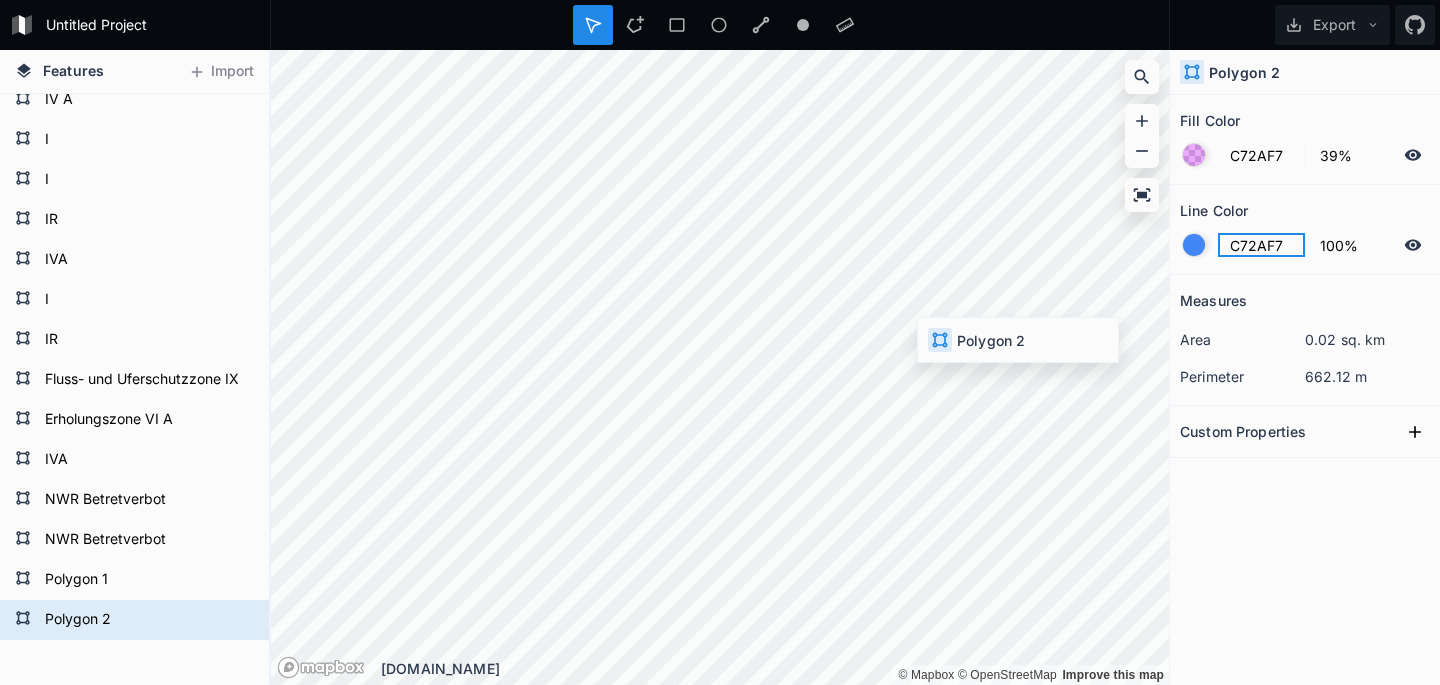 type on "C72AF7" 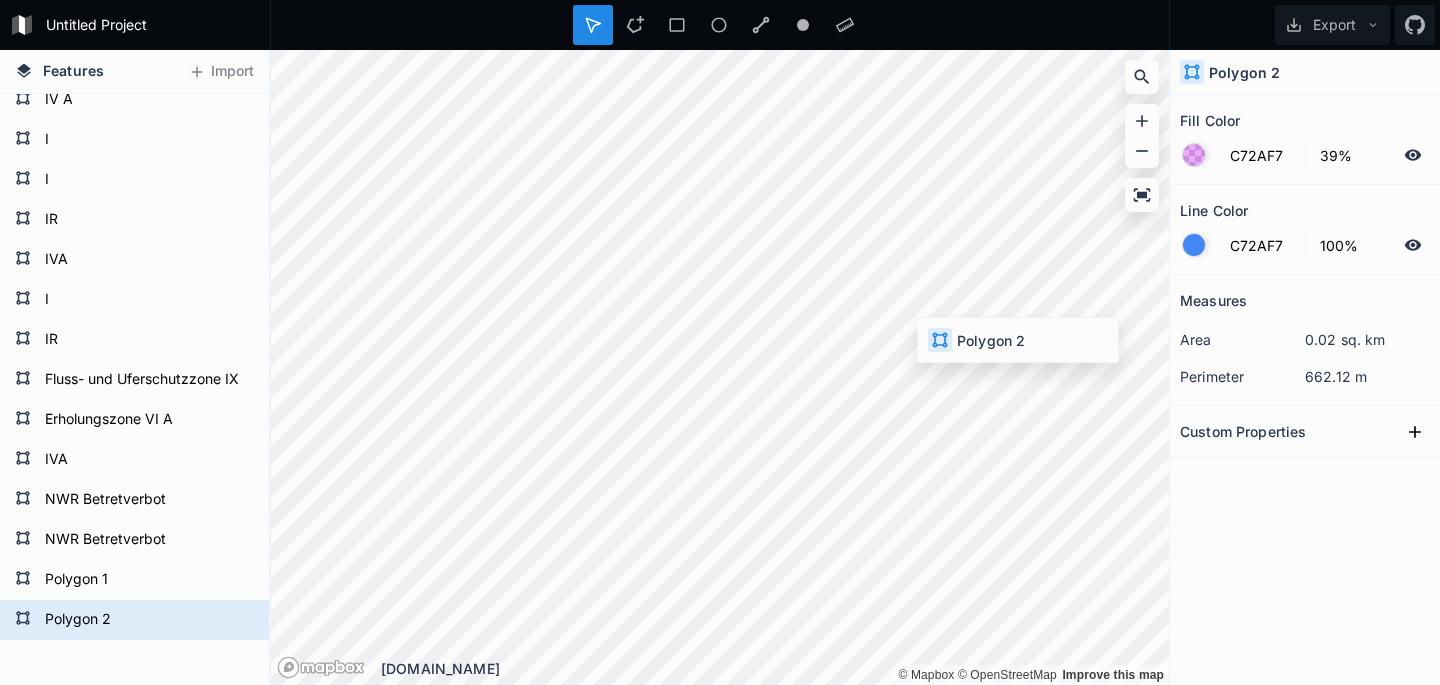 type on "149E08" 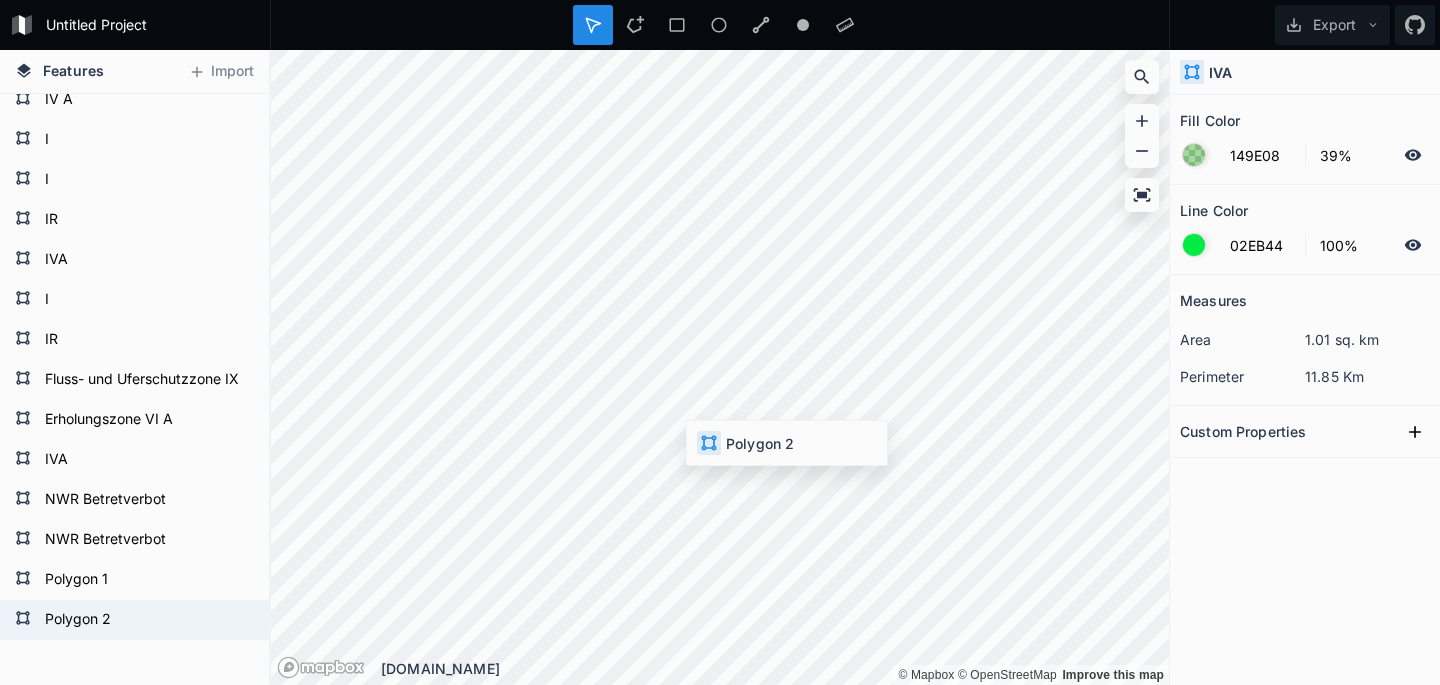 type on "C72AF7" 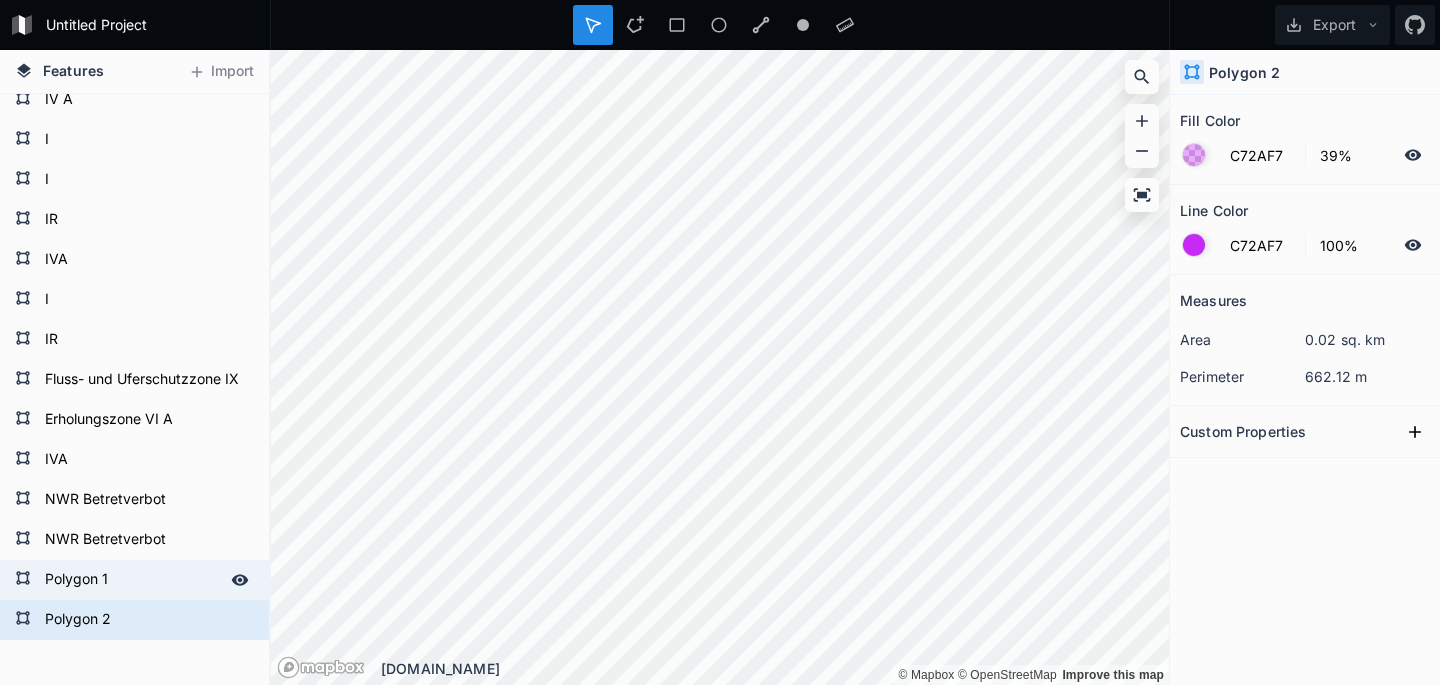 click on "Polygon 1" at bounding box center (132, 580) 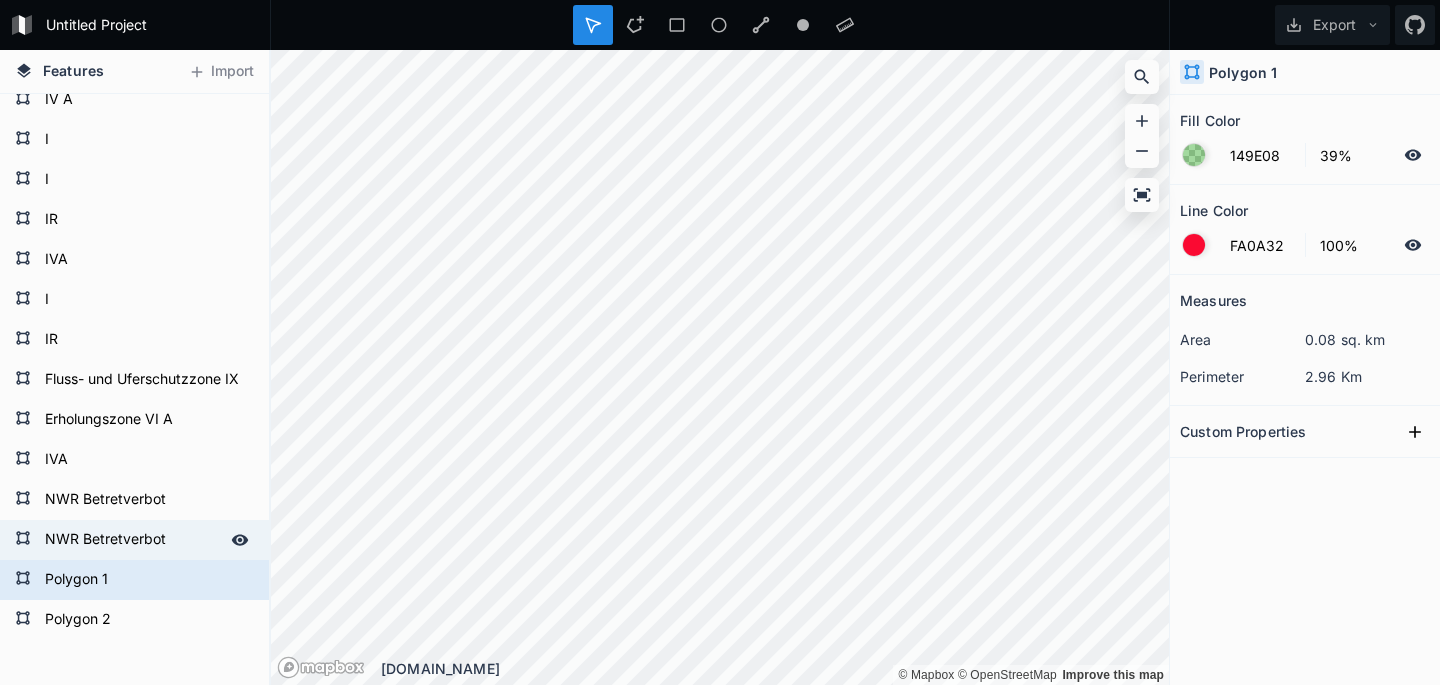 click on "NWR Betretverbot" at bounding box center (132, 540) 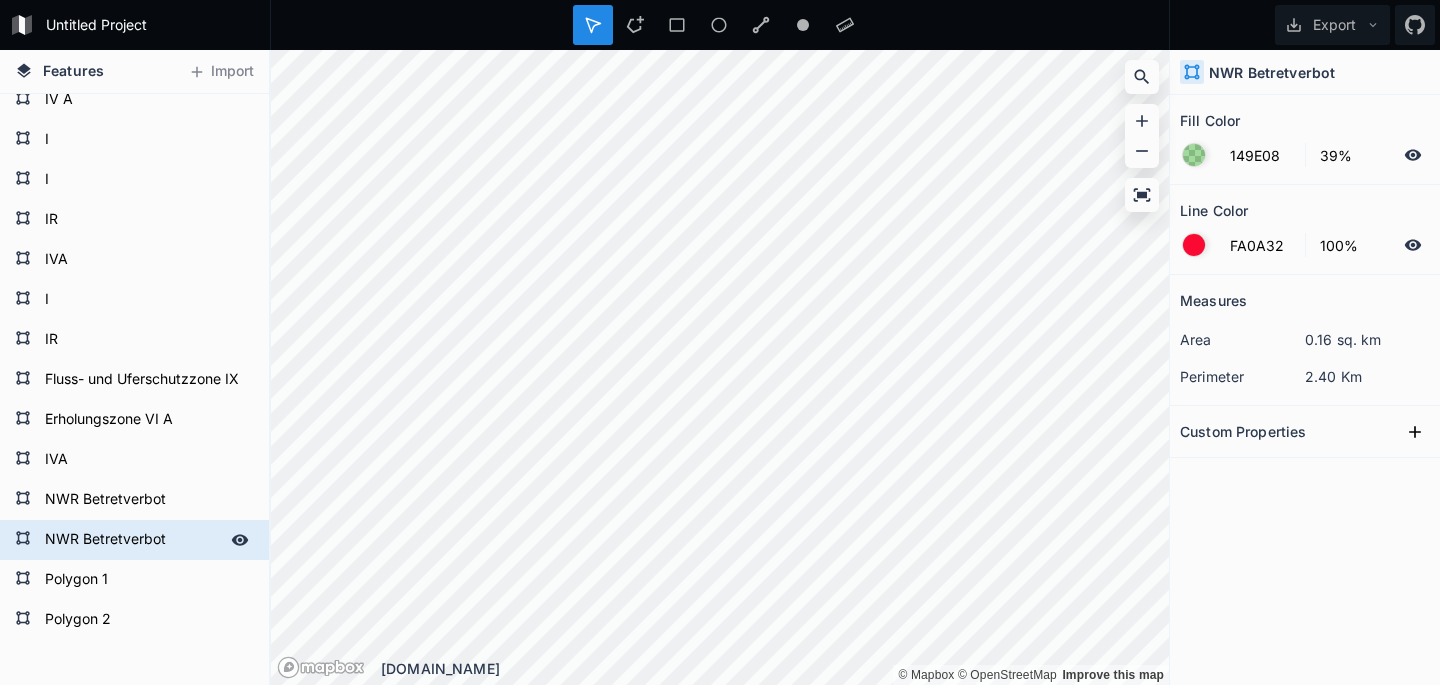 click on "NWR Betretverbot" at bounding box center (132, 540) 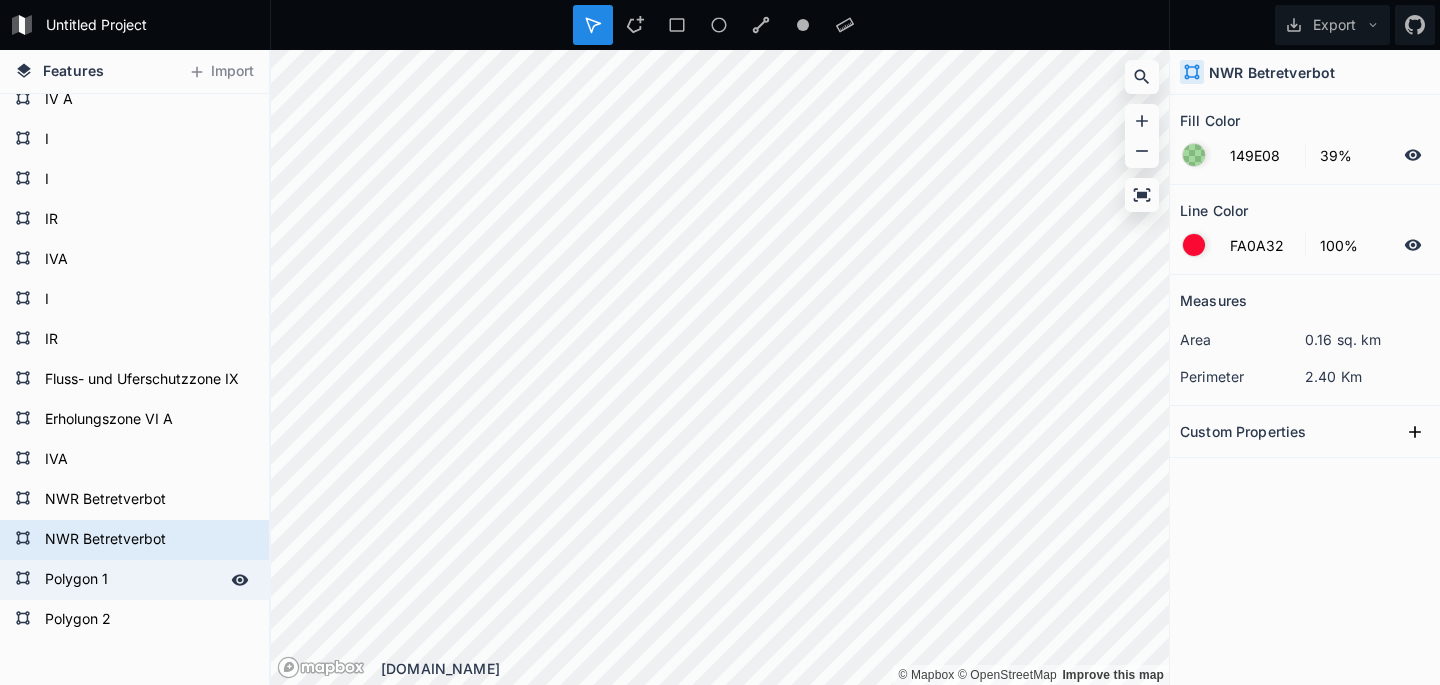 click on "Polygon 1" at bounding box center [132, 580] 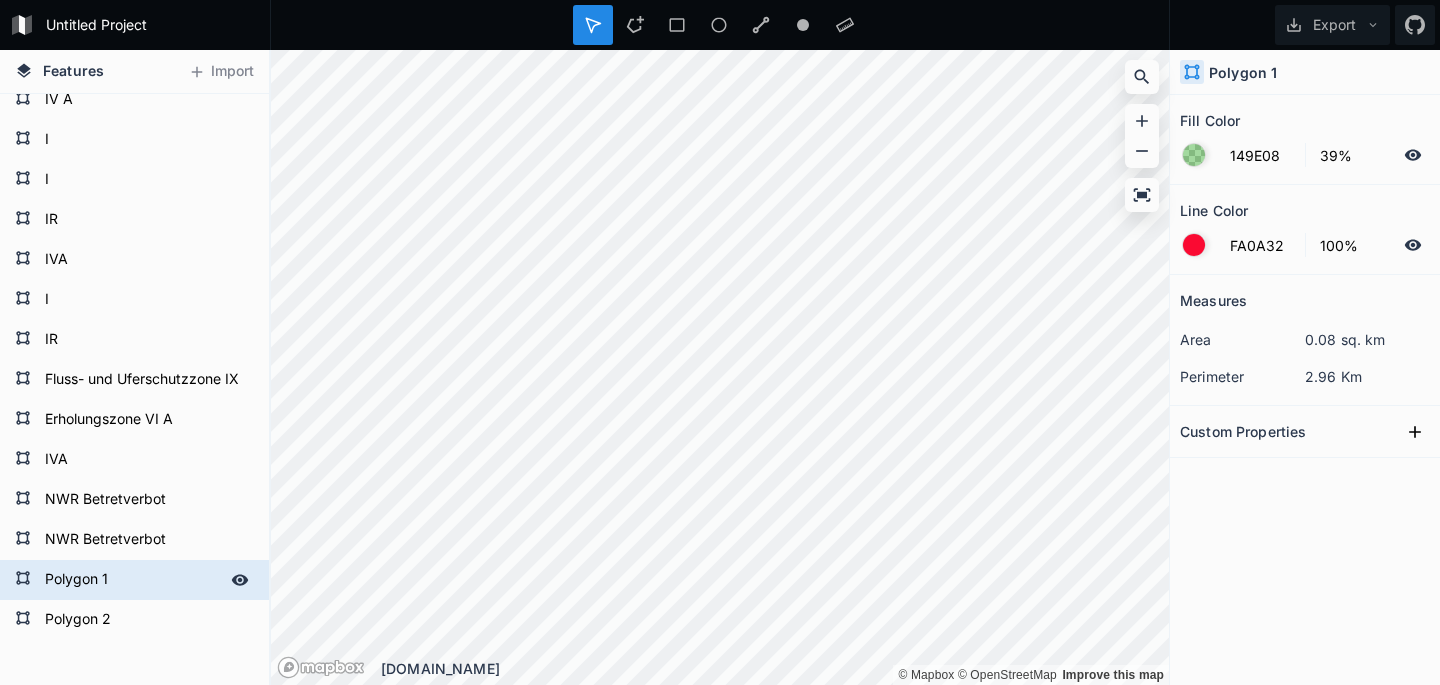 click on "Polygon 1" at bounding box center (132, 580) 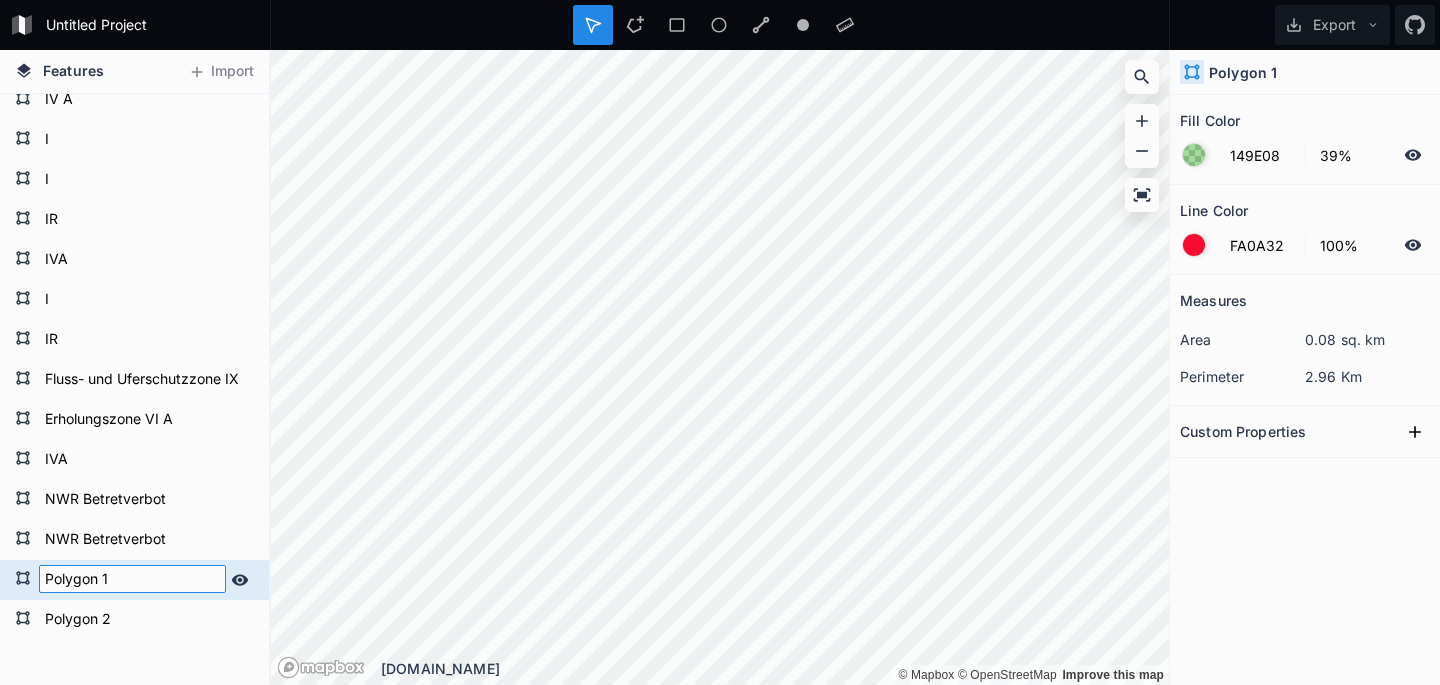 paste on "NWR Betretverbot" 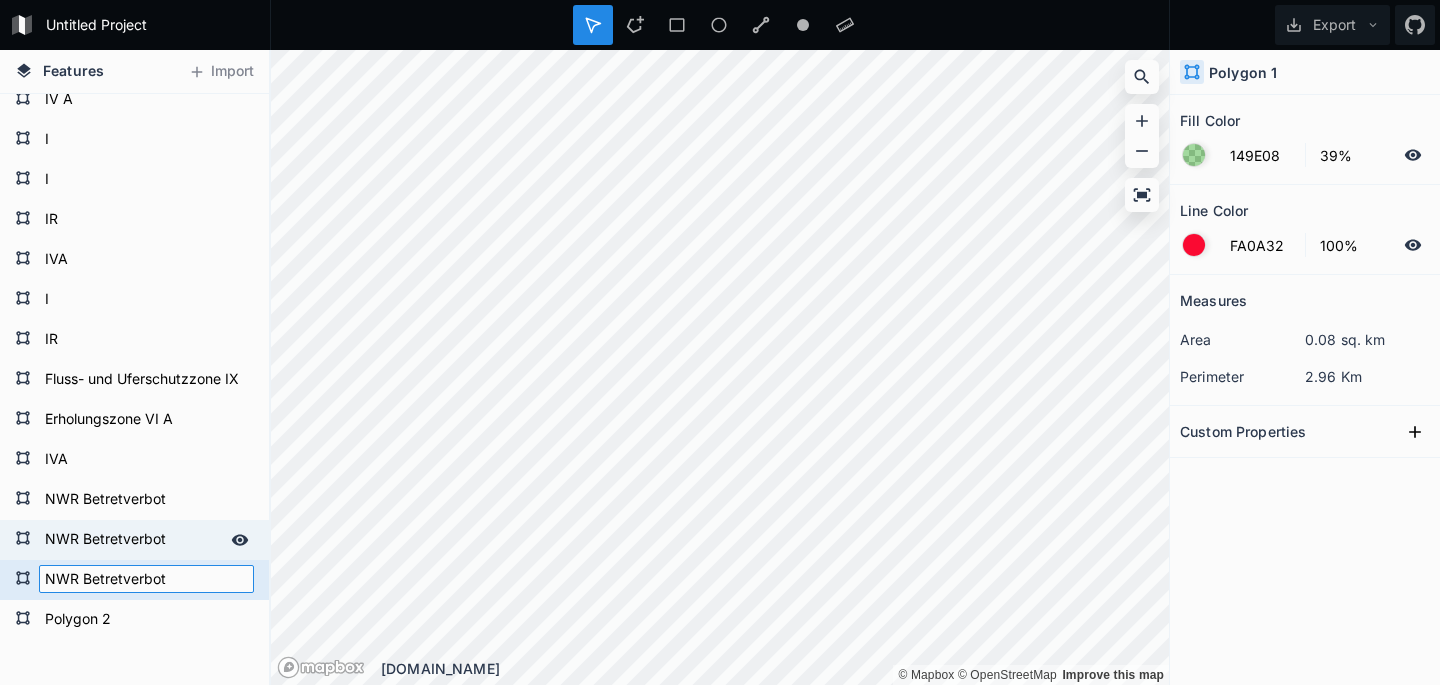 type on "NWR Betretverbot" 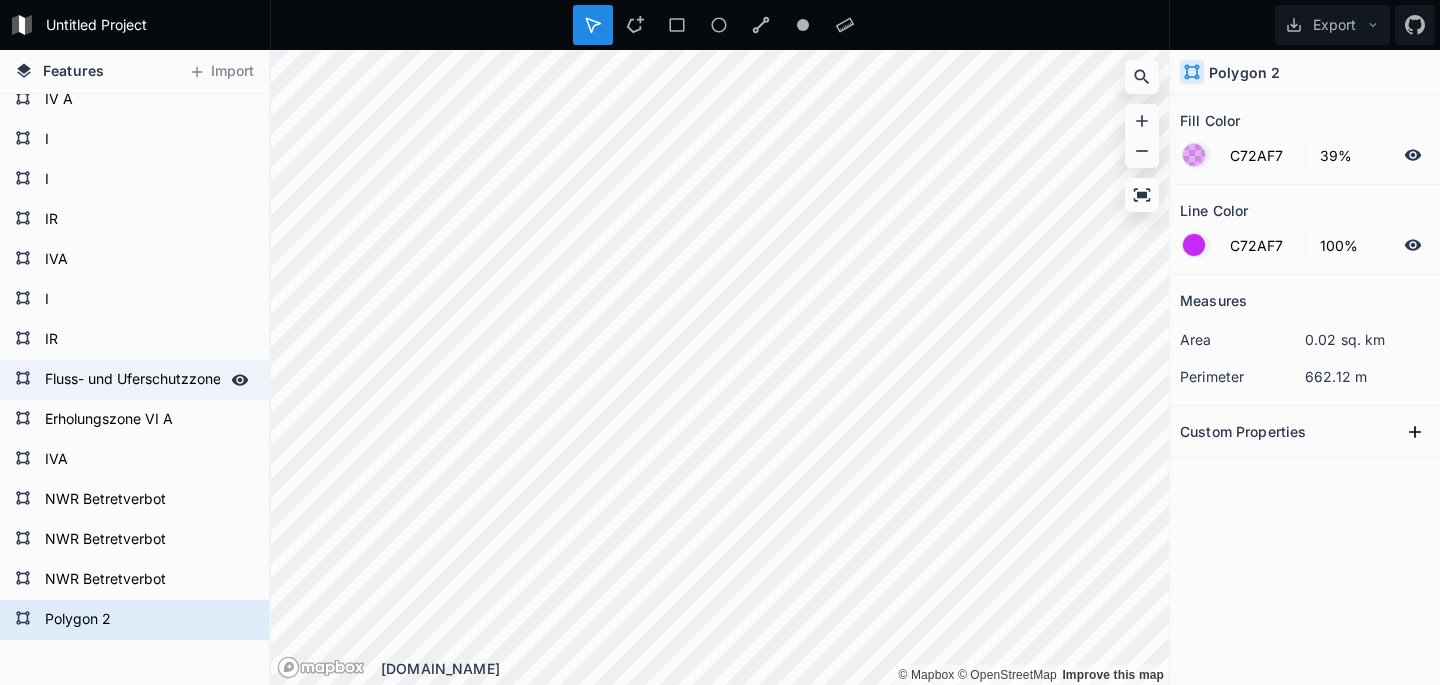 click on "Fluss- und Uferschutzzone IX" at bounding box center (132, 380) 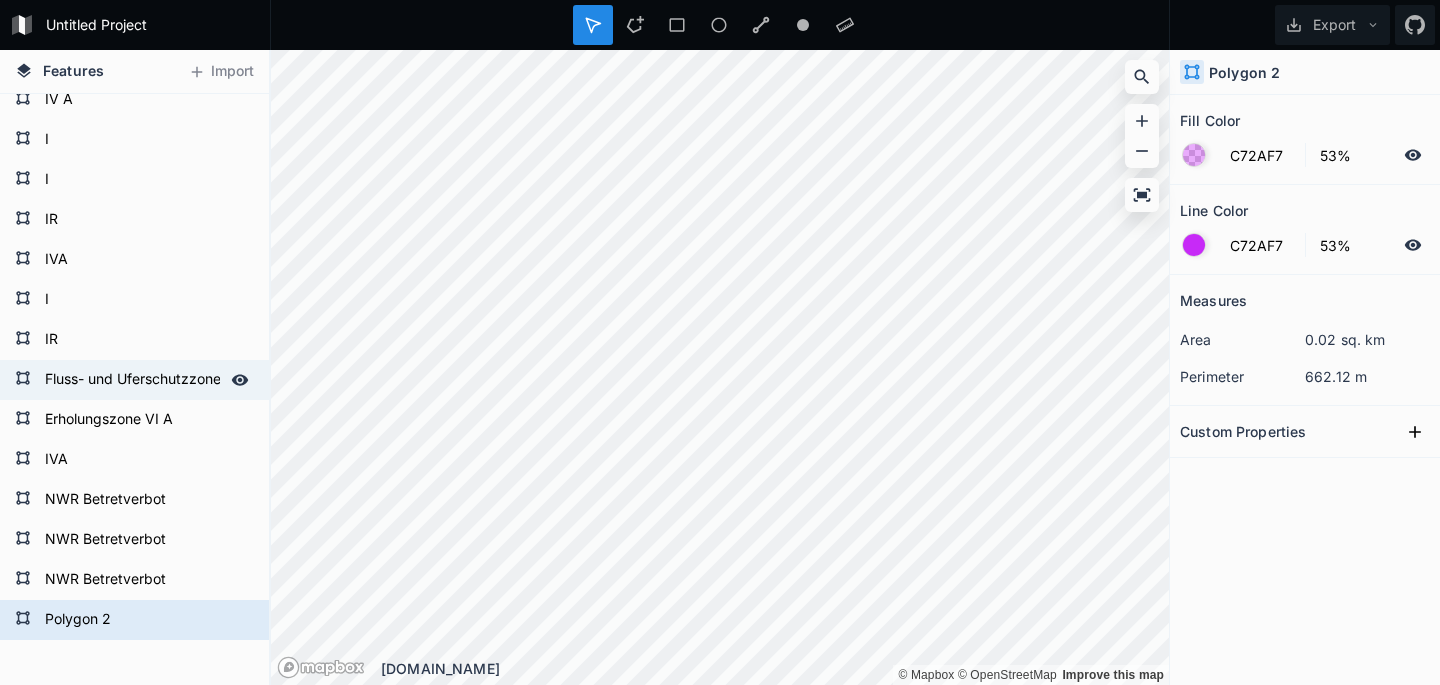 click on "Fluss- und Uferschutzzone IX" at bounding box center (132, 380) 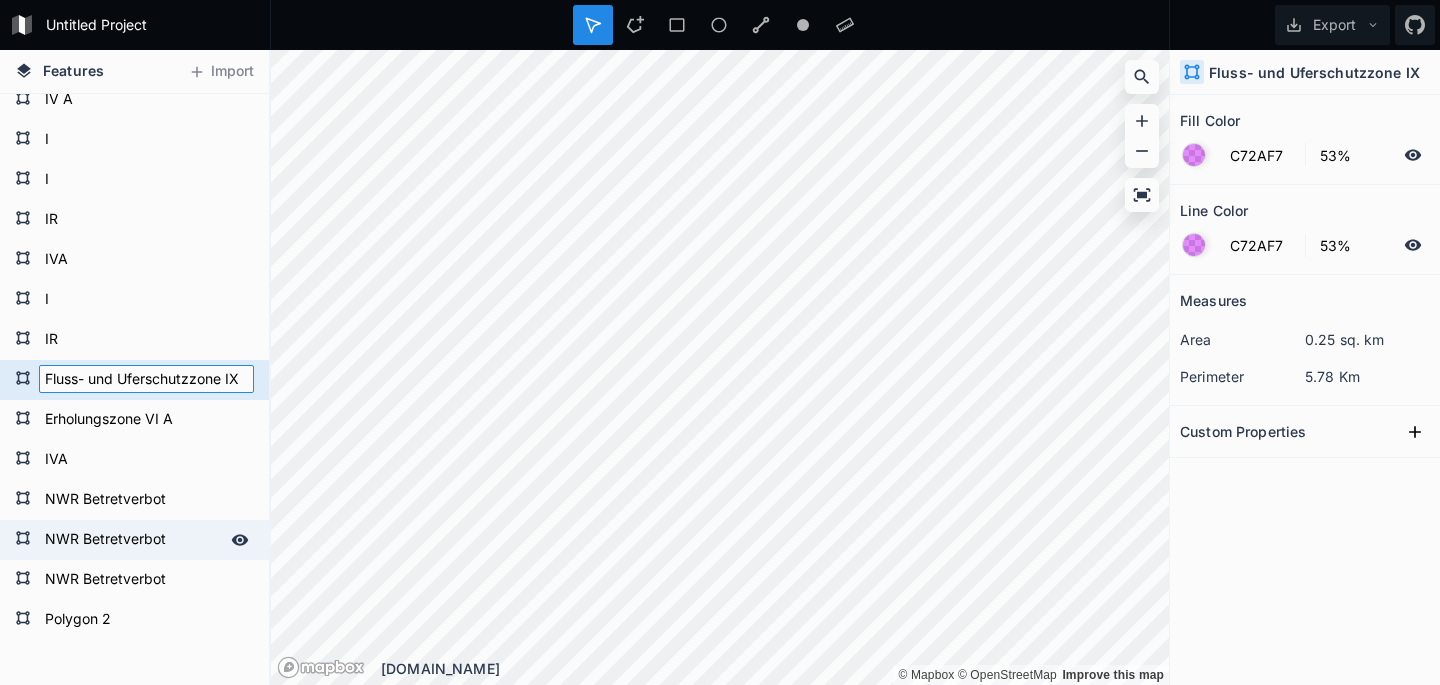 scroll, scrollTop: 0, scrollLeft: 0, axis: both 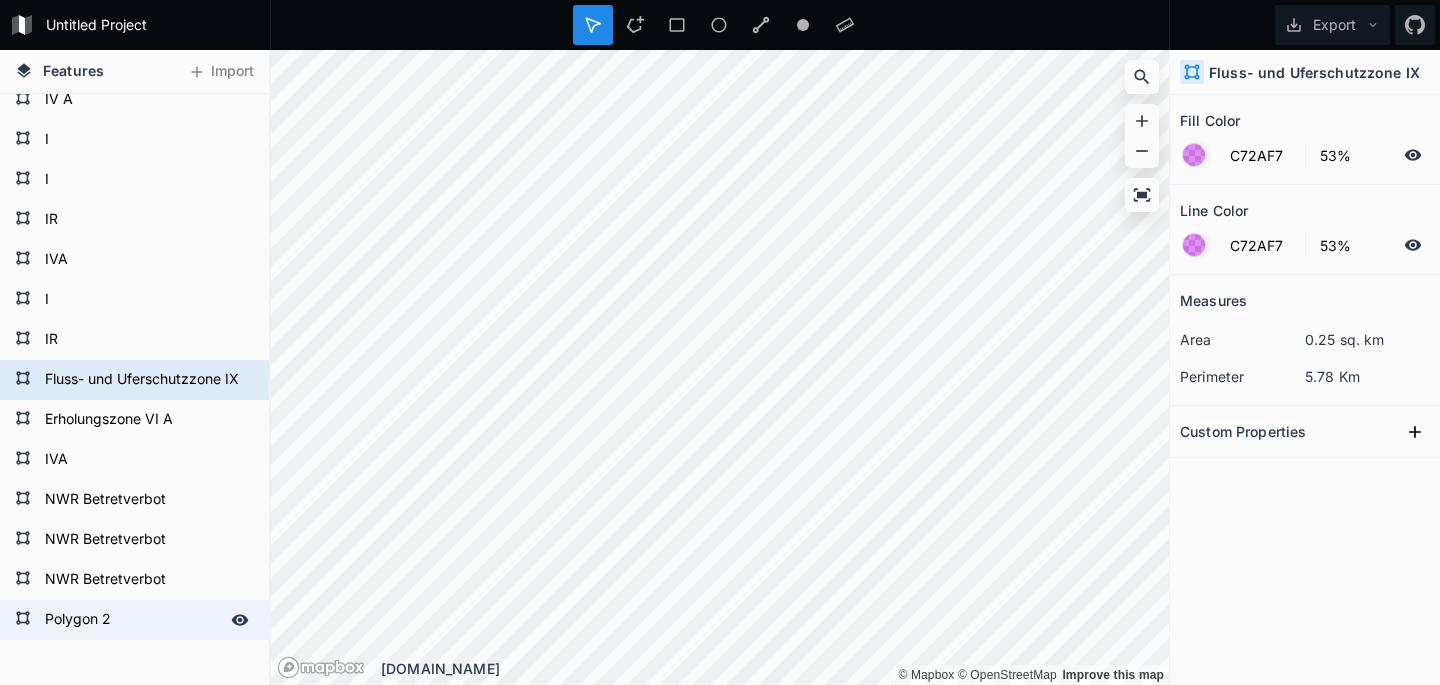 click on "Polygon 2" at bounding box center (132, 620) 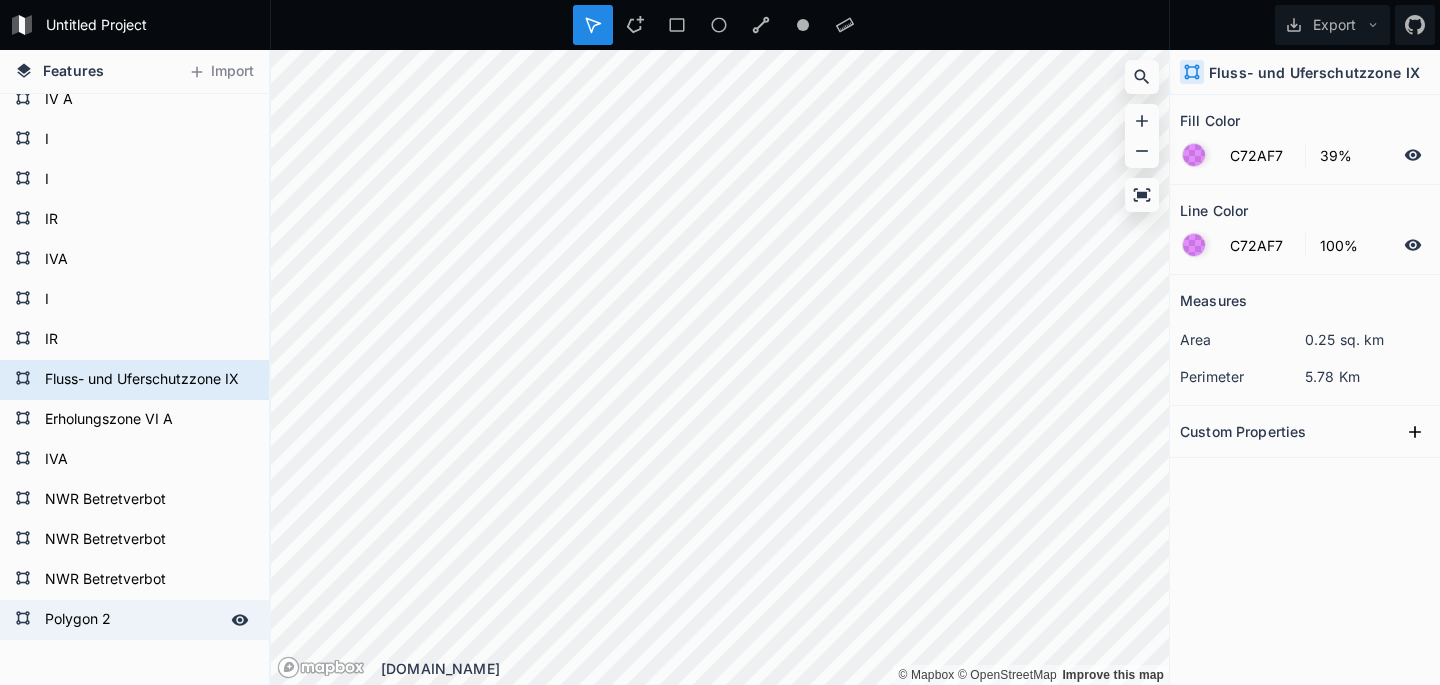 click on "Polygon 2" at bounding box center (132, 620) 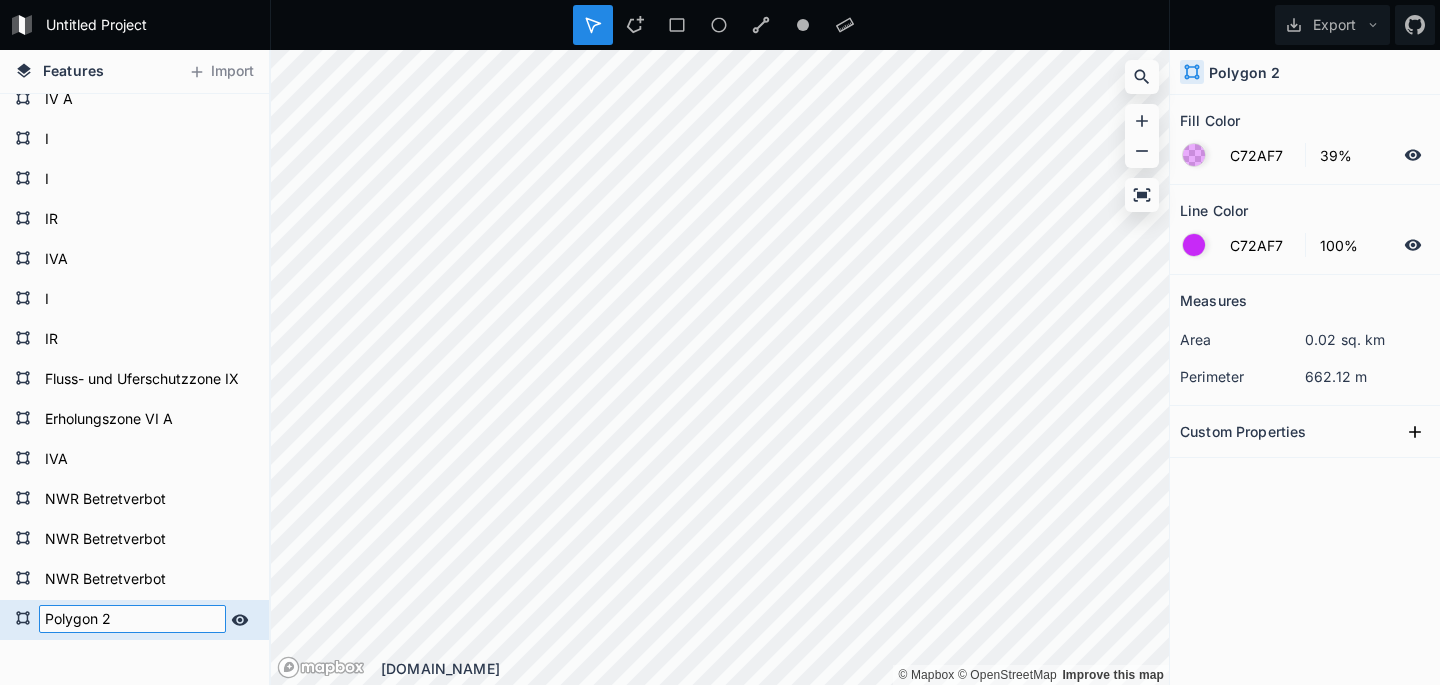 paste on "Fluss- und Uferschutzzone IX" 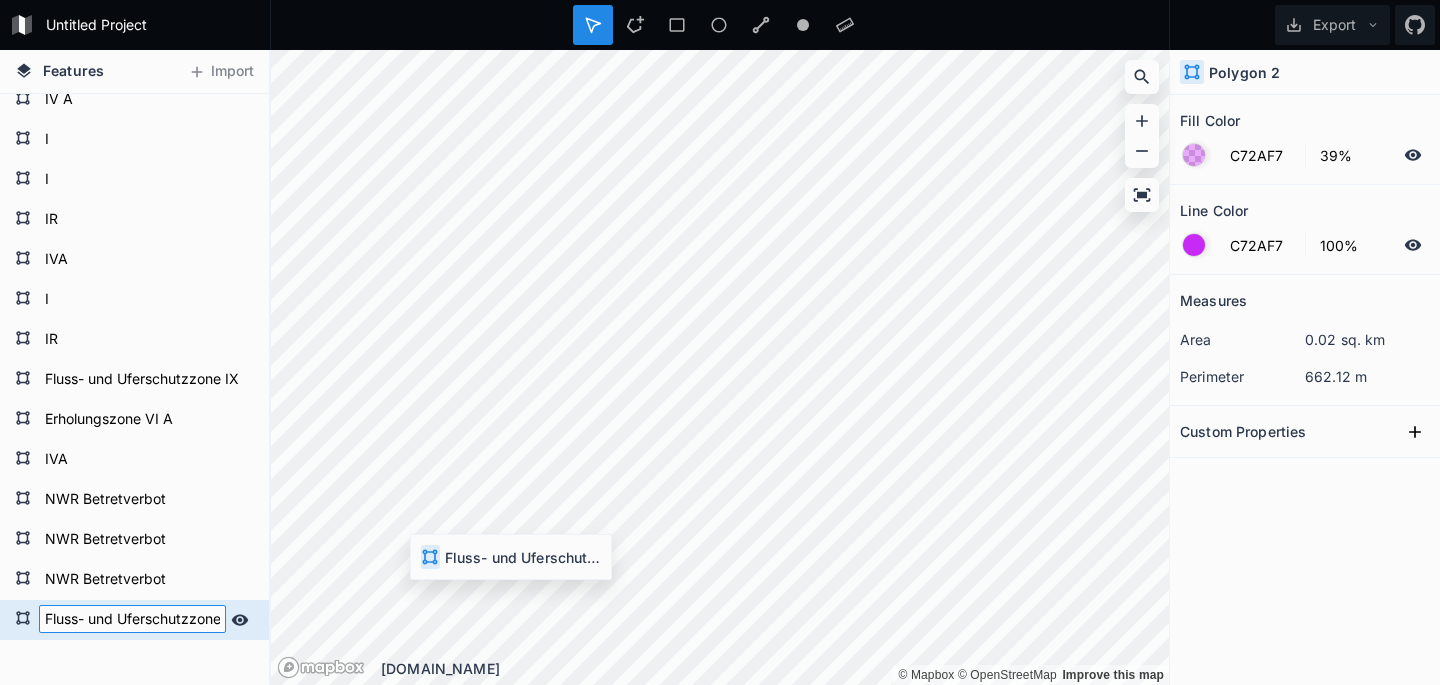 type on "Fluss- und Uferschutzzone IX" 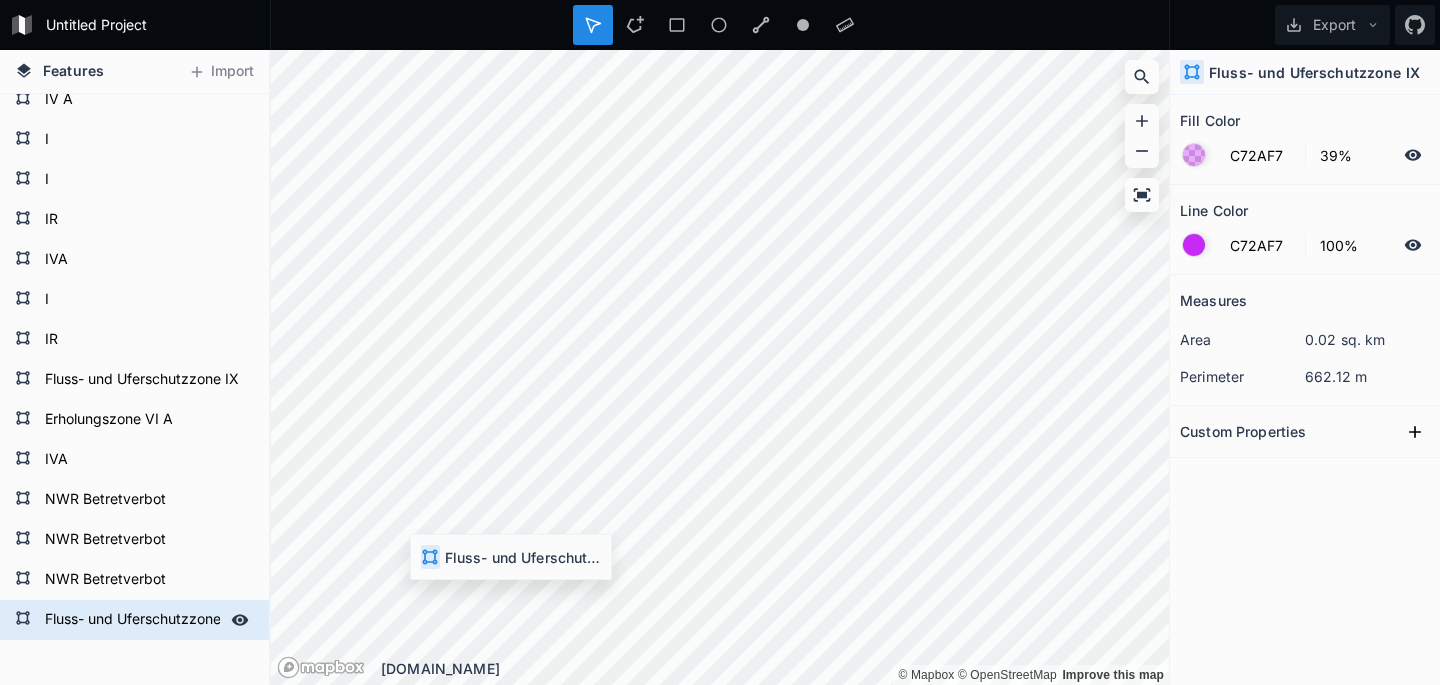 type on "53%" 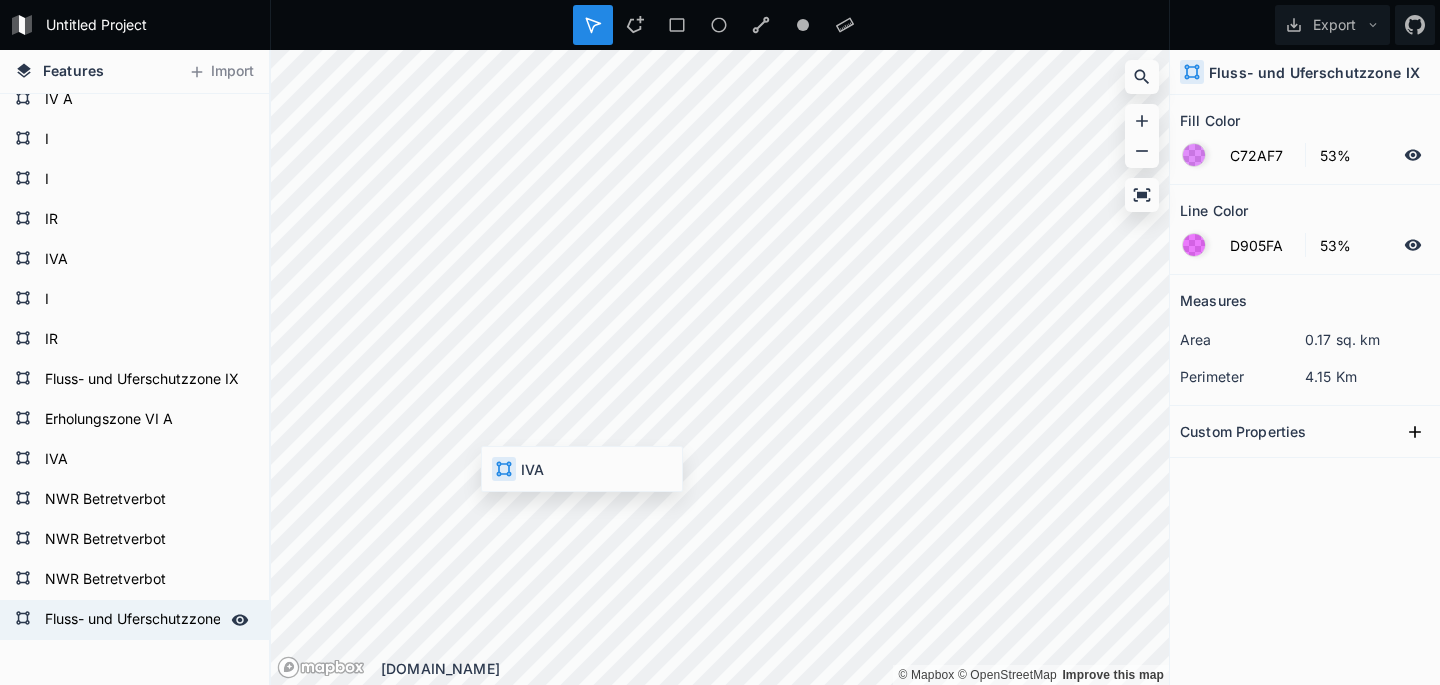type on "149E08" 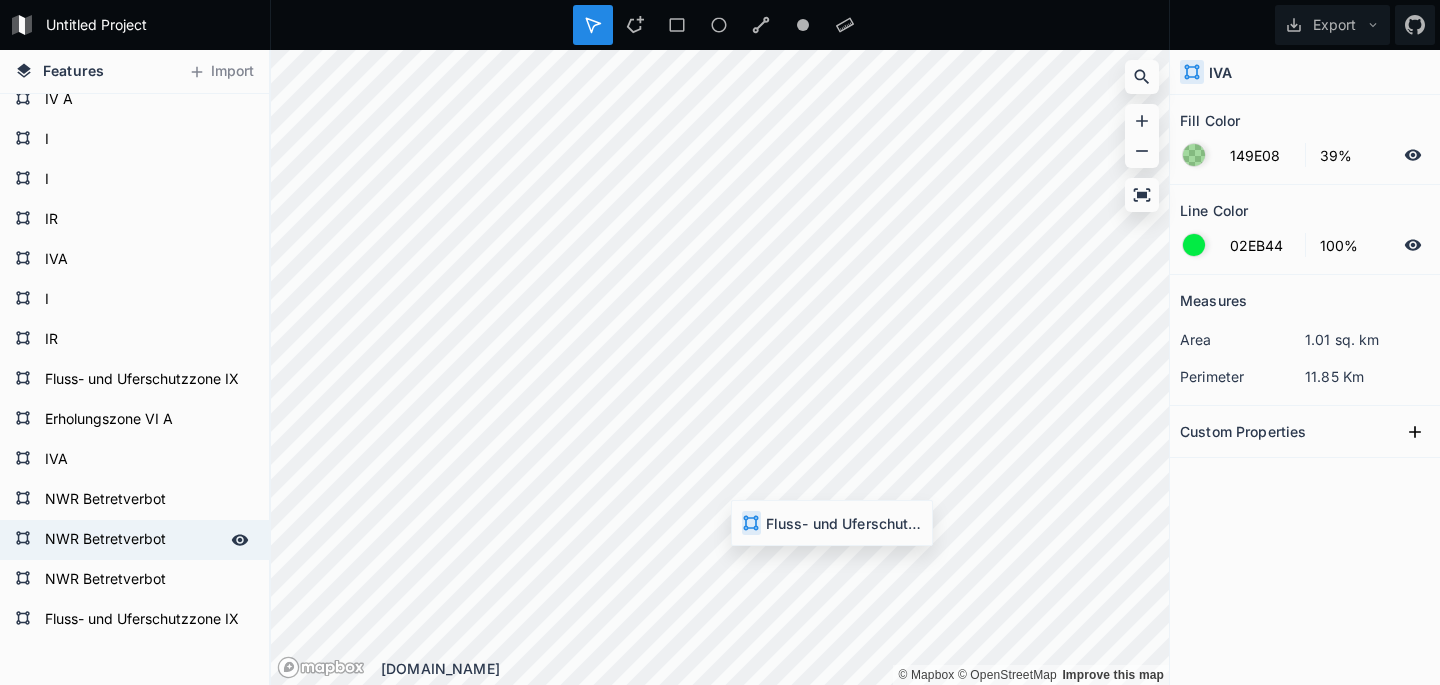 type on "C72AF7" 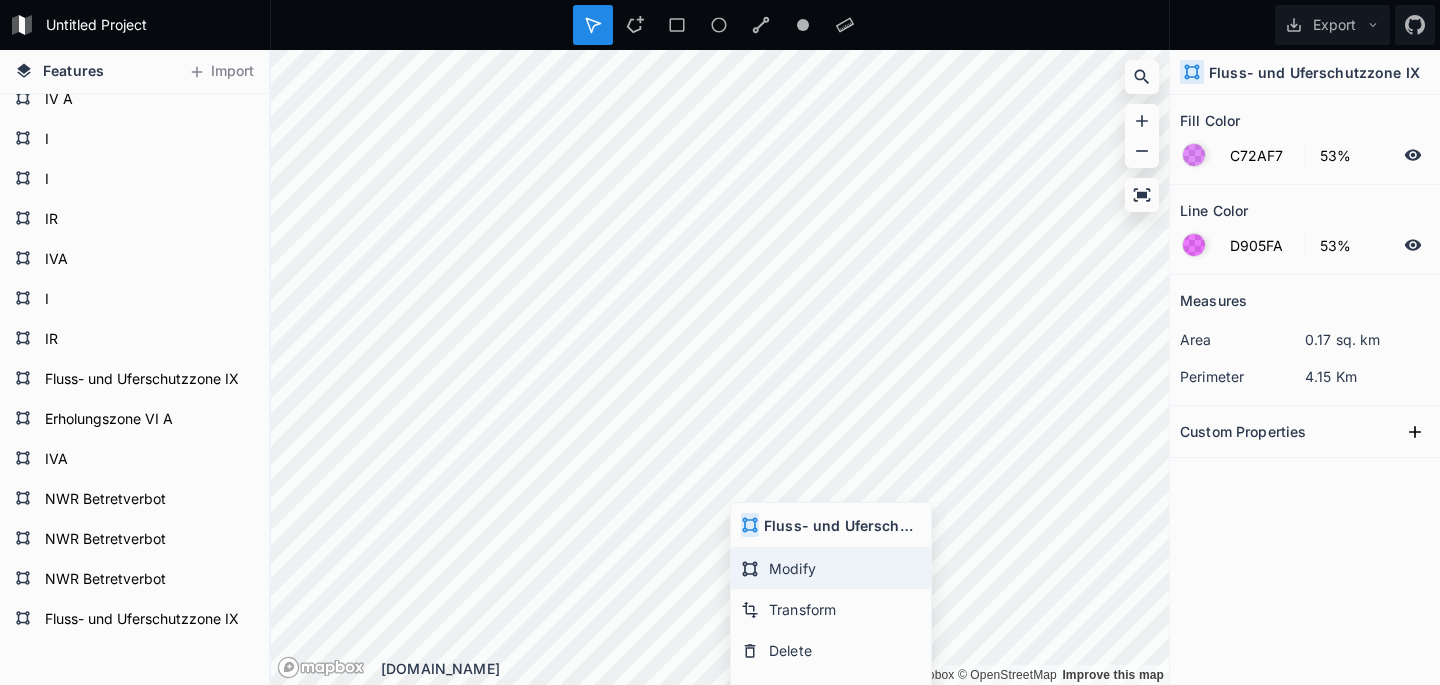 click on "Modify" 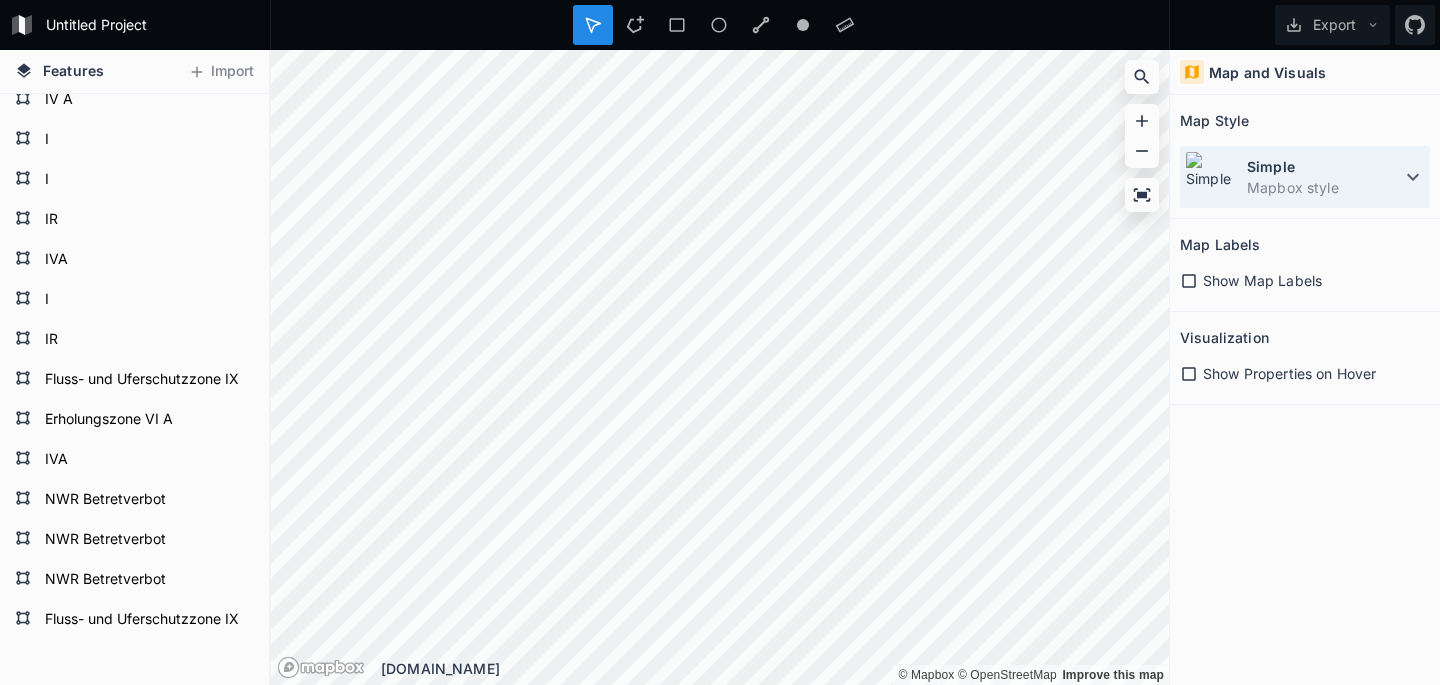 click at bounding box center [1211, 177] 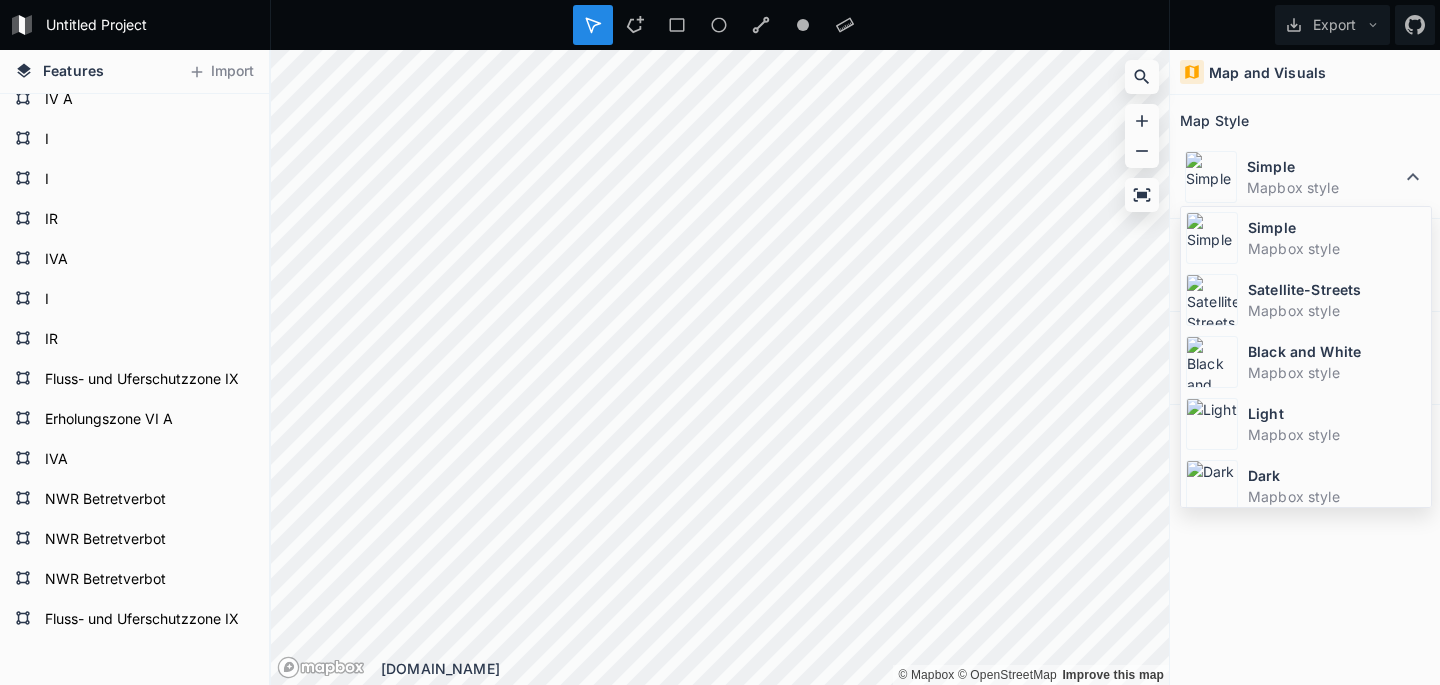 click at bounding box center (1212, 300) 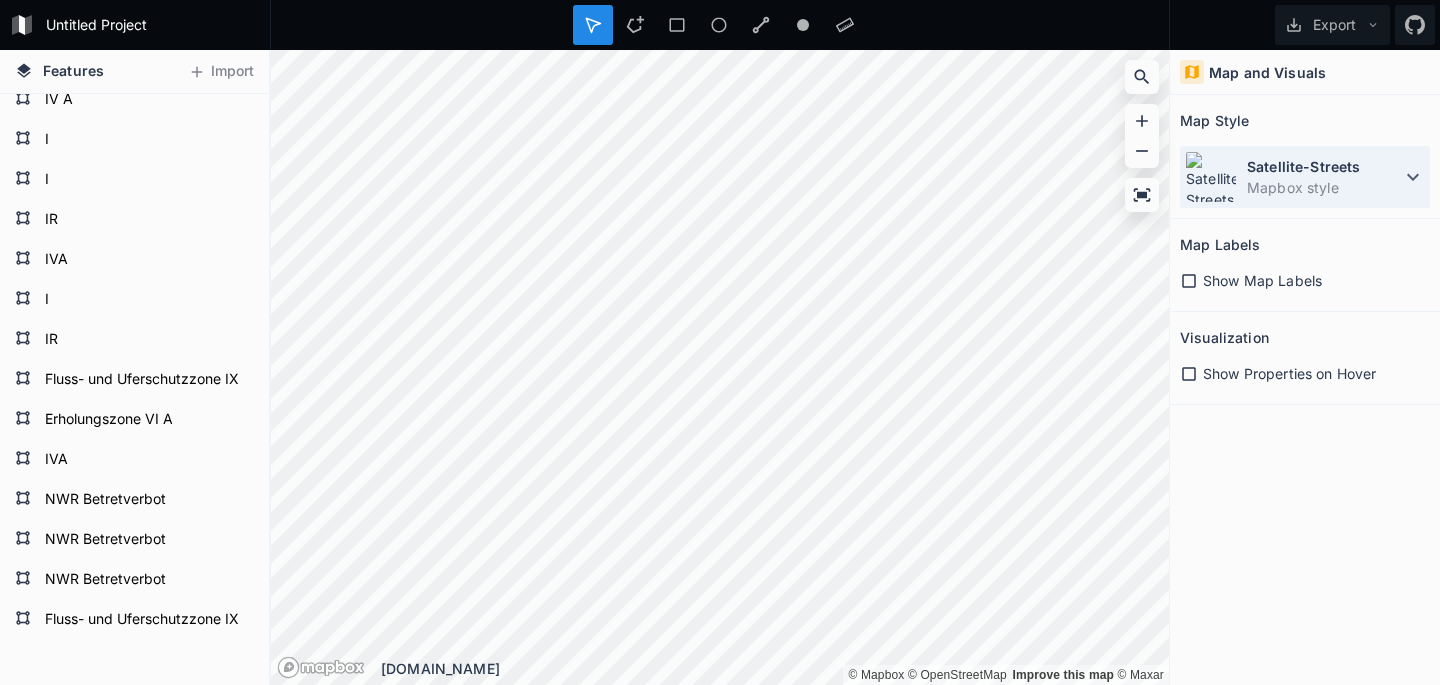 click at bounding box center (1211, 177) 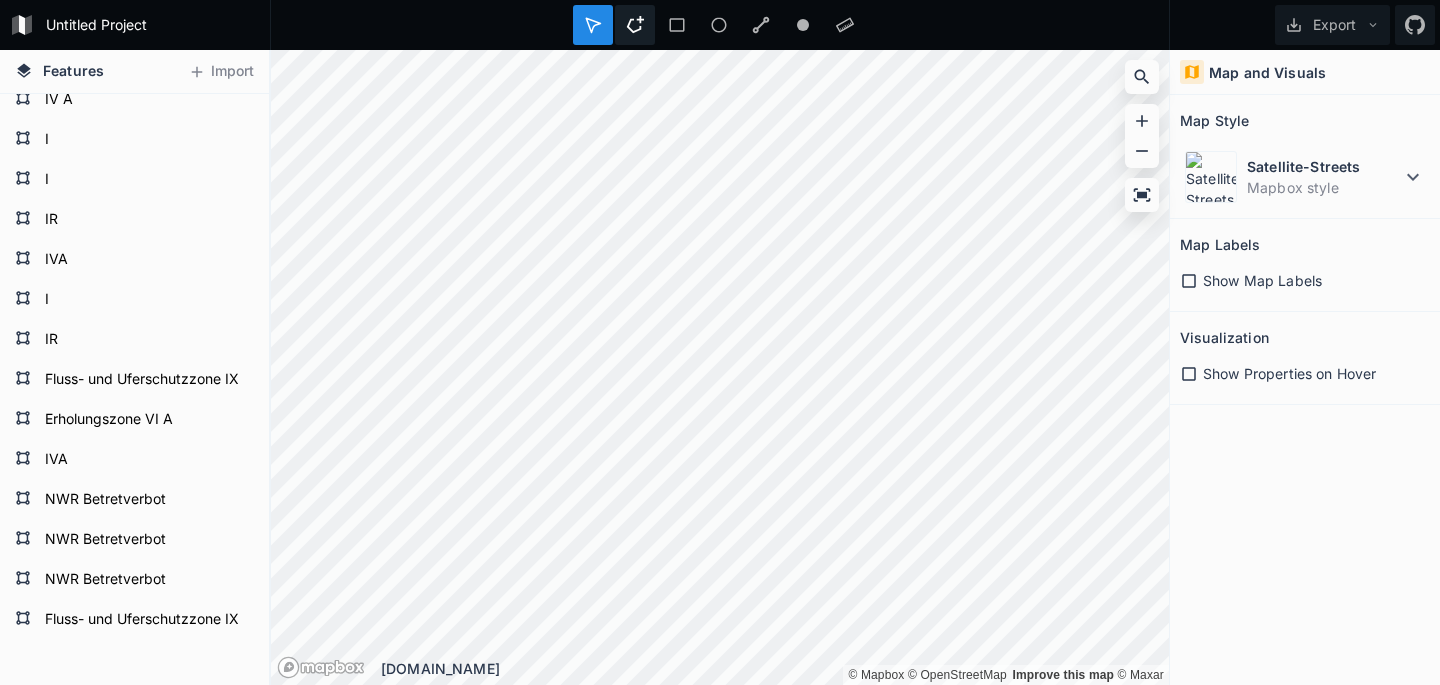 drag, startPoint x: 624, startPoint y: 26, endPoint x: 631, endPoint y: 38, distance: 13.892444 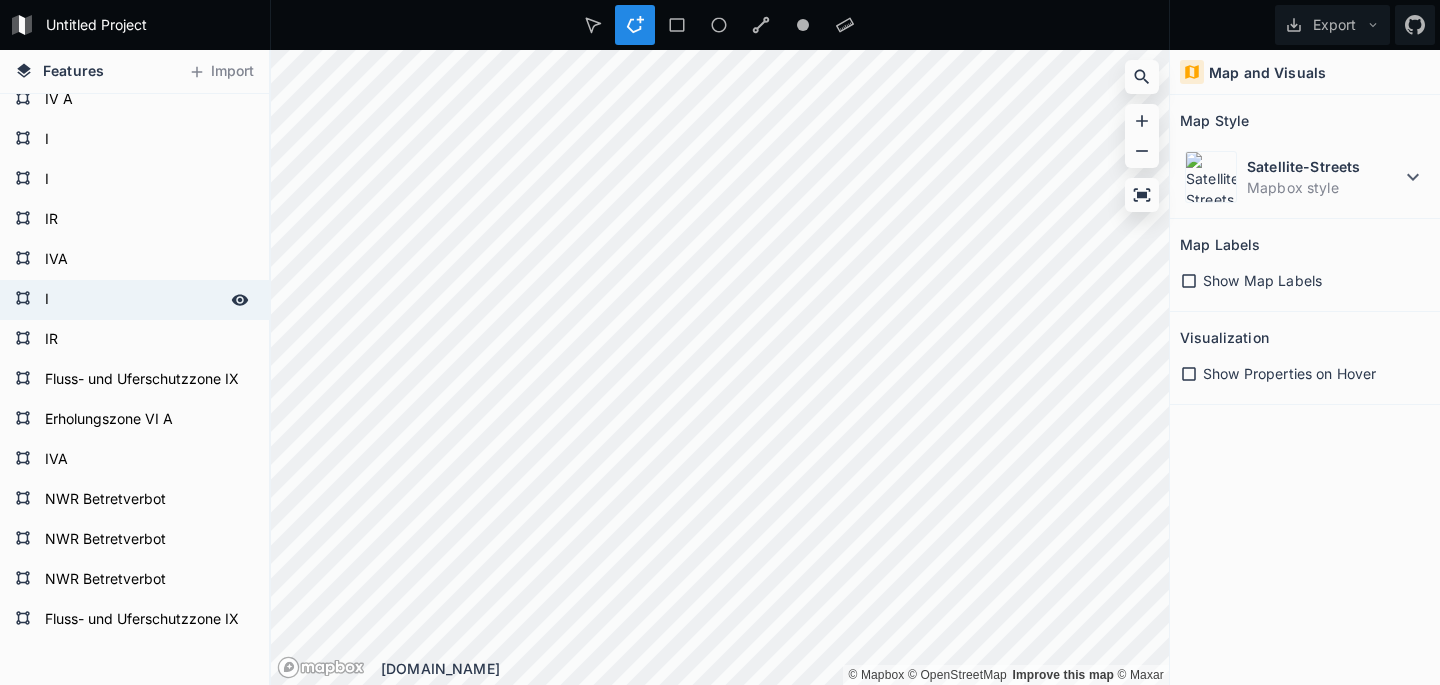 click on "Features  Import  Fluss- und Uferschutzzone IX NWR Betretverbot NWR Betretverbot NWR Betretverbot IVA Erholungszone VI A Fluss- und Uferschutzzone IX IR I IVA IR I I IV A Fluss- und Uferschutzzone IX Erholungszone VI A Fluss- und Uferschutzzone IX Erholungszone VI A IVA I IR I IR Fluss- und Uferschutzzone IX IVA IR I IR © Mapbox   © OpenStreetMap   Improve this map   © Maxar © Mapbox   © OpenStreetMap   Improve this map krata.app Map and Visuals Map Style Satellite-Streets Mapbox style Map Labels Show Map Labels Visualization Show Properties on Hover" at bounding box center [720, 367] 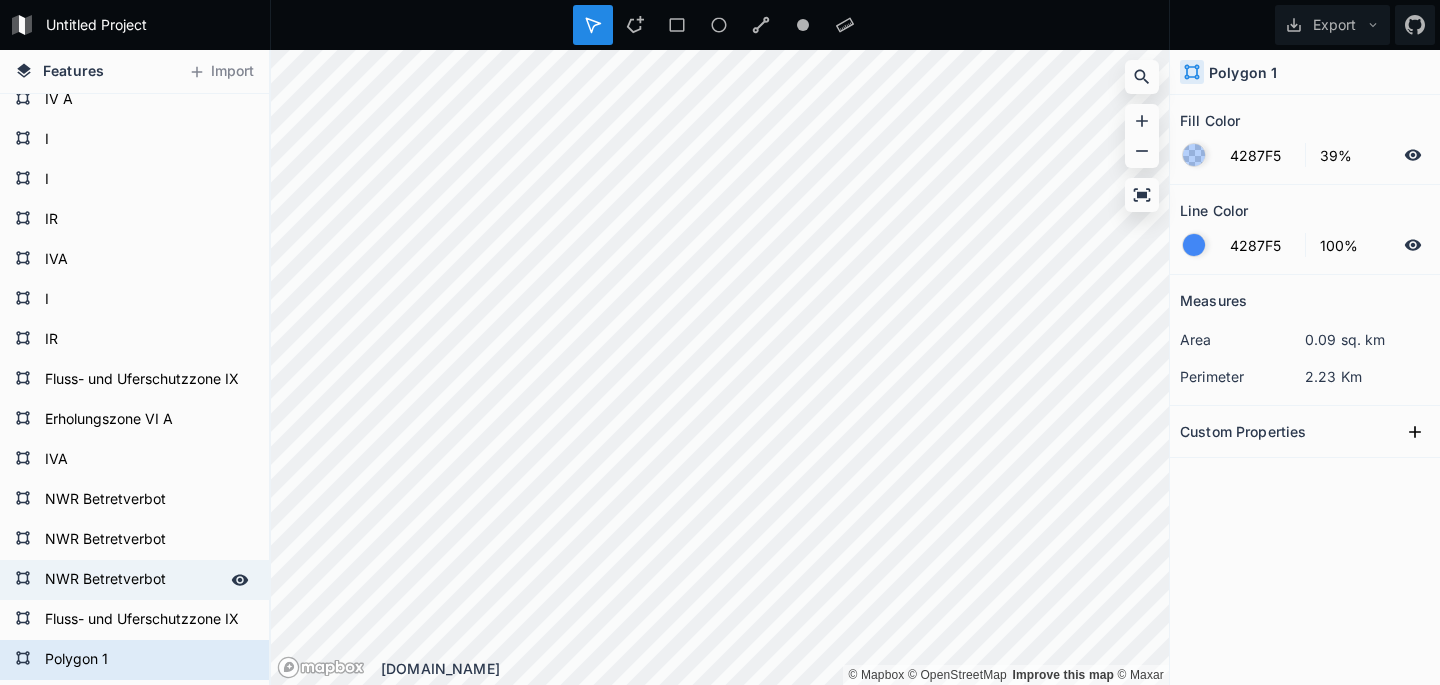 click on "NWR Betretverbot" at bounding box center (132, 580) 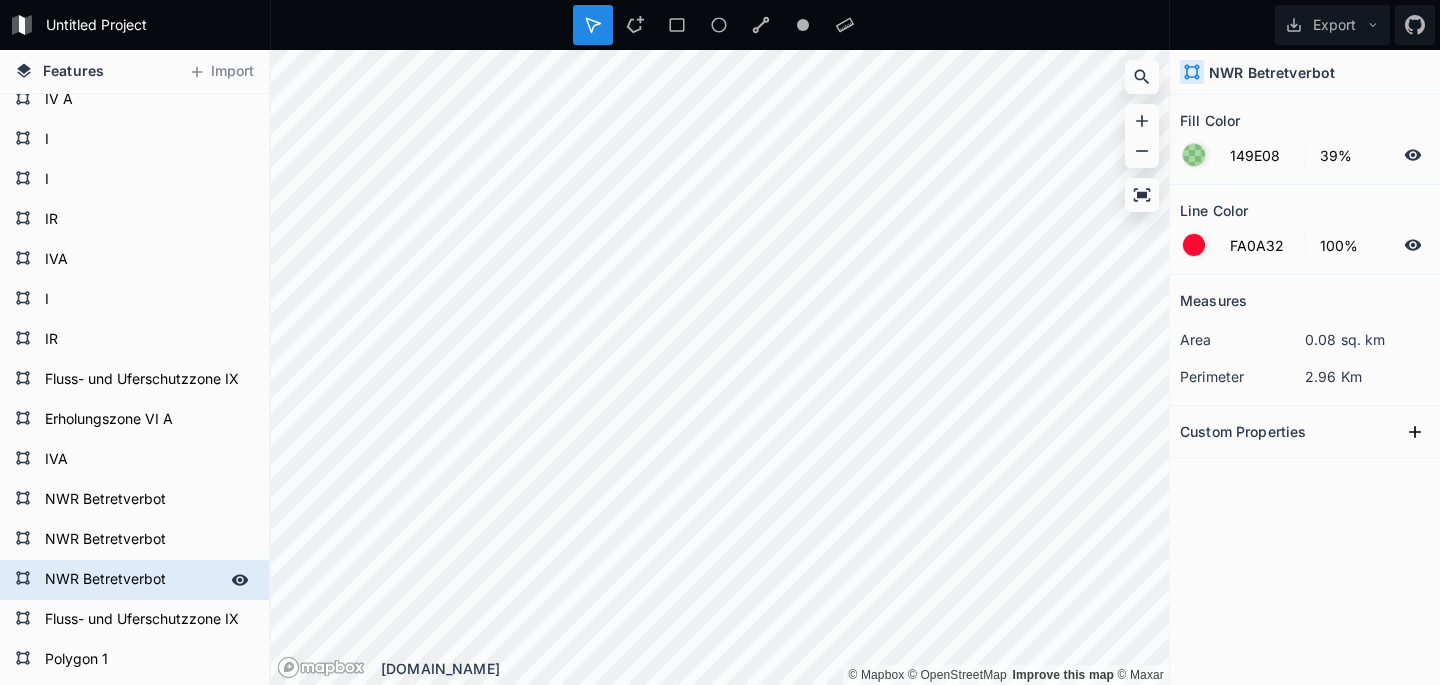 click on "NWR Betretverbot" at bounding box center [132, 580] 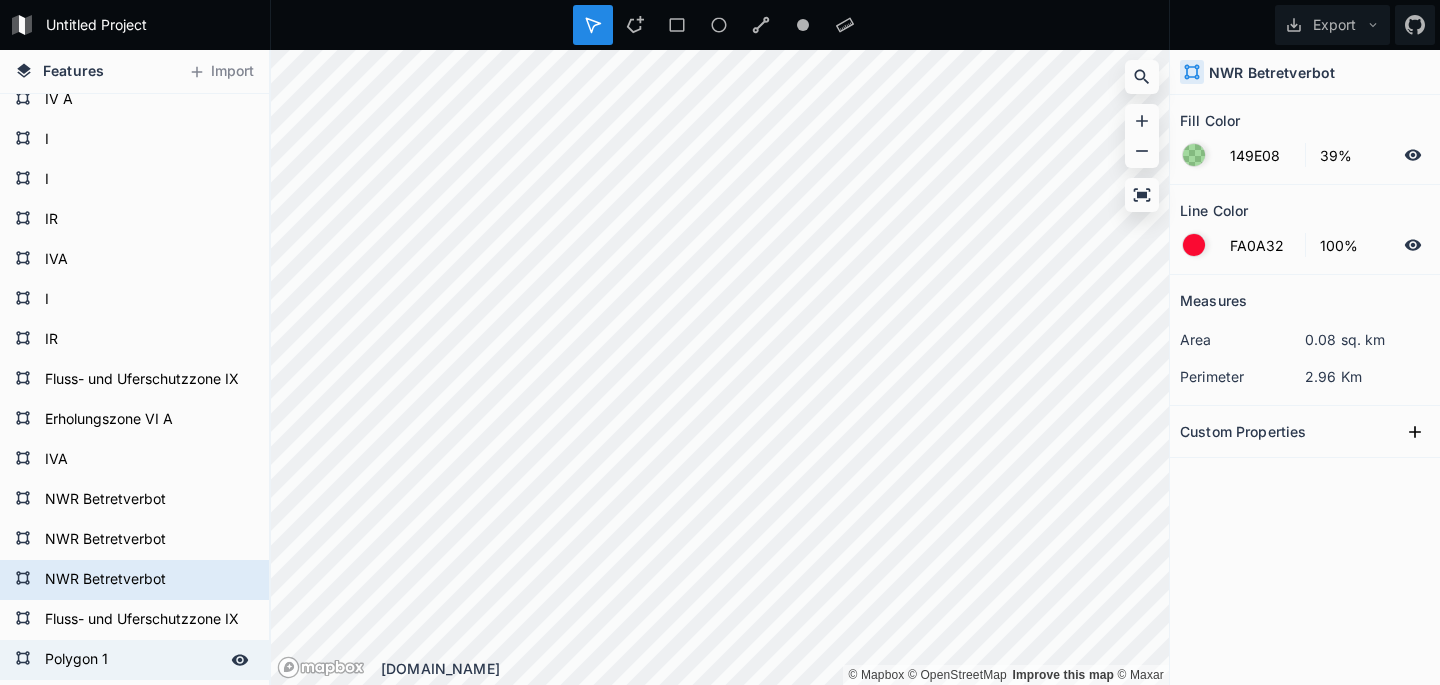 click on "Polygon 1" at bounding box center [132, 660] 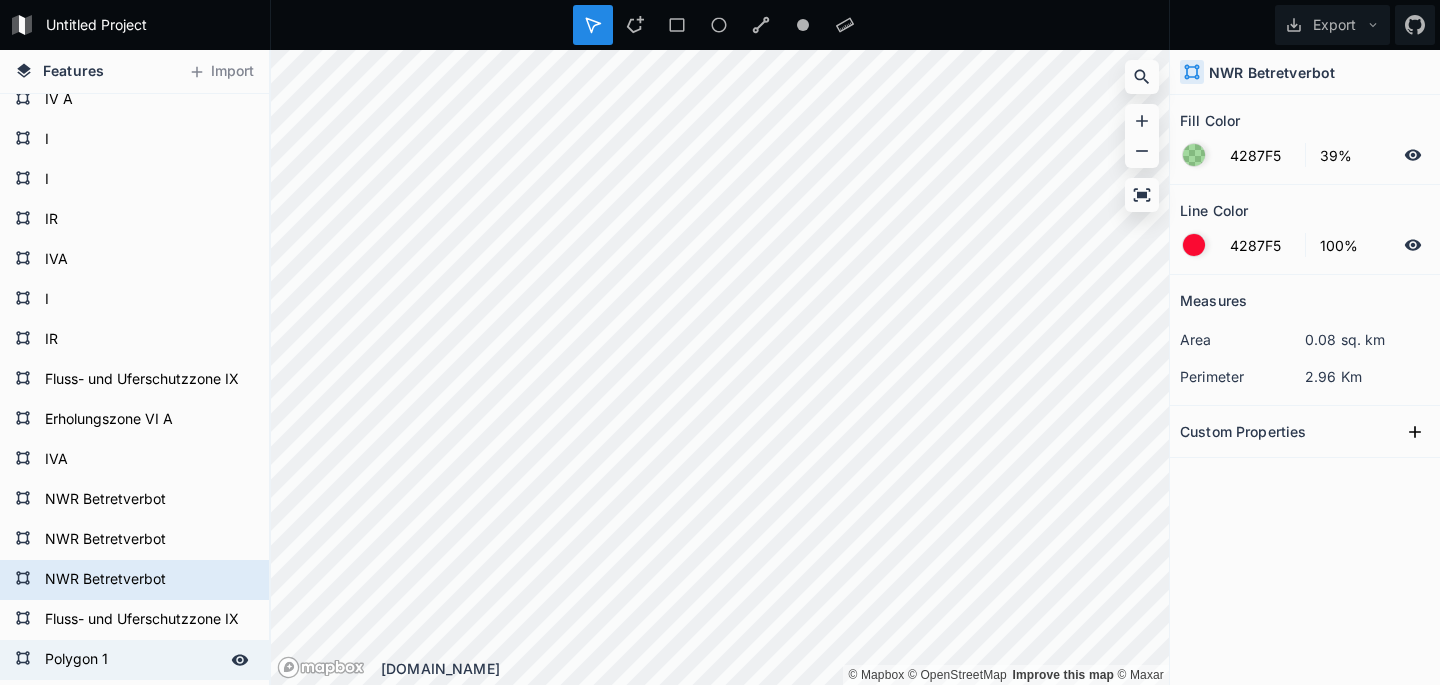 click on "Polygon 1" at bounding box center [132, 660] 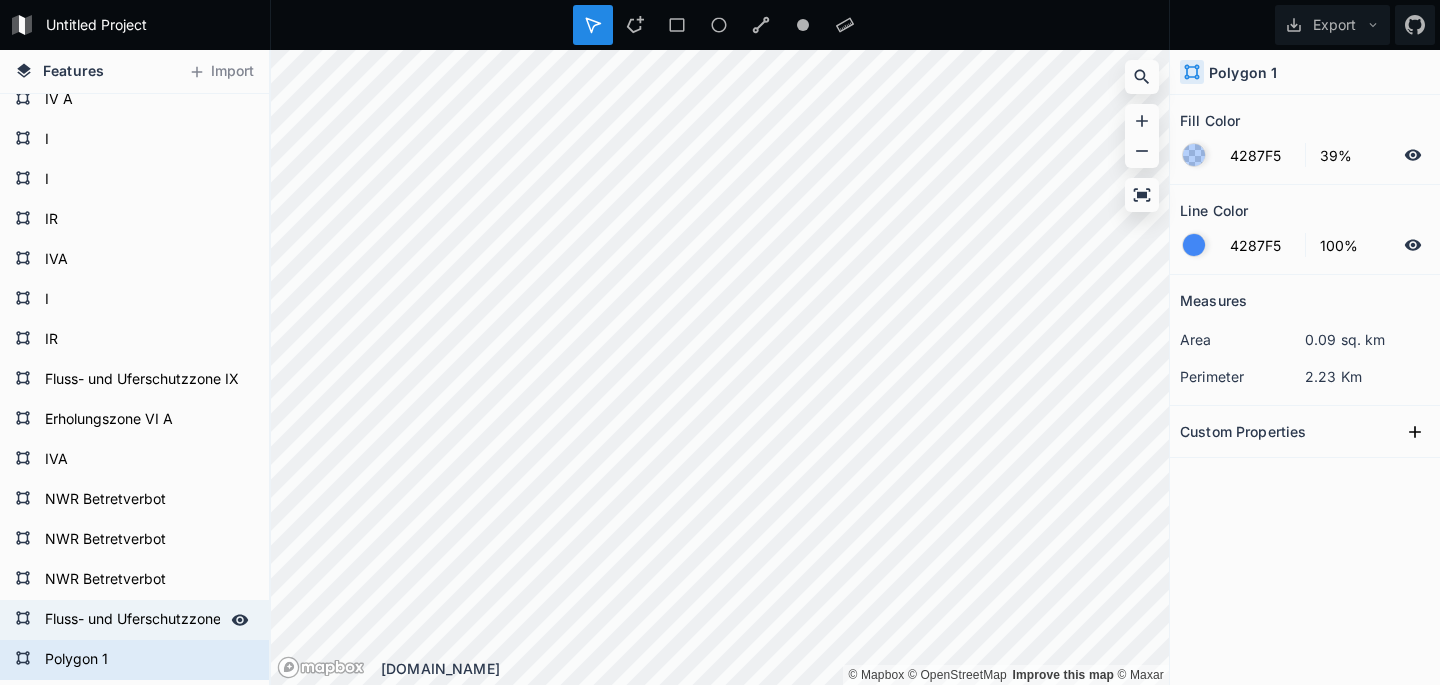 click on "Fluss- und Uferschutzzone IX" at bounding box center (132, 620) 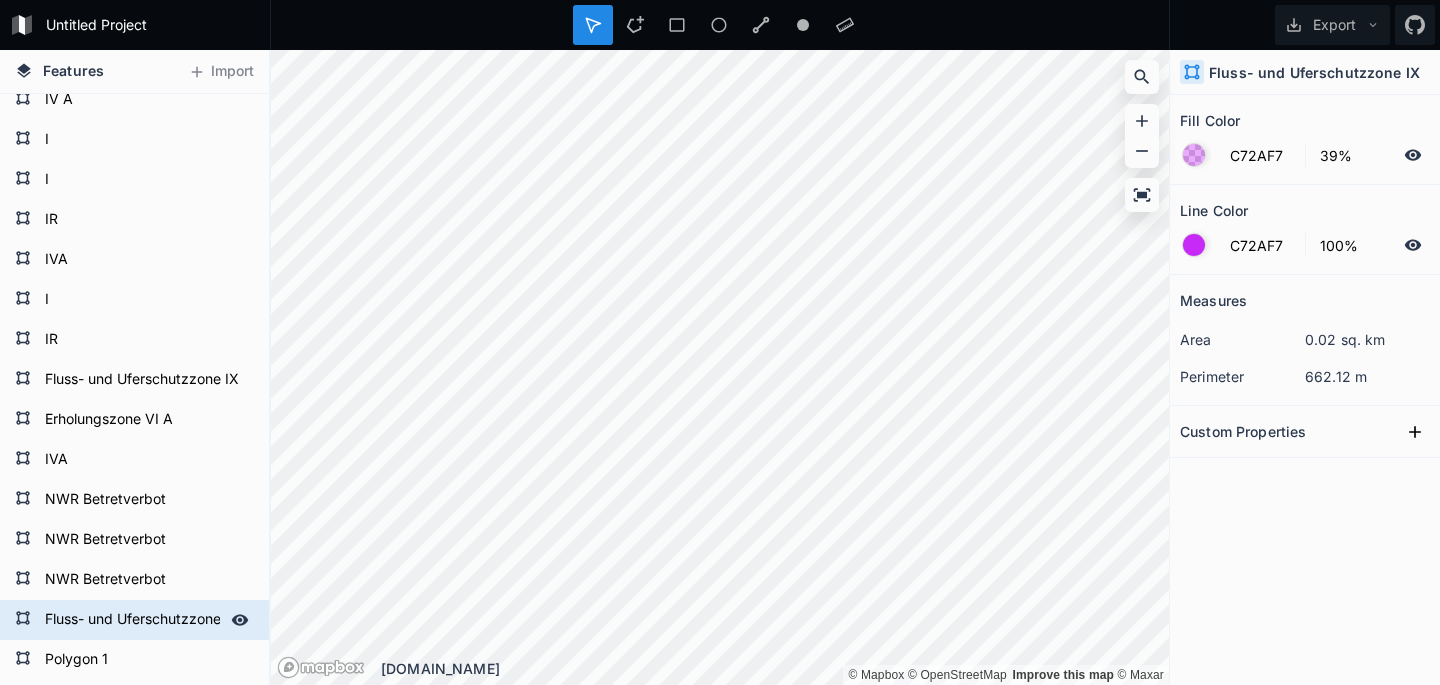 click on "Fluss- und Uferschutzzone IX" at bounding box center [132, 620] 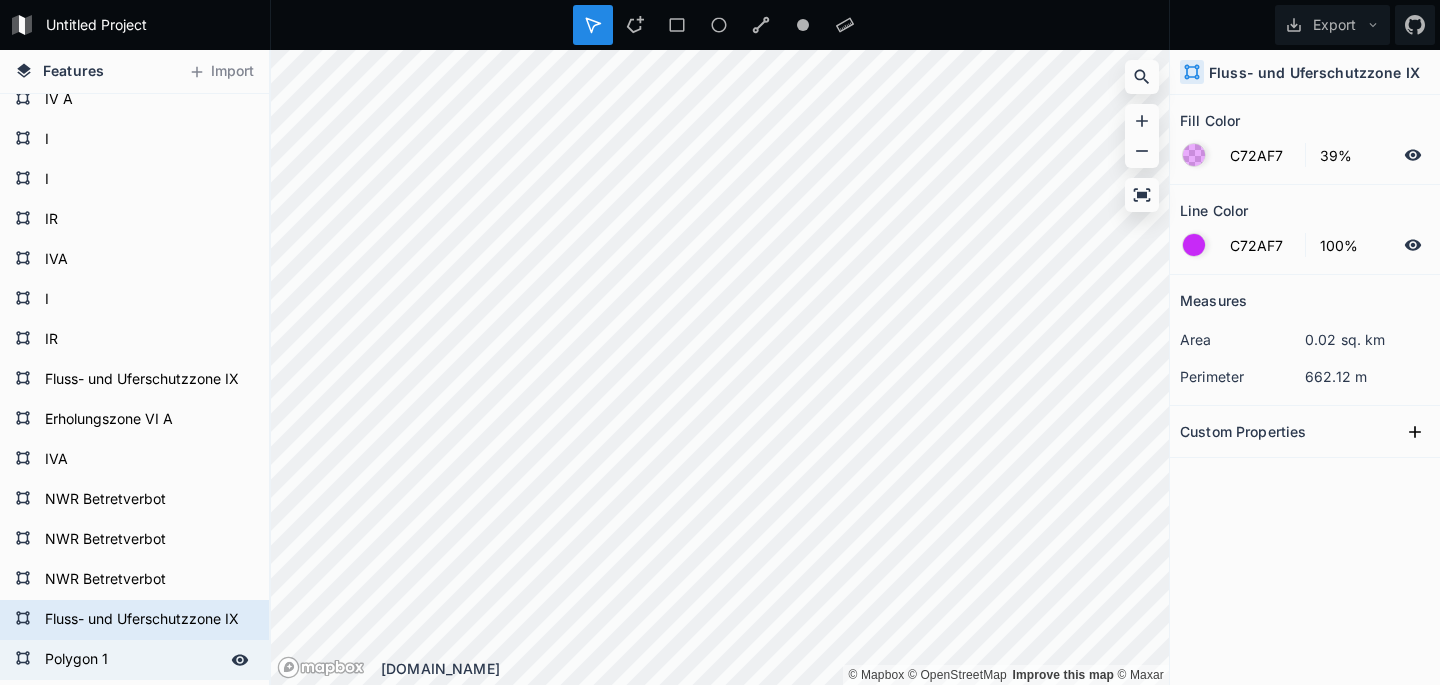 click on "Polygon 1" at bounding box center (132, 660) 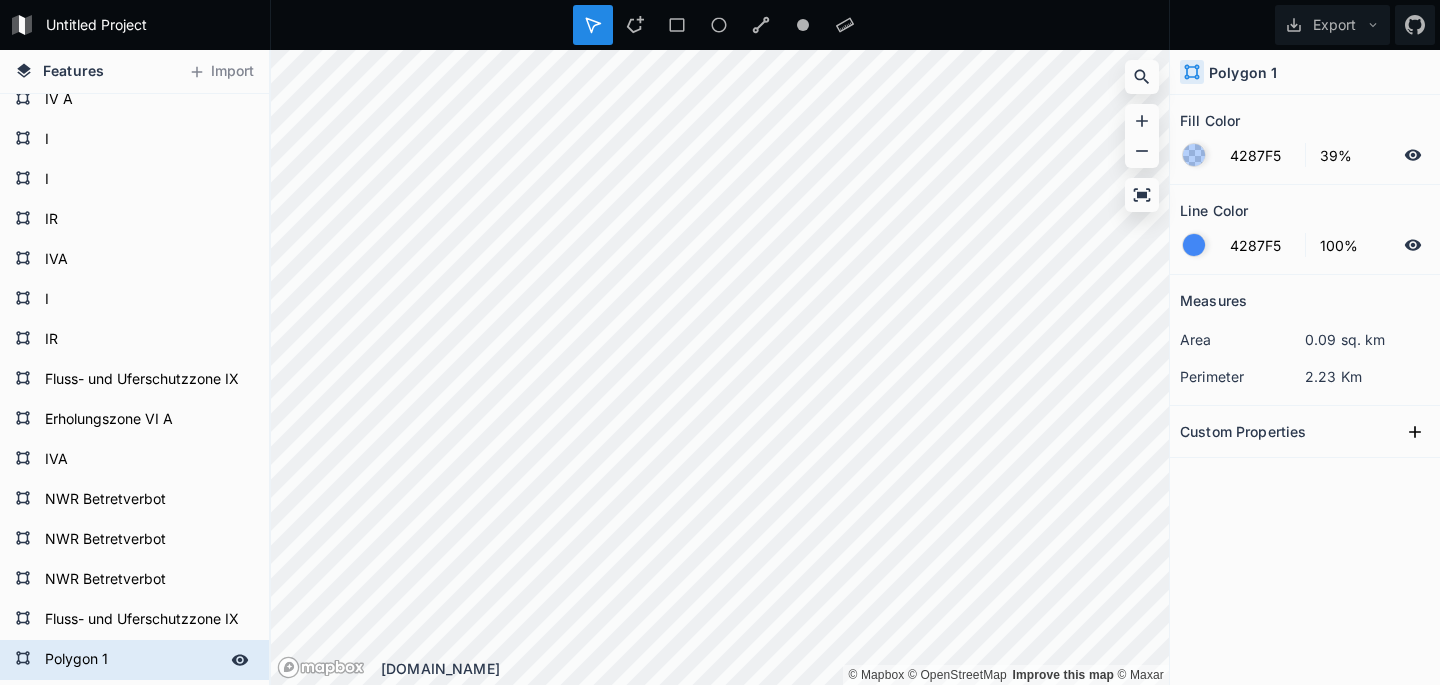 click on "Polygon 1" at bounding box center (132, 660) 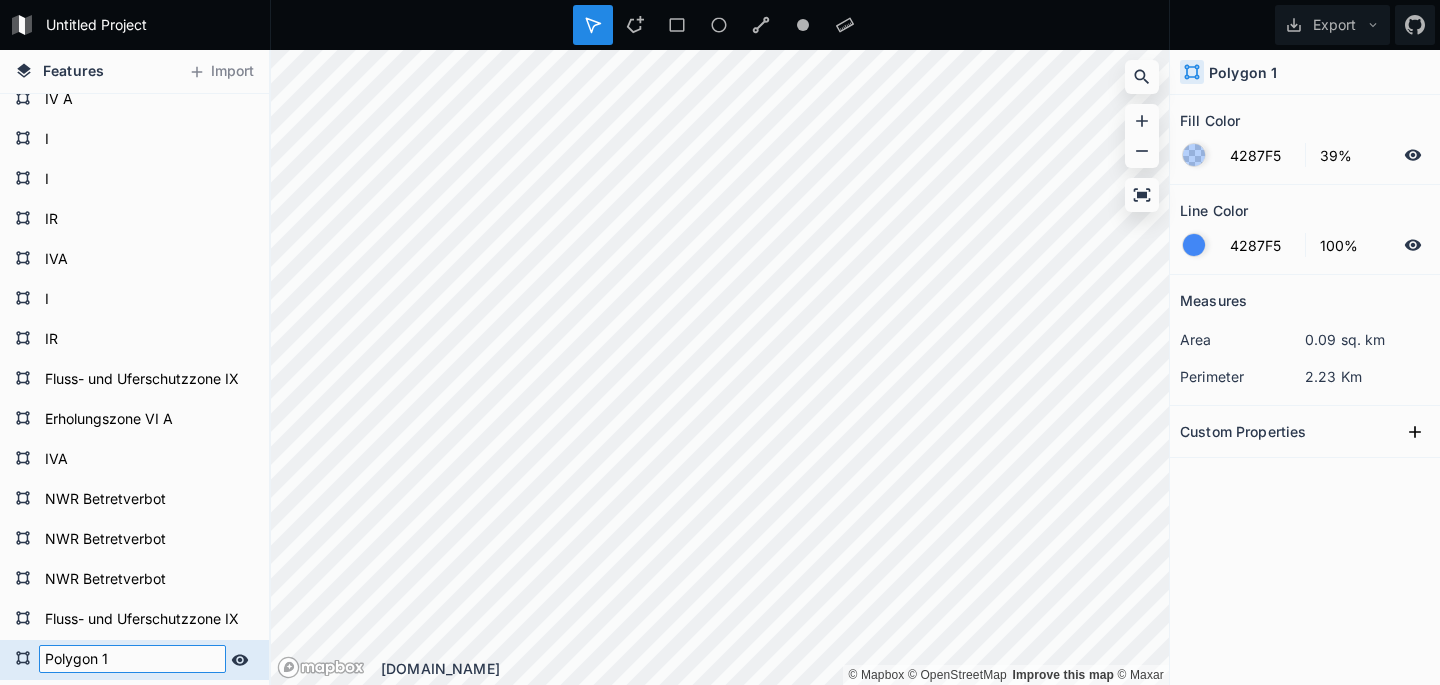 paste on "Fluss- und Uferschutzzone IX" 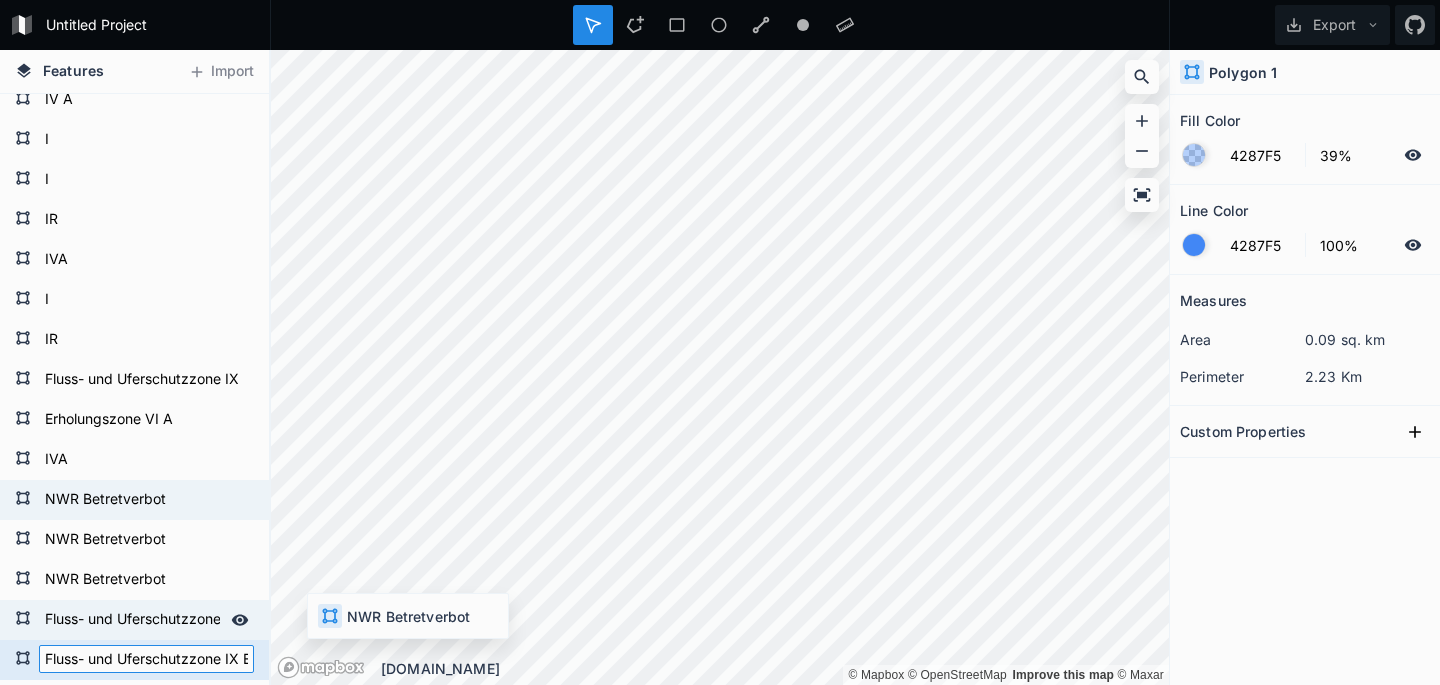 type on "Fluss- und Uferschutzzone IX Betretverbot" 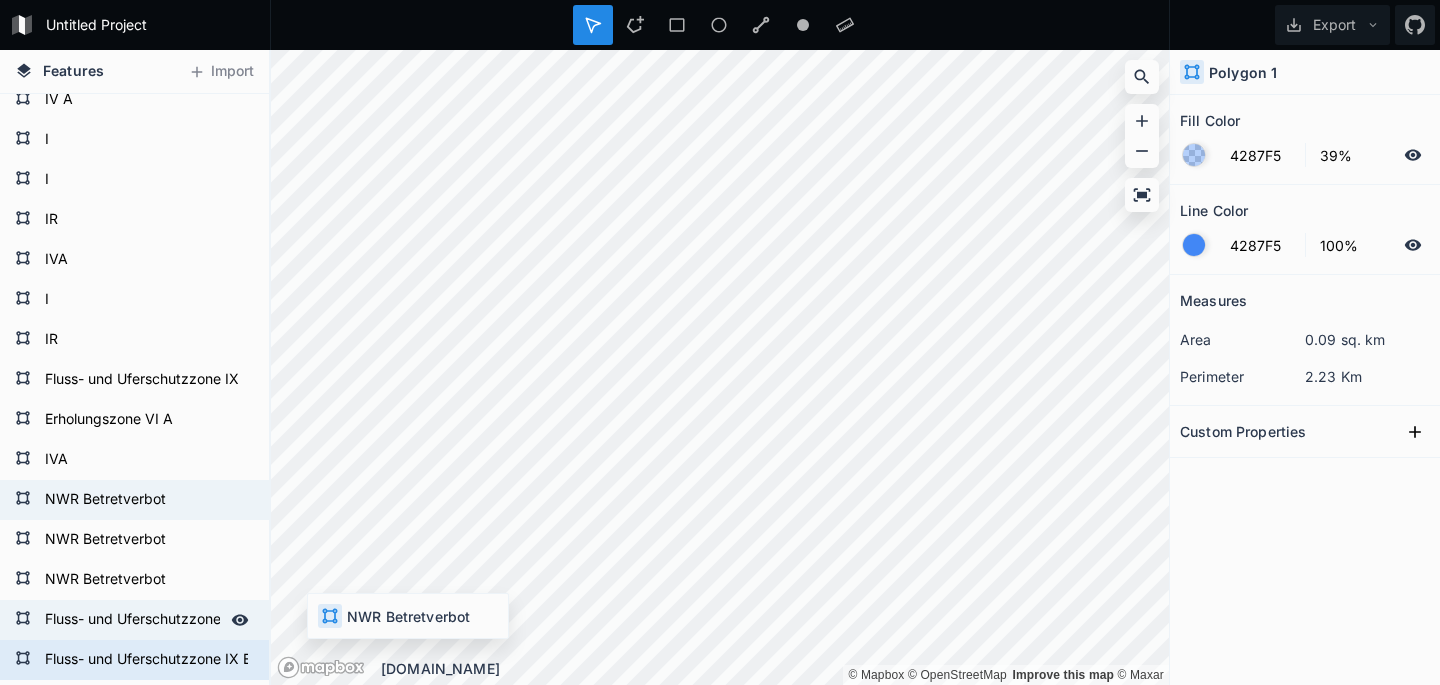 type on "149E08" 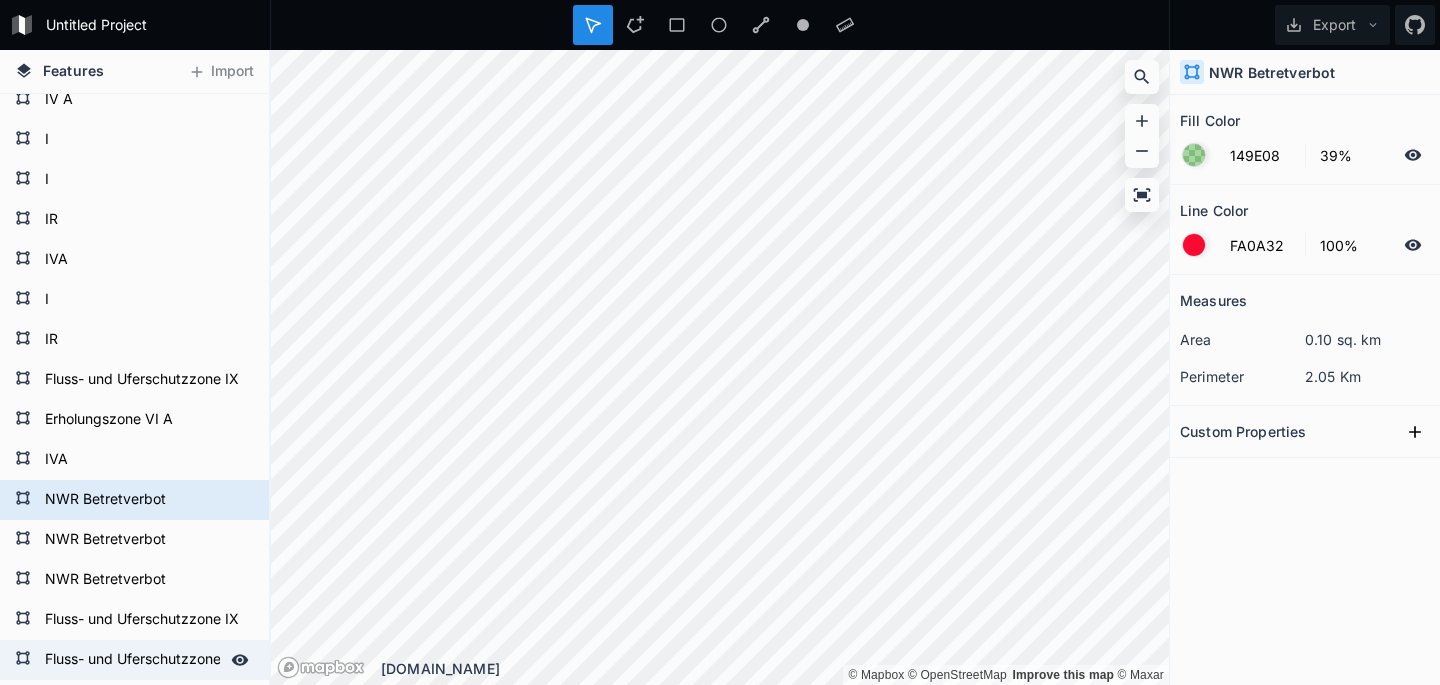 click on "Fluss- und Uferschutzzone IX Betretverbot" at bounding box center [132, 660] 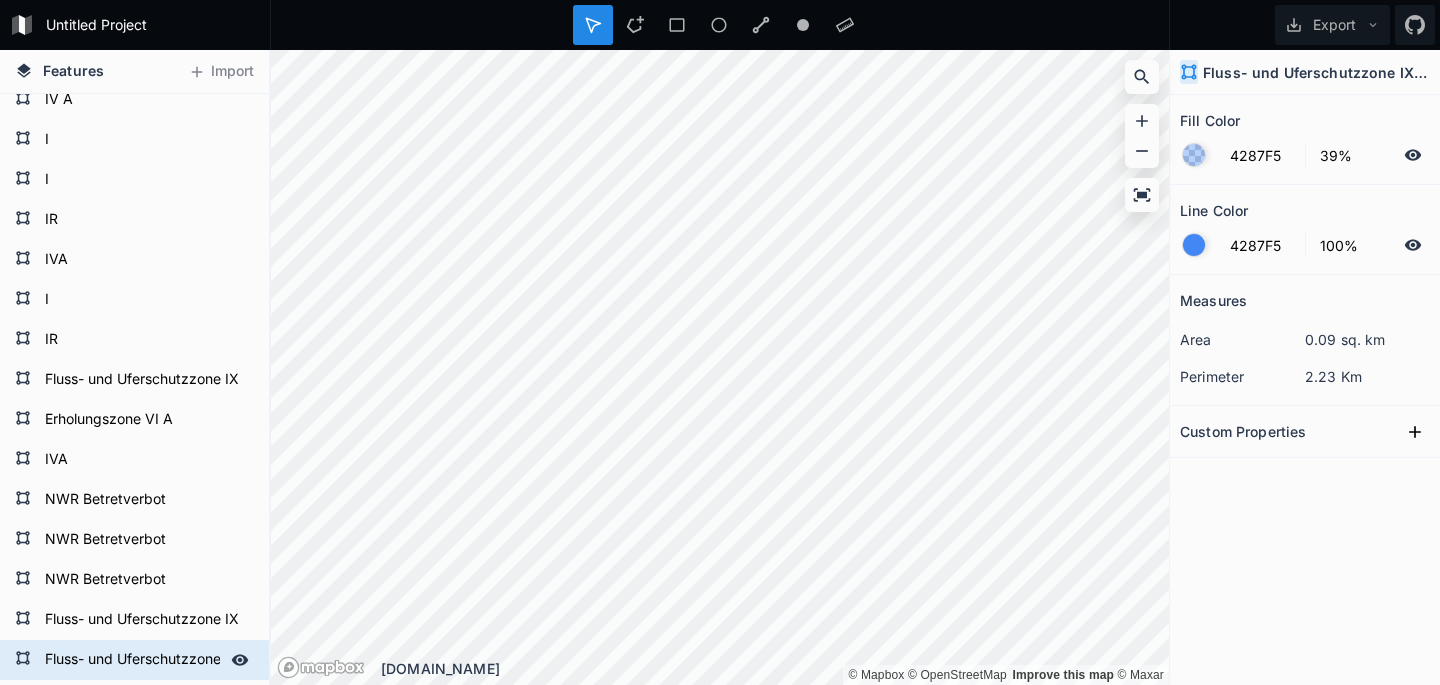 click on "Fluss- und Uferschutzzone IX Betretverbot" at bounding box center [132, 660] 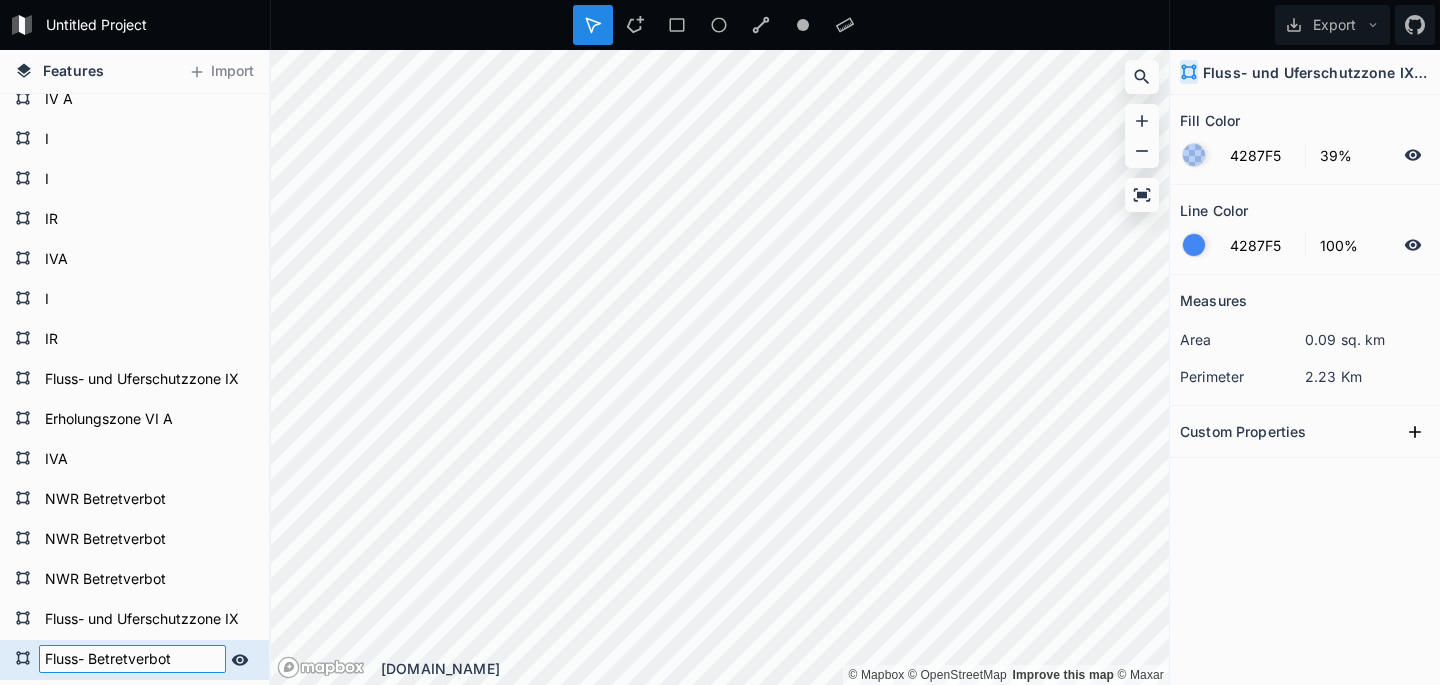 type on "Fluss- Betretverbot" 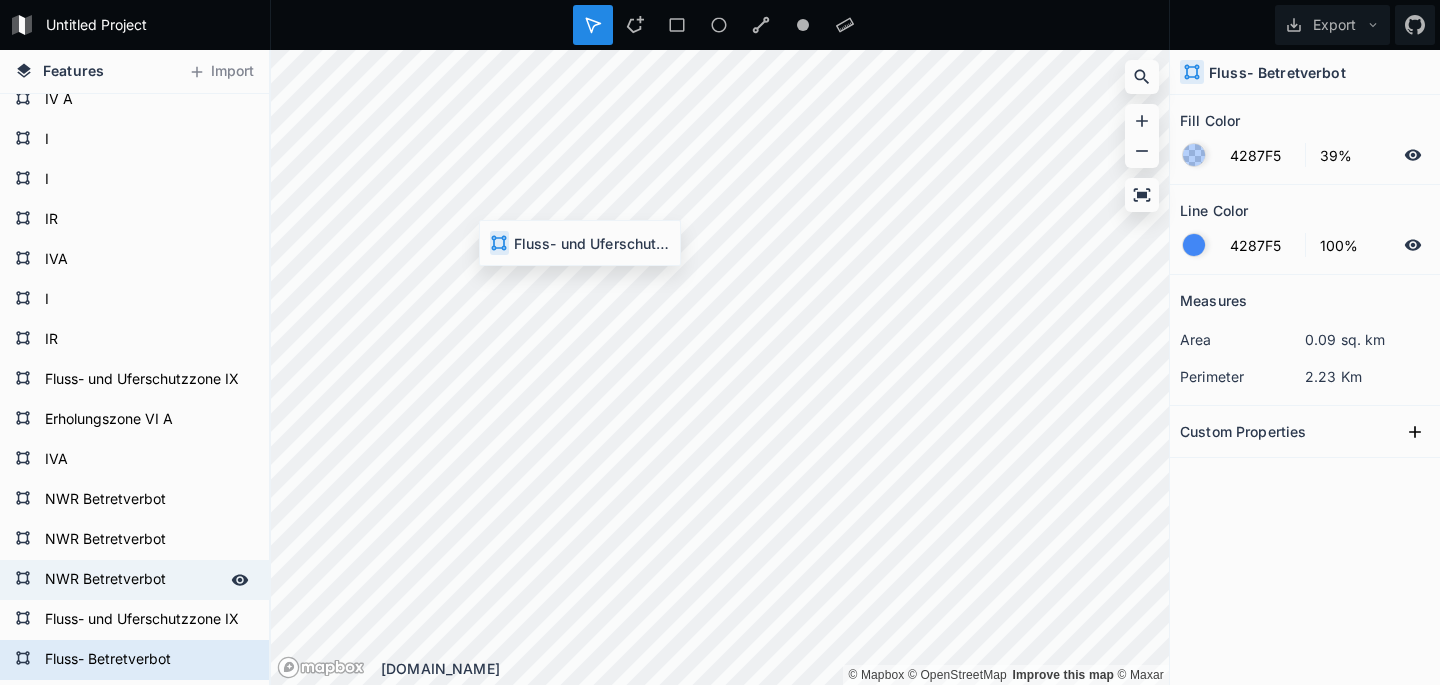 type on "C72AF7" 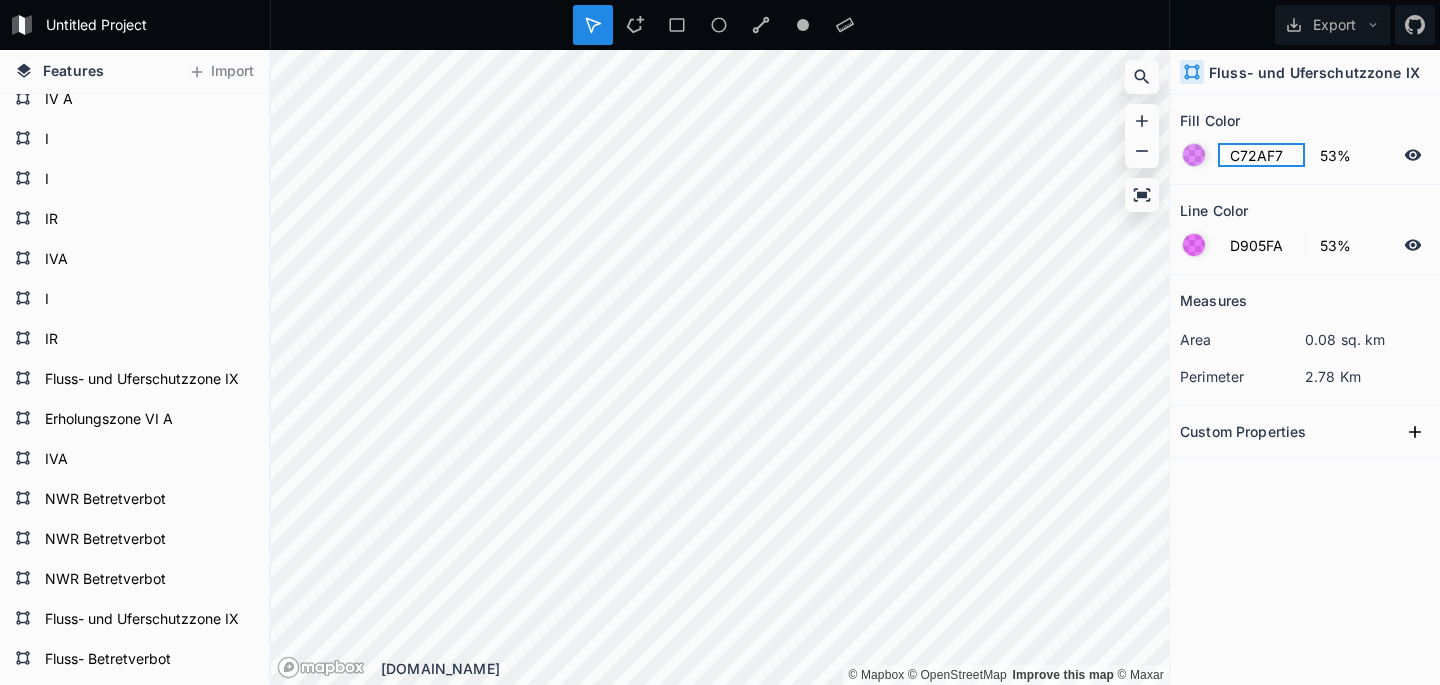 click on "C72AF7" 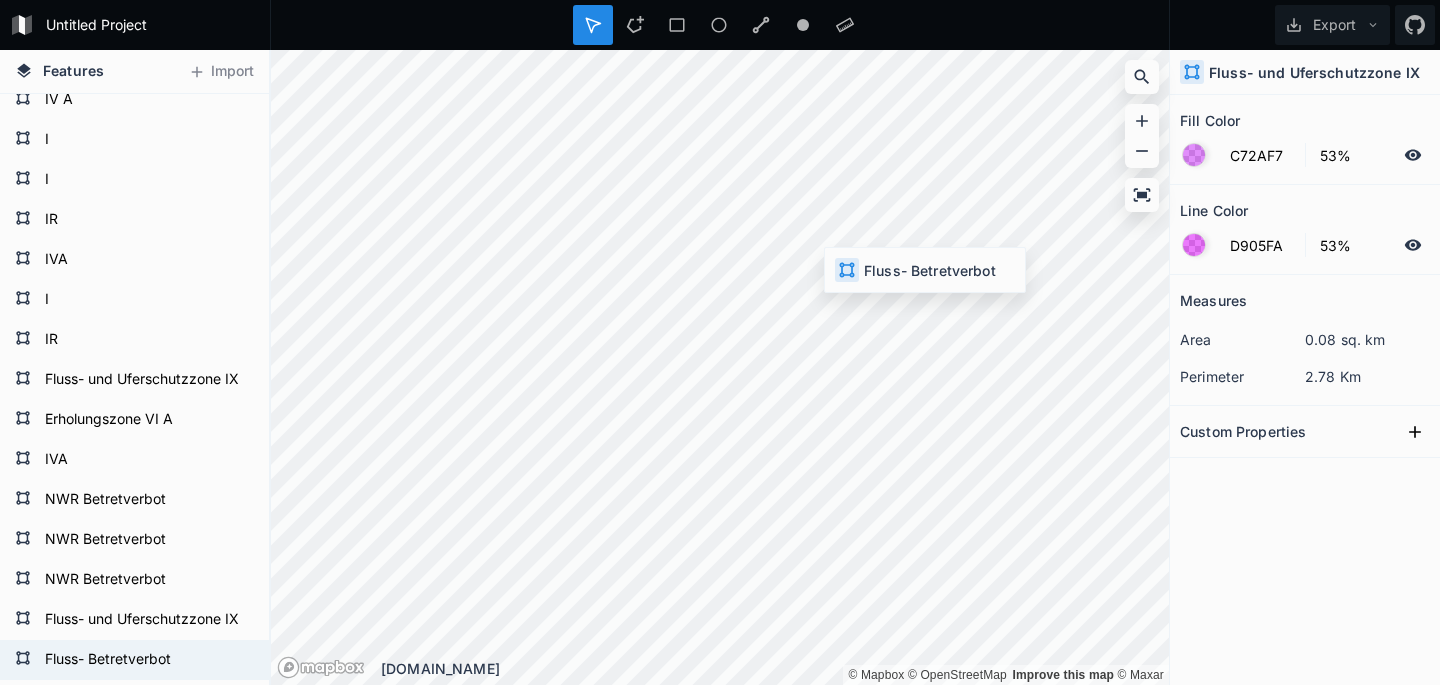 type on "4287F5" 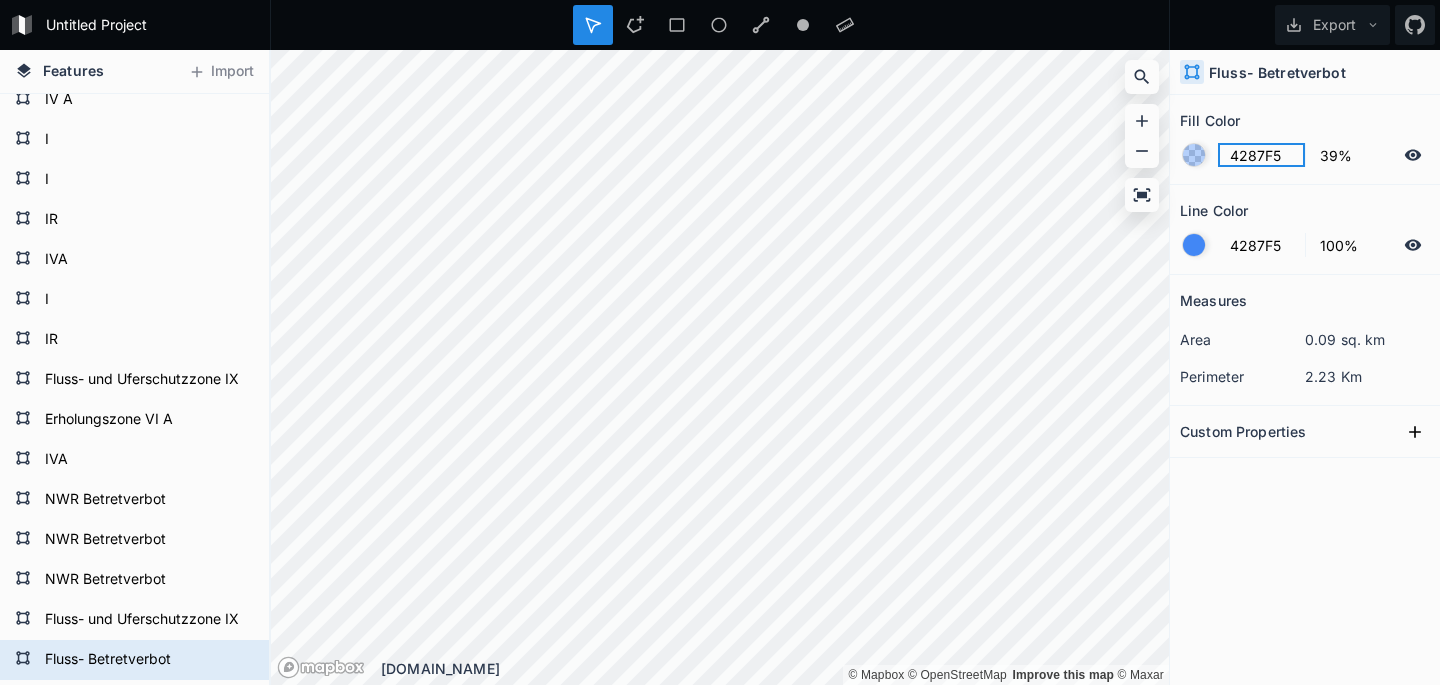 click on "4287F5" 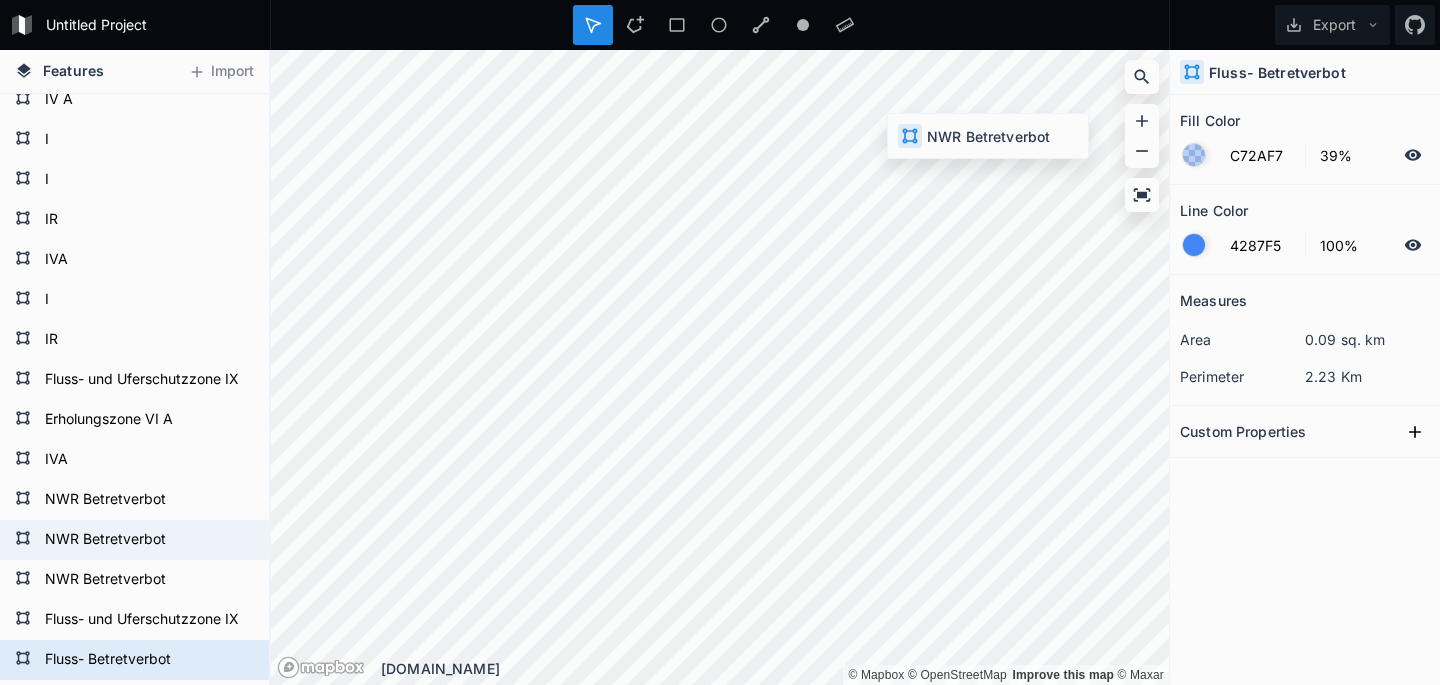 type on "149E08" 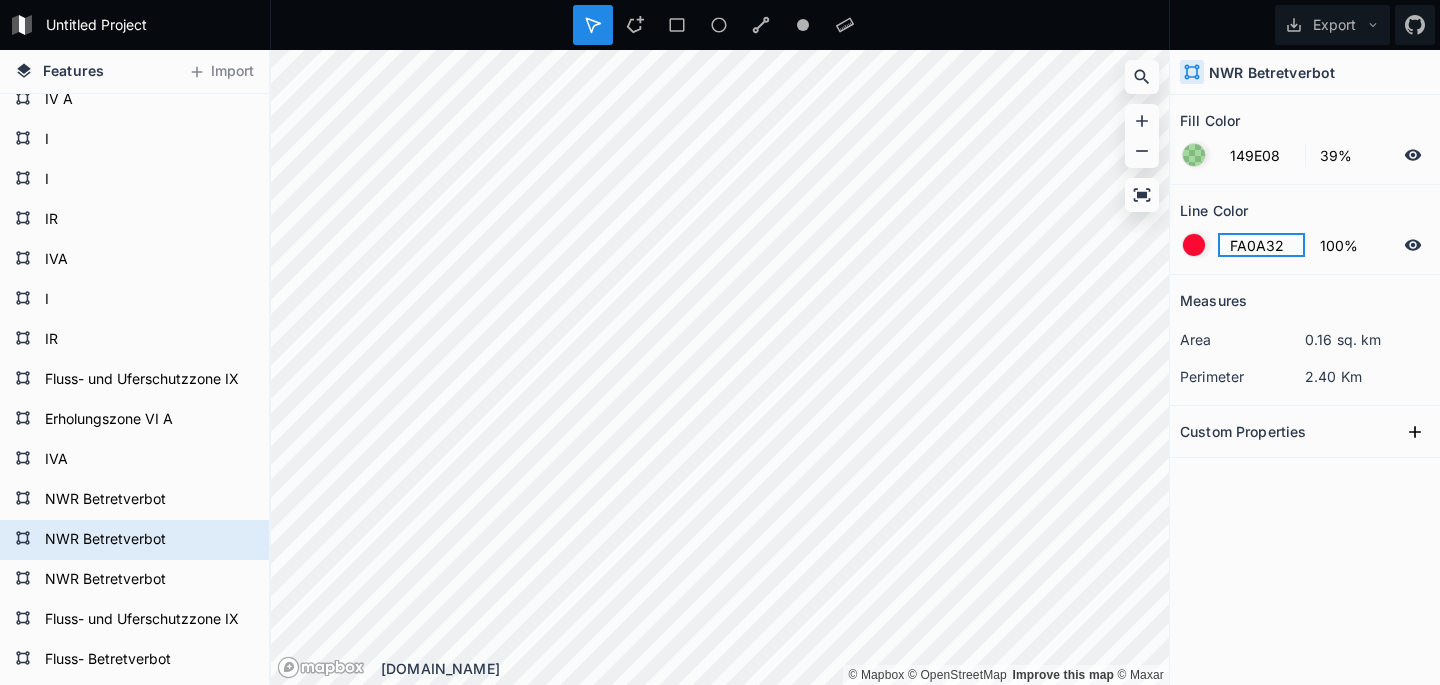 click on "FA0A32" 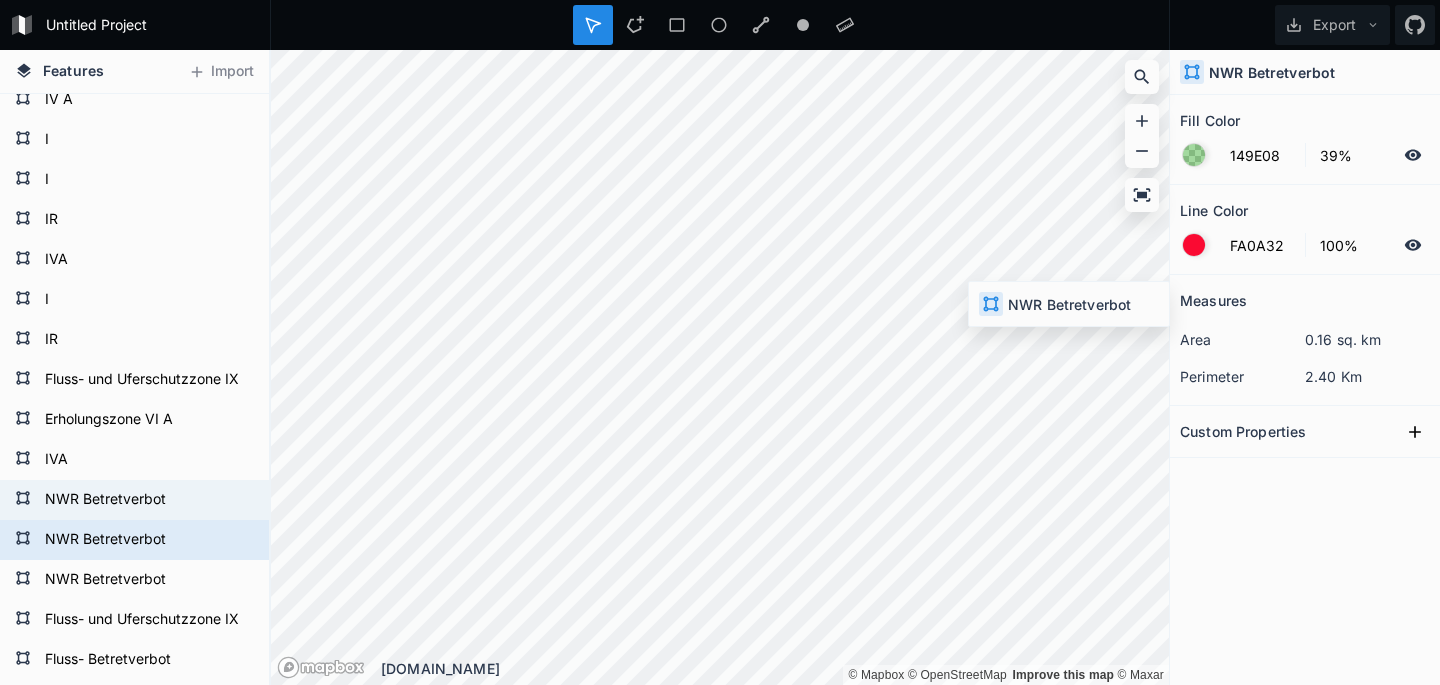 type on "C72AF7" 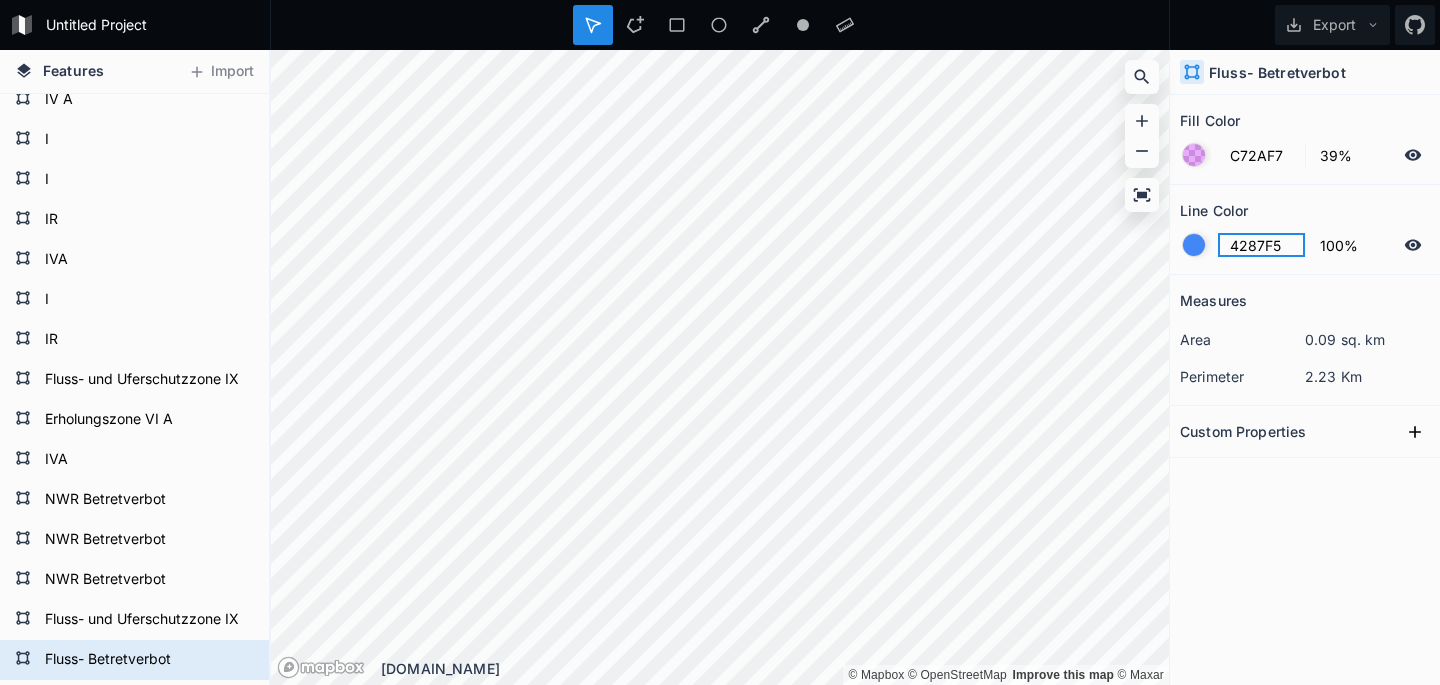 click on "4287F5" 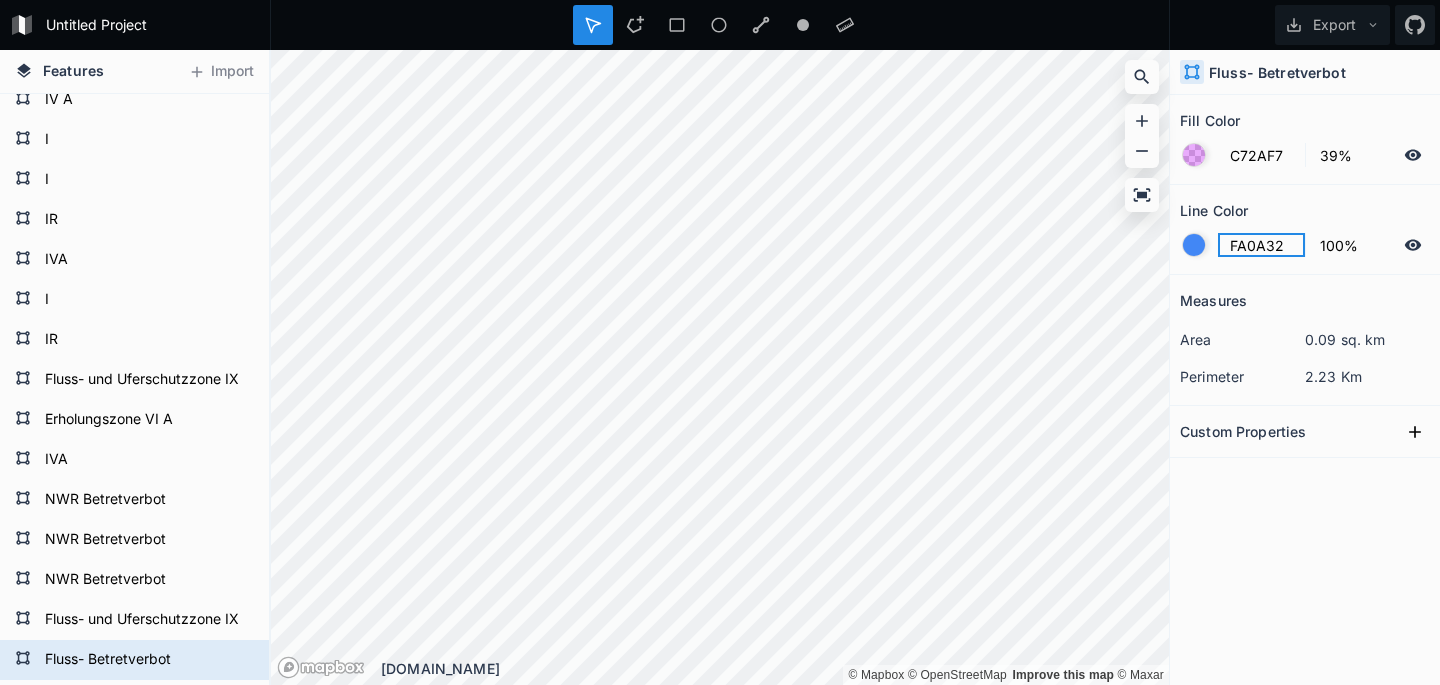 type on "FA0A32" 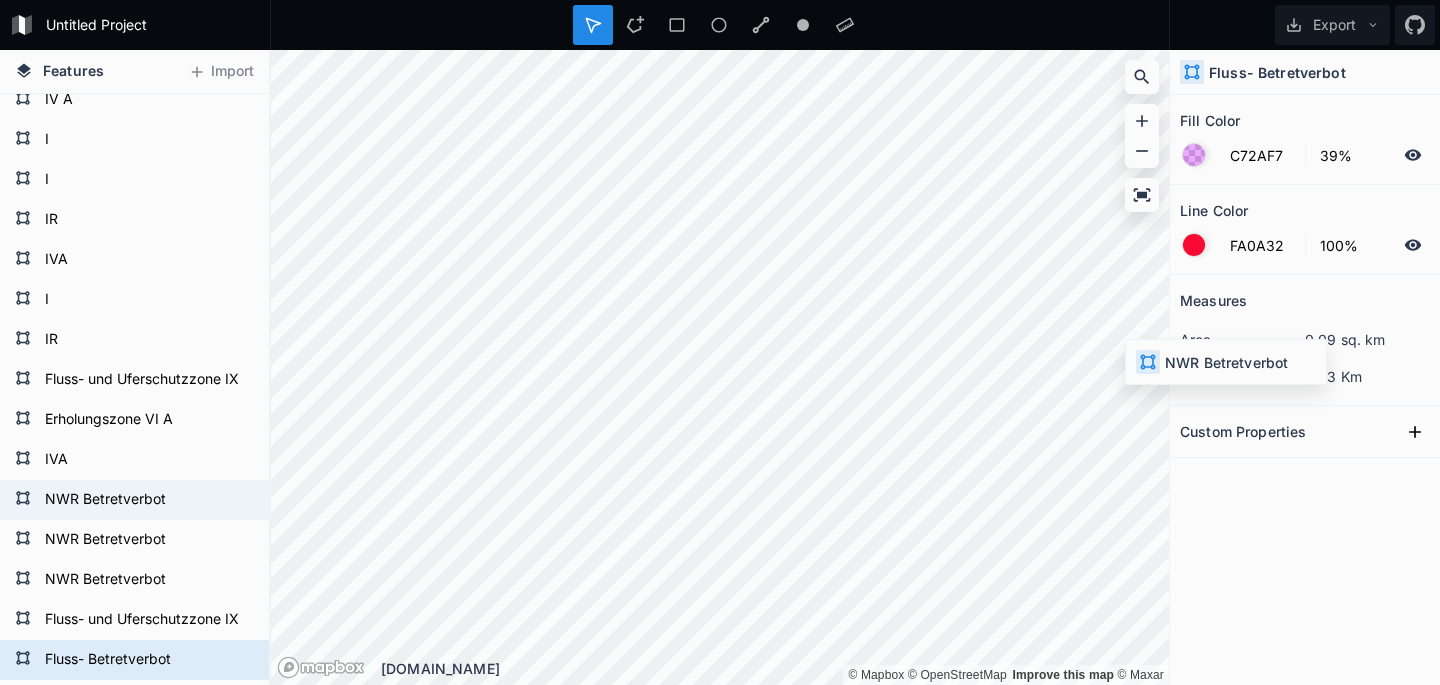 type on "149E08" 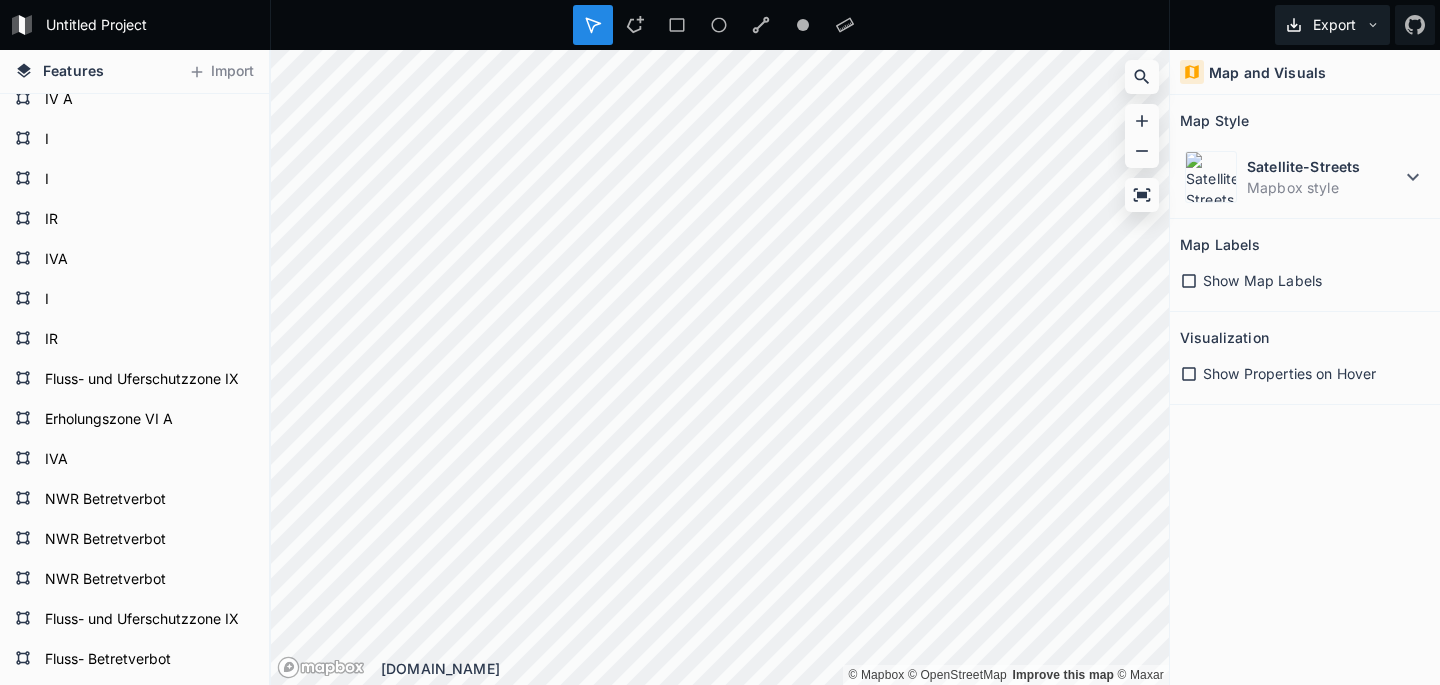 click on "Export" at bounding box center [1332, 25] 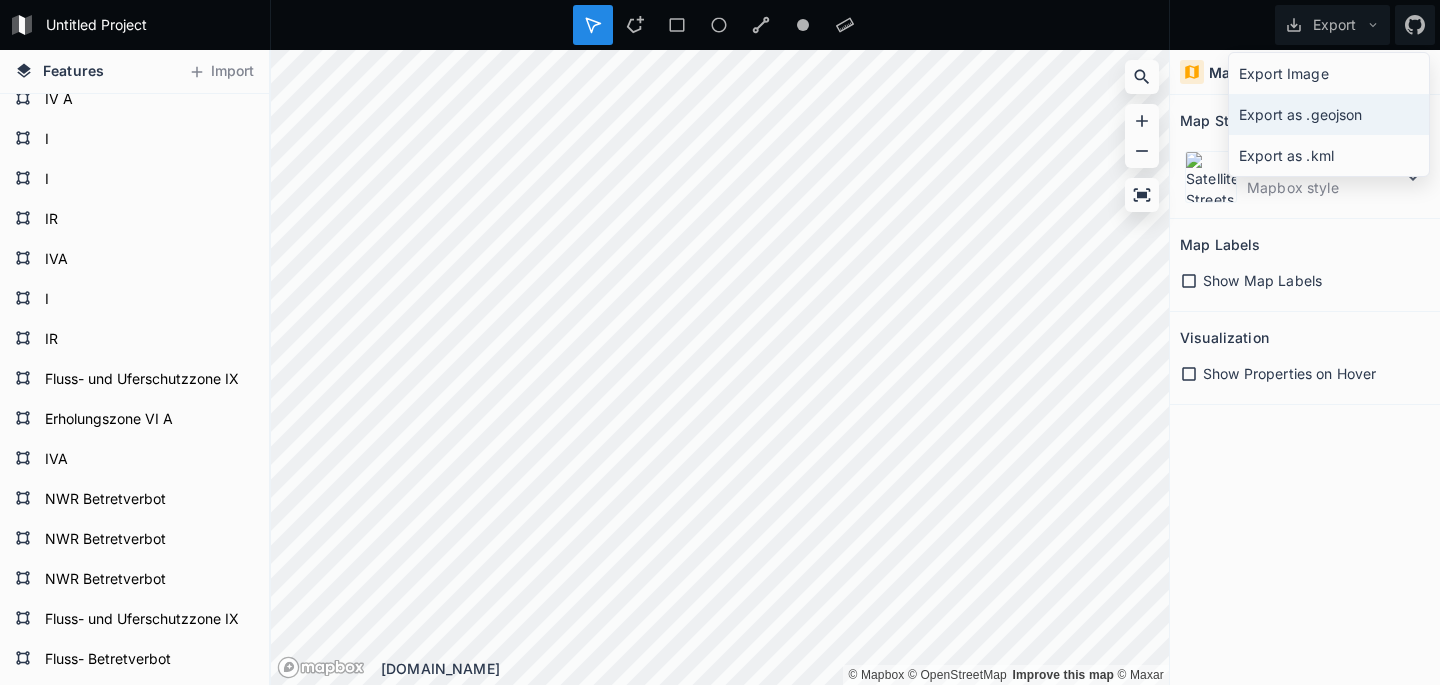click on "Export as .geojson" 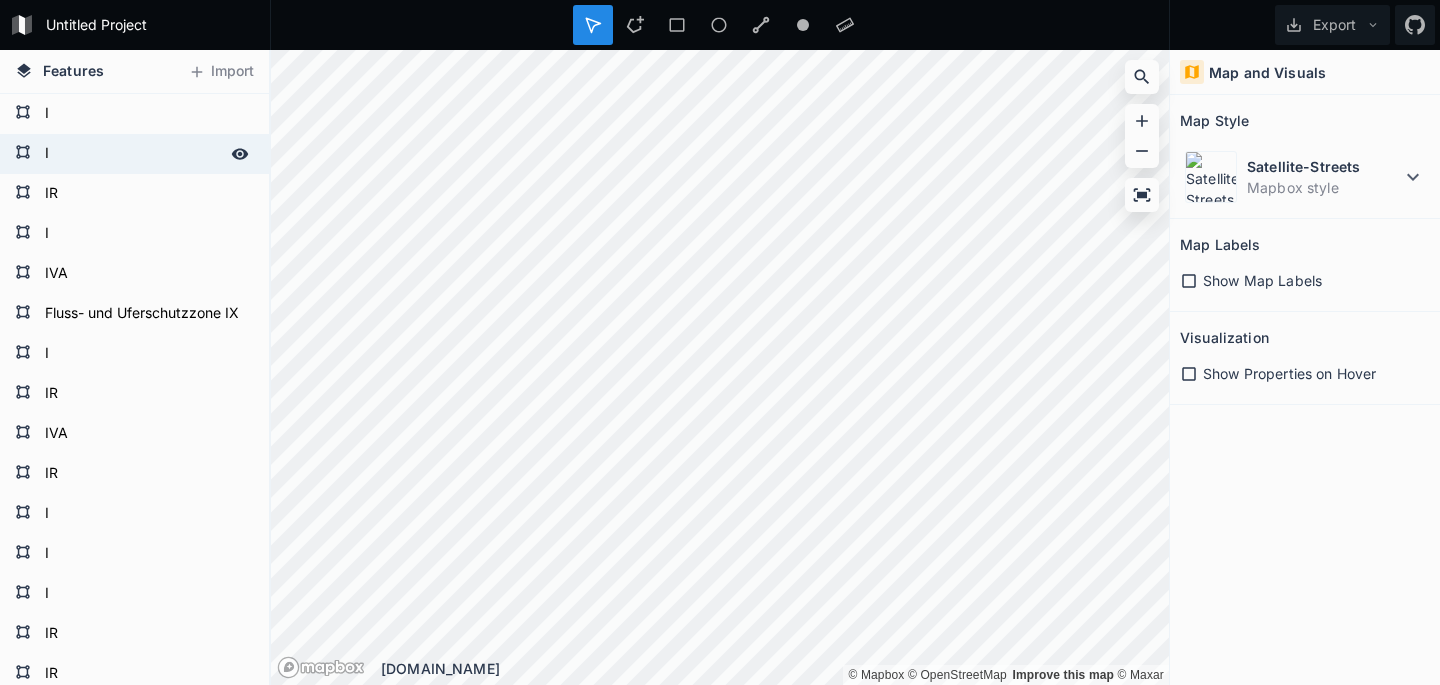 scroll, scrollTop: 0, scrollLeft: 0, axis: both 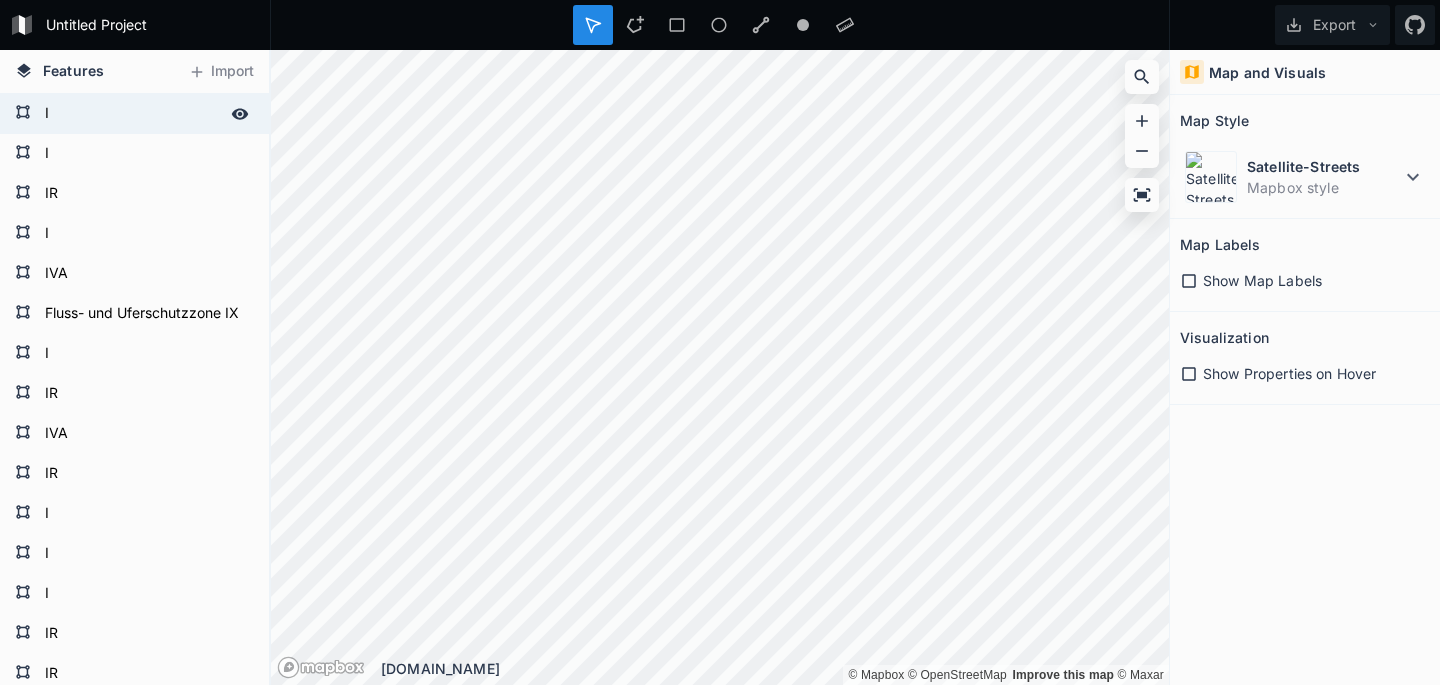 click 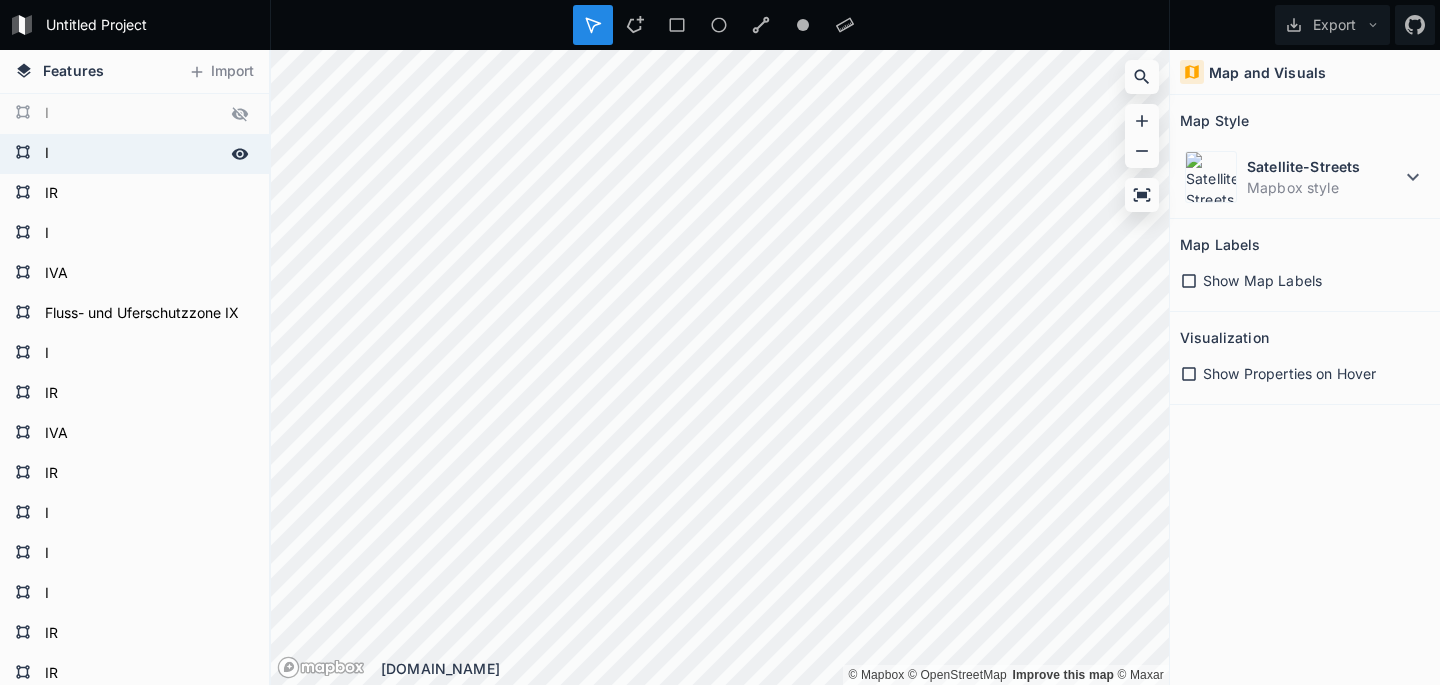 click 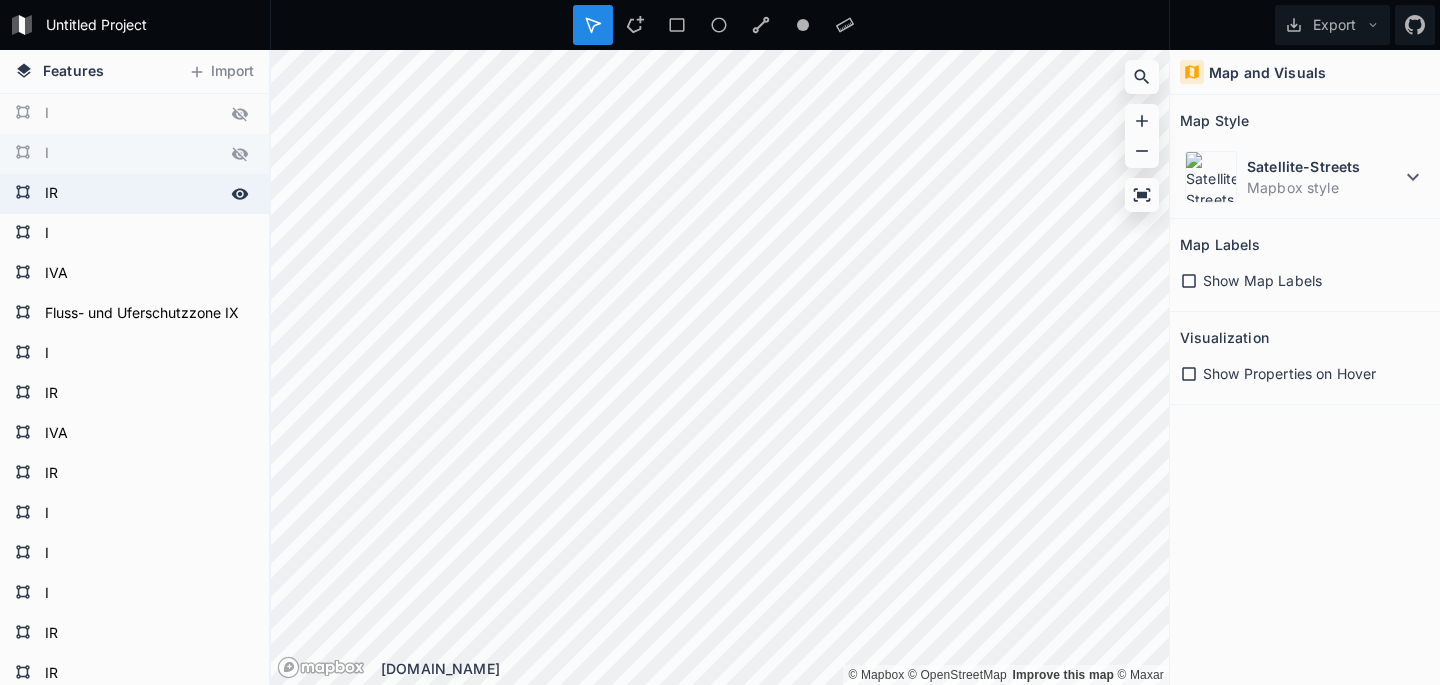 click 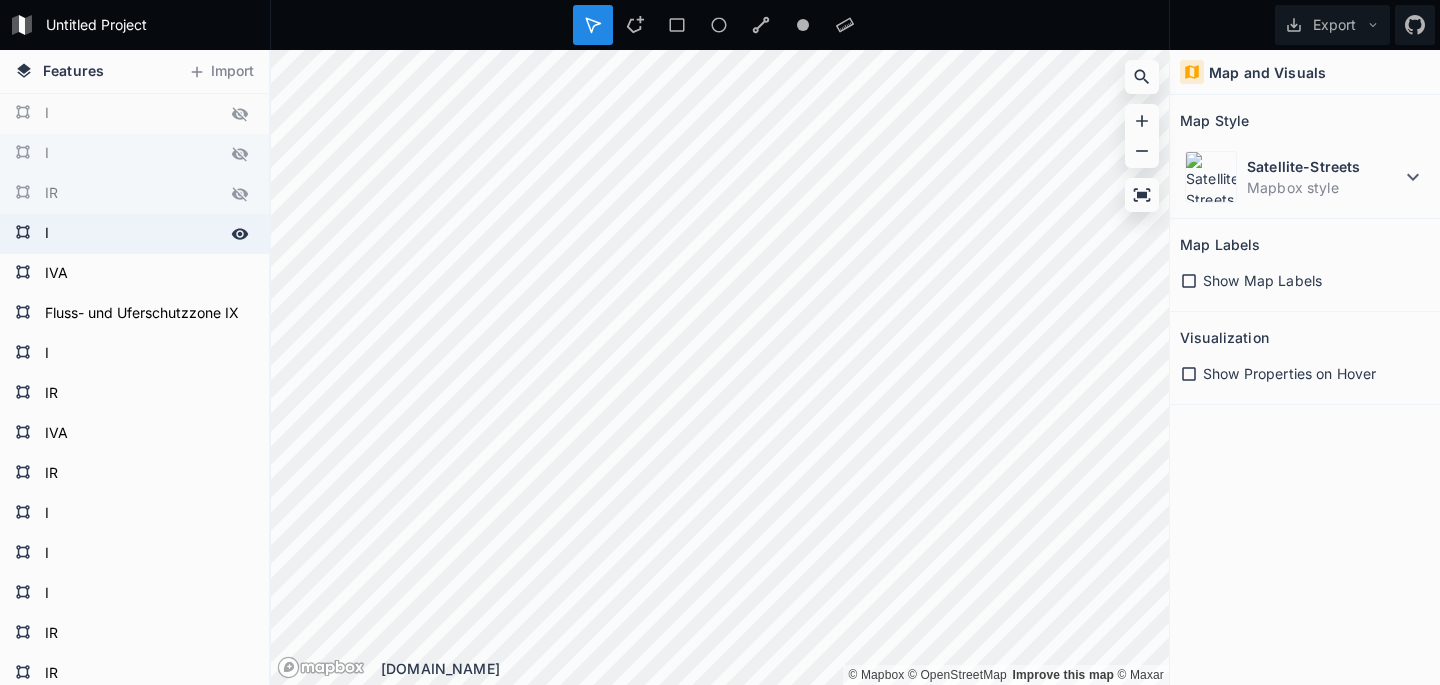 click 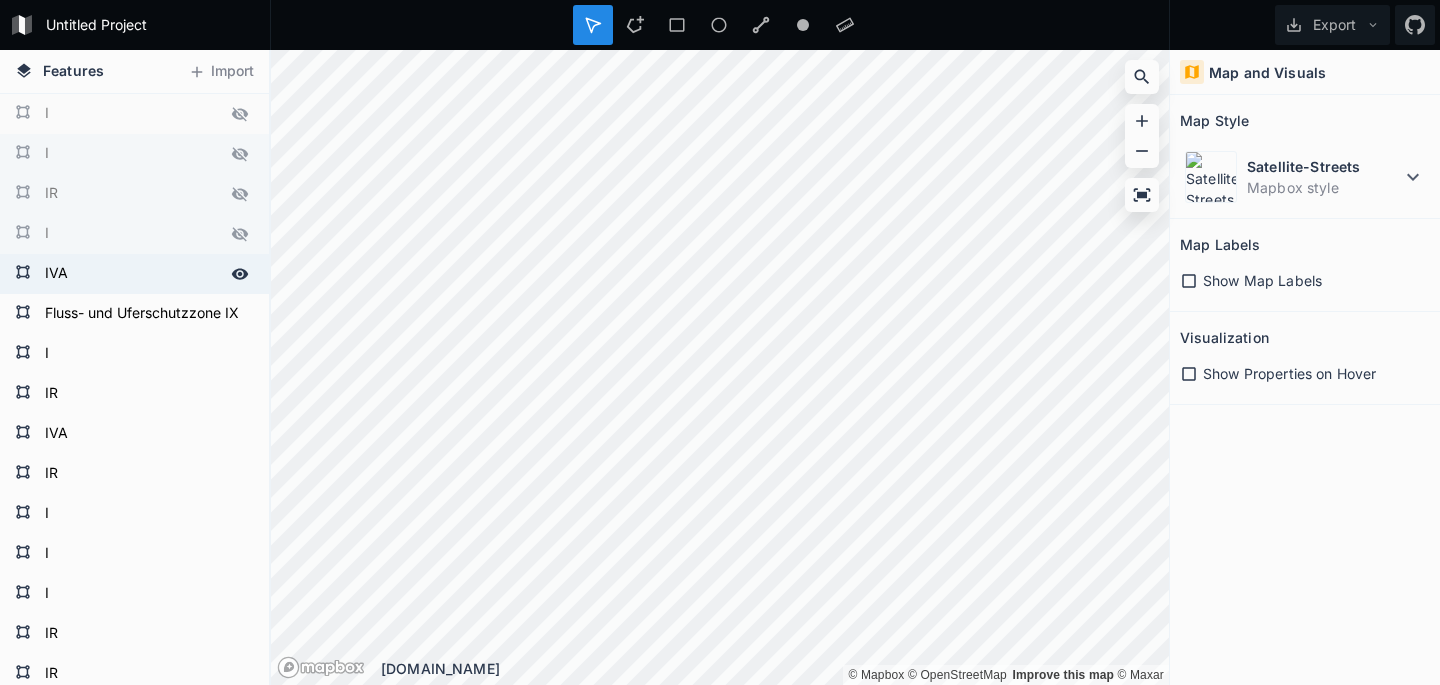 click 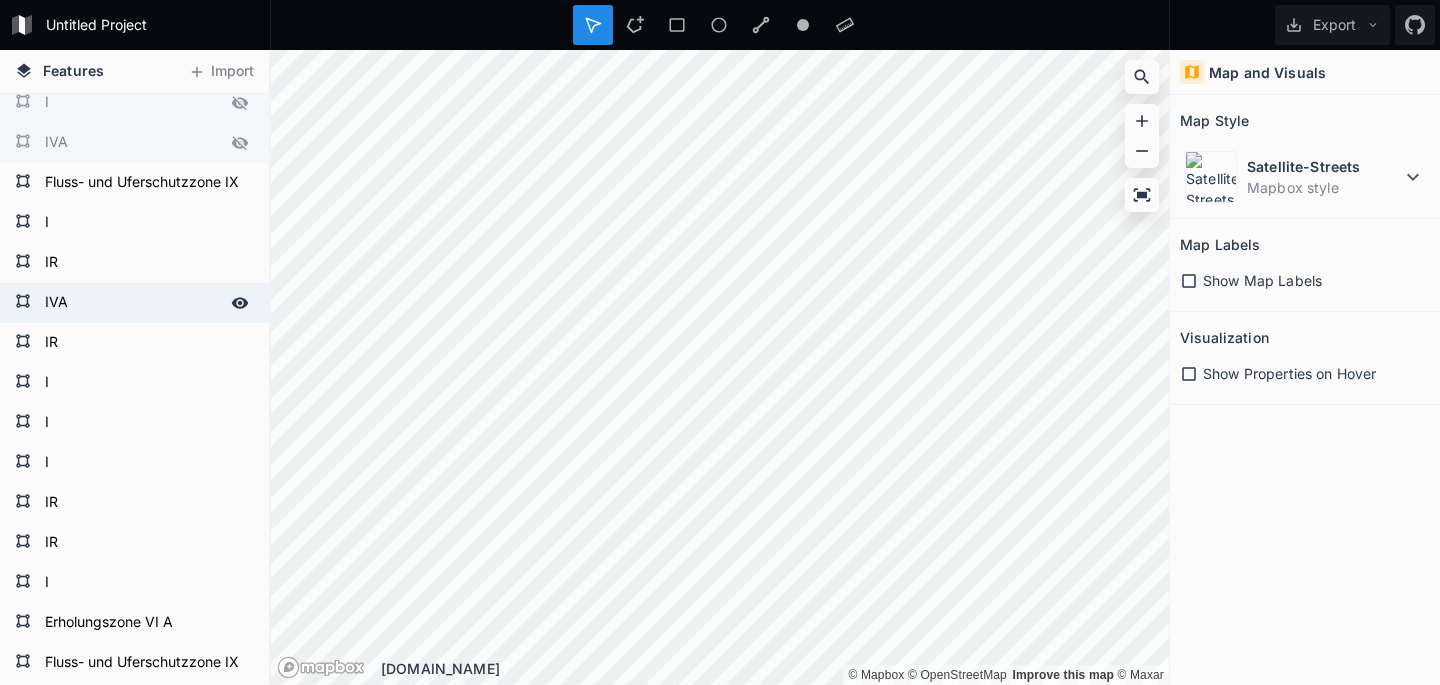 scroll, scrollTop: 135, scrollLeft: 0, axis: vertical 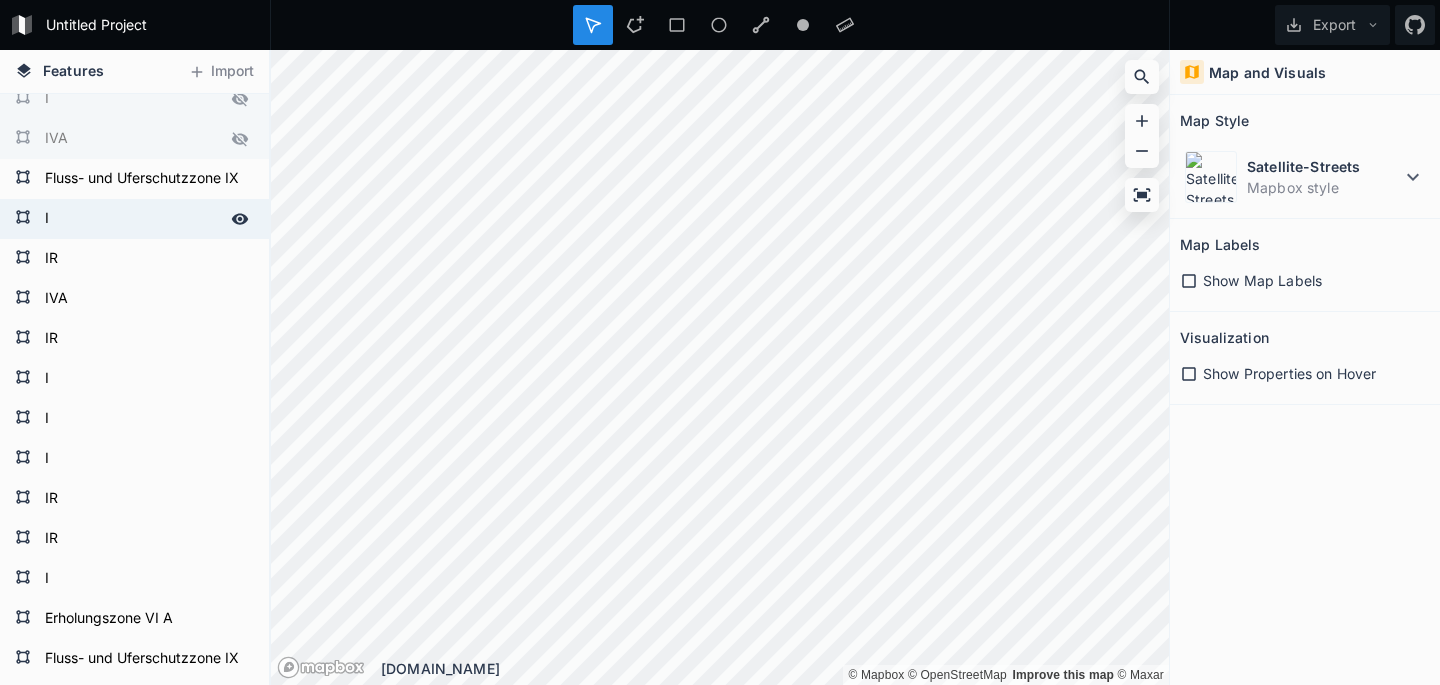click 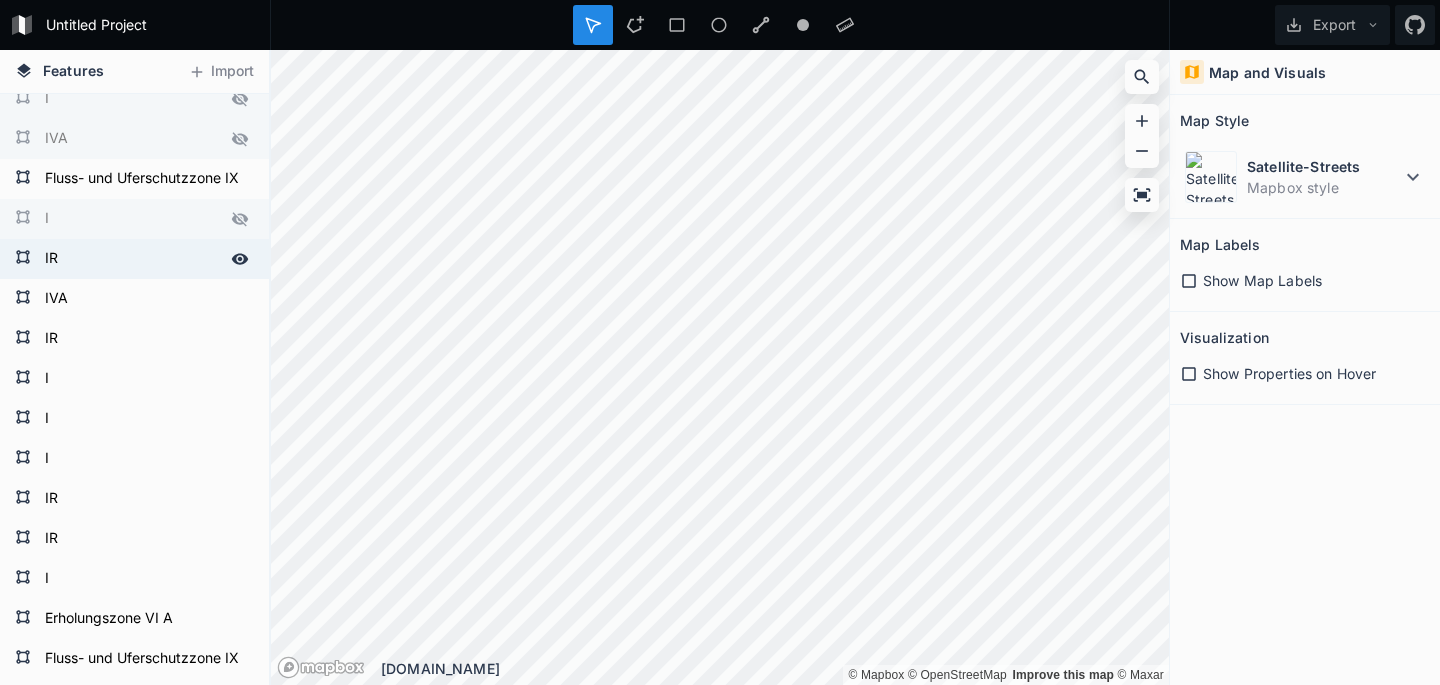 click 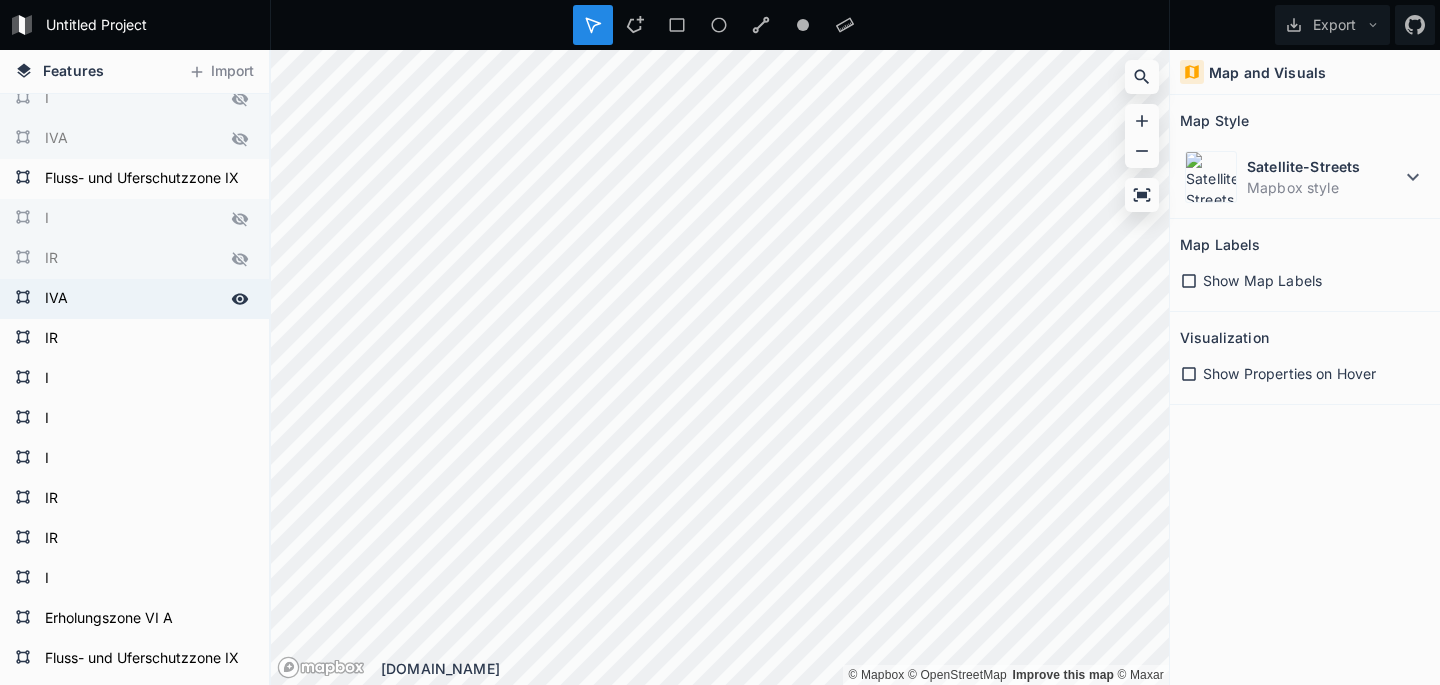 click 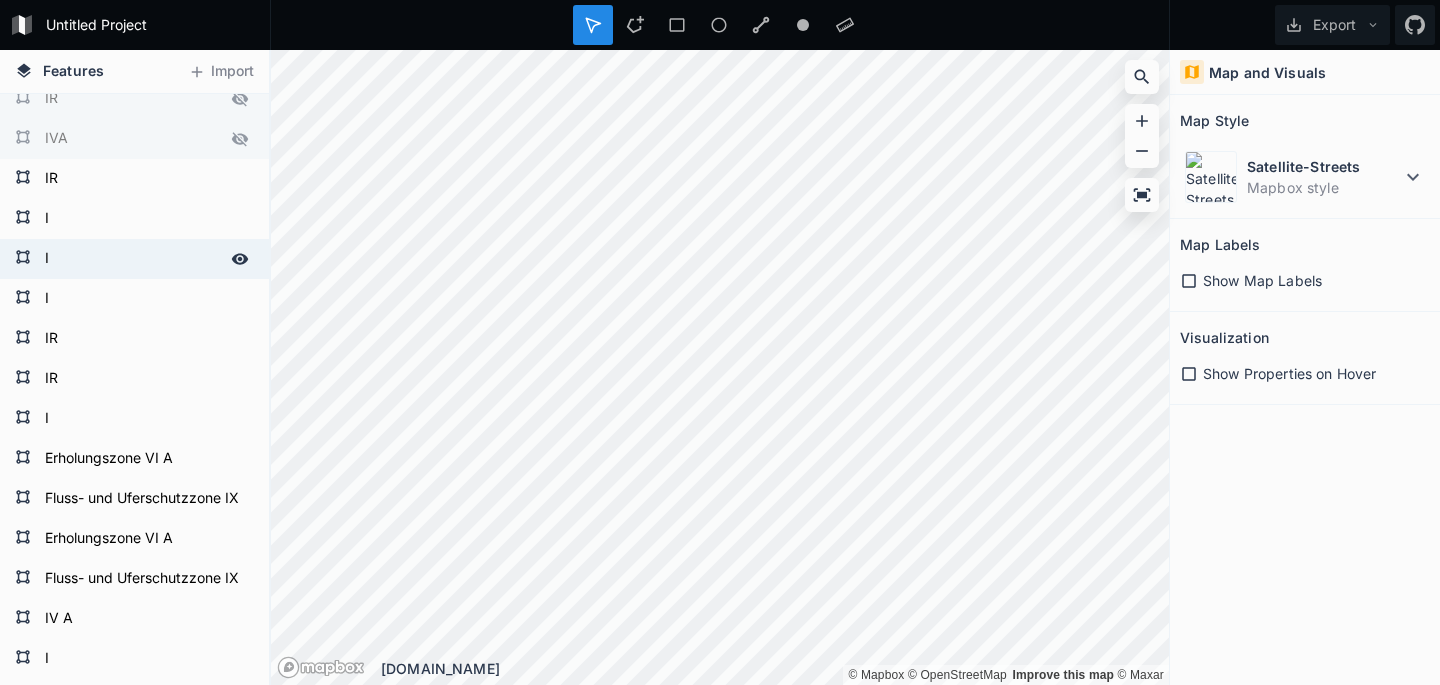 scroll, scrollTop: 292, scrollLeft: 0, axis: vertical 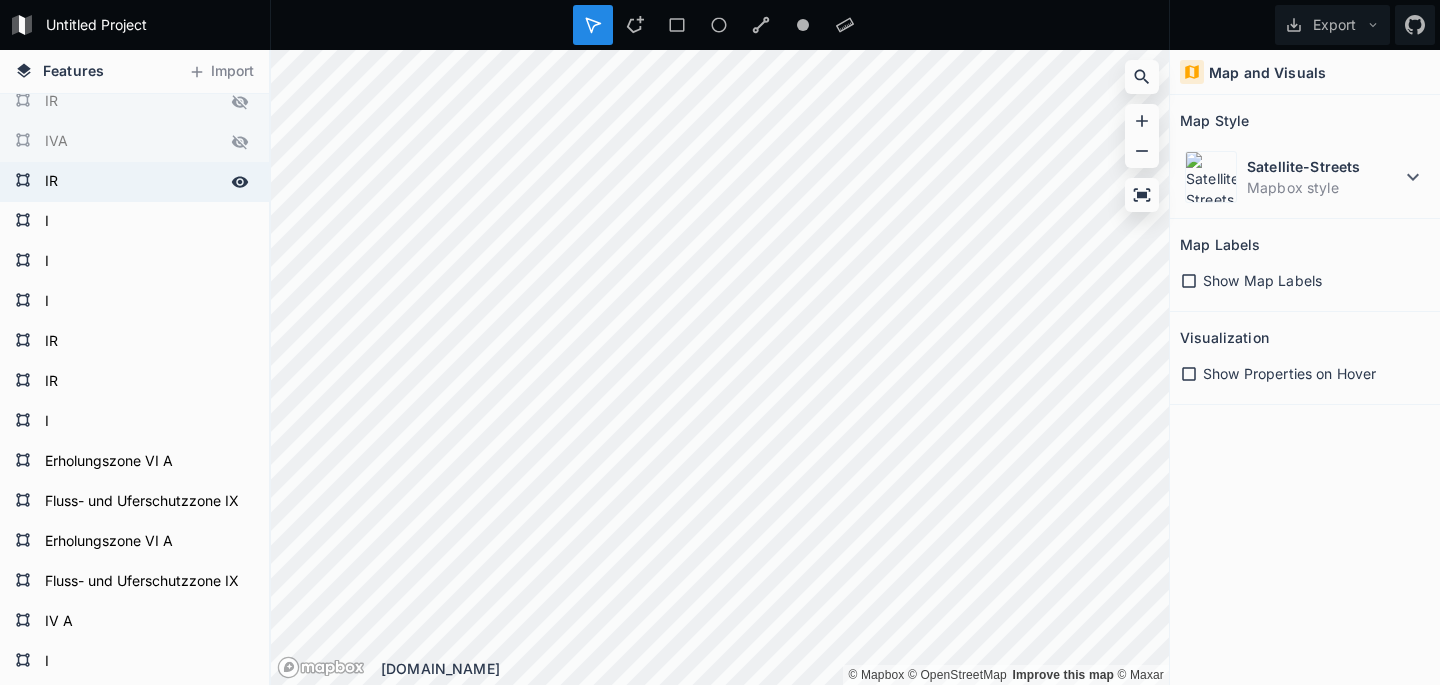 click 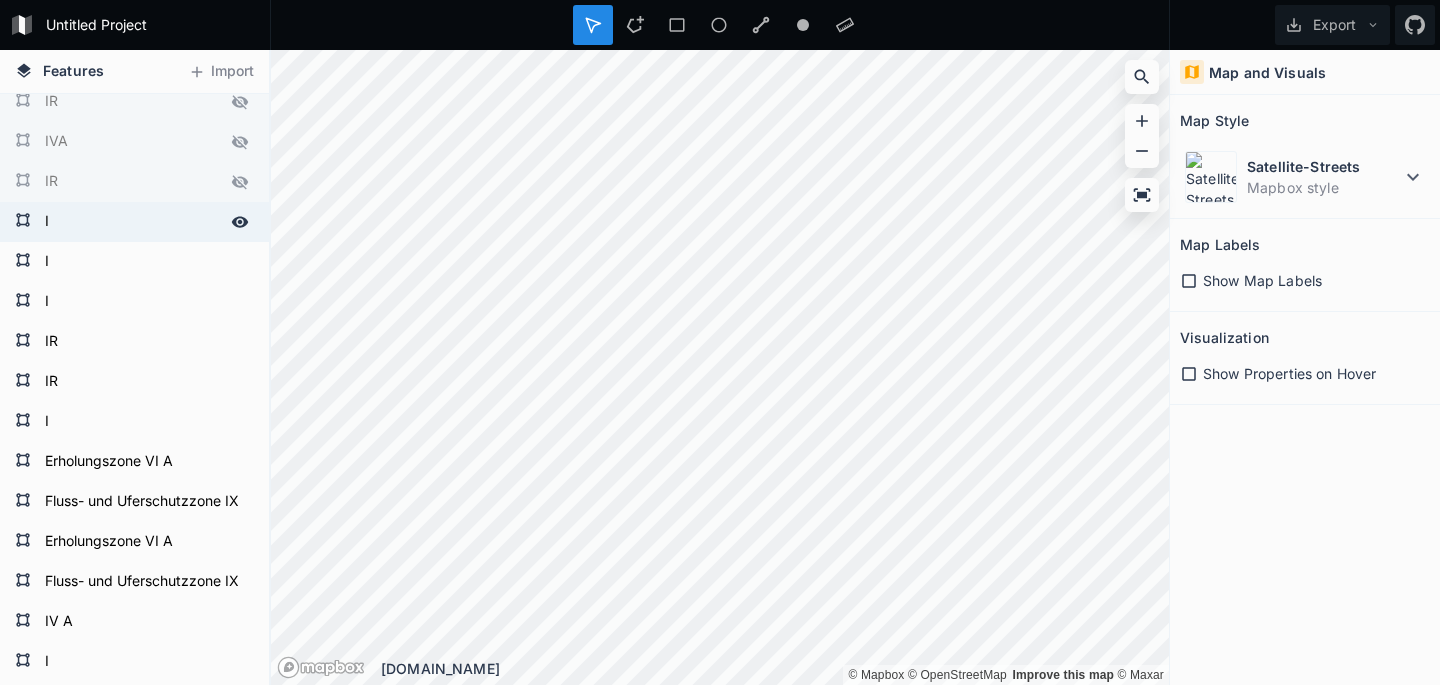 click 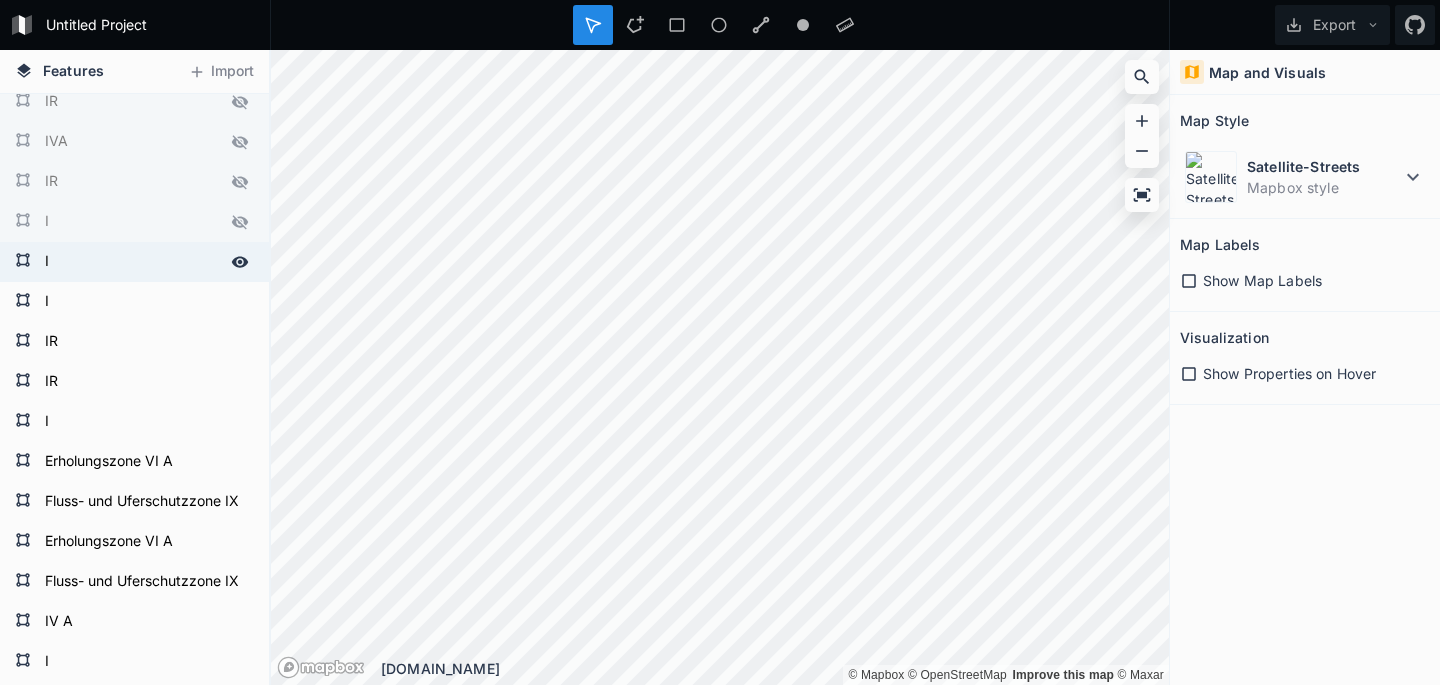 click 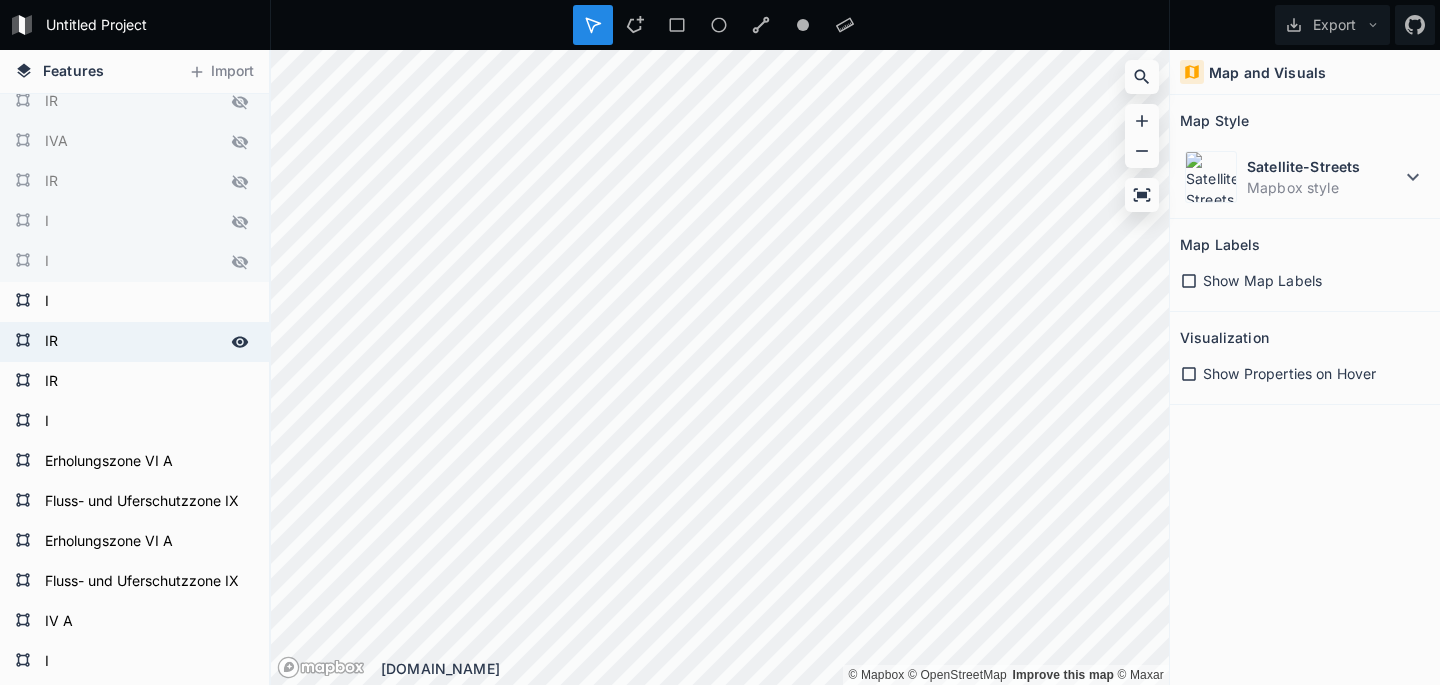 drag, startPoint x: 243, startPoint y: 297, endPoint x: 233, endPoint y: 334, distance: 38.327538 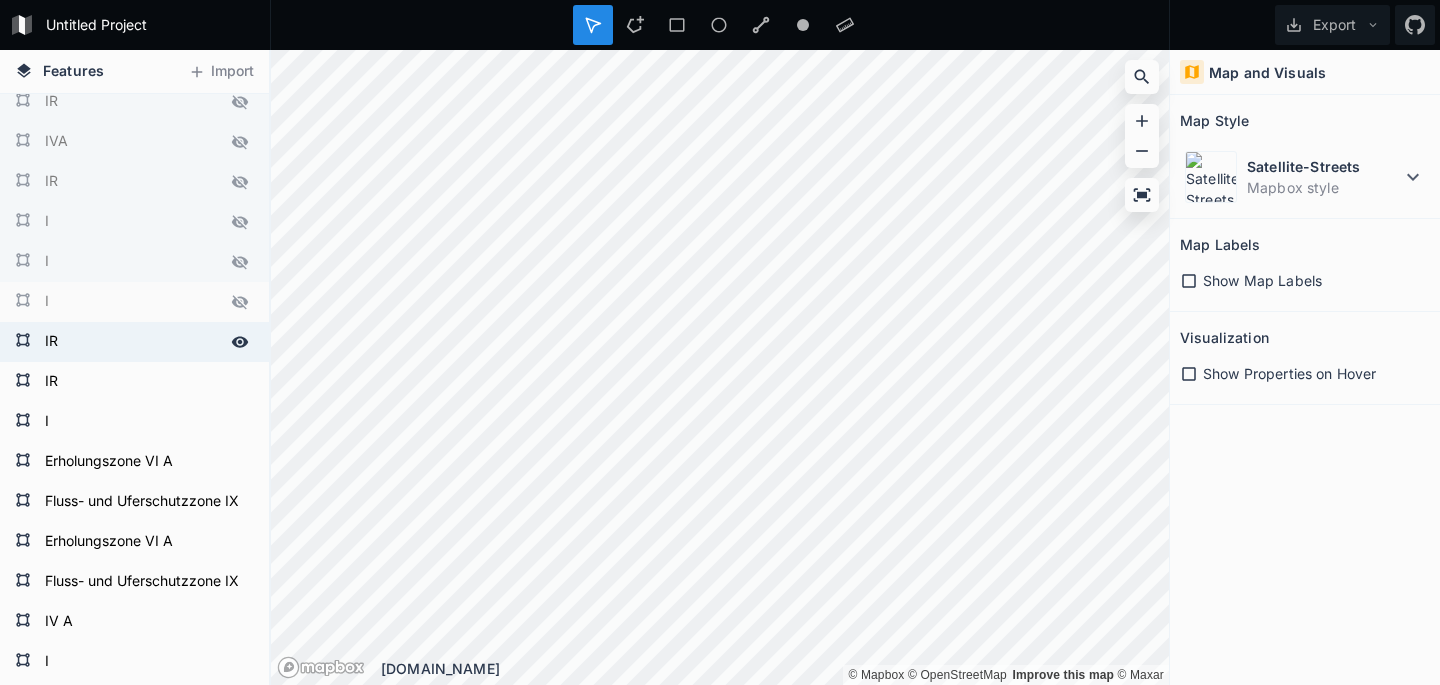 drag, startPoint x: 246, startPoint y: 342, endPoint x: 223, endPoint y: 339, distance: 23.194826 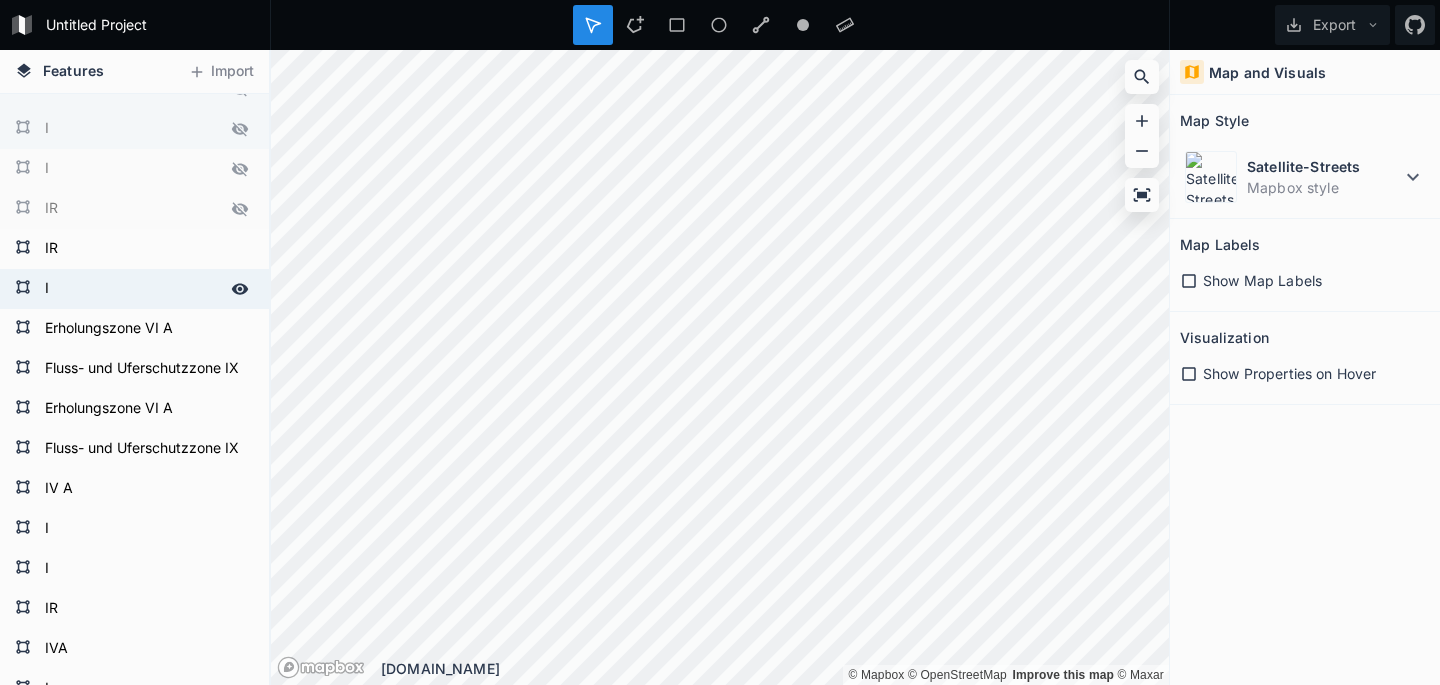 scroll, scrollTop: 432, scrollLeft: 0, axis: vertical 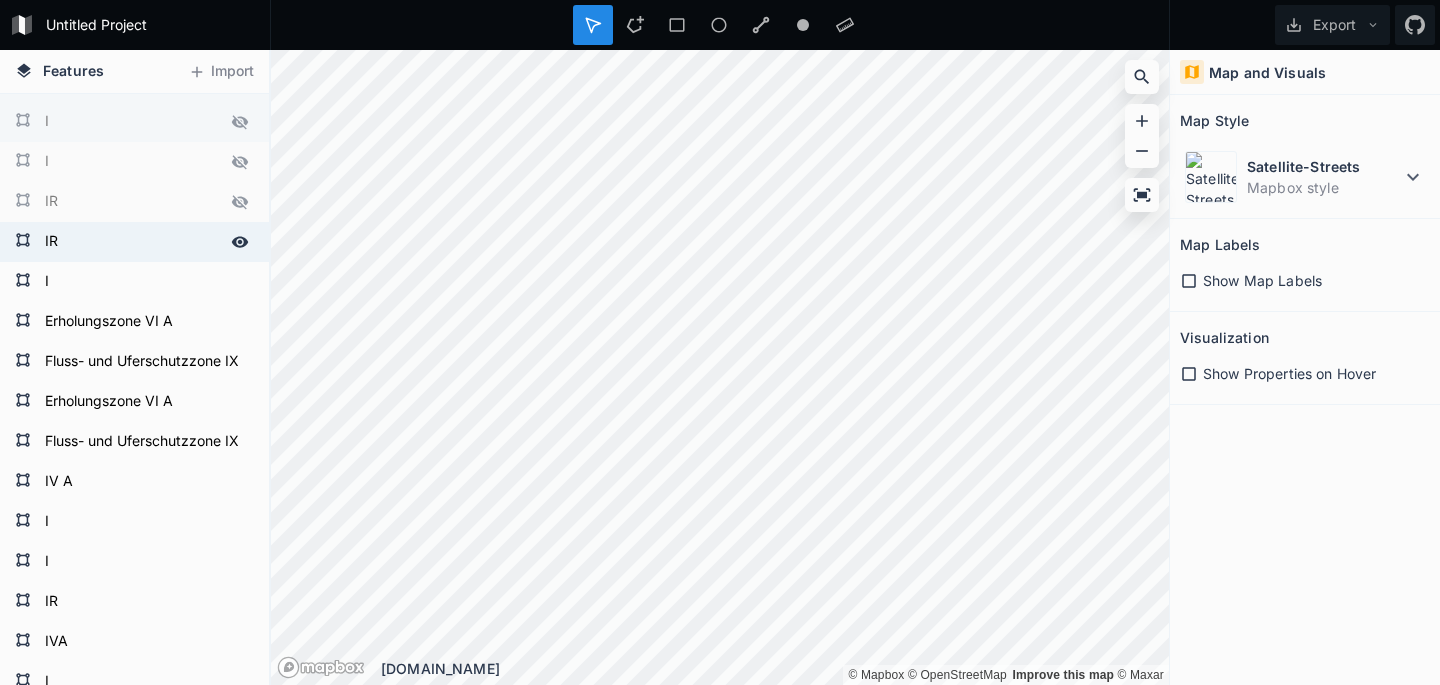 click 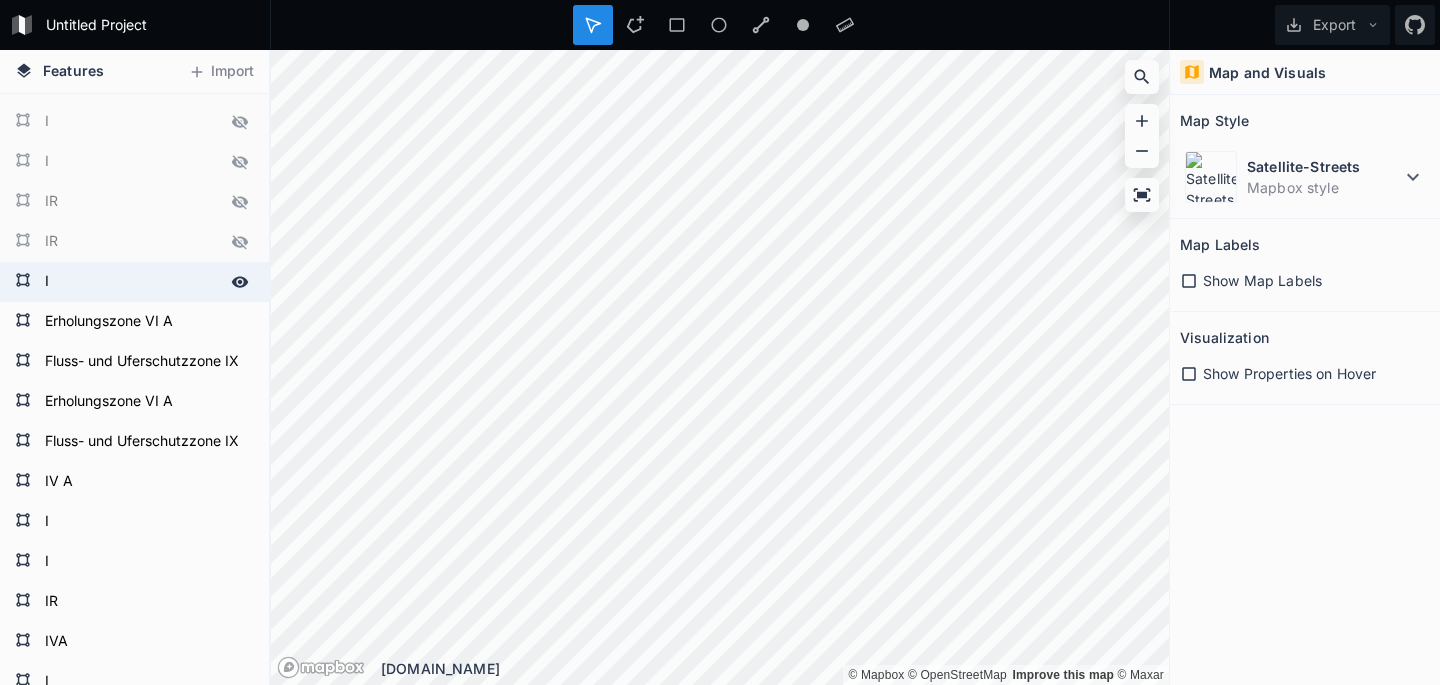 click 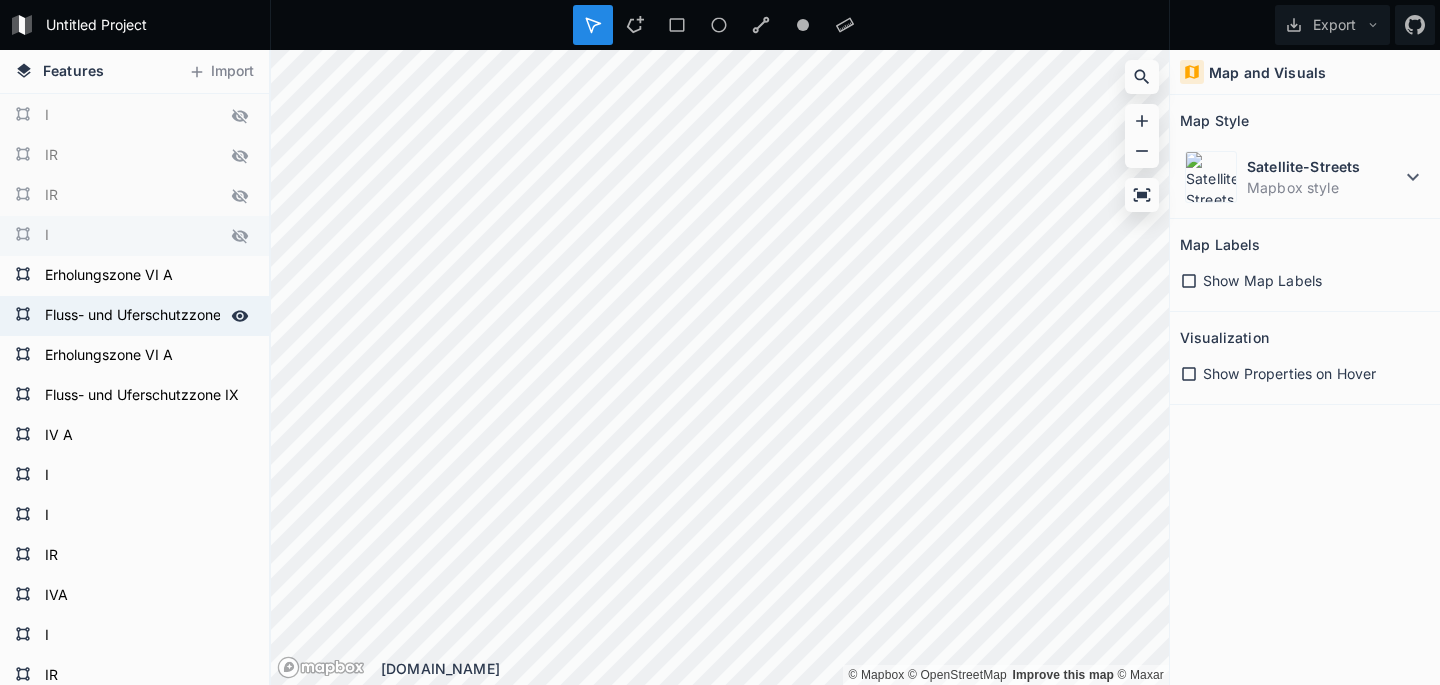 scroll, scrollTop: 479, scrollLeft: 0, axis: vertical 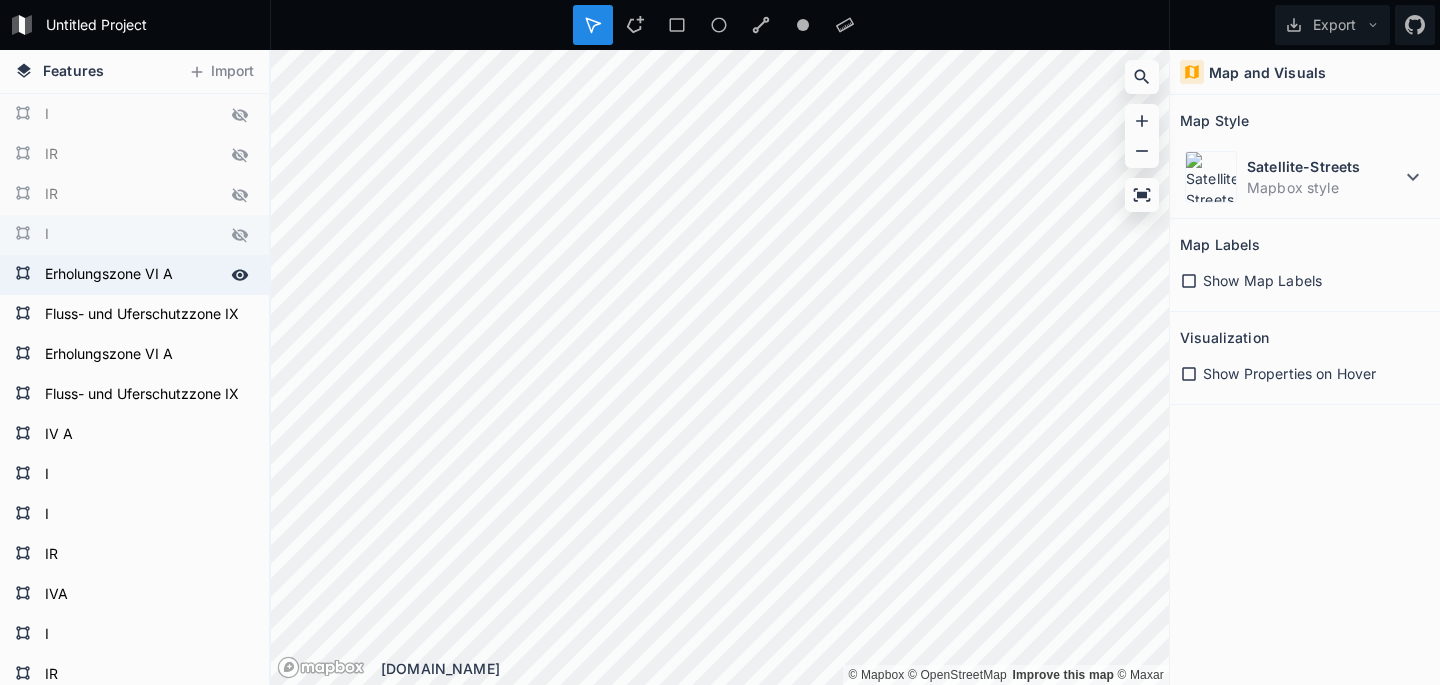 click 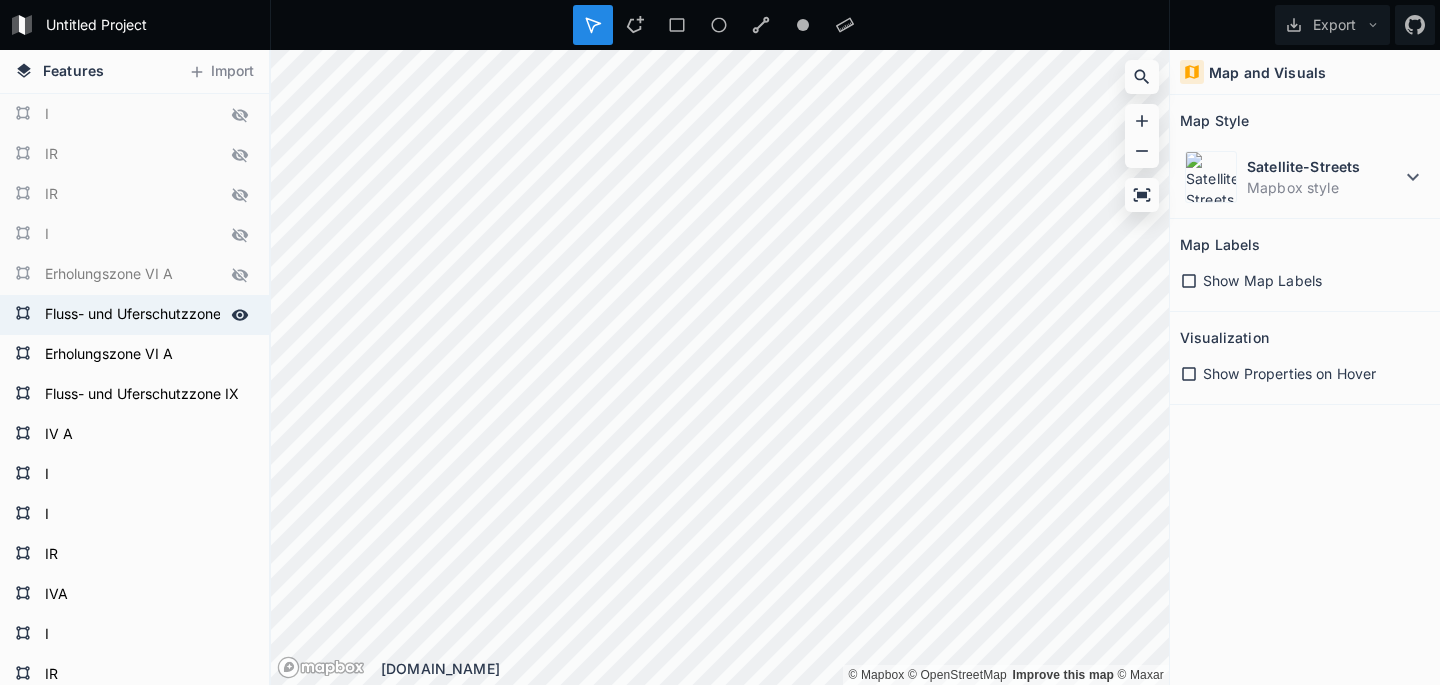 click 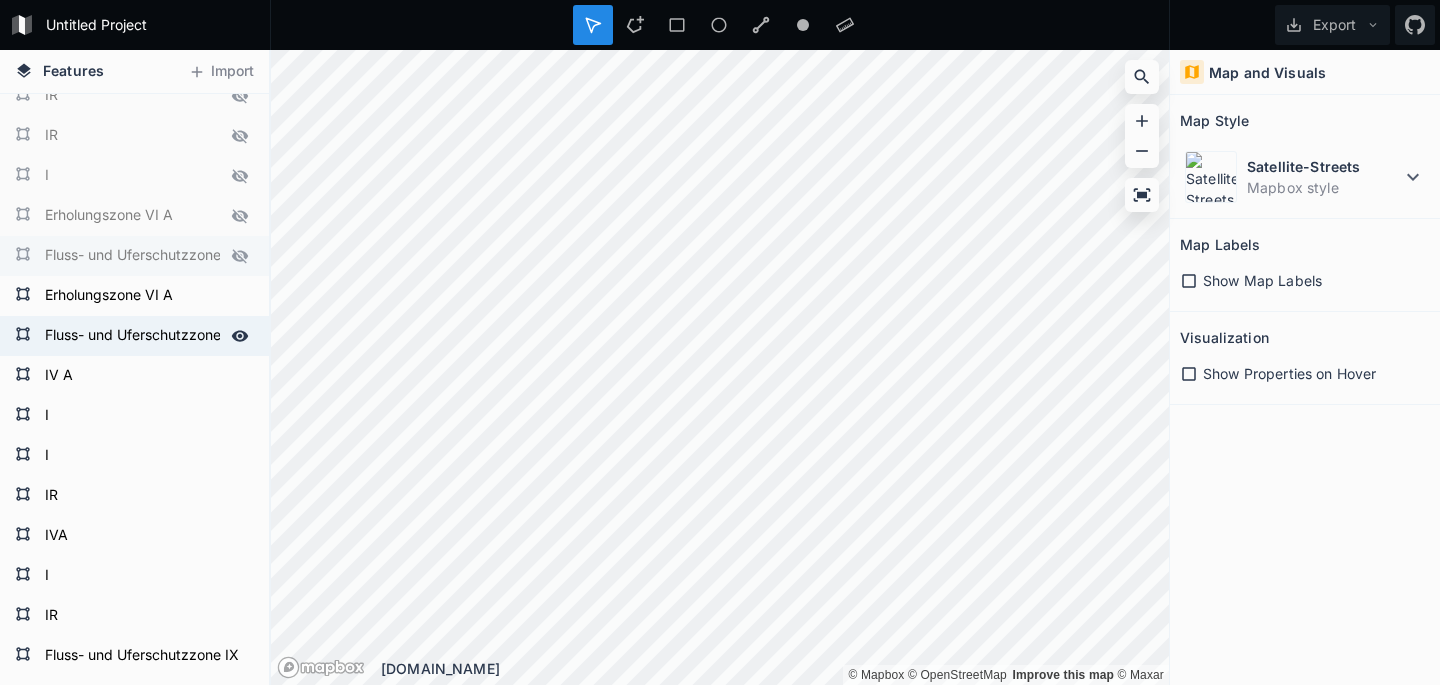scroll, scrollTop: 549, scrollLeft: 0, axis: vertical 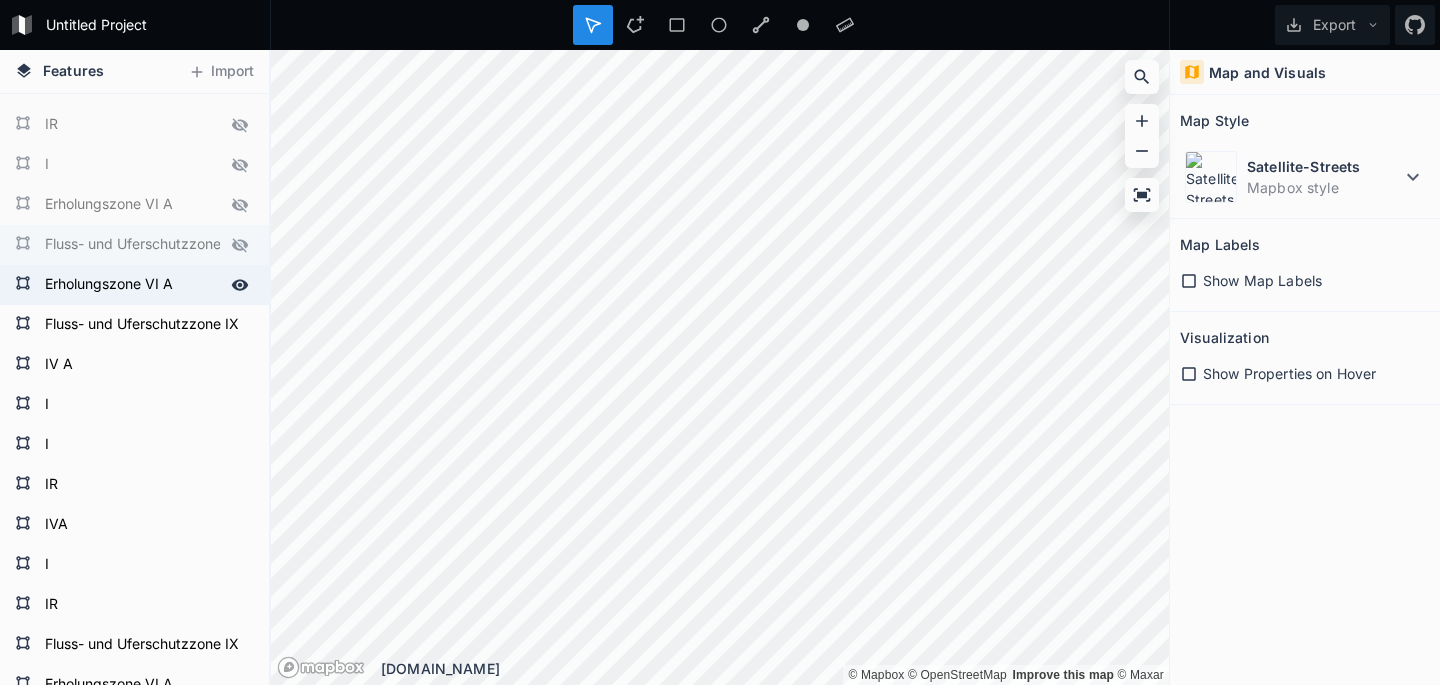 click 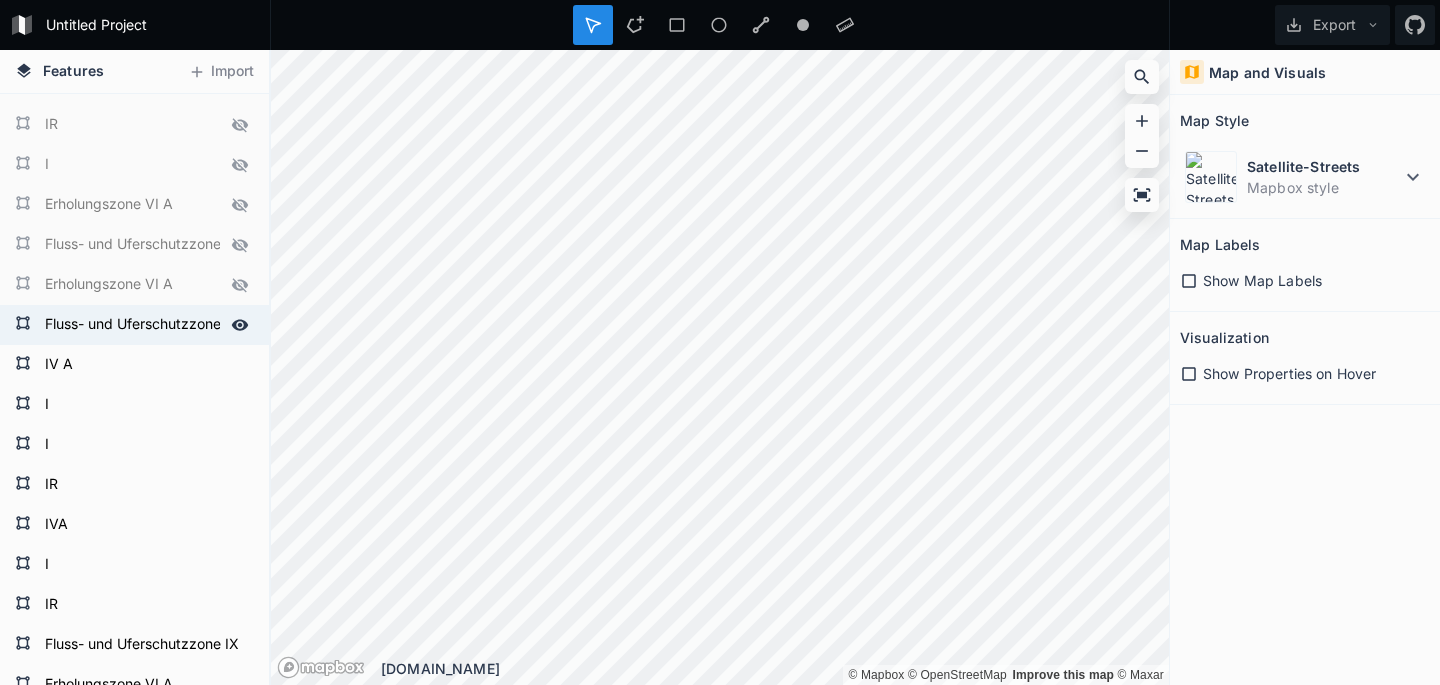 drag, startPoint x: 242, startPoint y: 329, endPoint x: 230, endPoint y: 327, distance: 12.165525 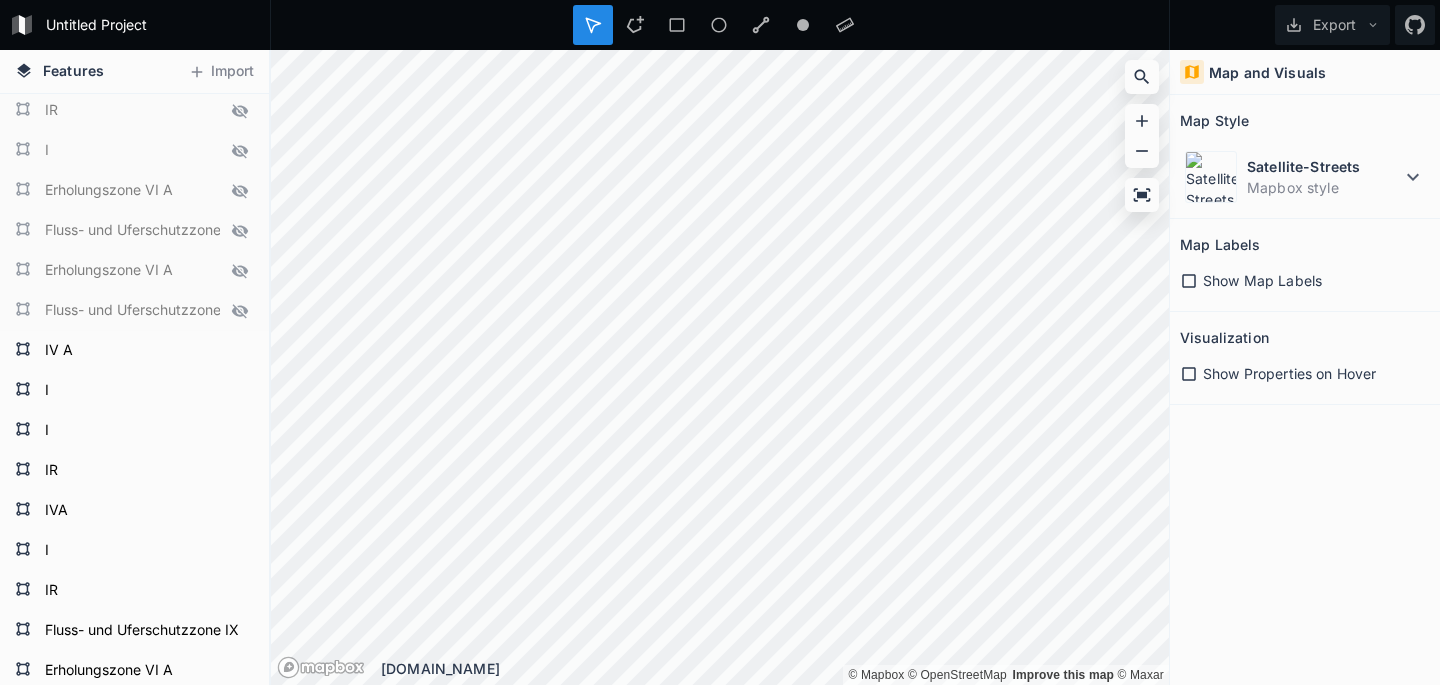 scroll, scrollTop: 566, scrollLeft: 0, axis: vertical 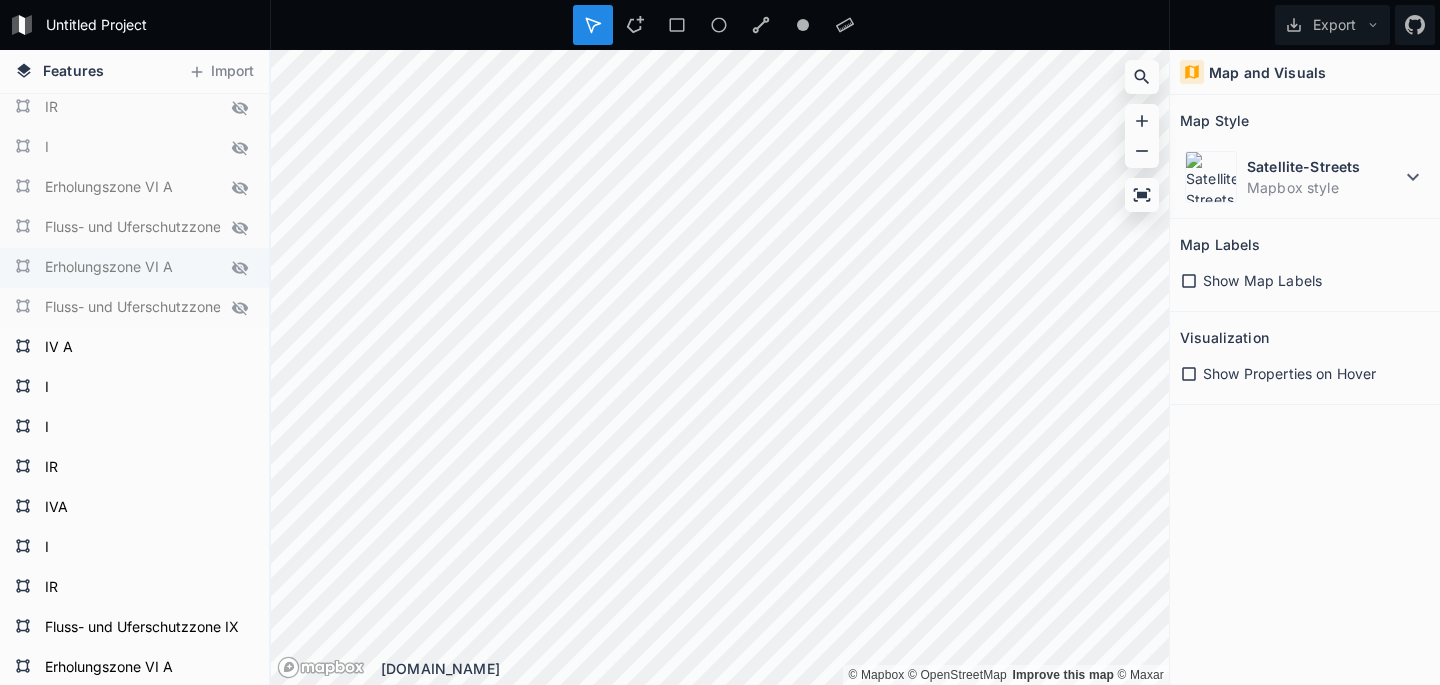 drag, startPoint x: 242, startPoint y: 232, endPoint x: 245, endPoint y: 256, distance: 24.186773 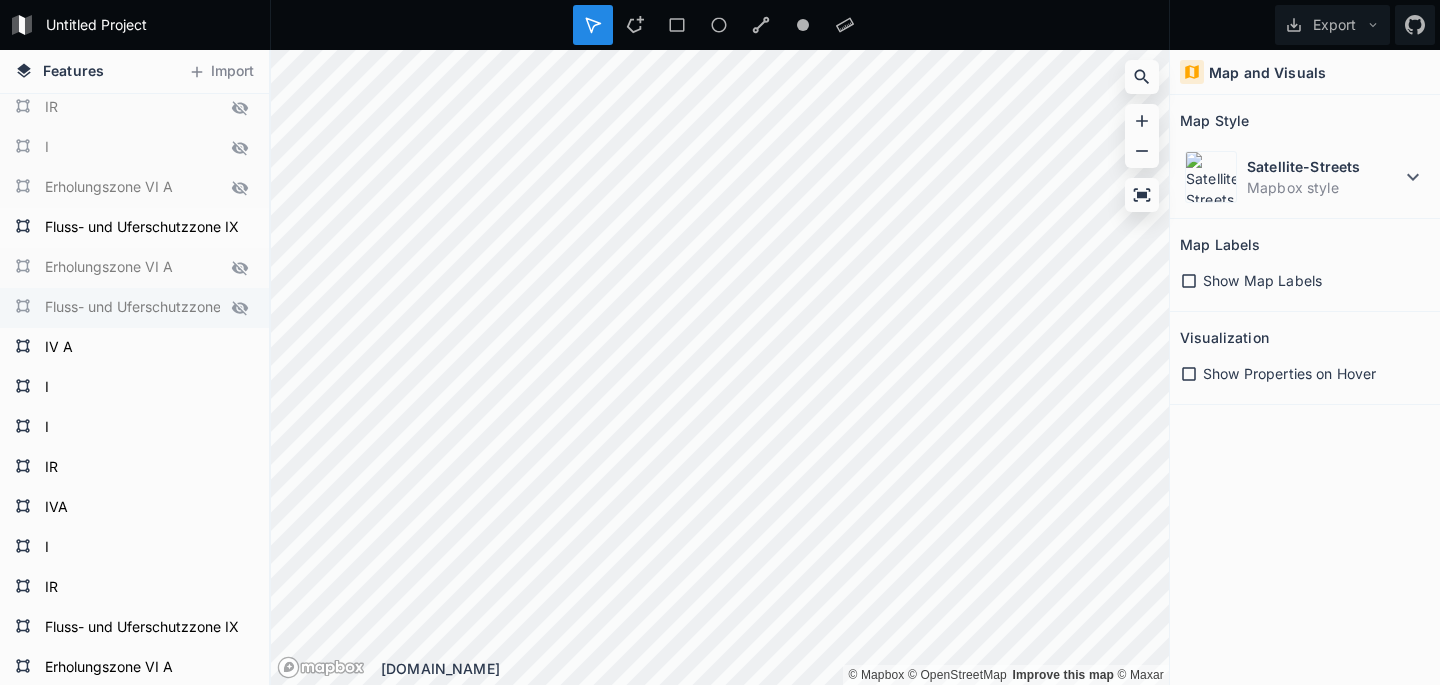 click 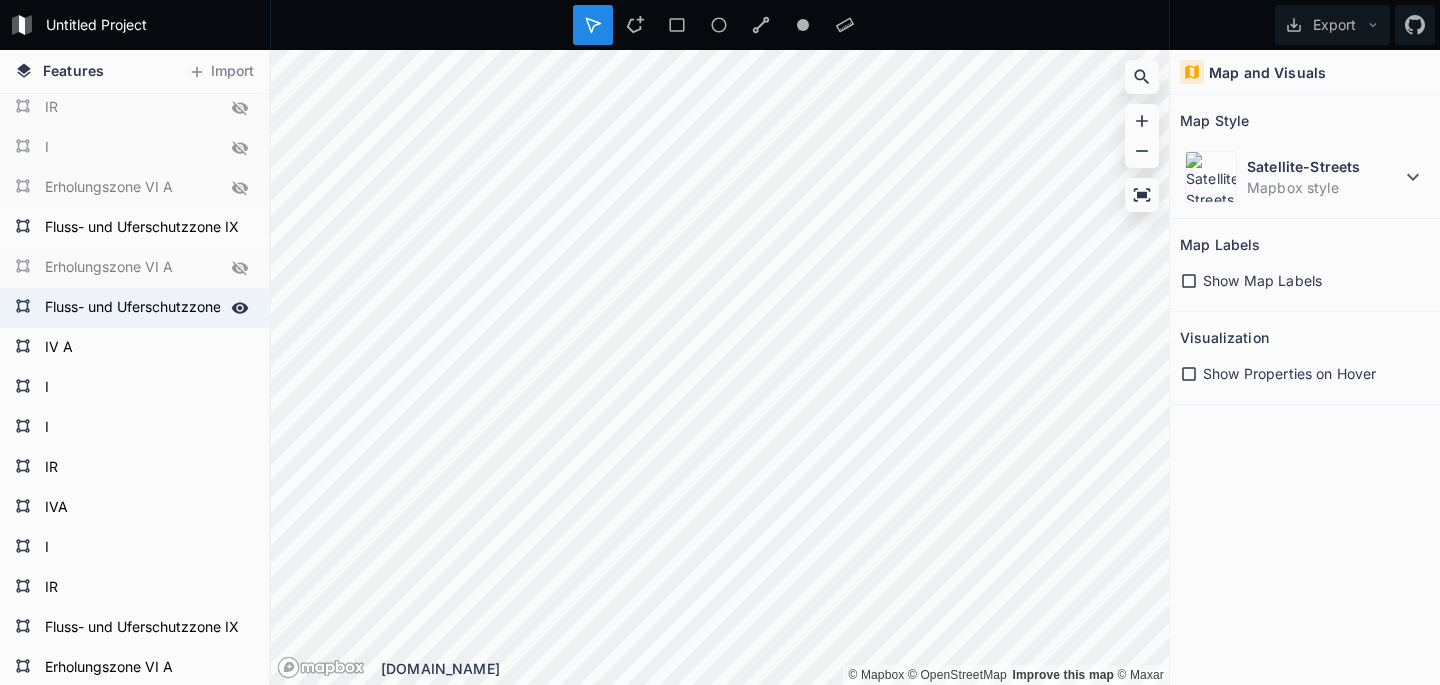 click 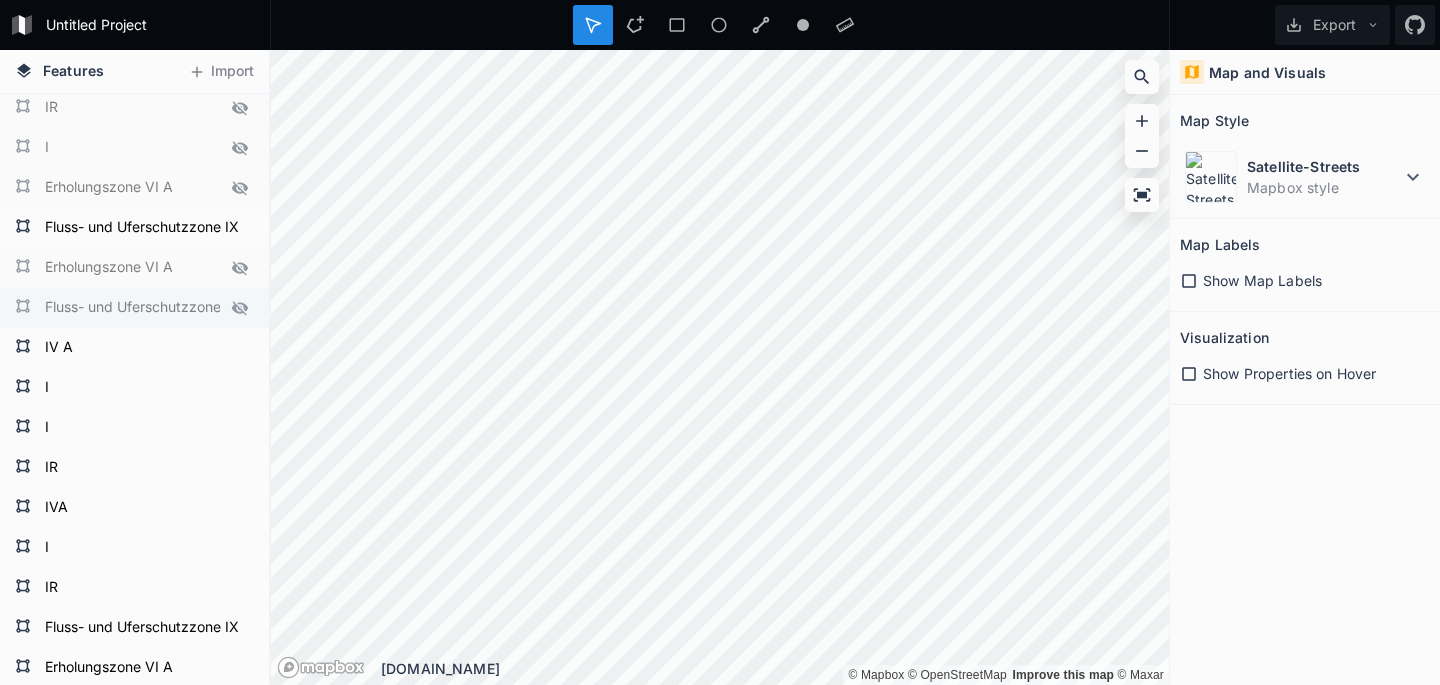 click 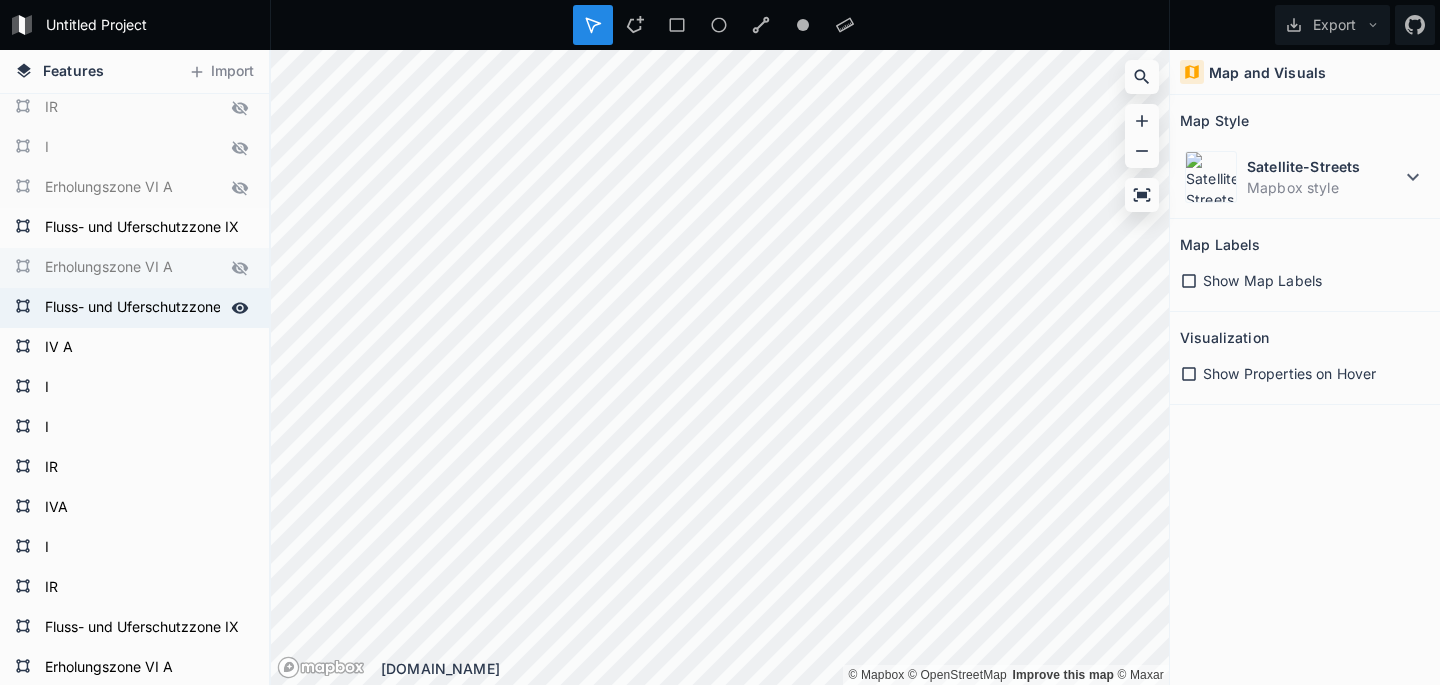 click 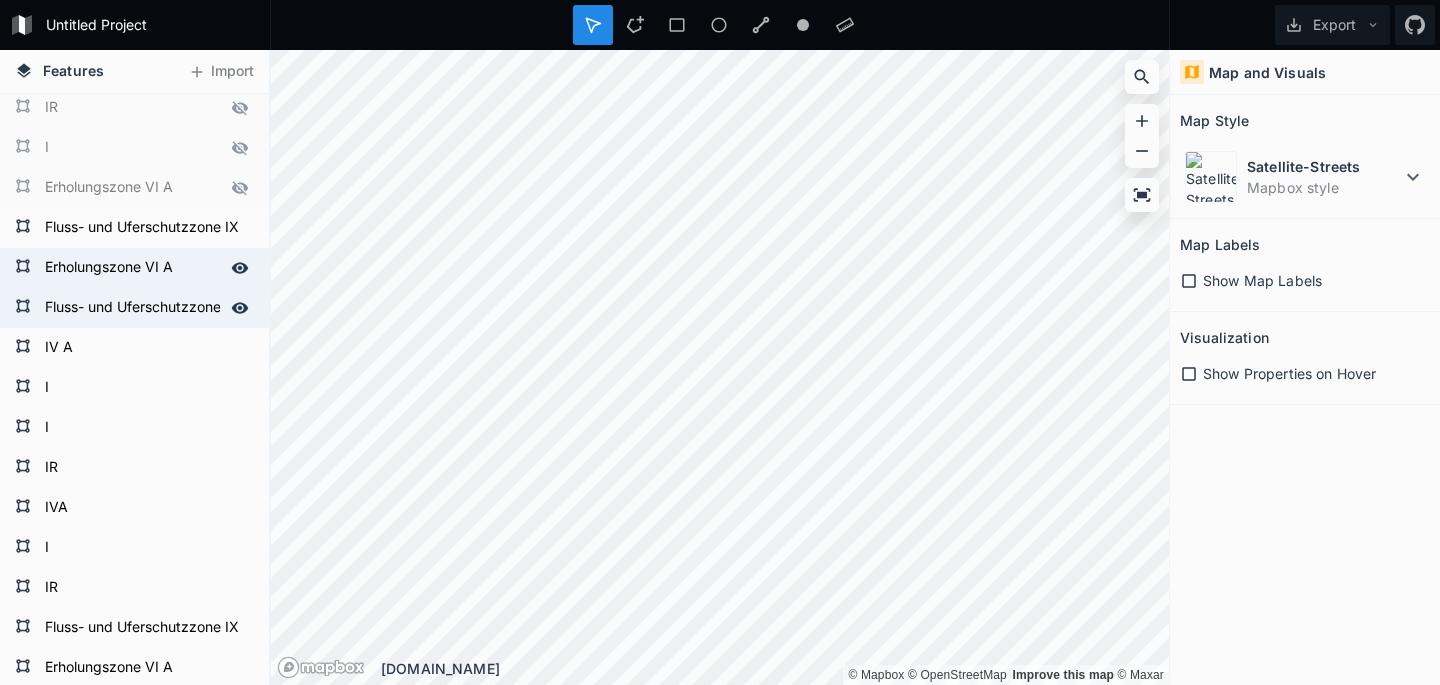click 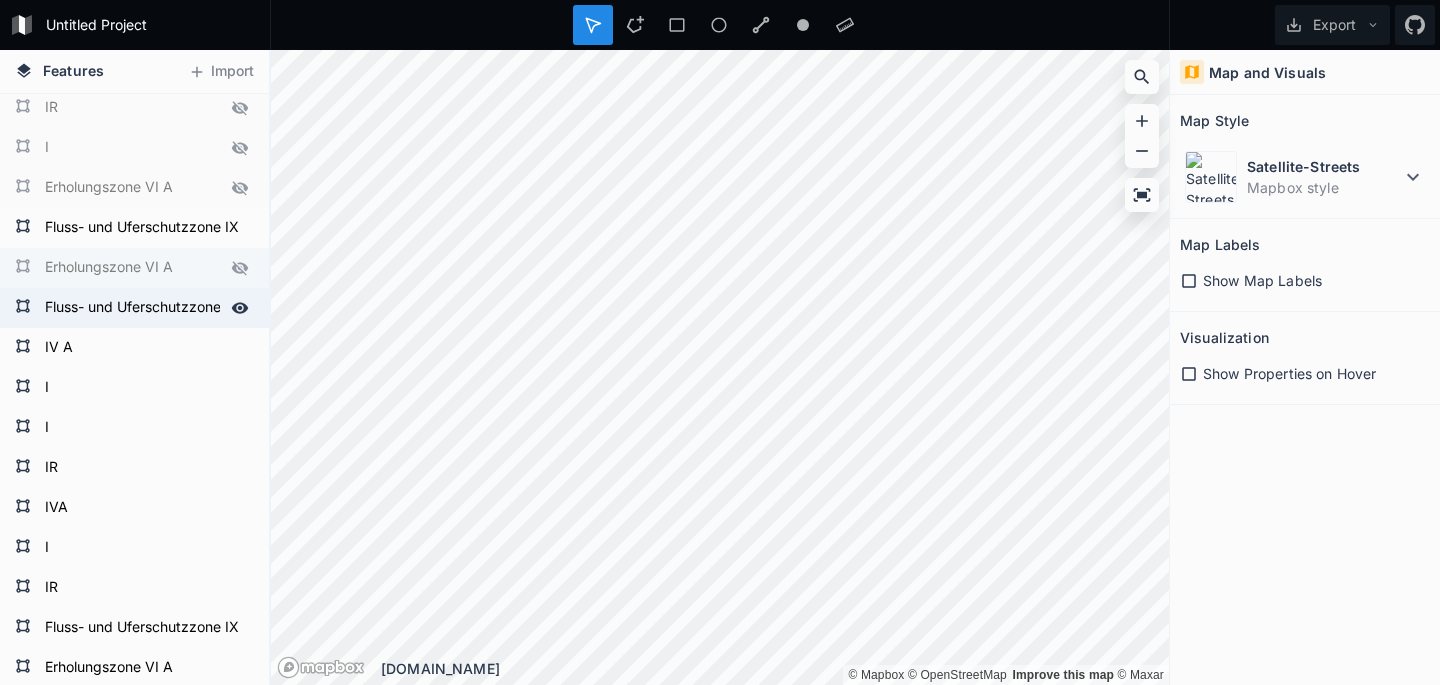 click 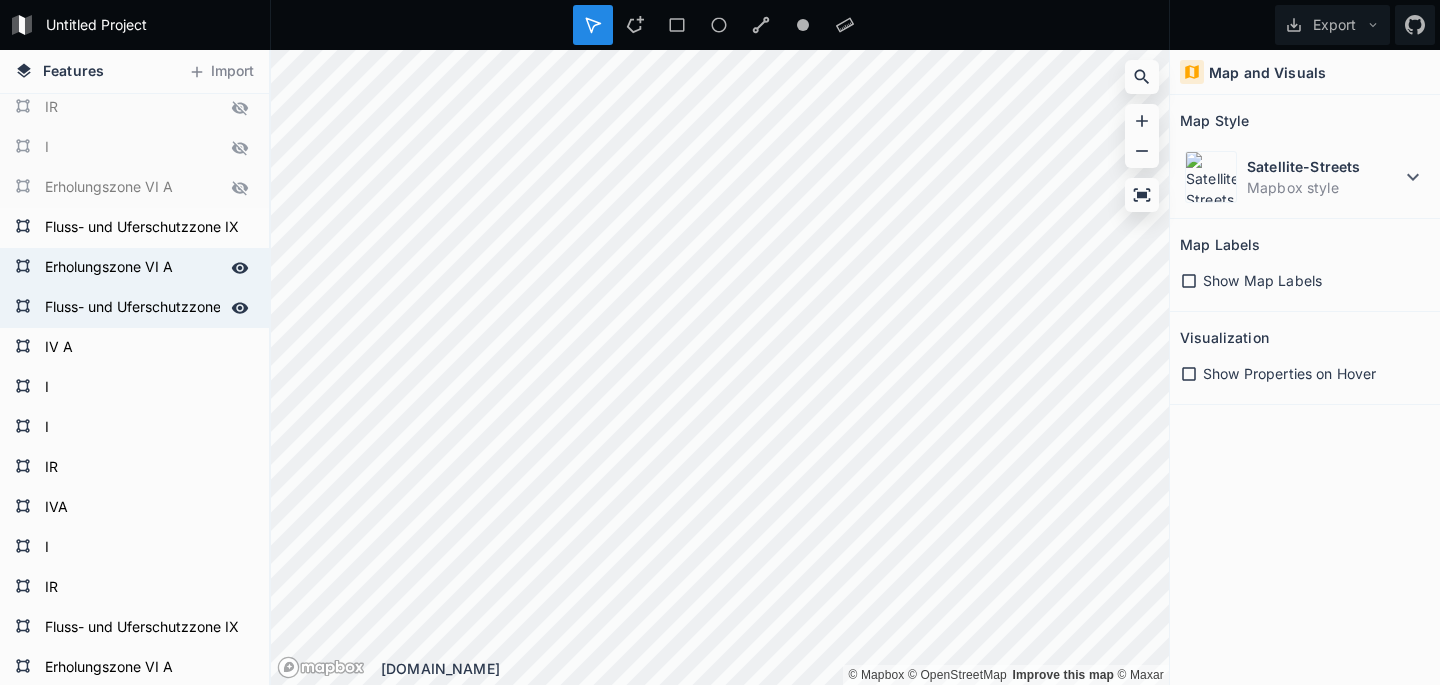 click 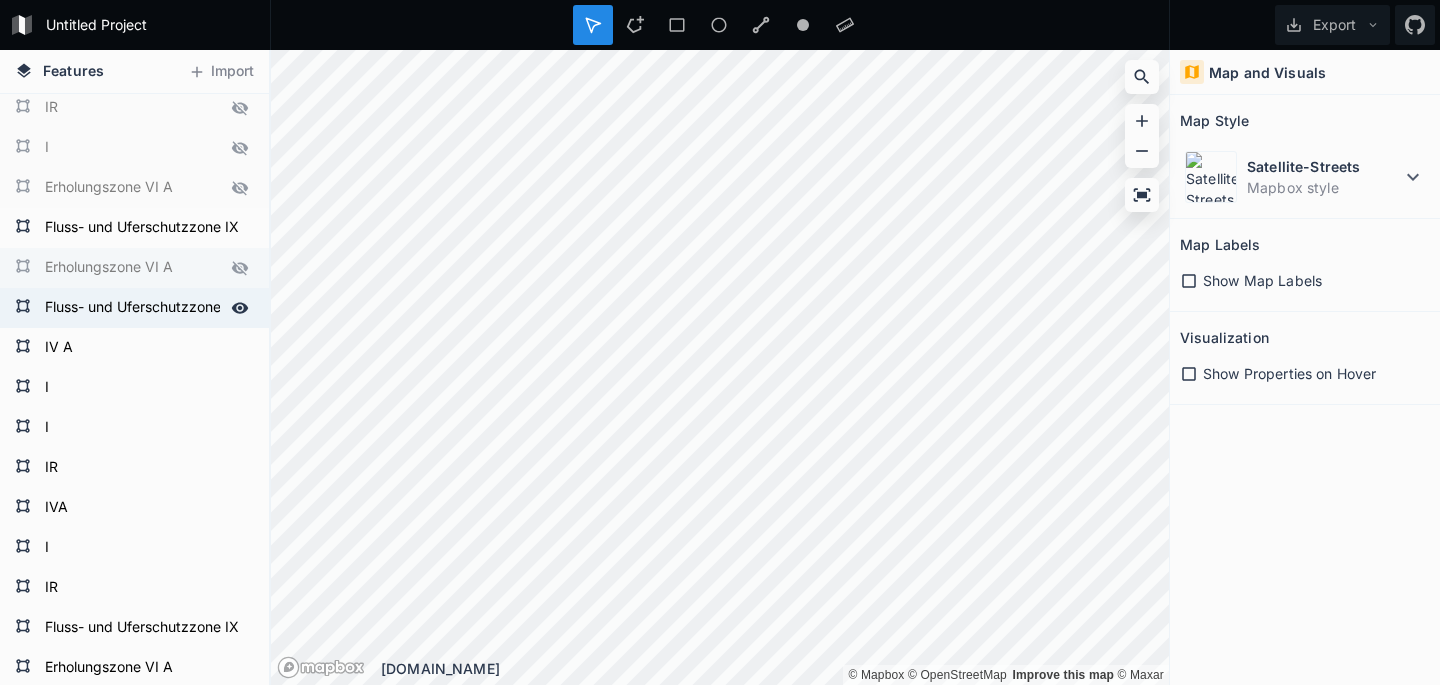 click 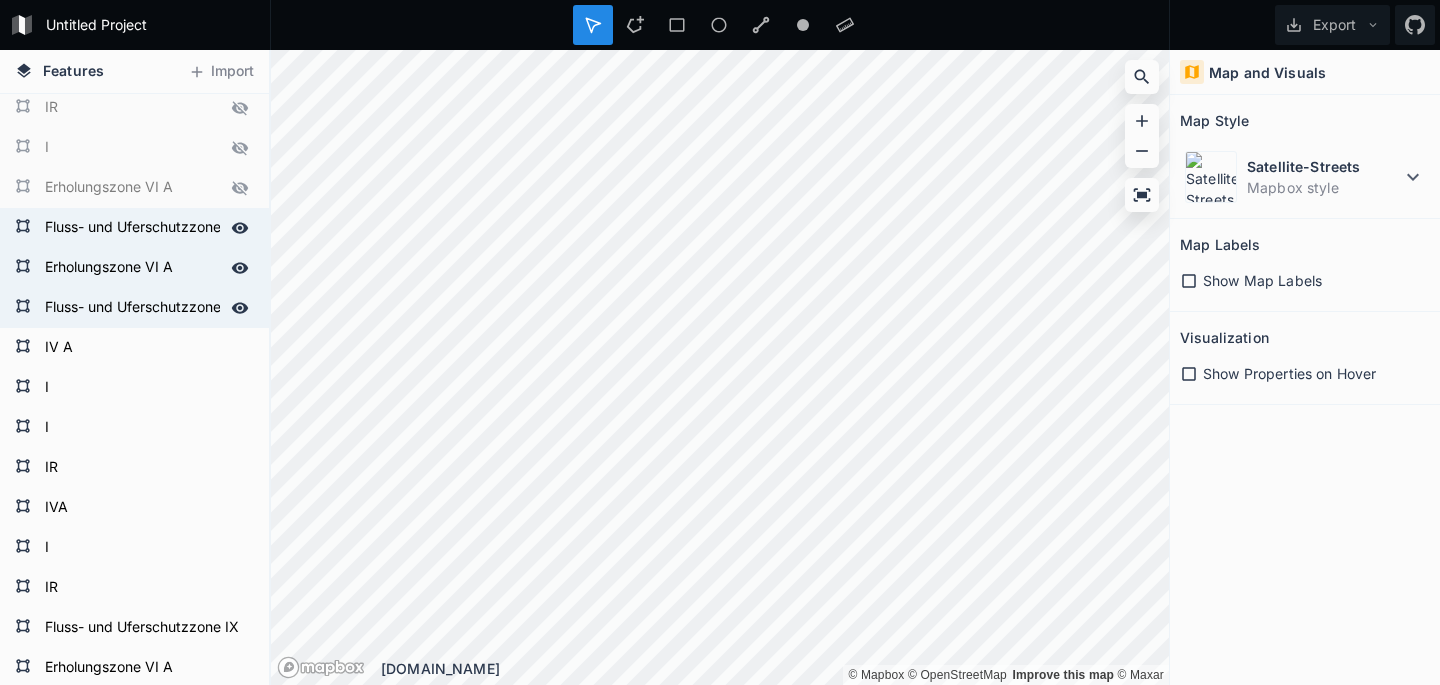 click 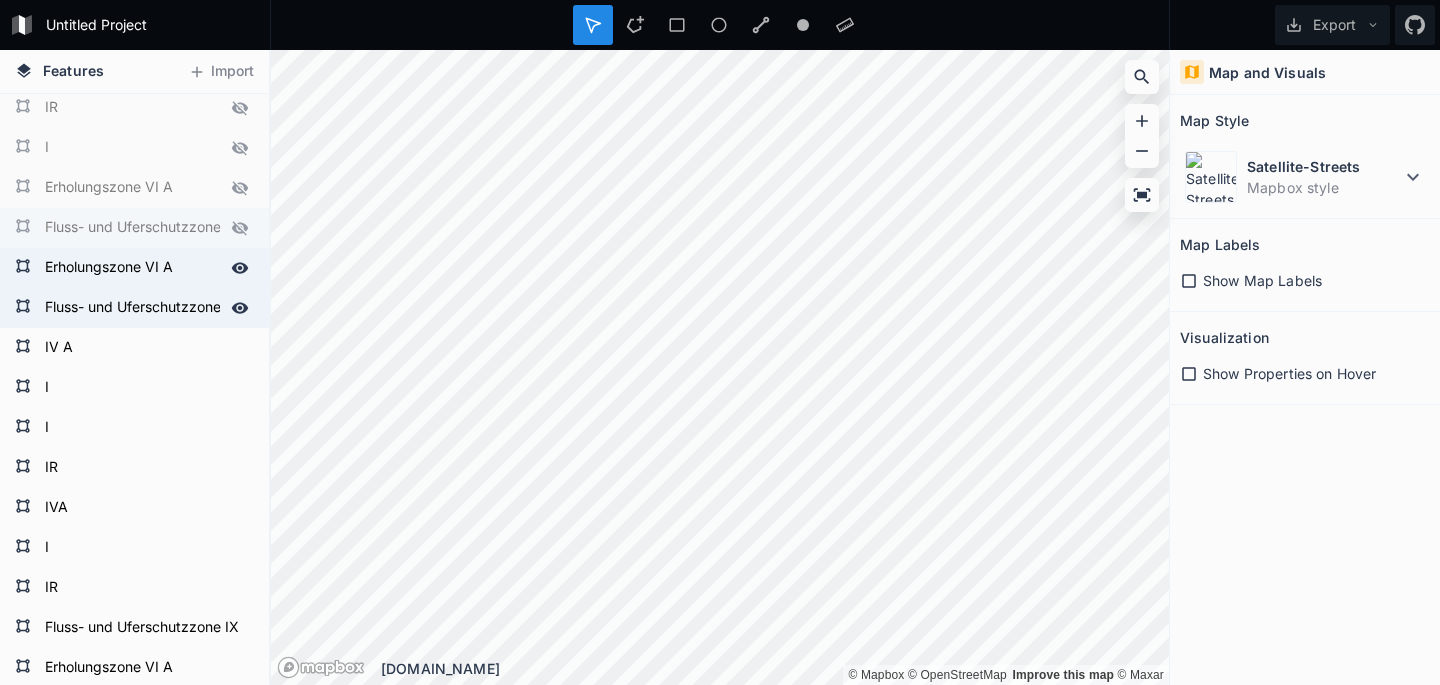 click 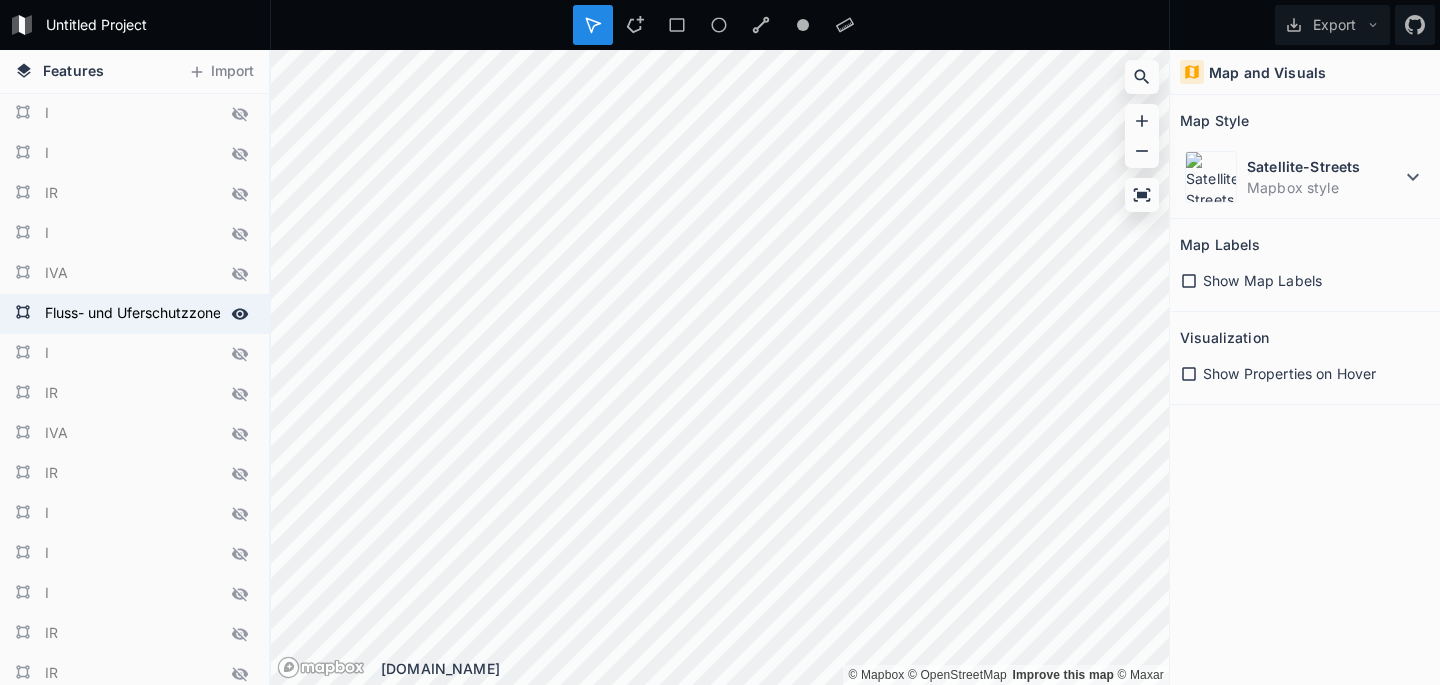 scroll, scrollTop: 0, scrollLeft: 0, axis: both 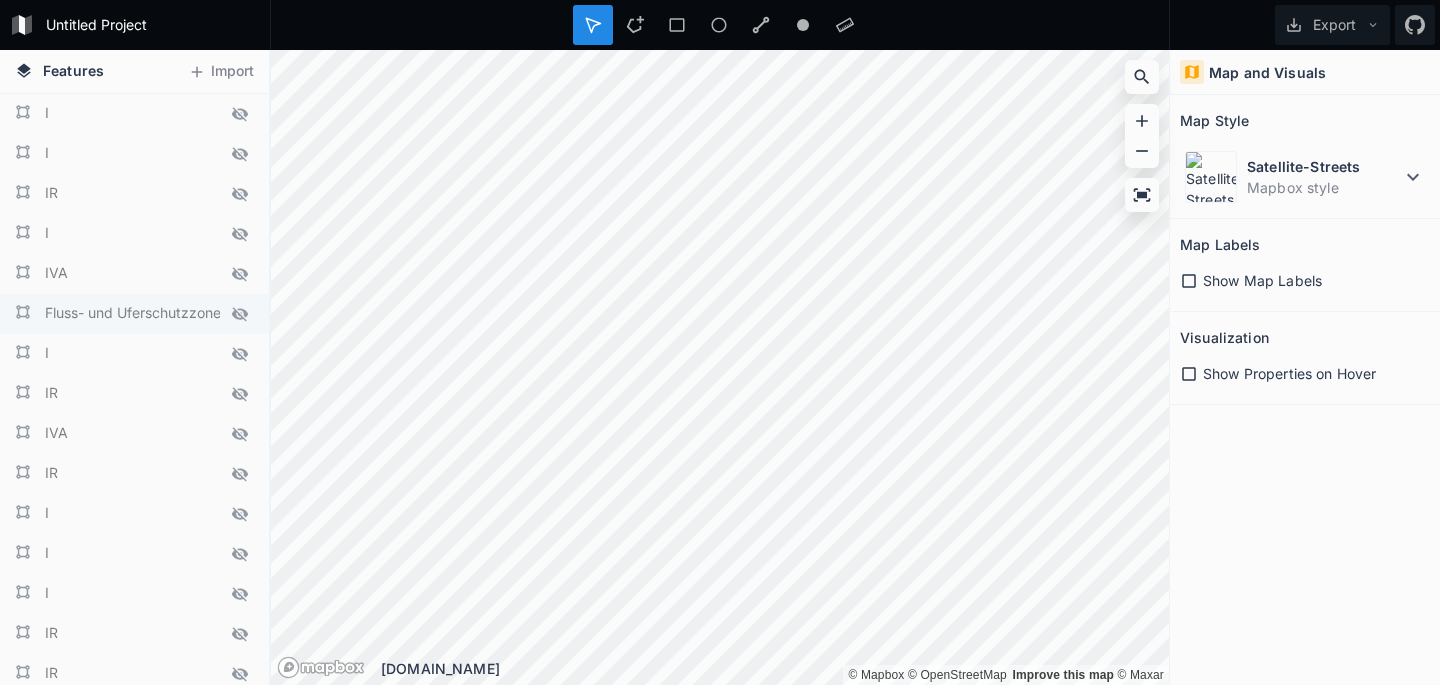click 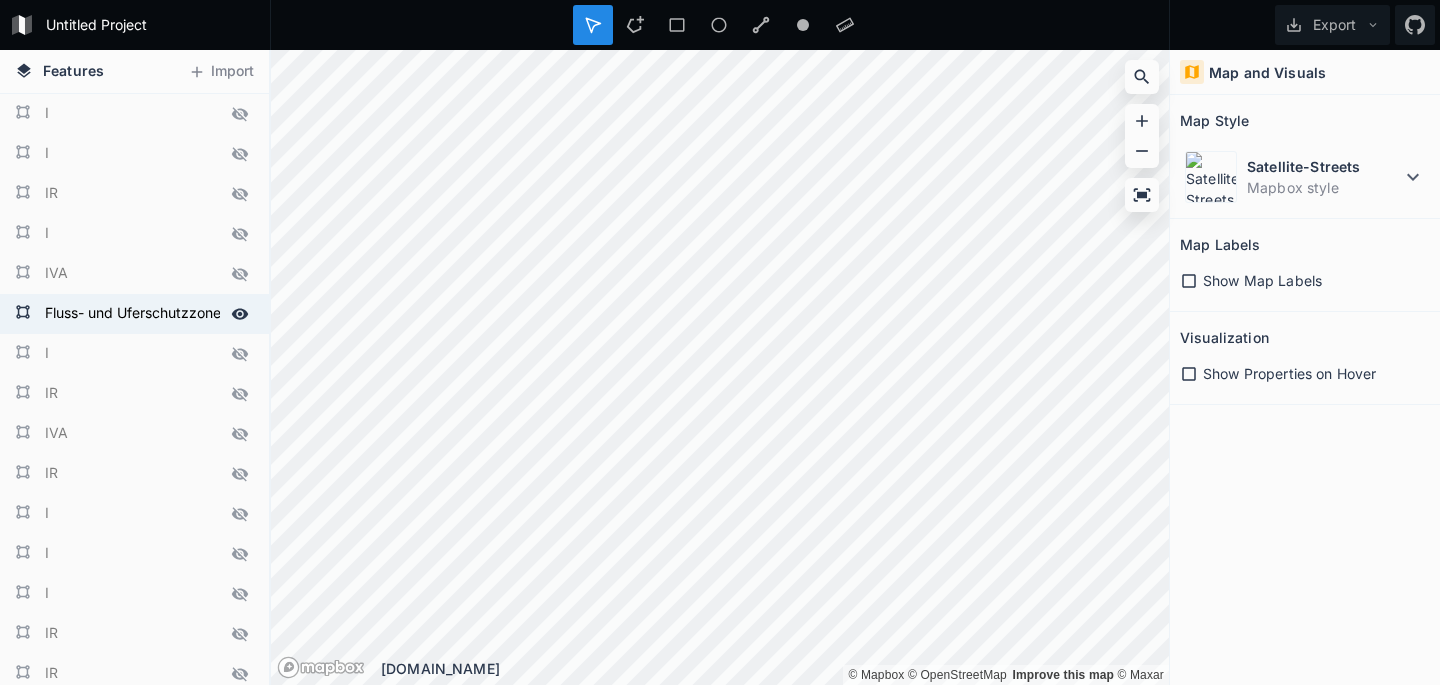 click 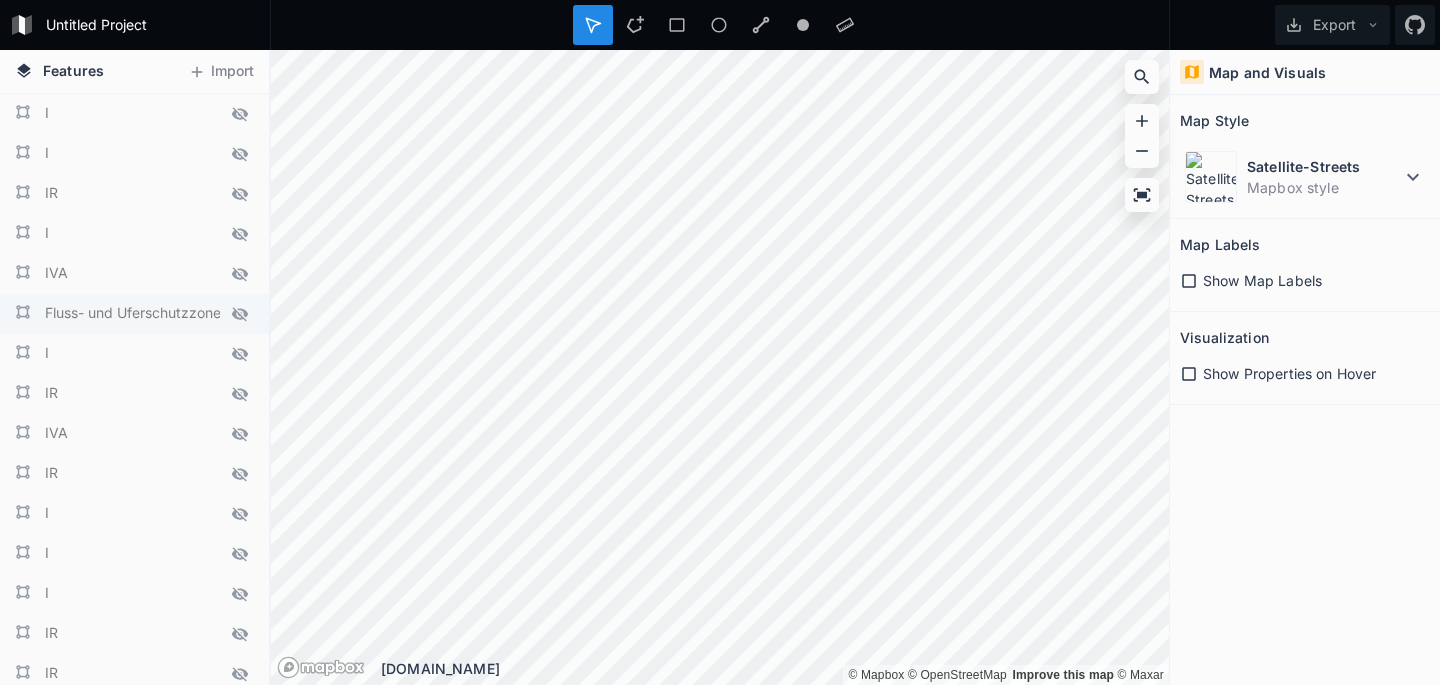 click 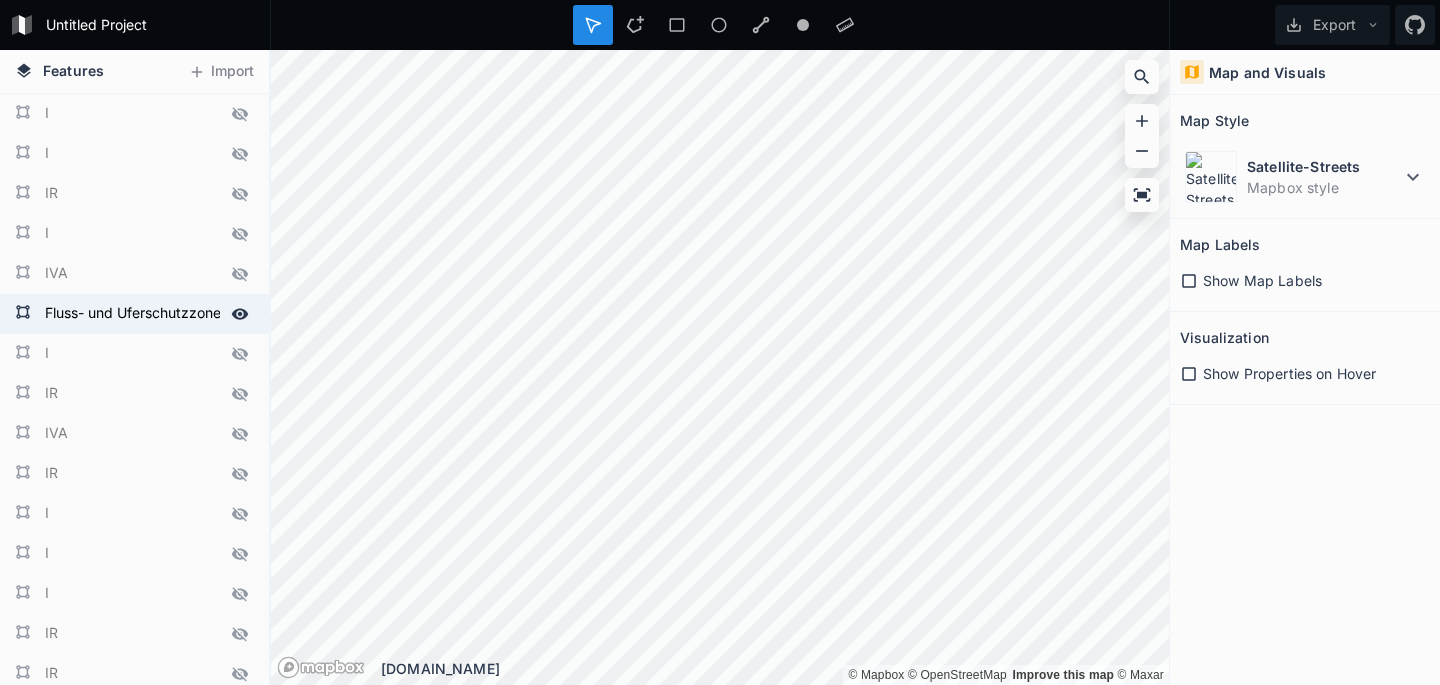 click 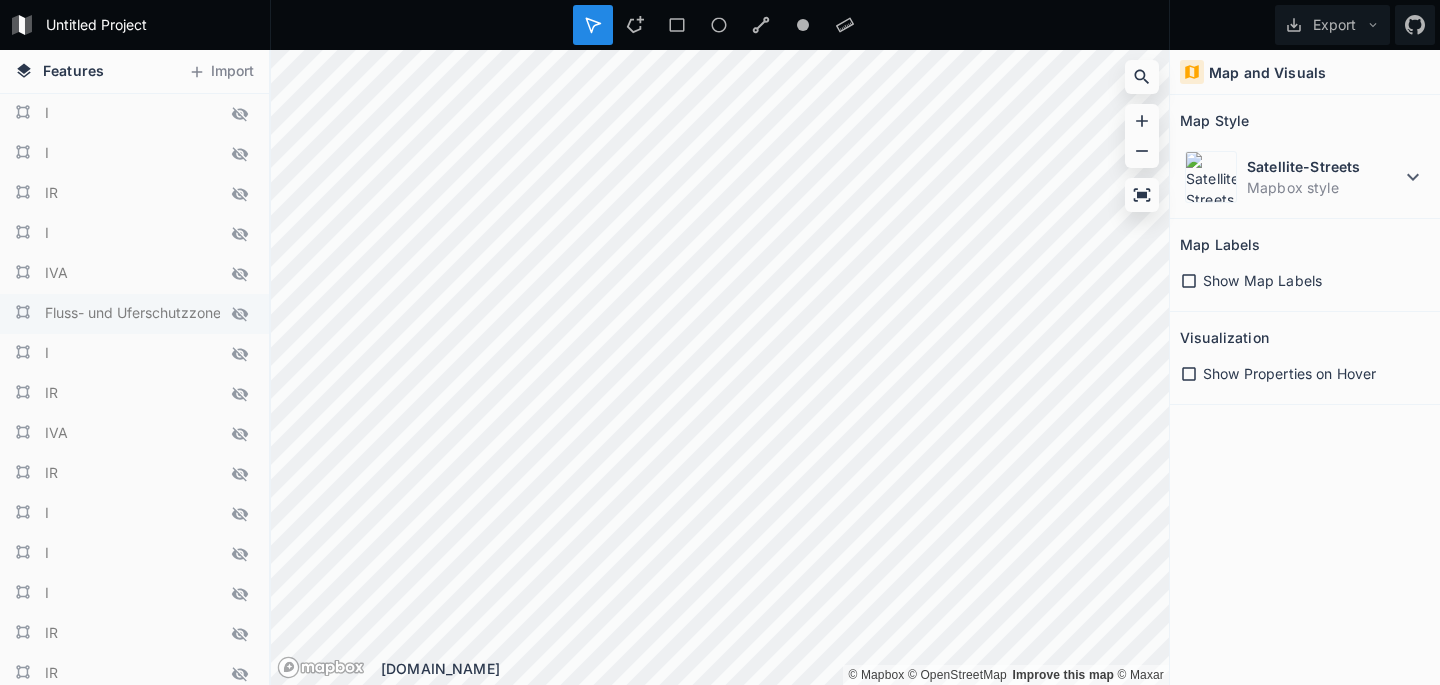 click 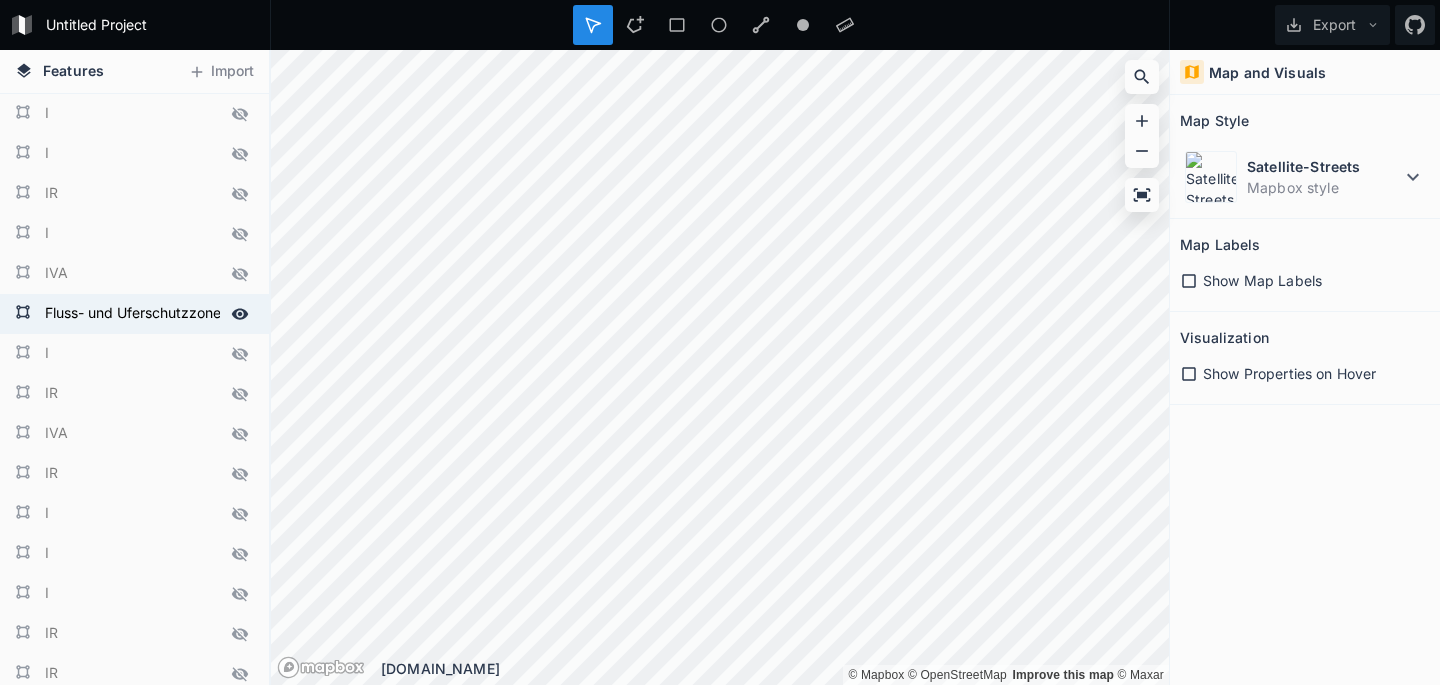 click 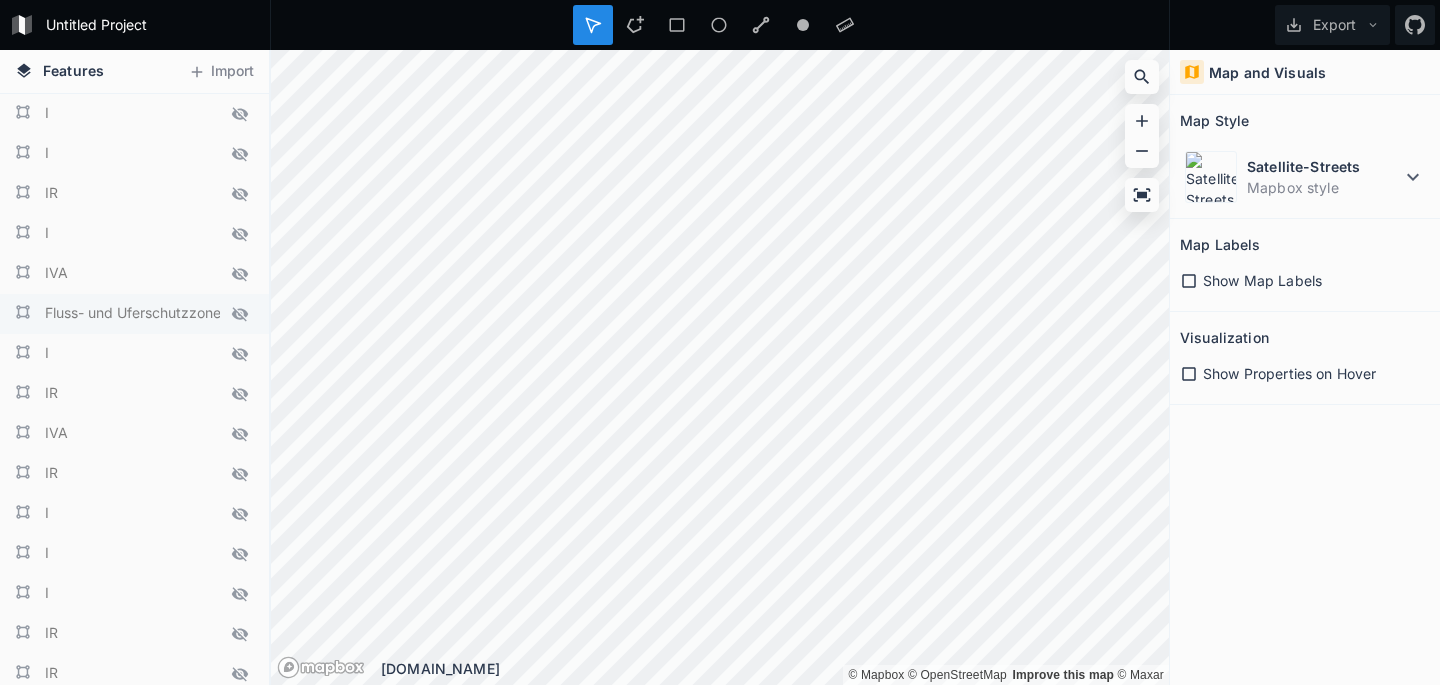 click 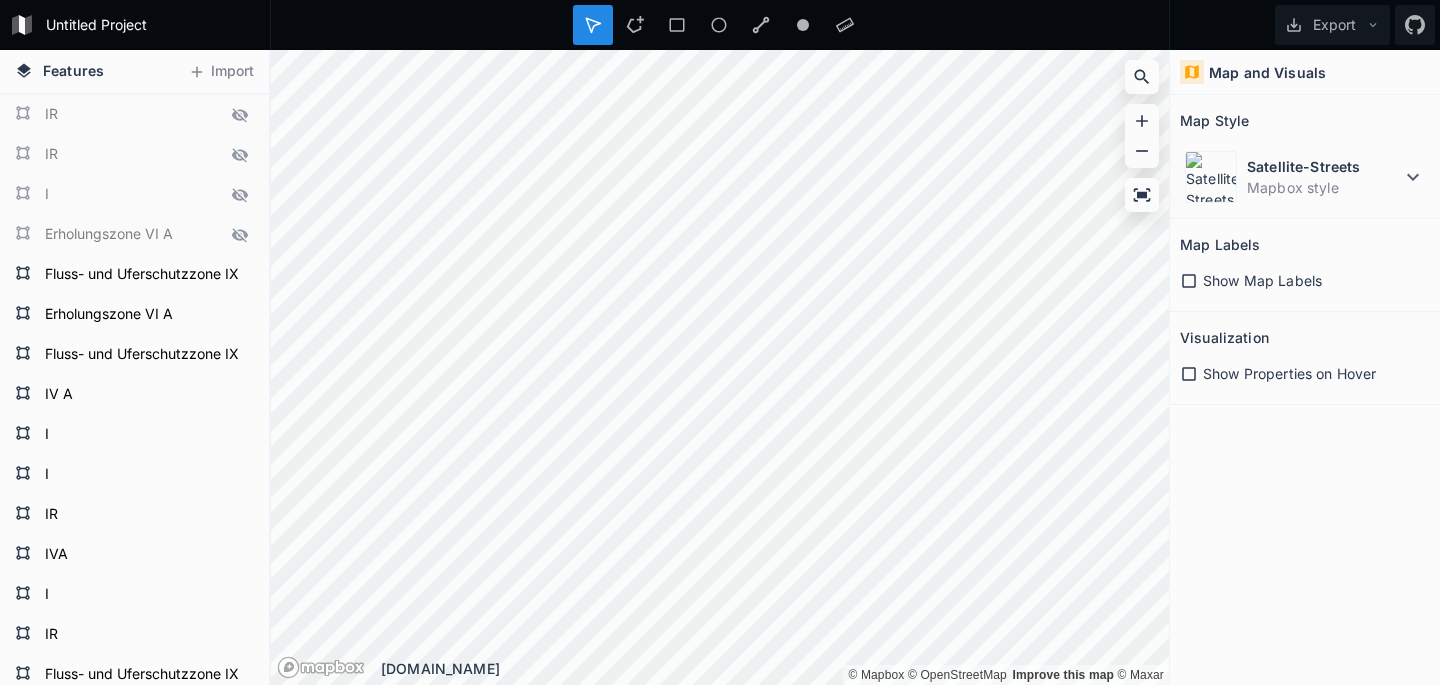 scroll, scrollTop: 584, scrollLeft: 0, axis: vertical 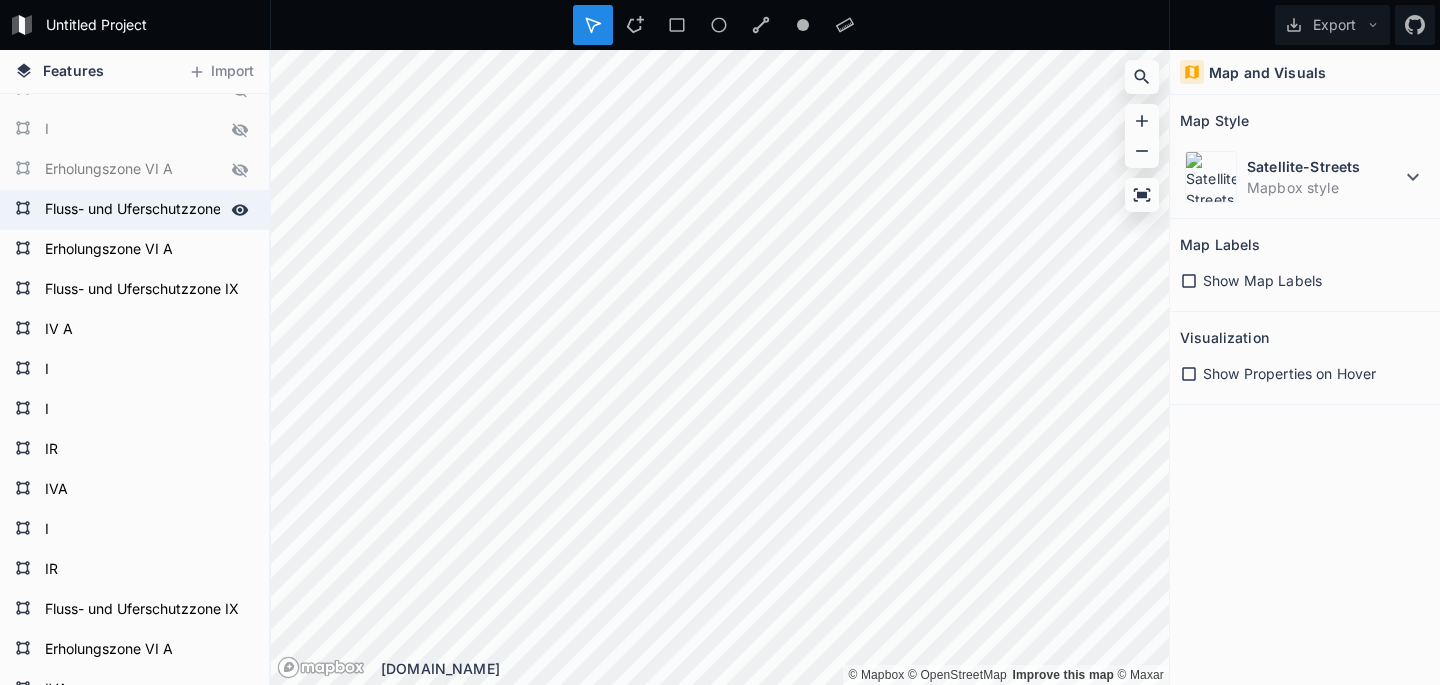 click 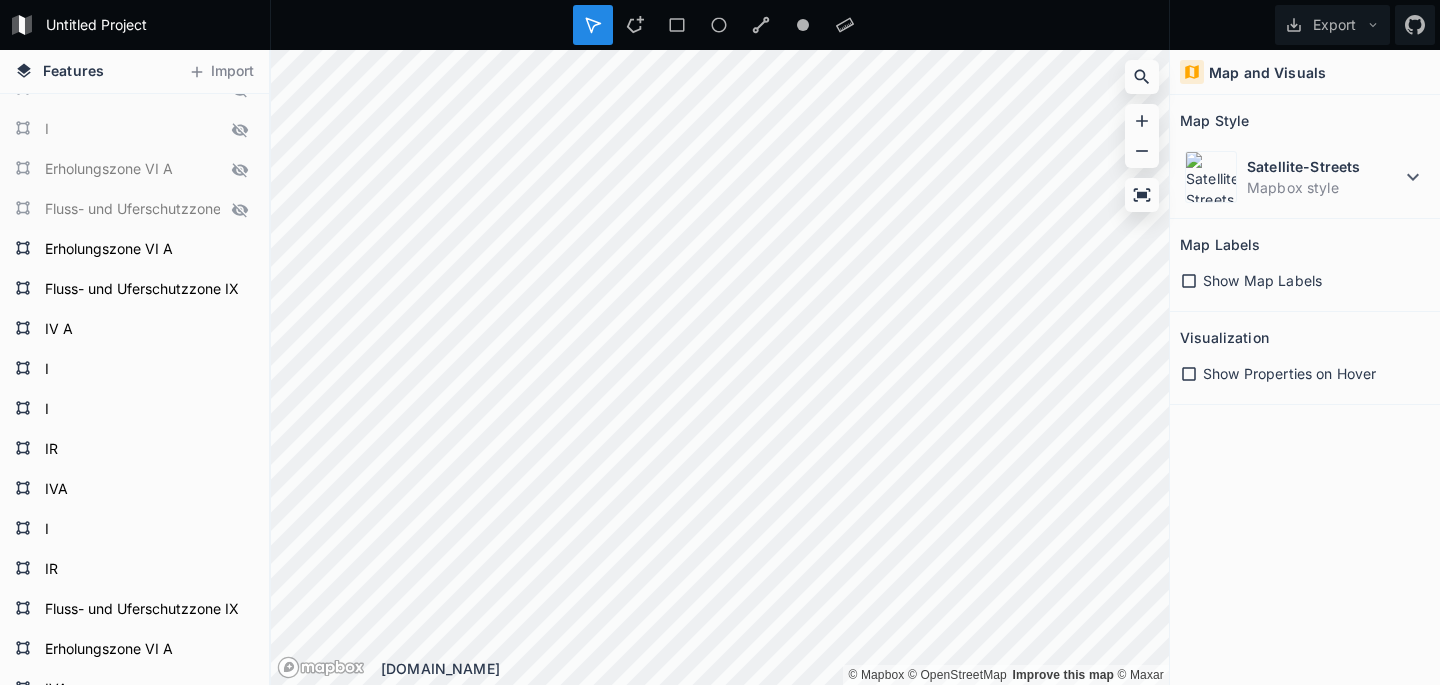 click 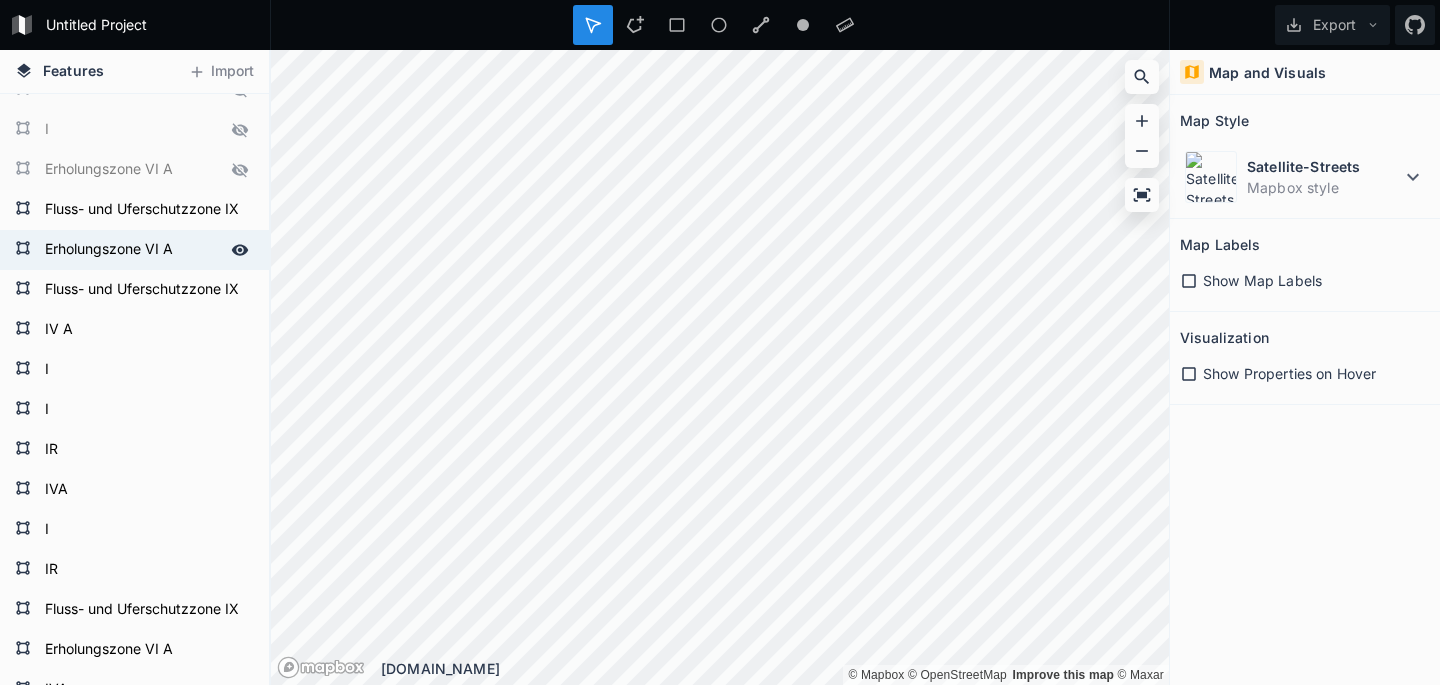 click 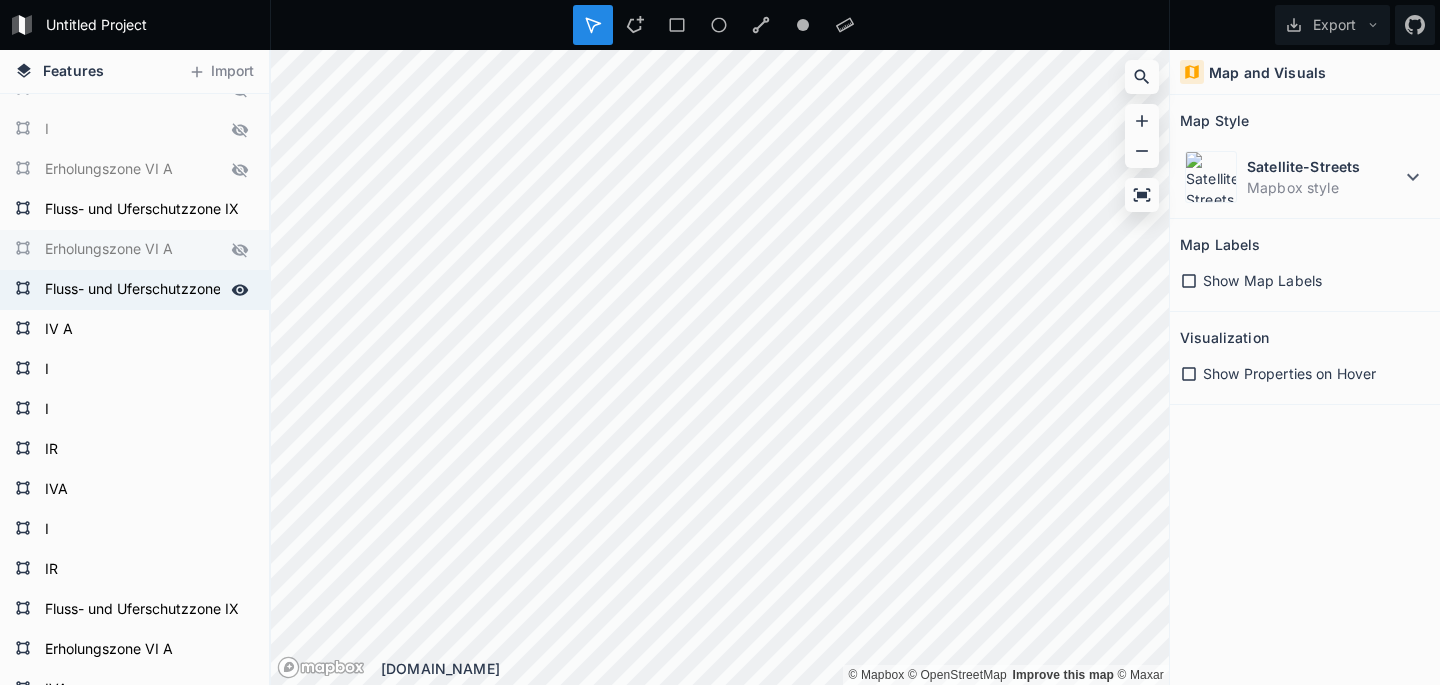 click 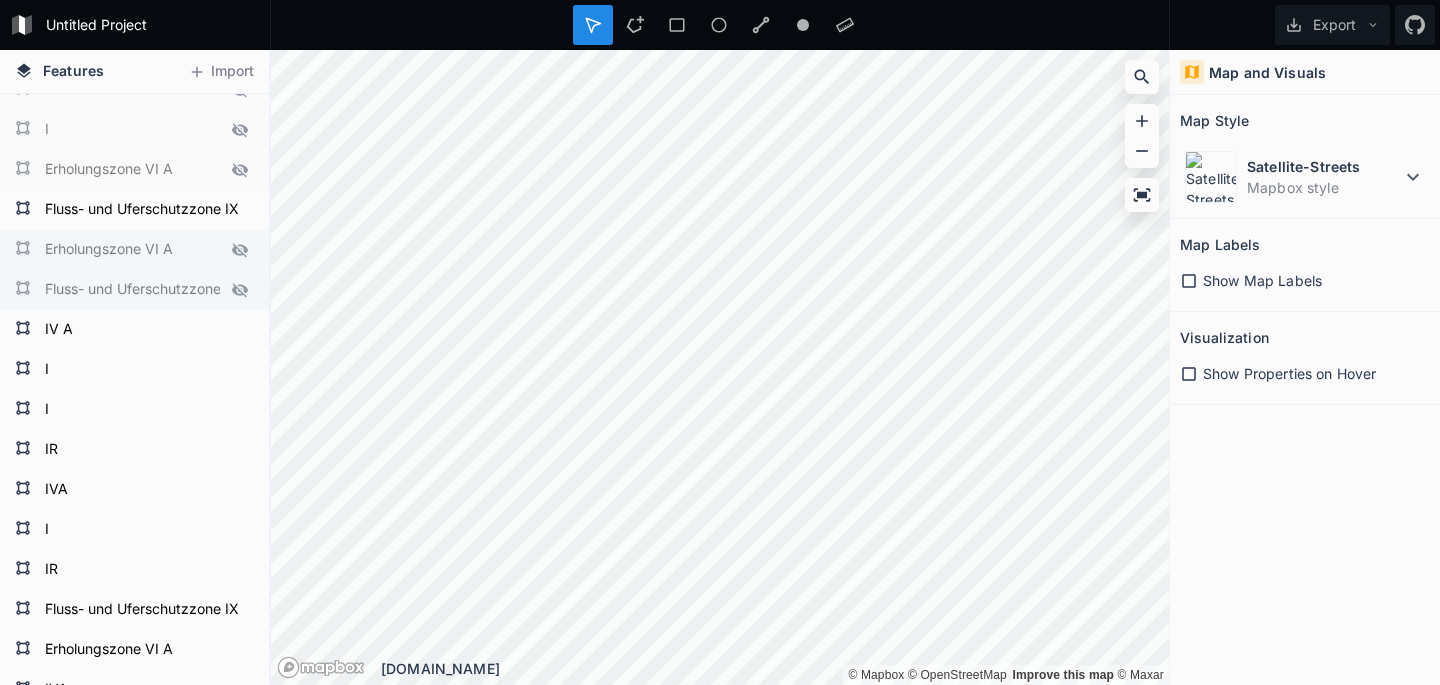 click 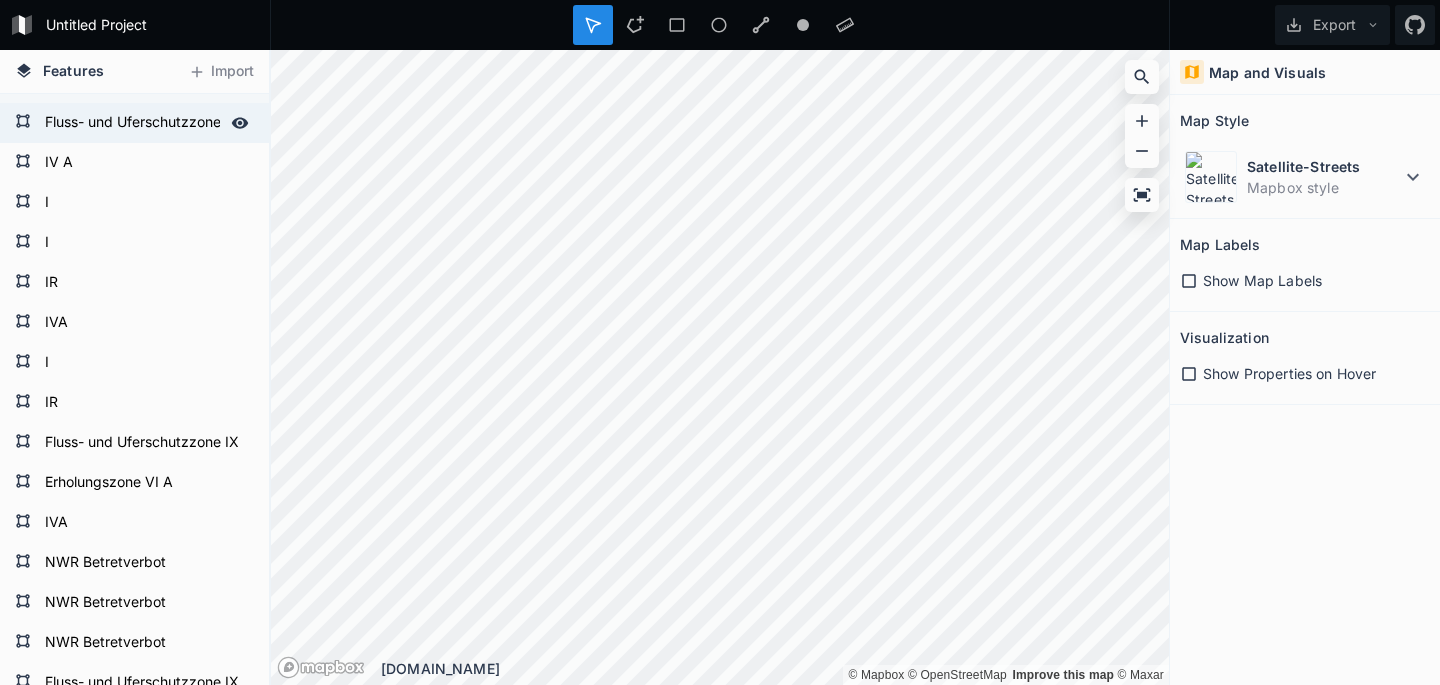 scroll, scrollTop: 877, scrollLeft: 0, axis: vertical 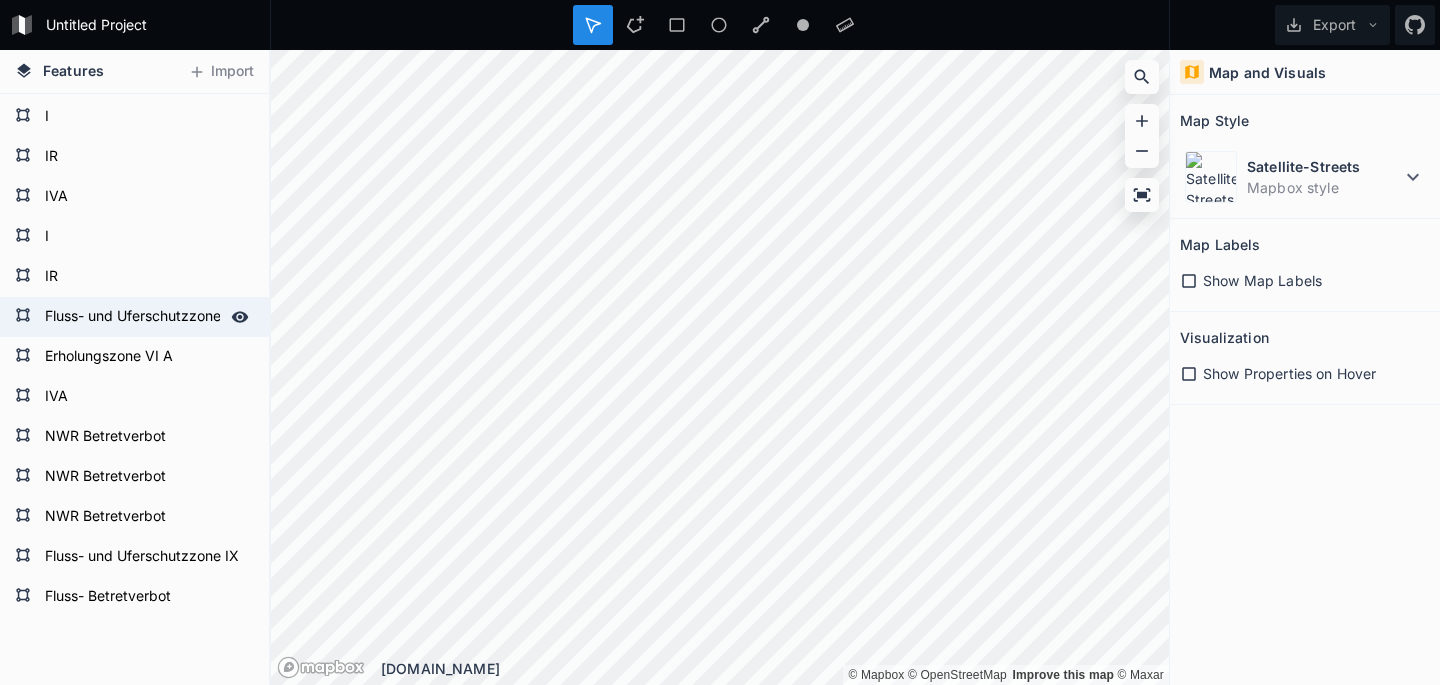click 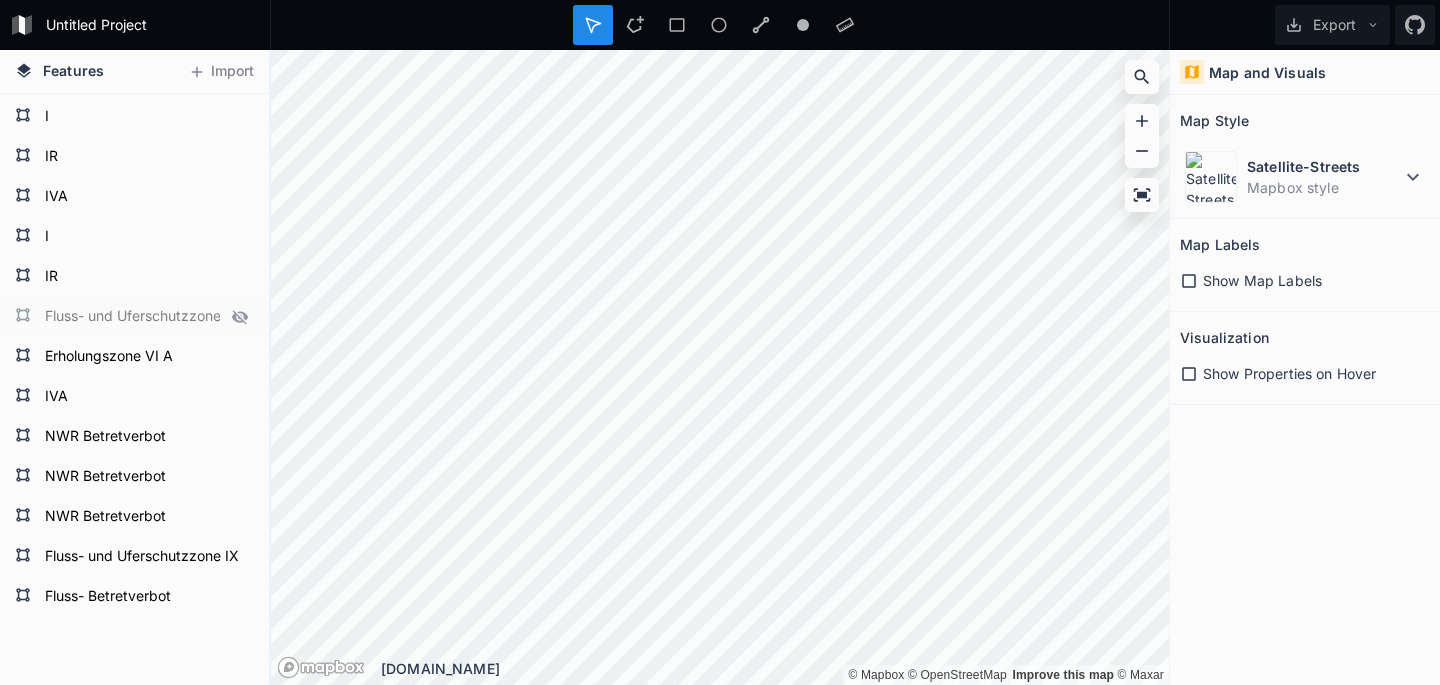 click 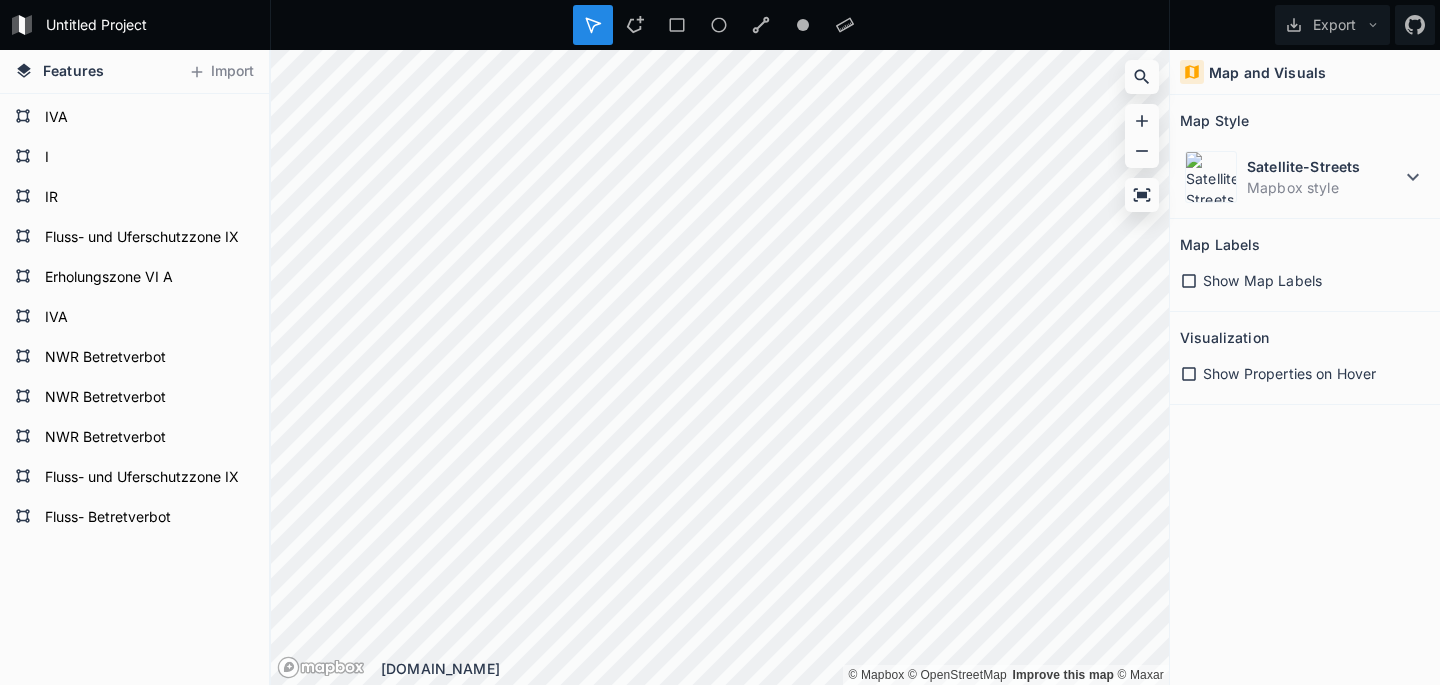 scroll, scrollTop: 959, scrollLeft: 0, axis: vertical 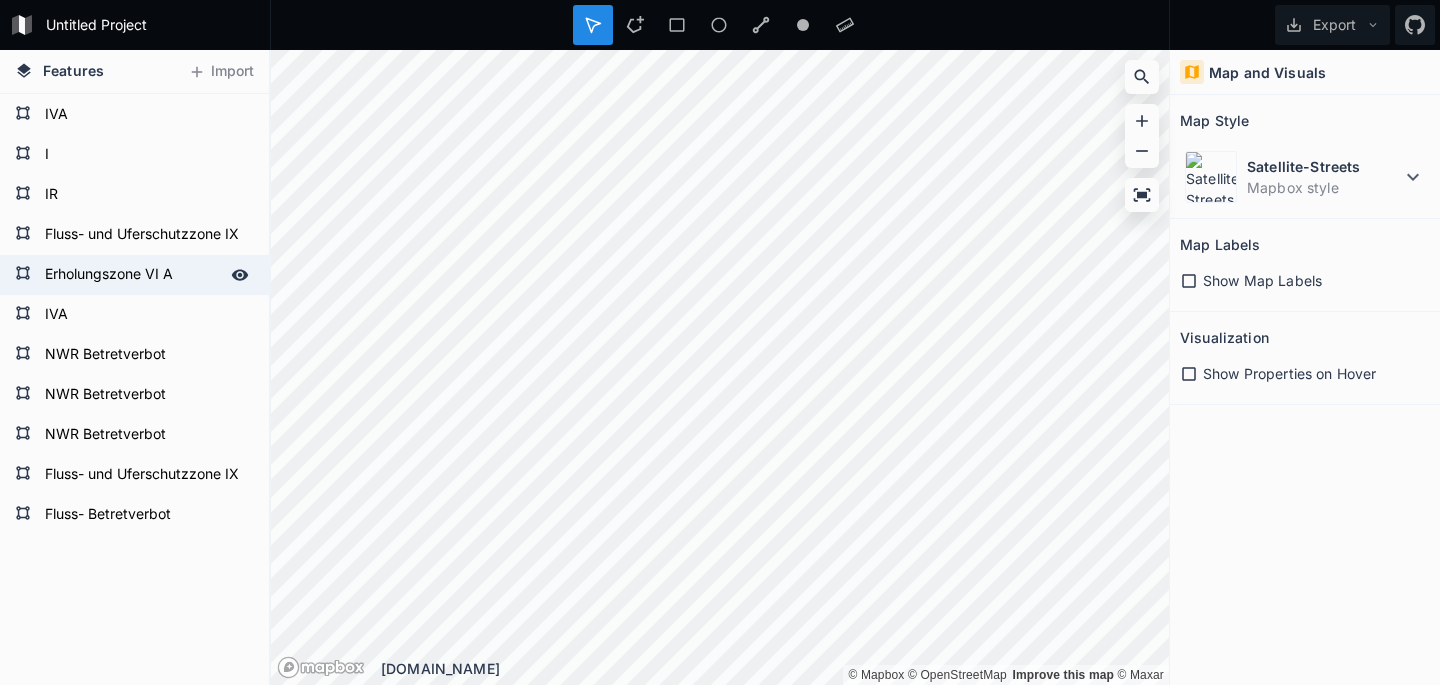 click 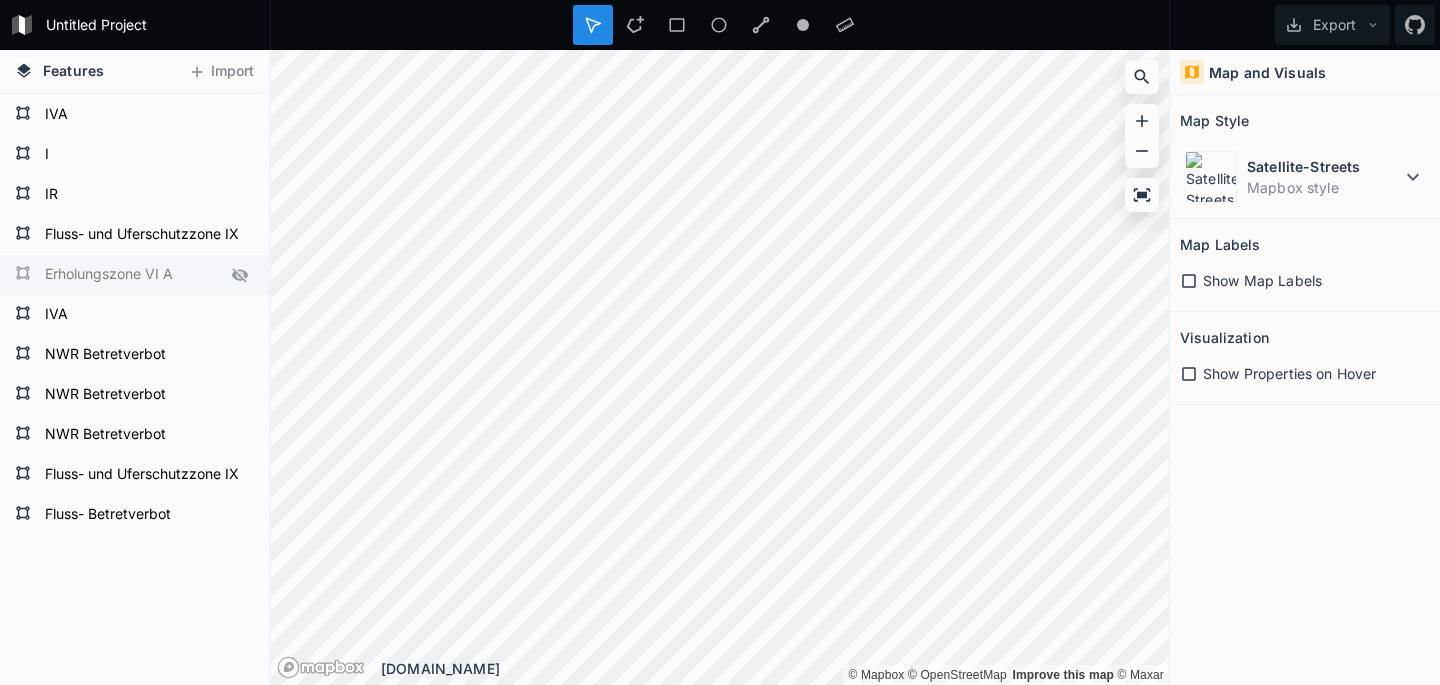 scroll, scrollTop: 1030, scrollLeft: 0, axis: vertical 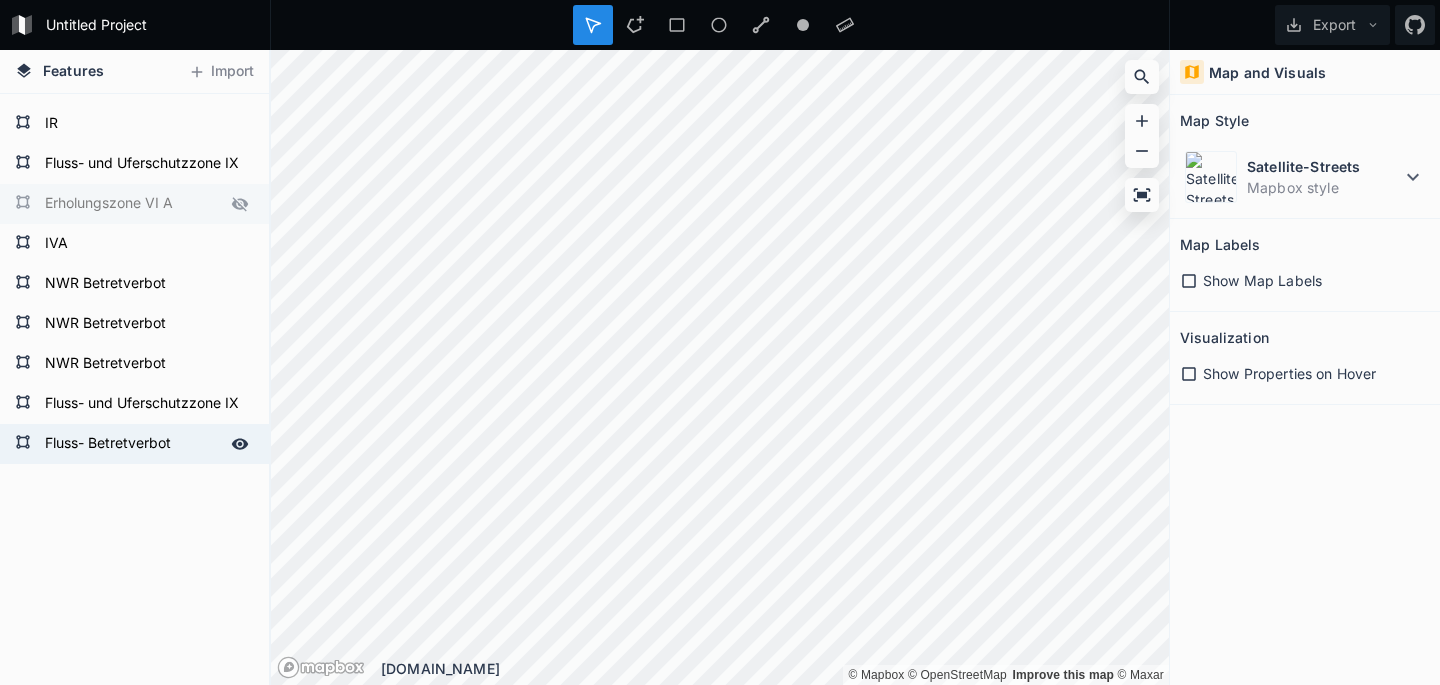 click 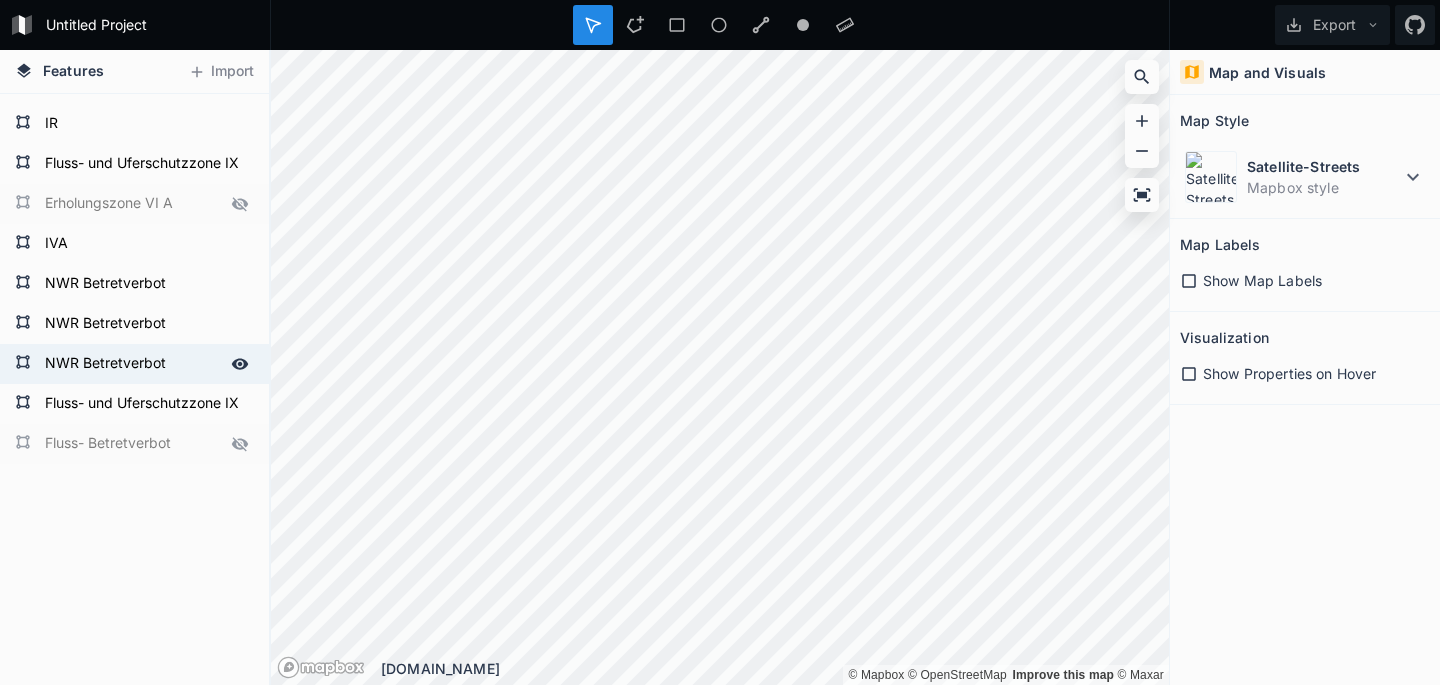 click 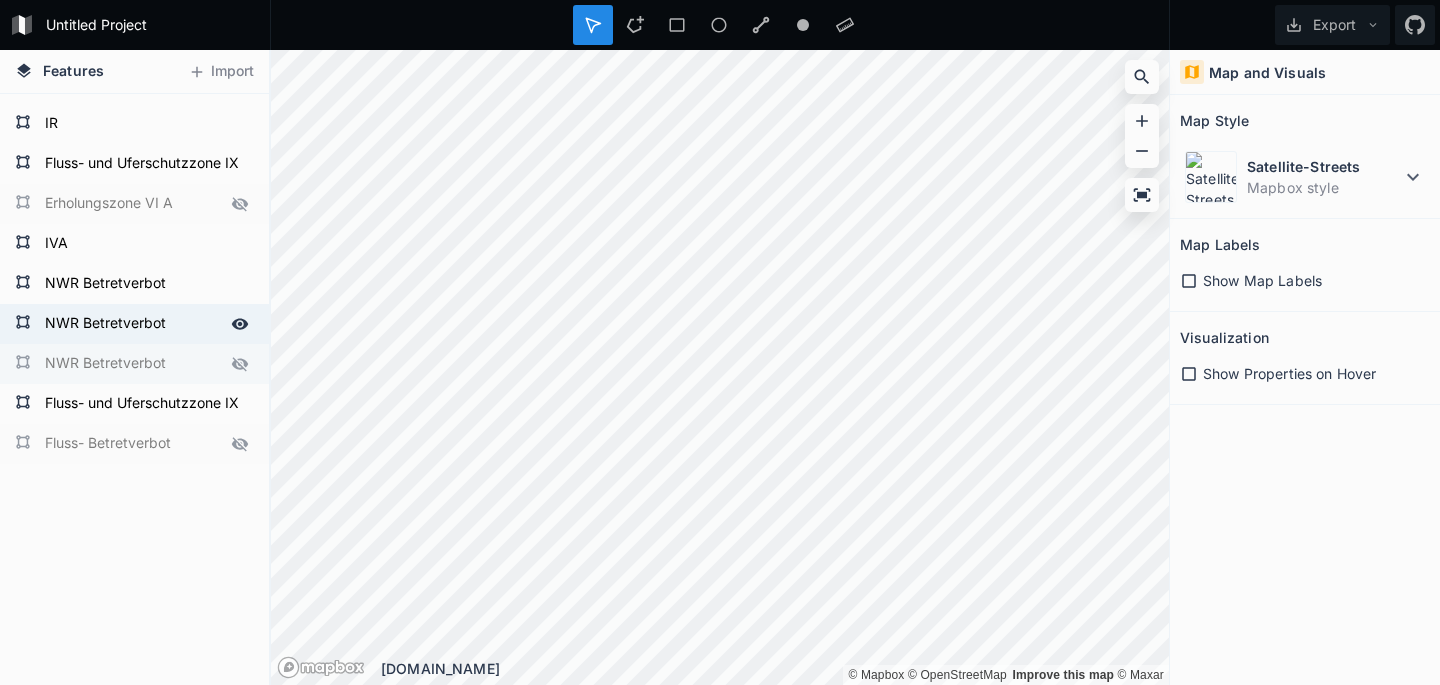 click 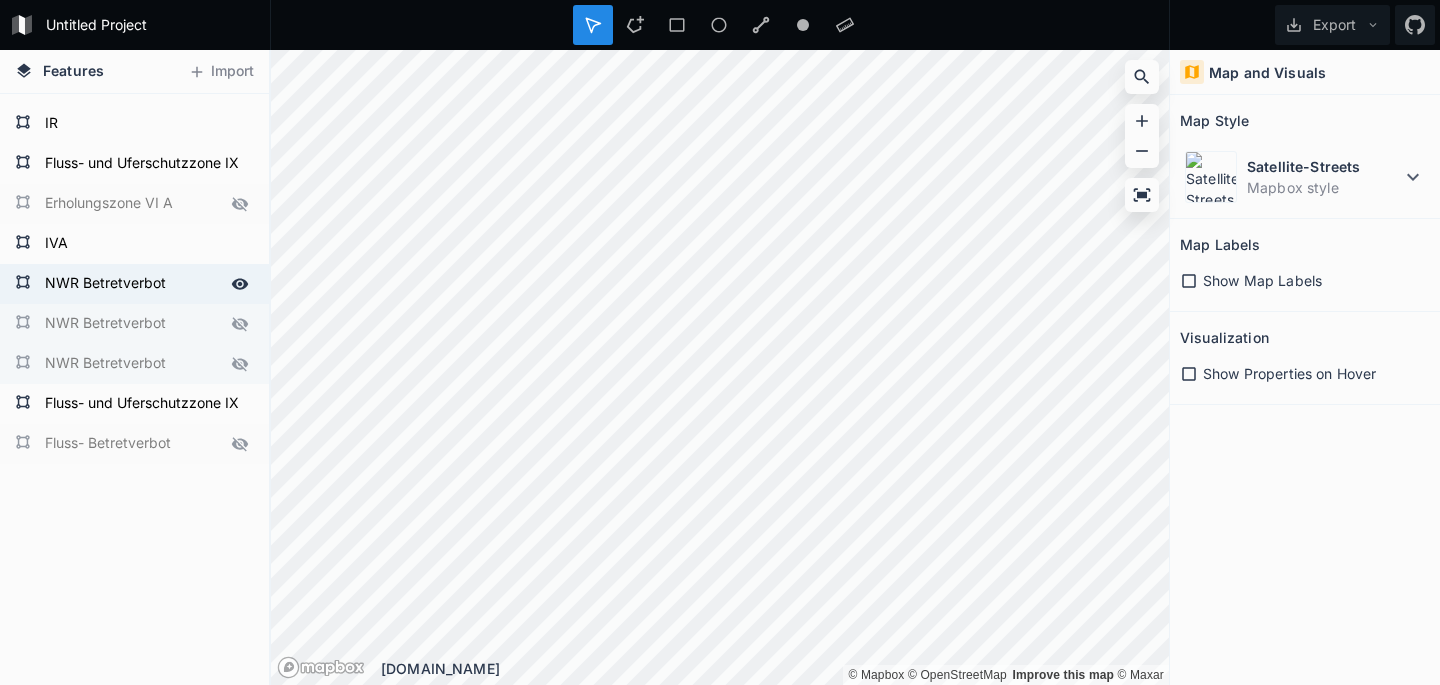 click 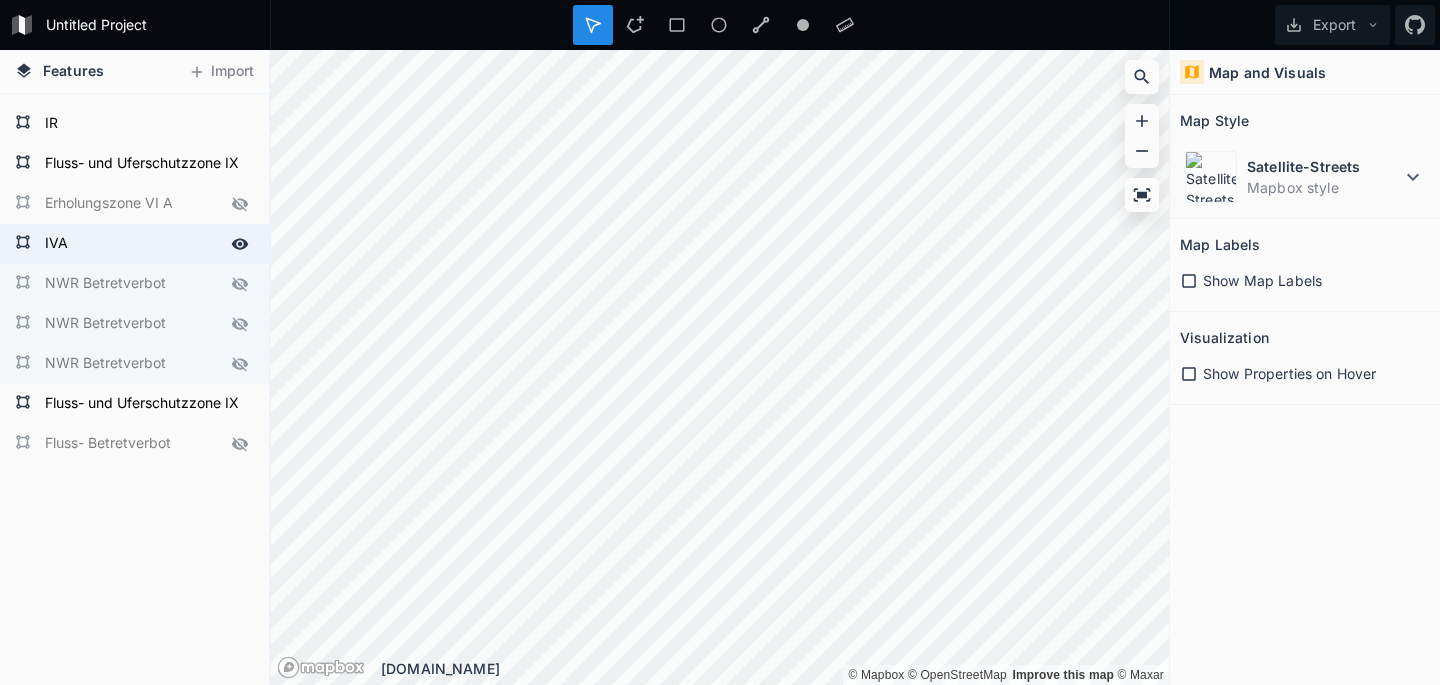 click at bounding box center (240, 244) 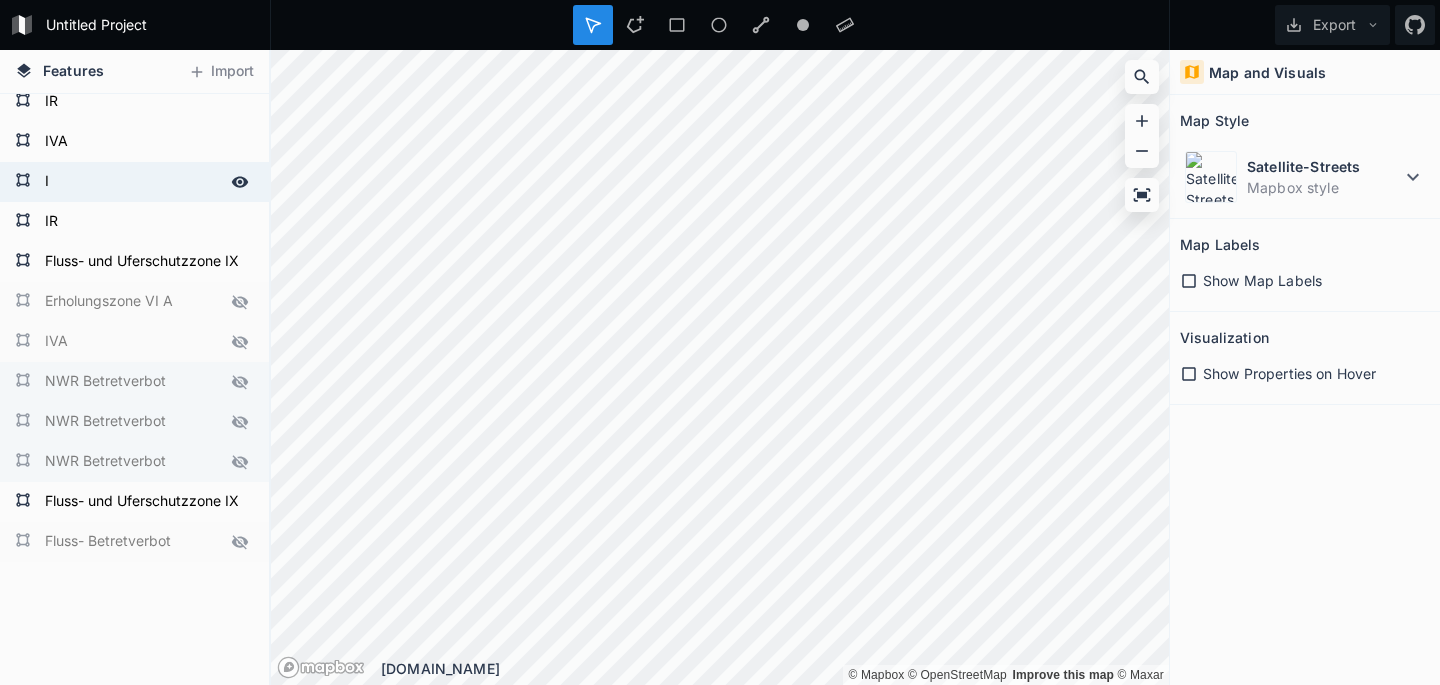 scroll, scrollTop: 926, scrollLeft: 0, axis: vertical 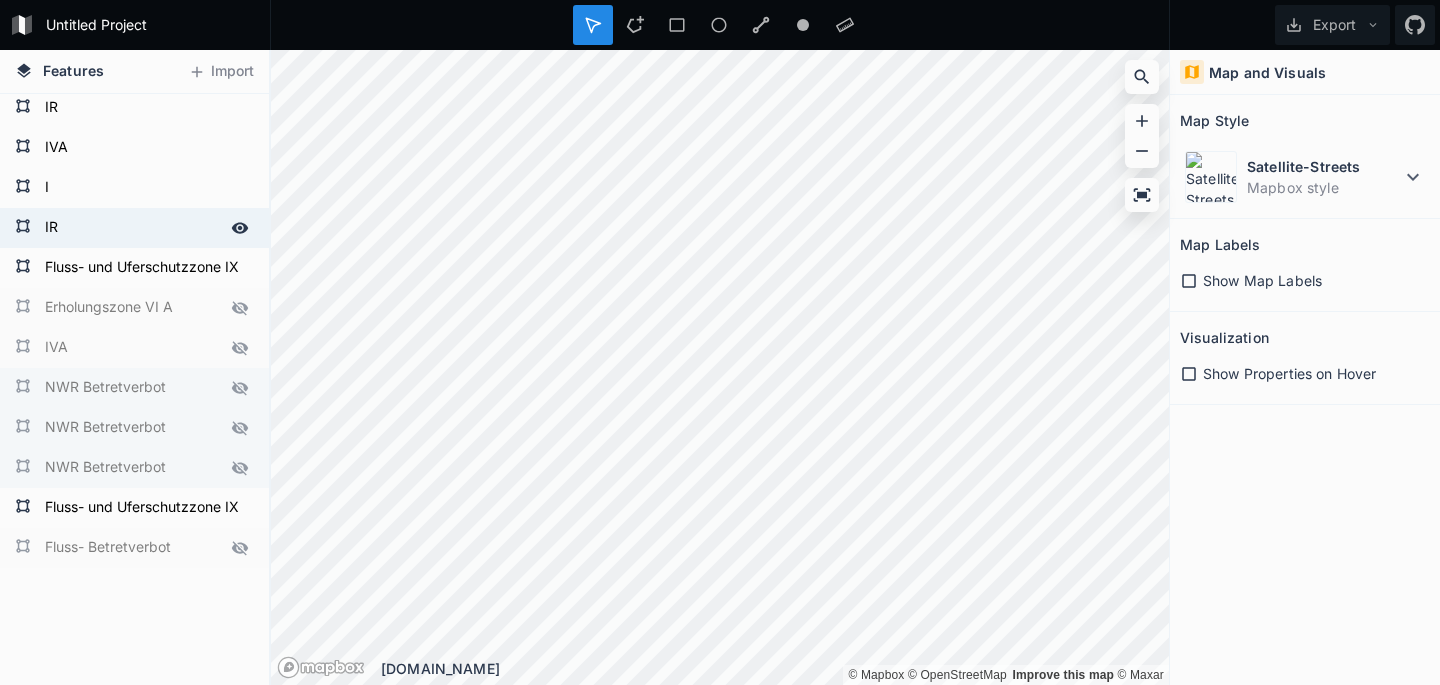 click 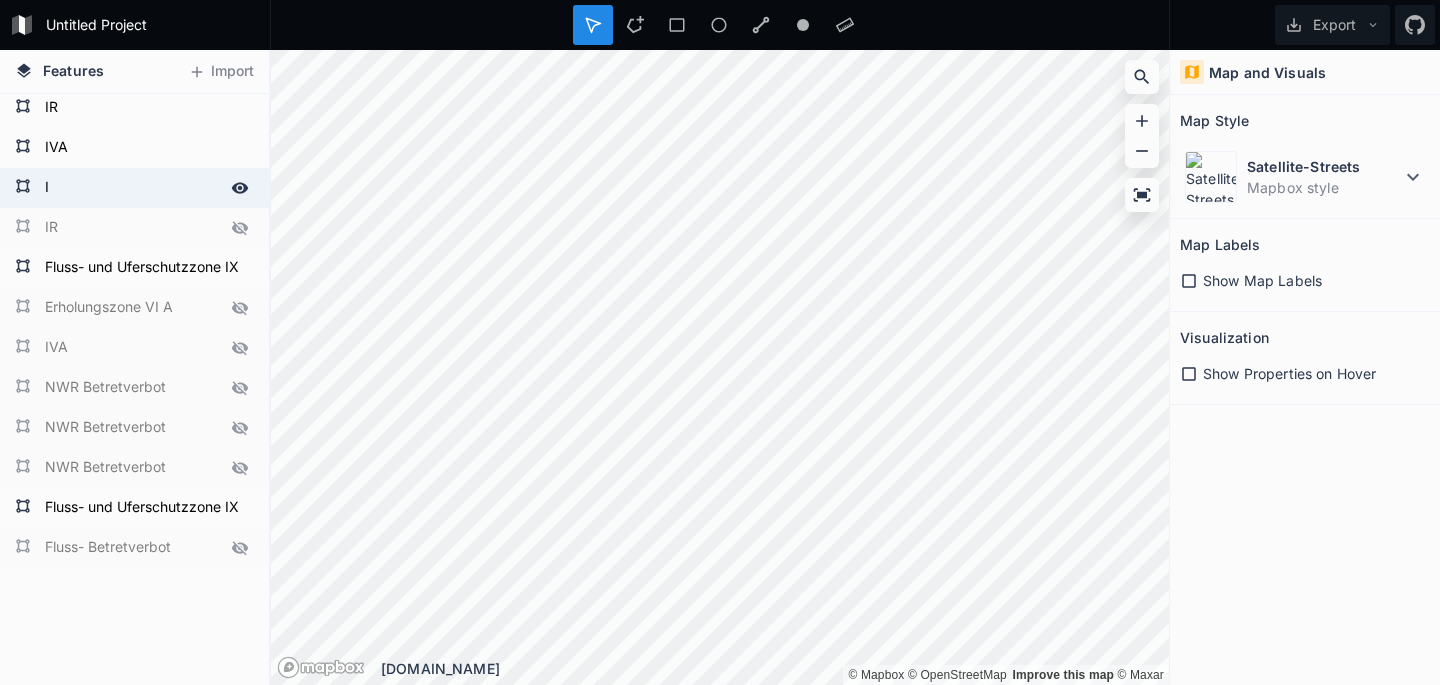 click 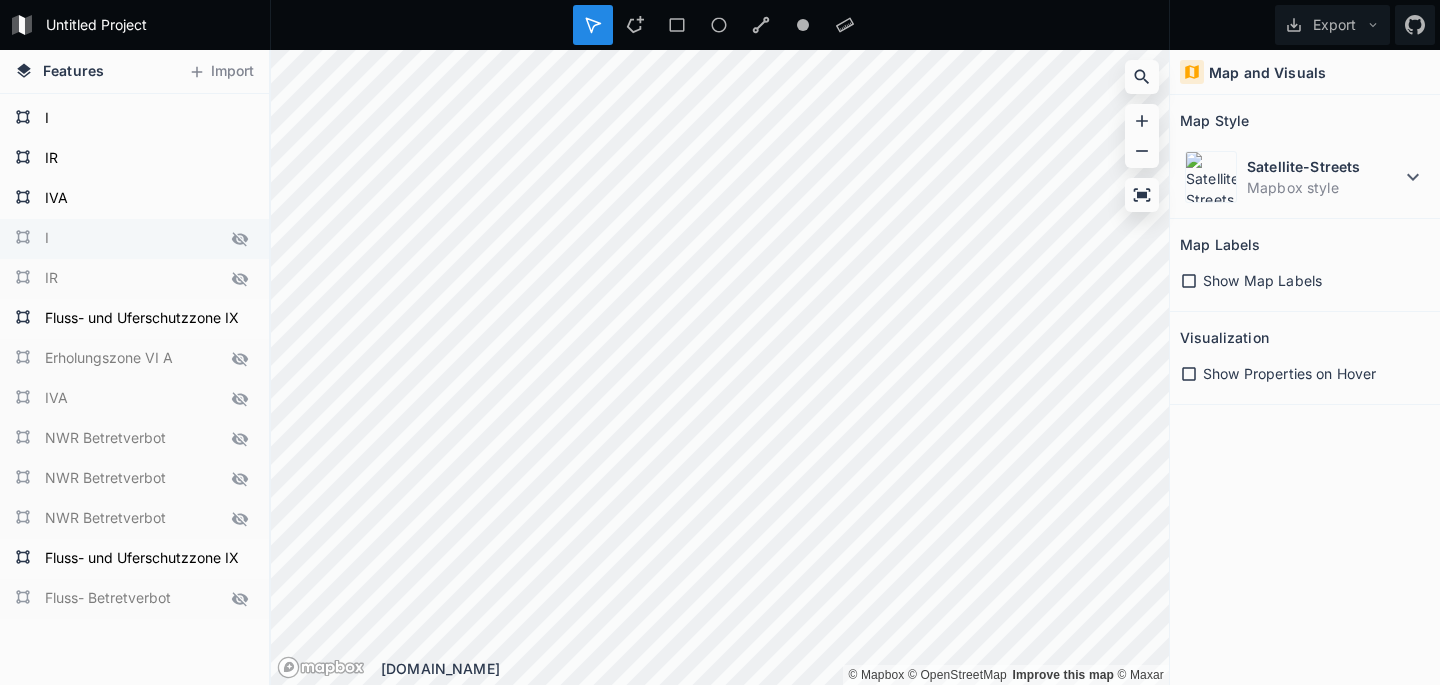 scroll, scrollTop: 872, scrollLeft: 0, axis: vertical 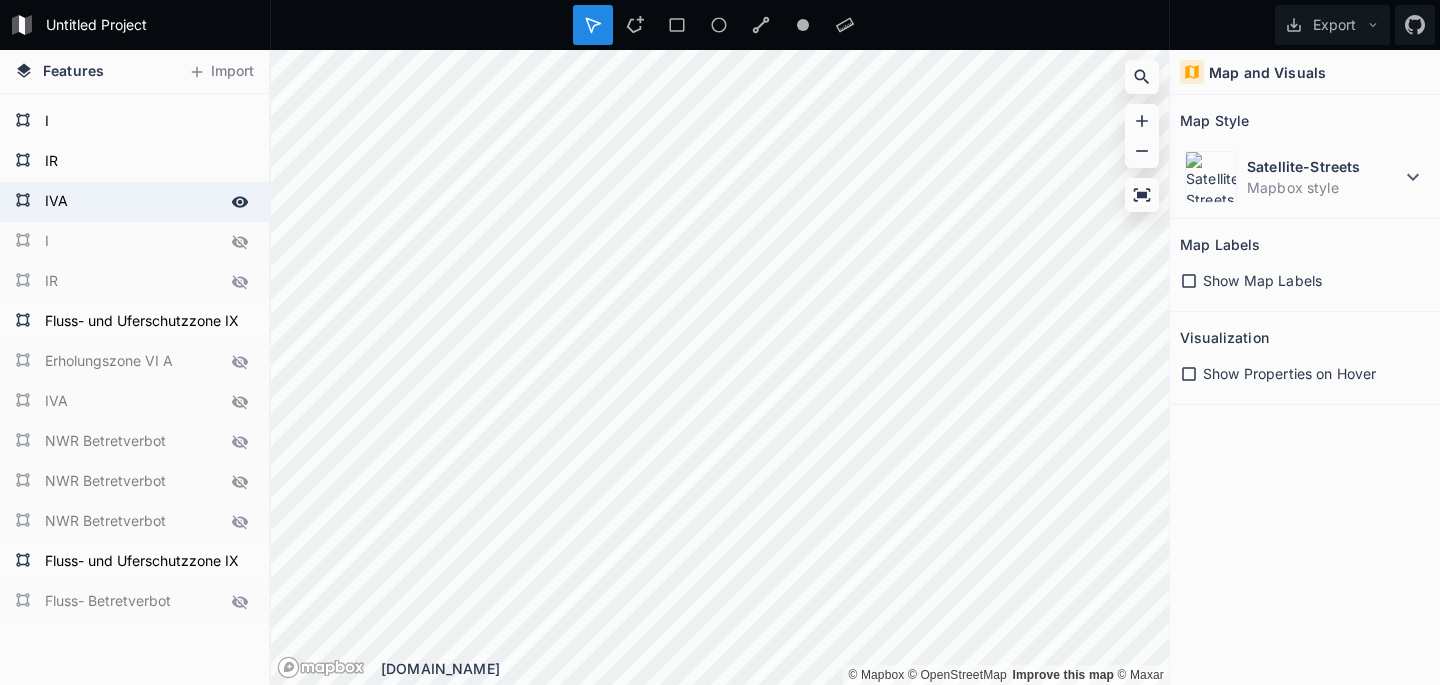click at bounding box center (240, 202) 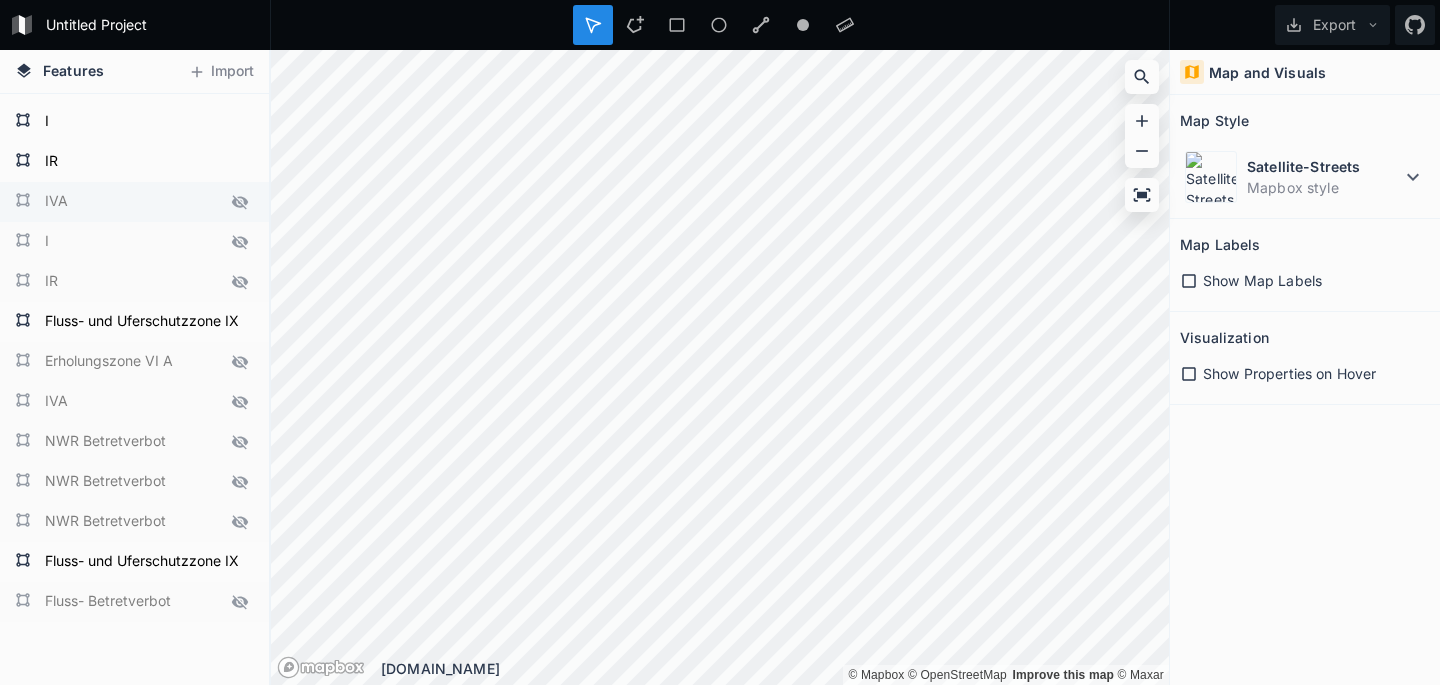 click 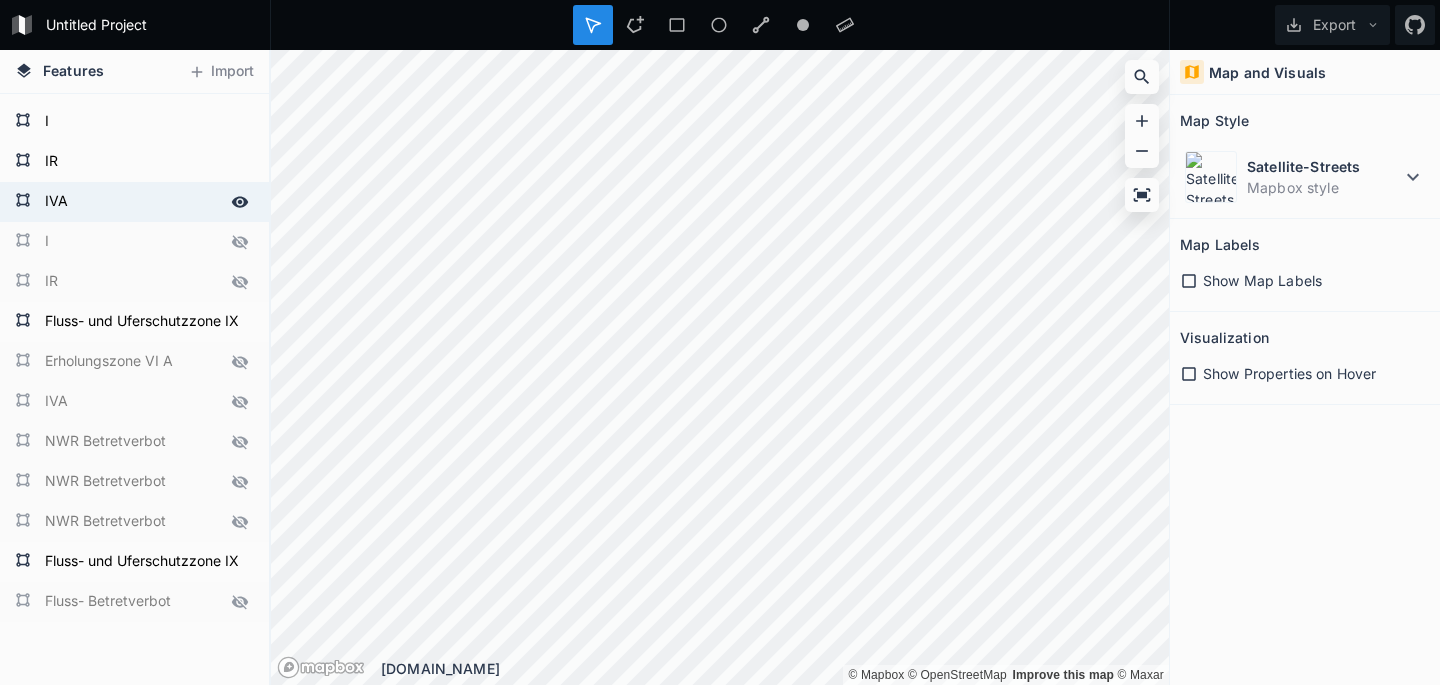 click 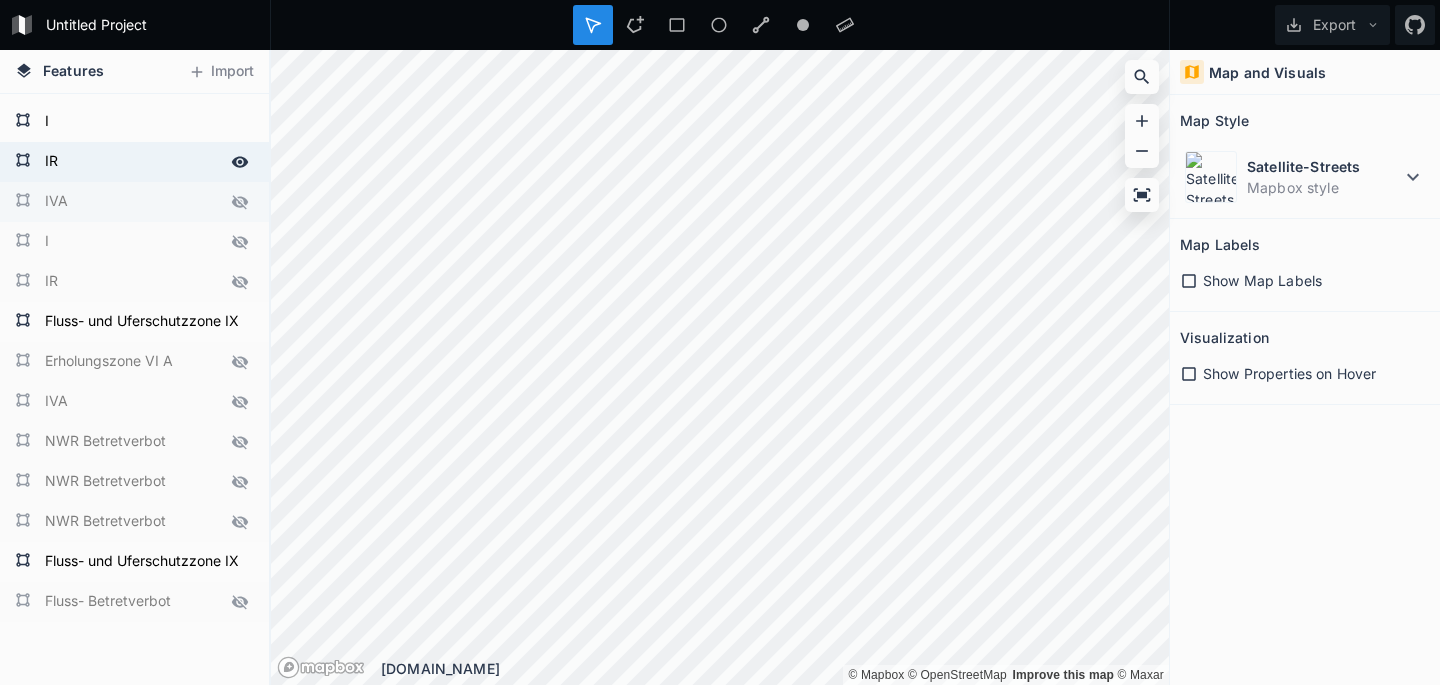 click at bounding box center (240, 162) 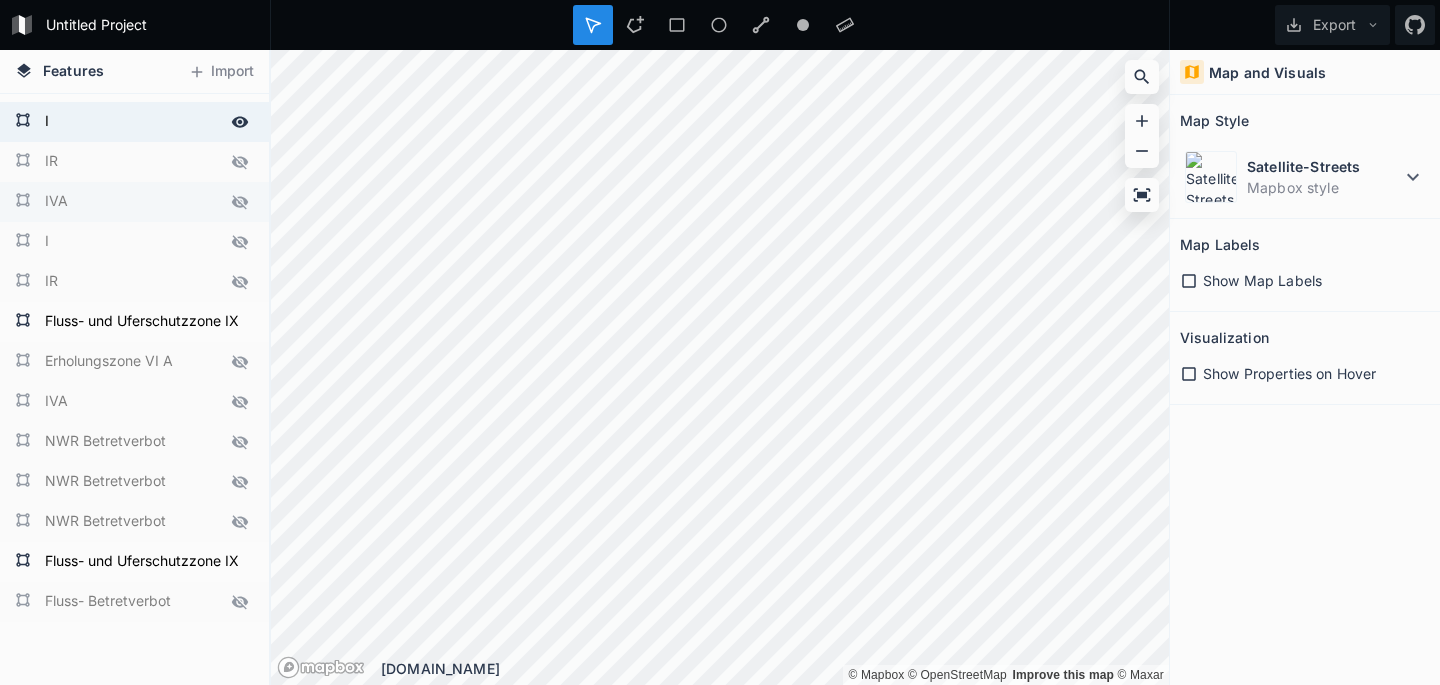 click 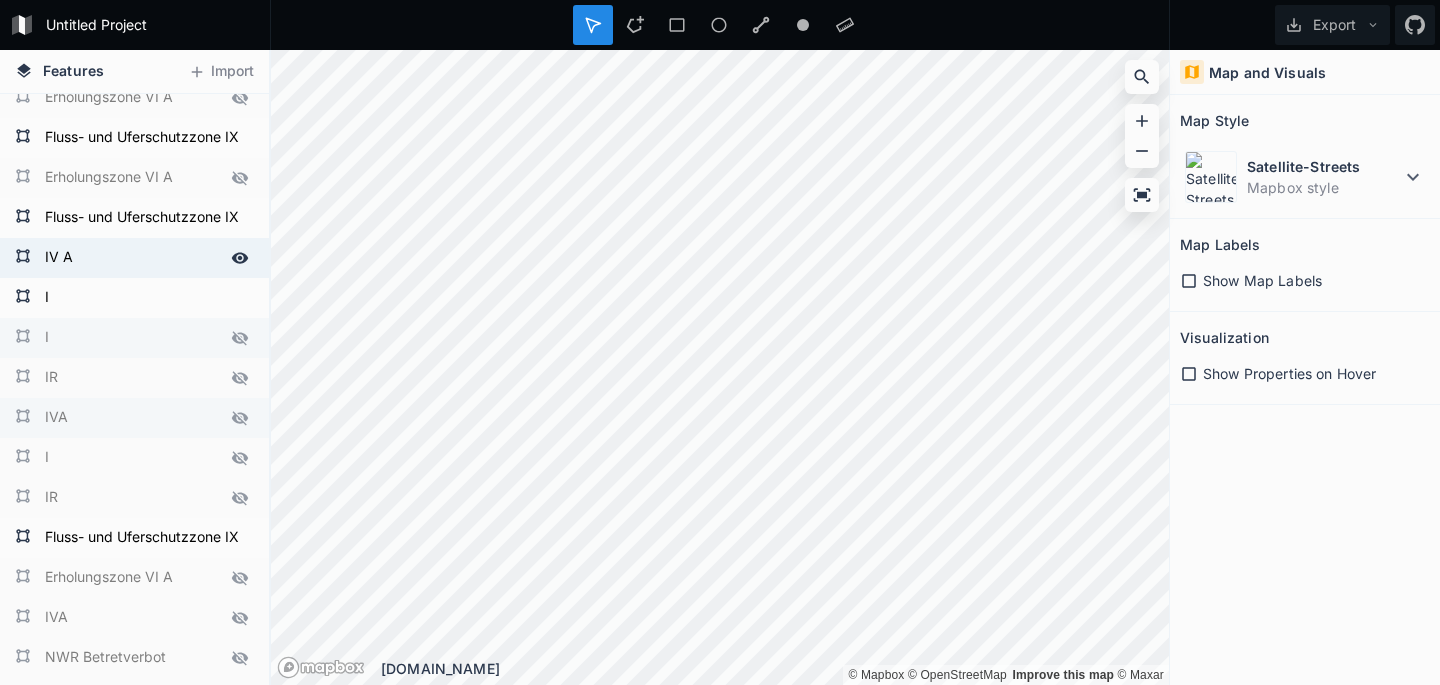 scroll, scrollTop: 642, scrollLeft: 0, axis: vertical 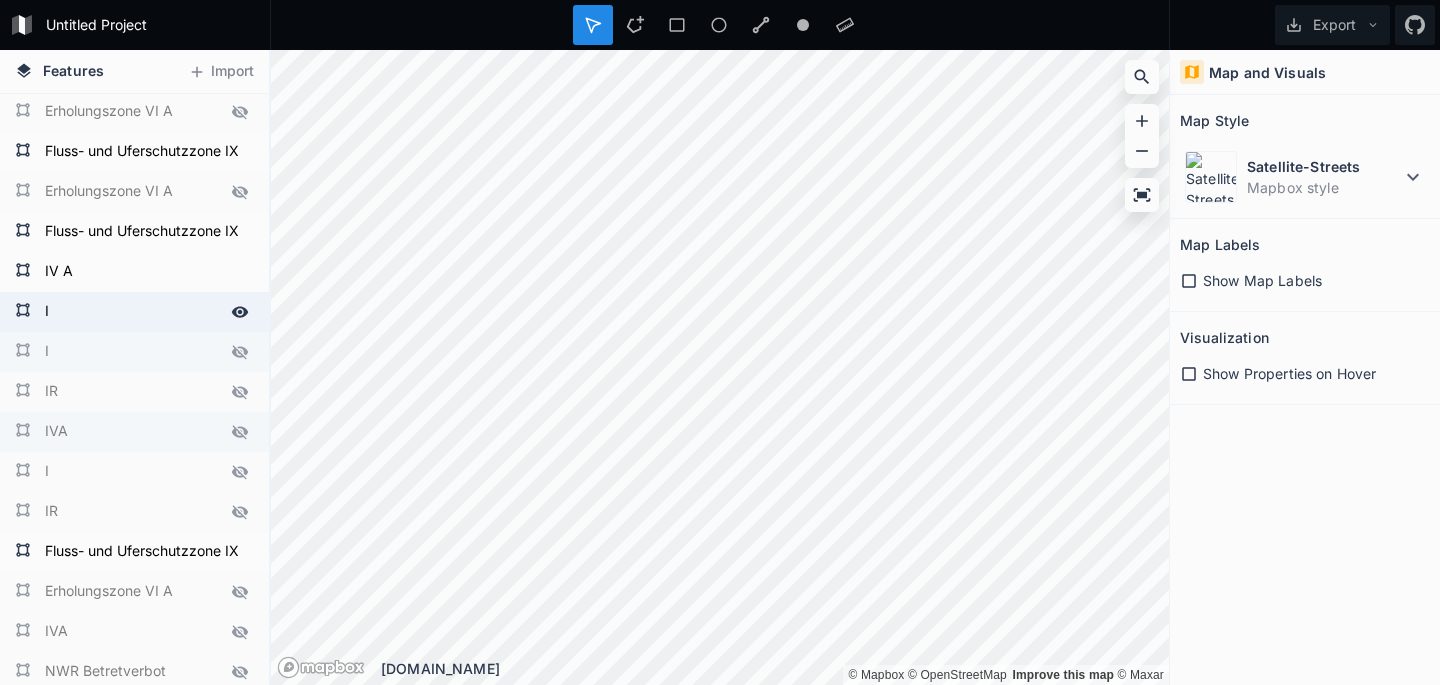 click 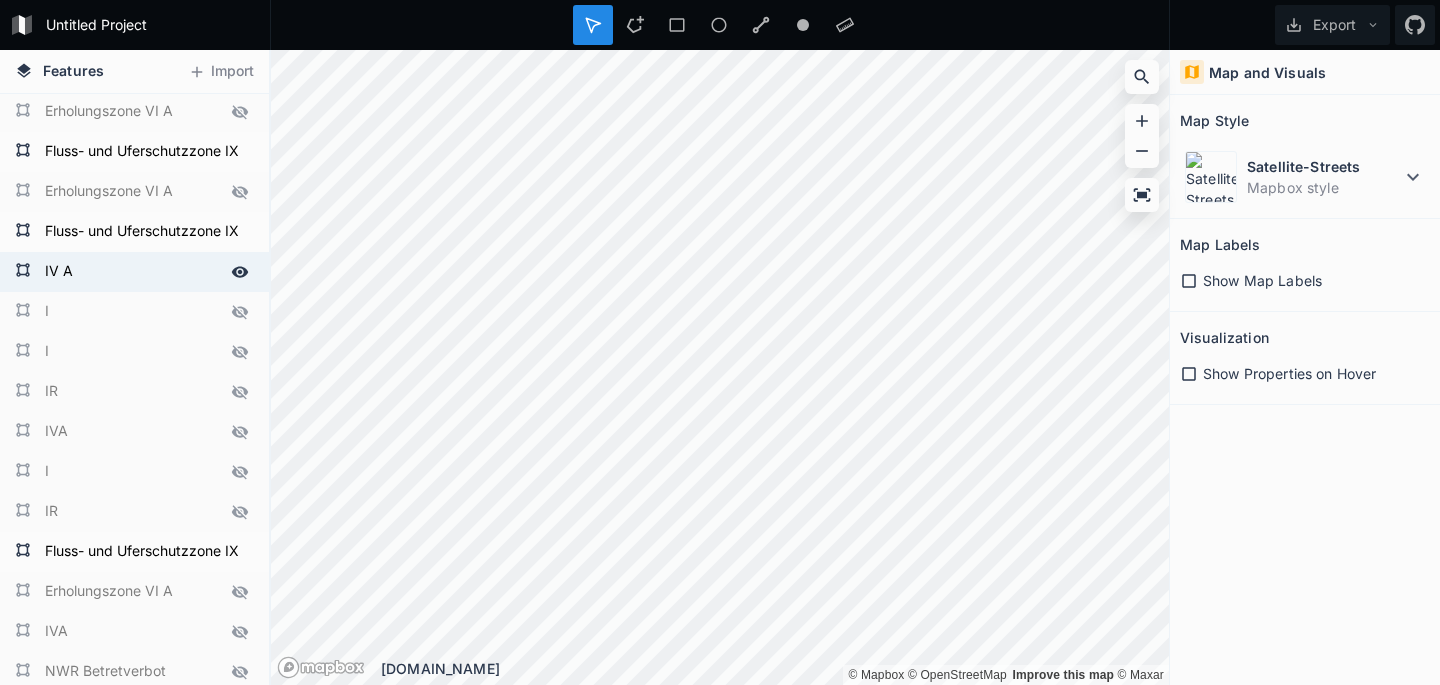 click 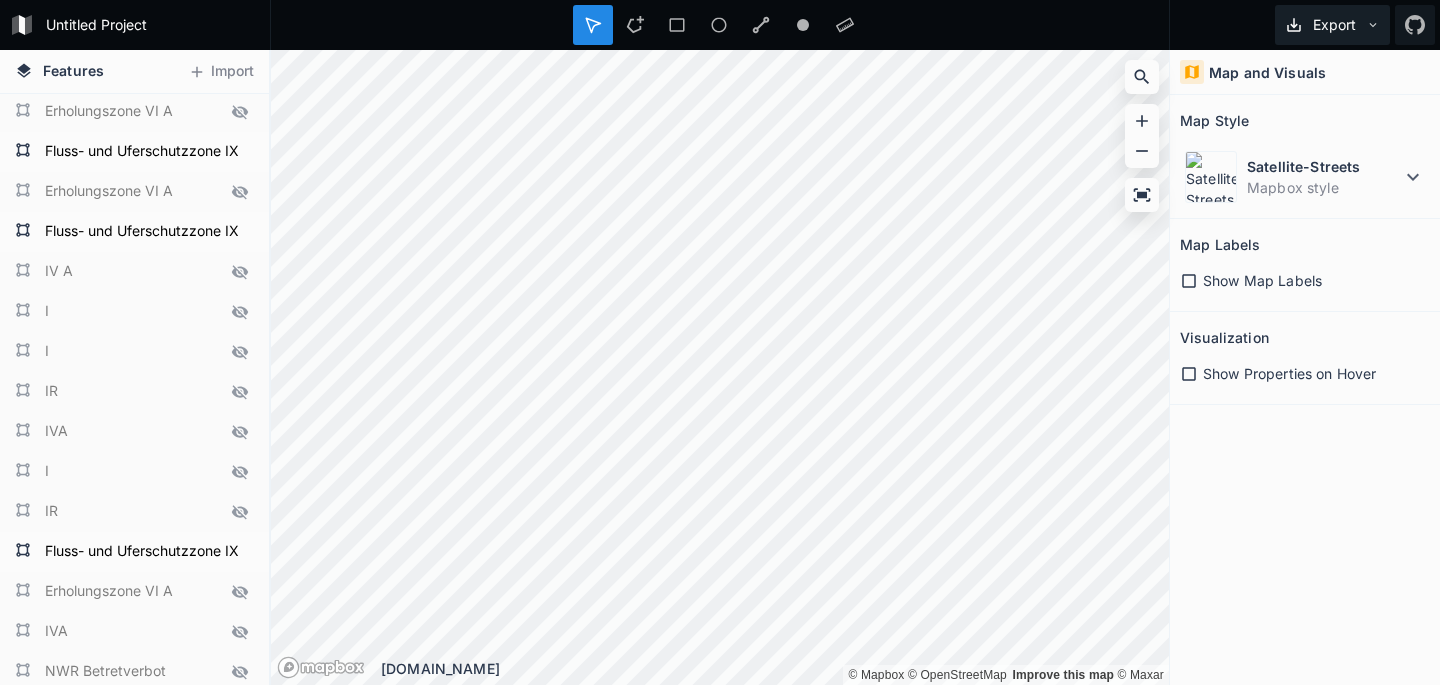 click on "Export" at bounding box center [1332, 25] 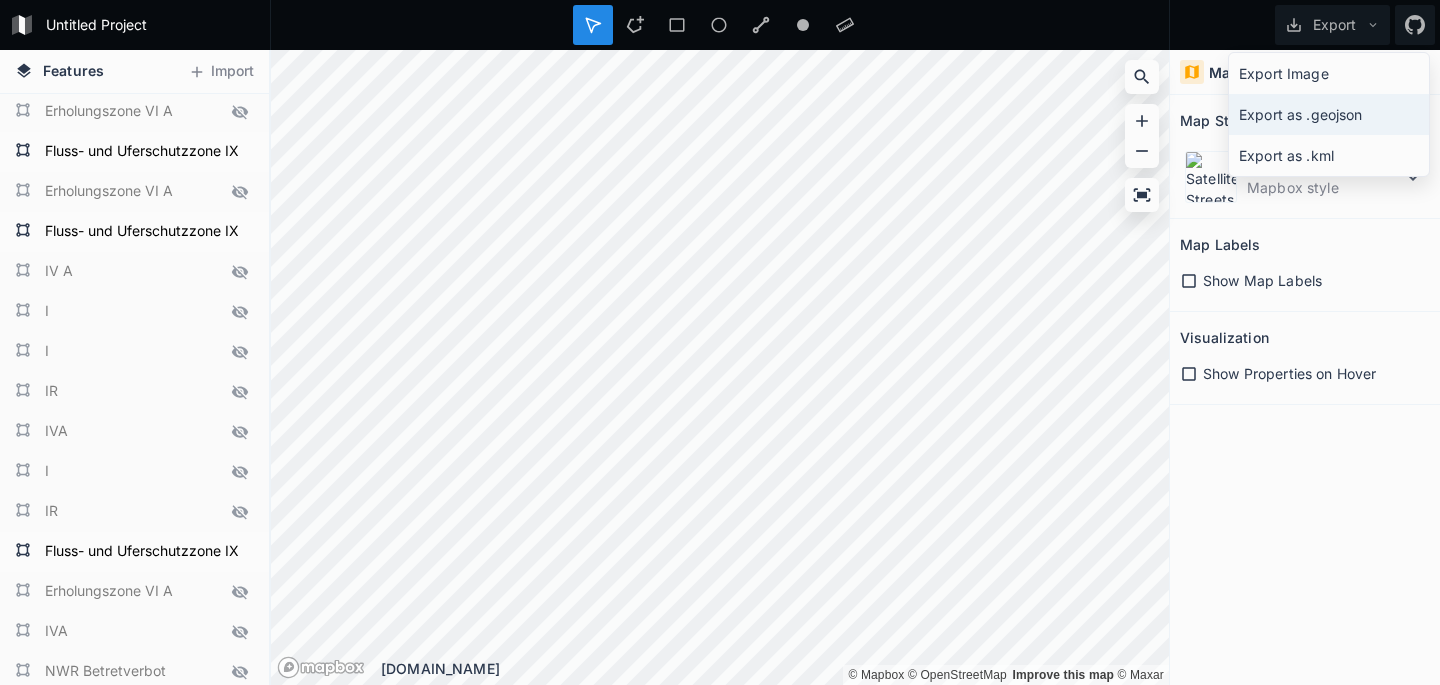 click on "Export as .geojson" 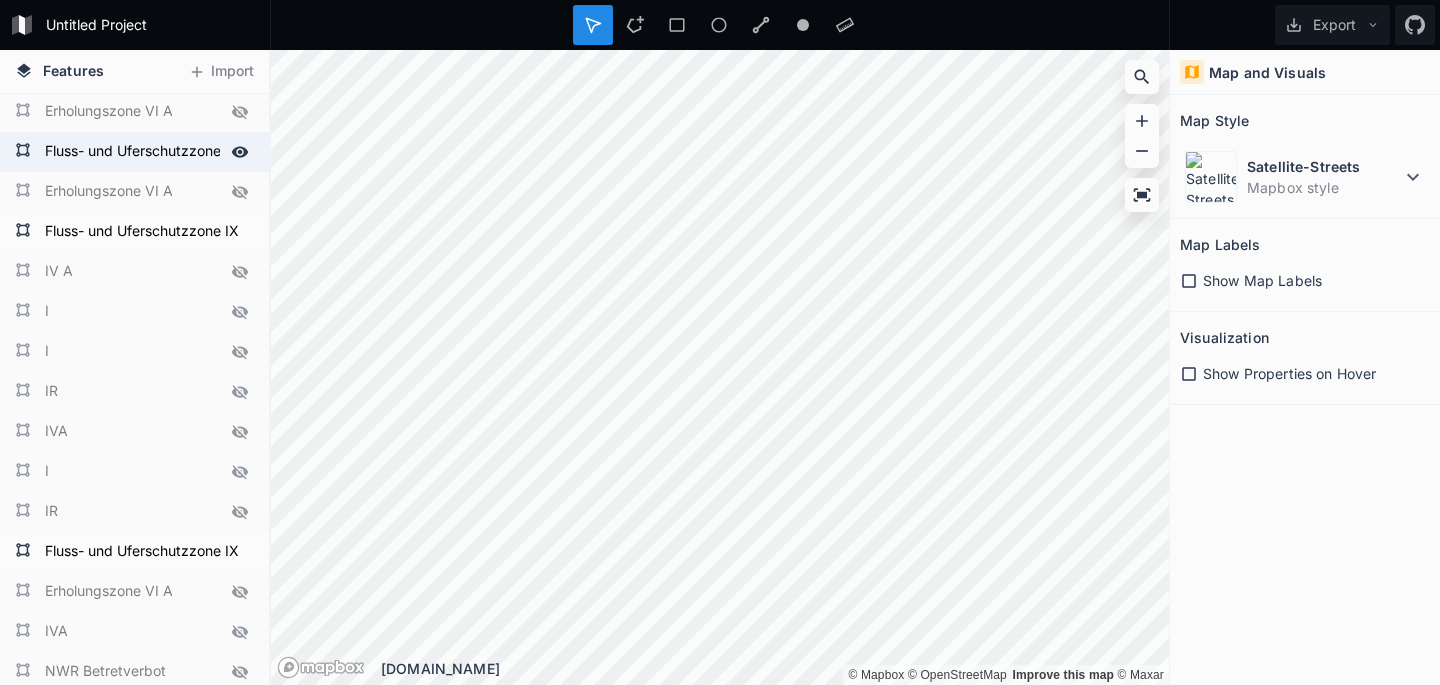 click 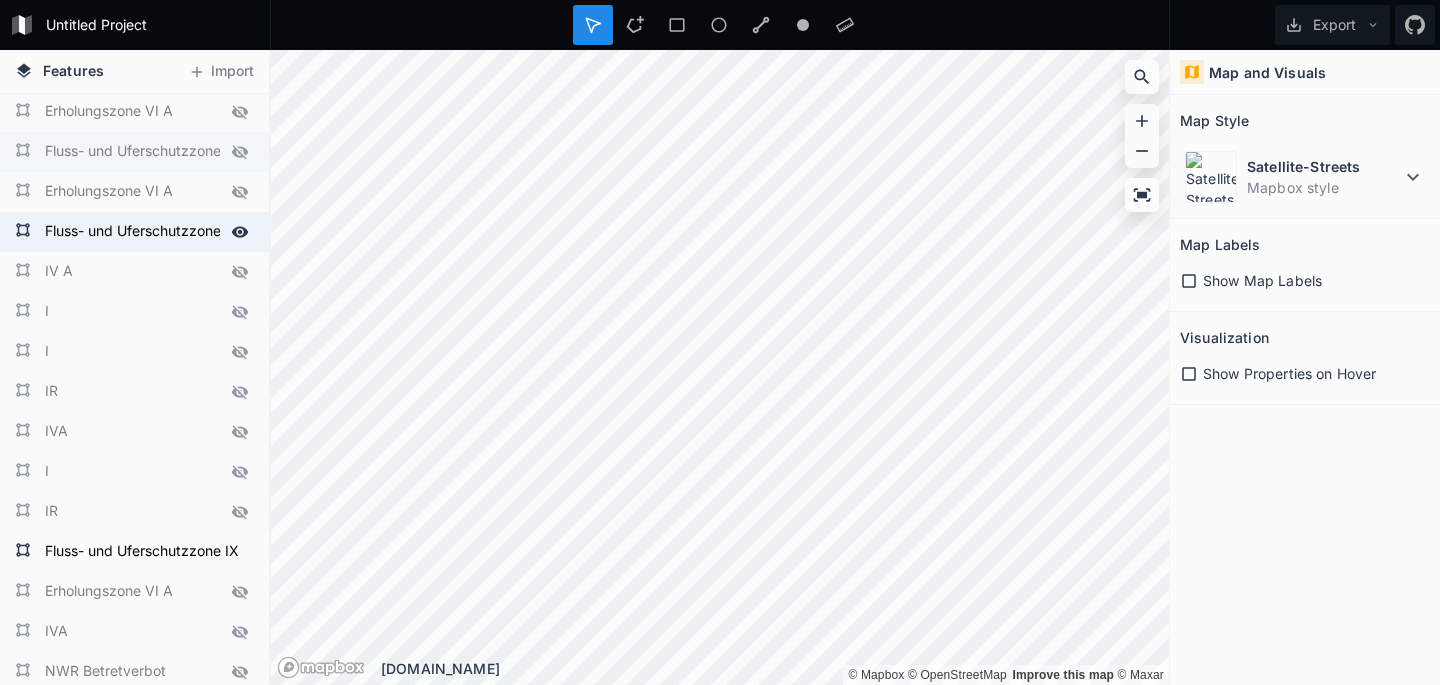click 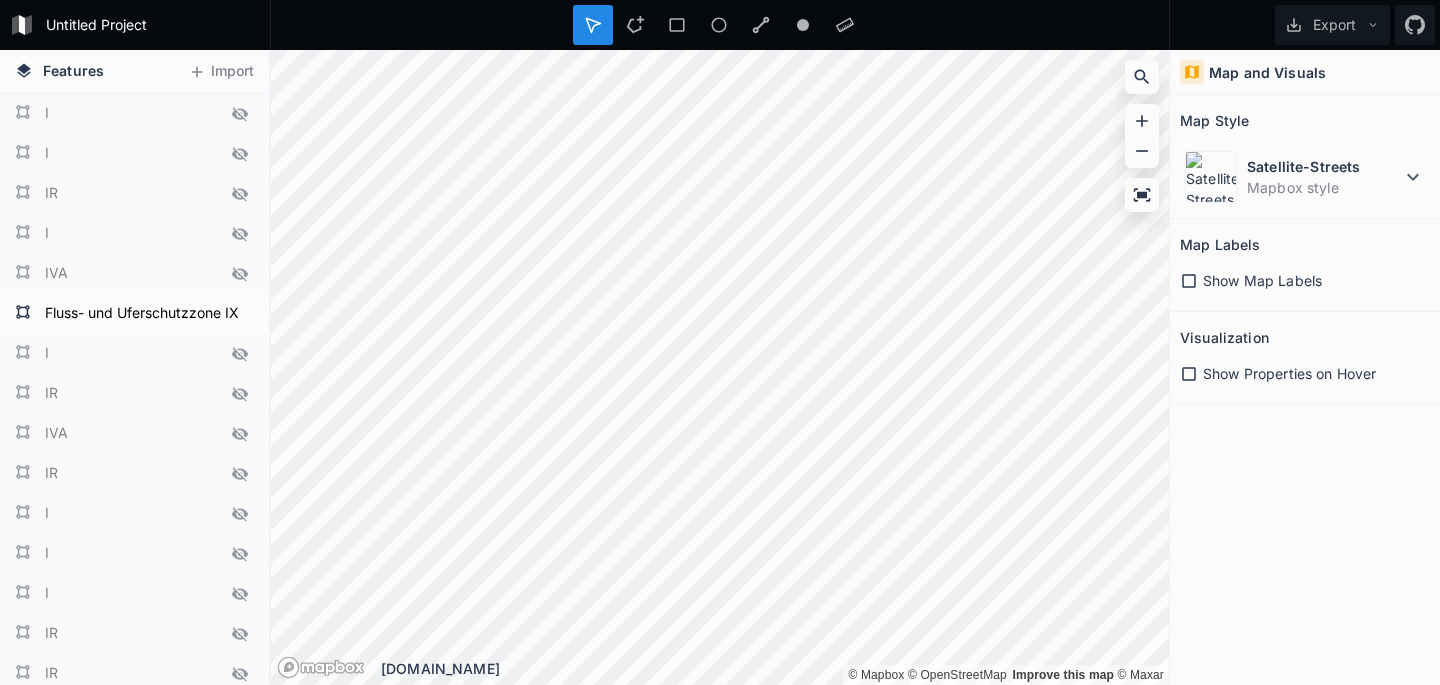 scroll, scrollTop: 0, scrollLeft: 0, axis: both 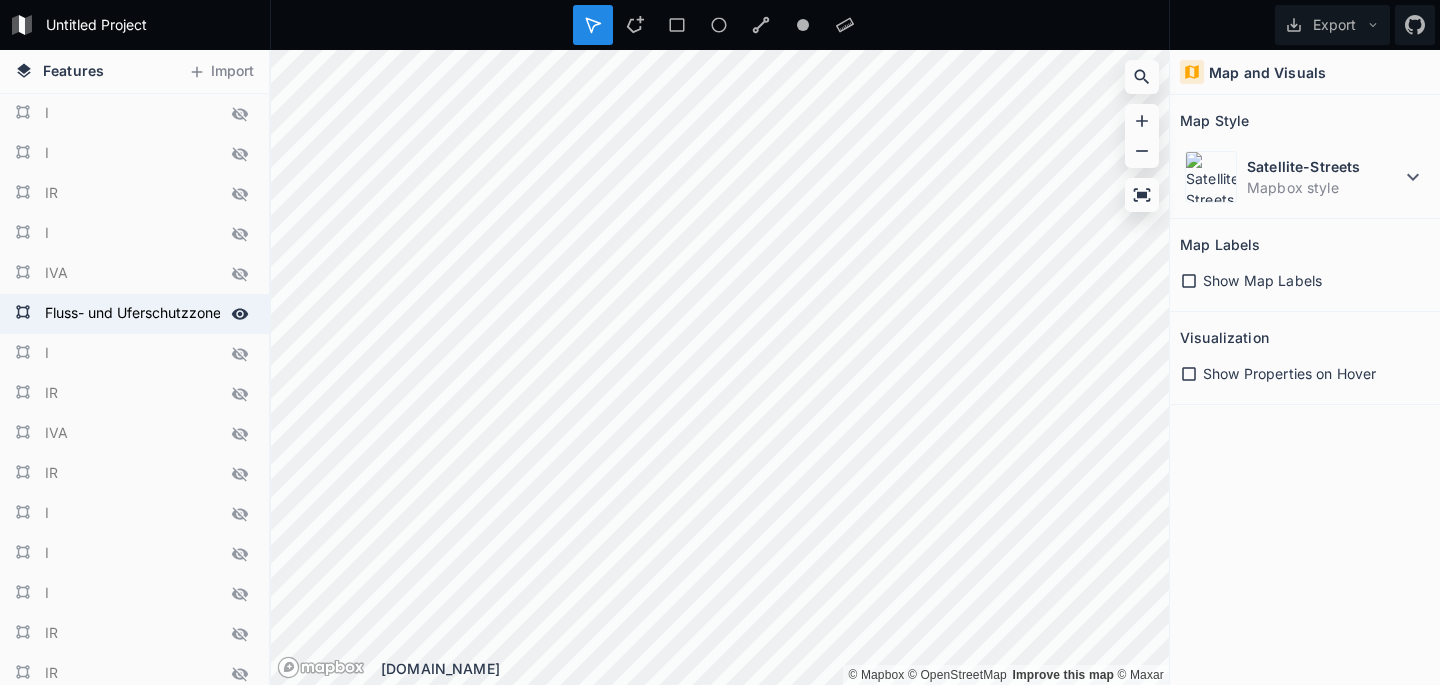 click 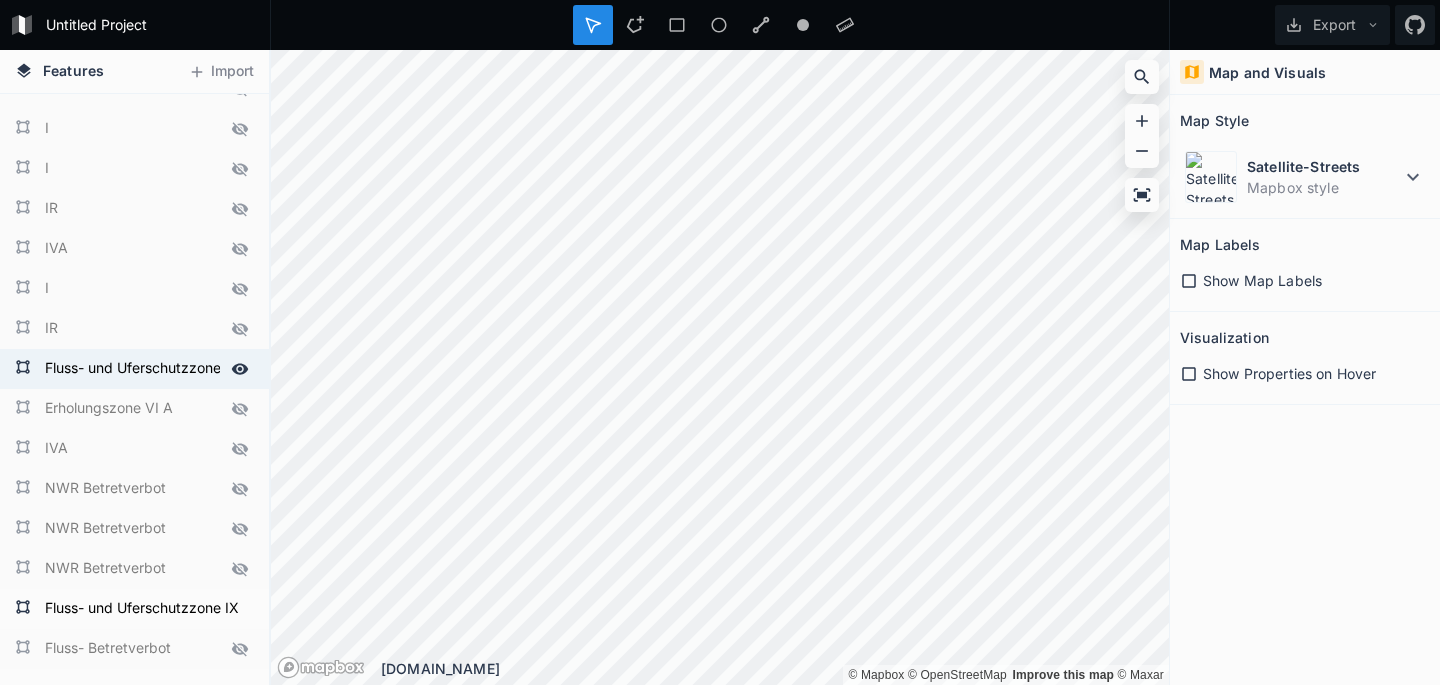 scroll, scrollTop: 827, scrollLeft: 0, axis: vertical 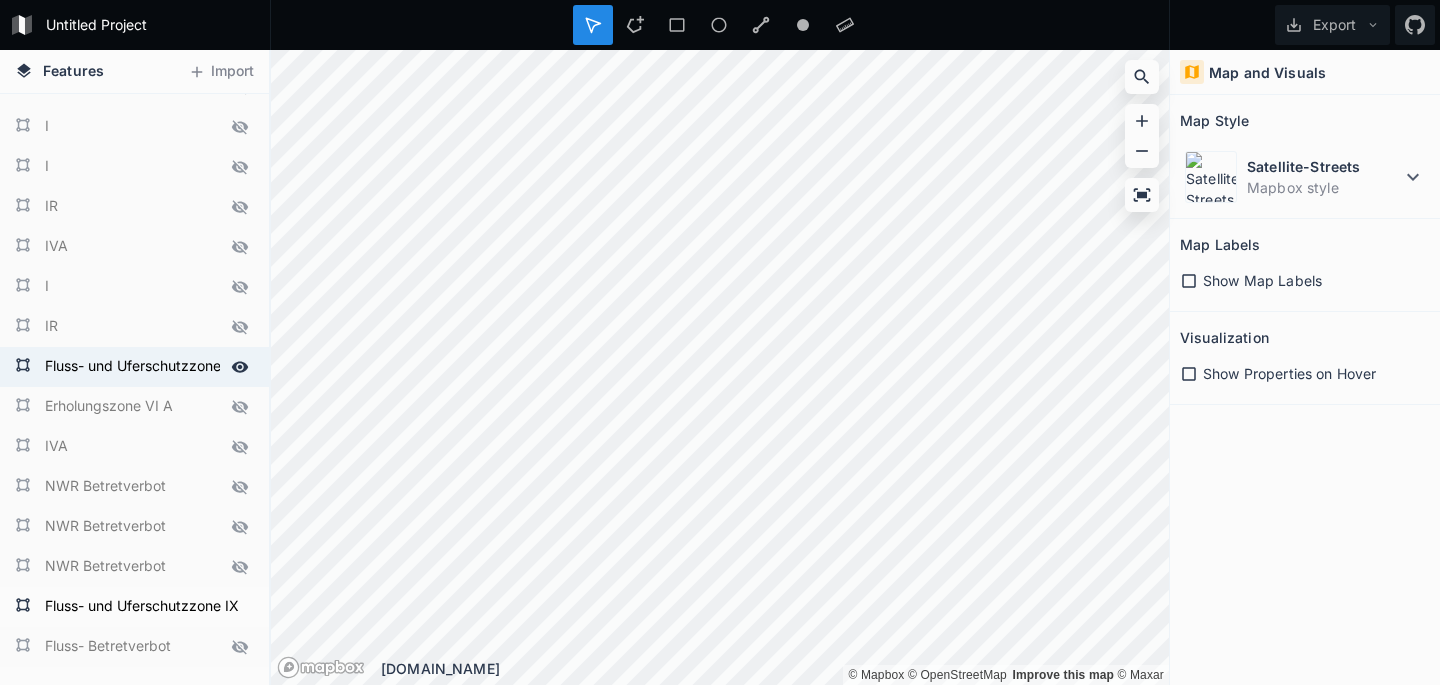 click 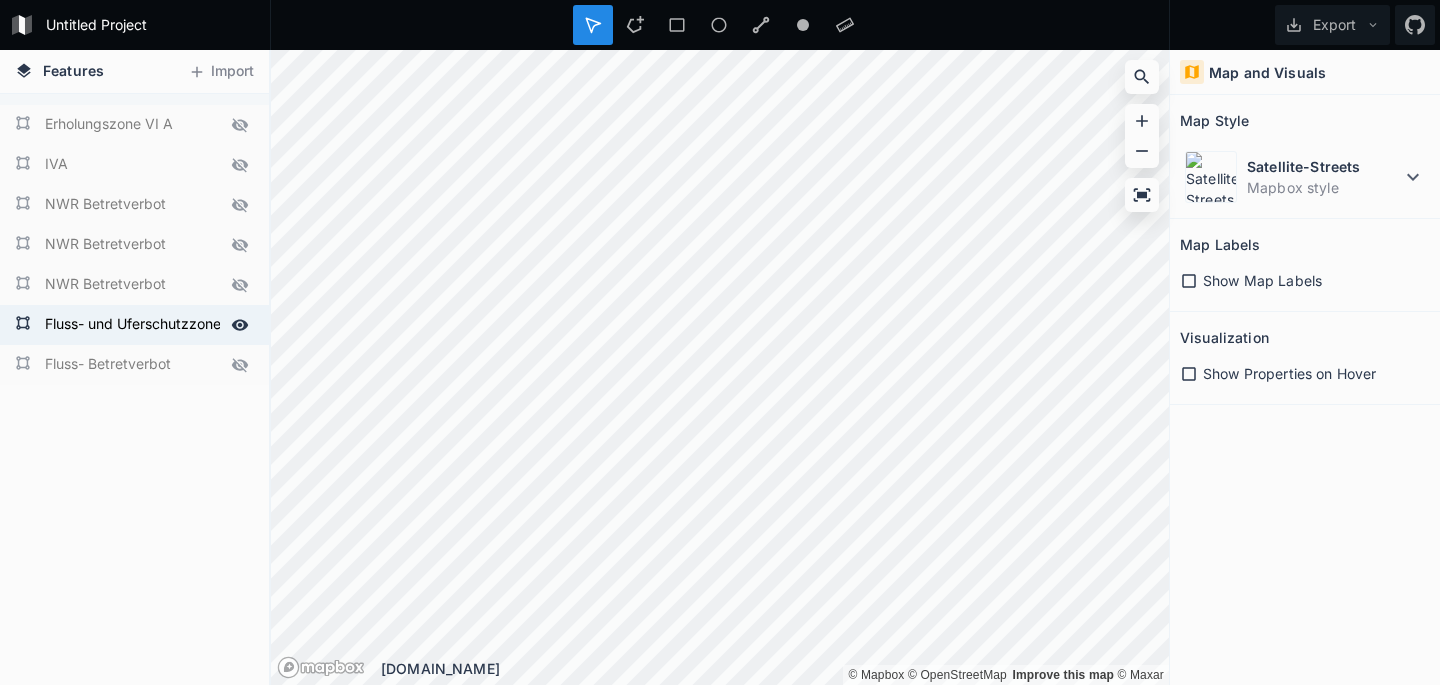 scroll, scrollTop: 1109, scrollLeft: 0, axis: vertical 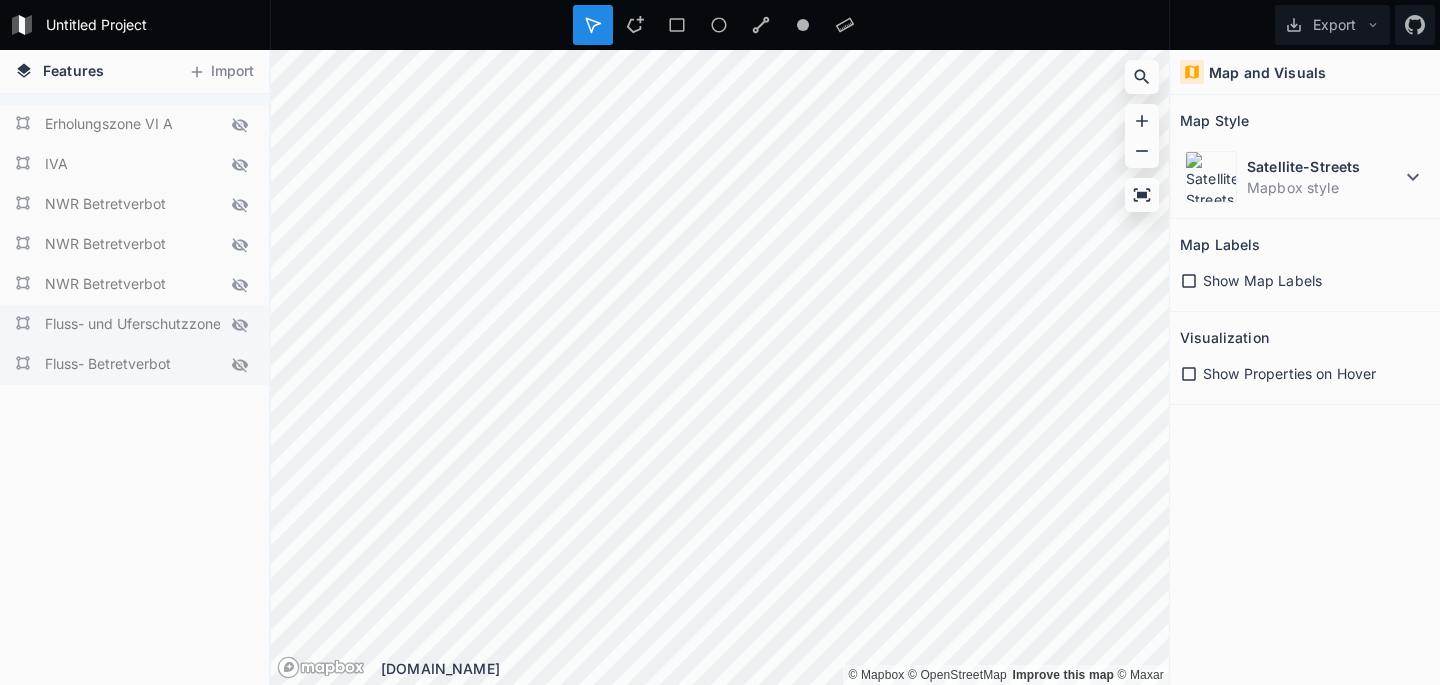 click 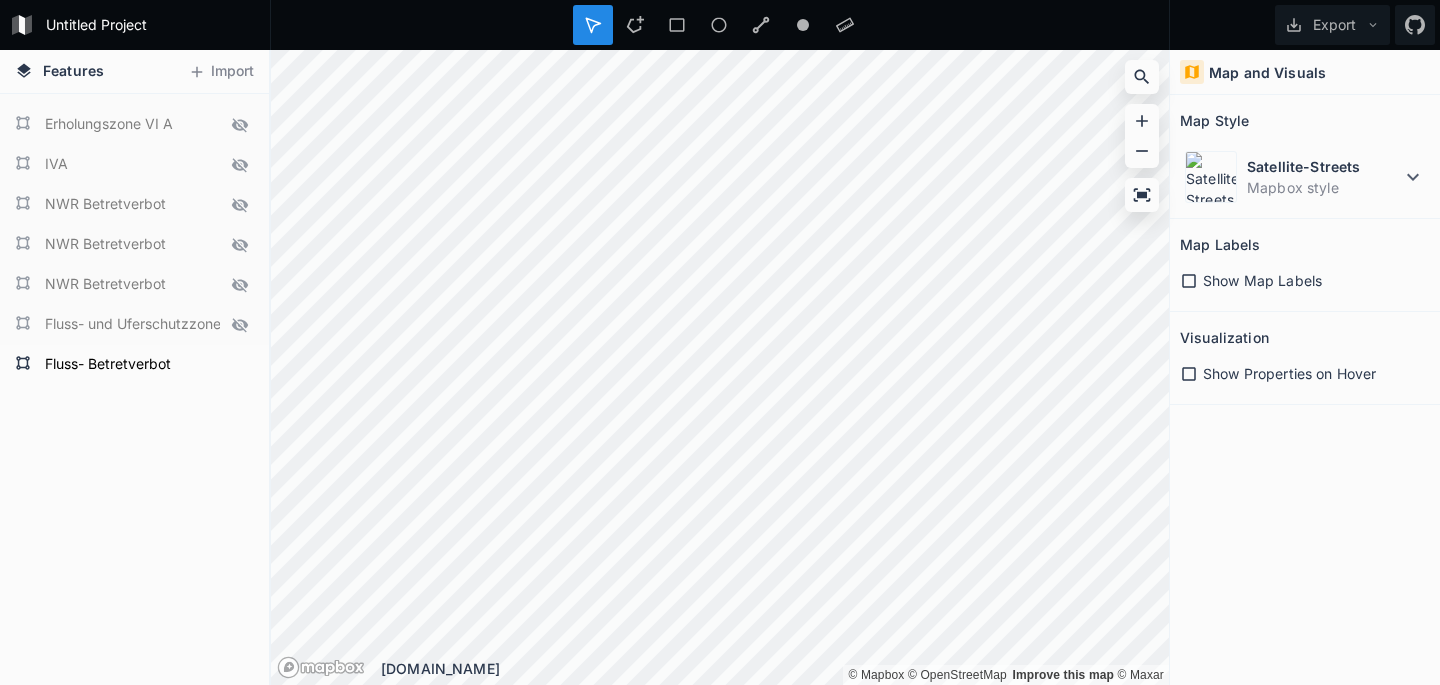 scroll, scrollTop: 1109, scrollLeft: 0, axis: vertical 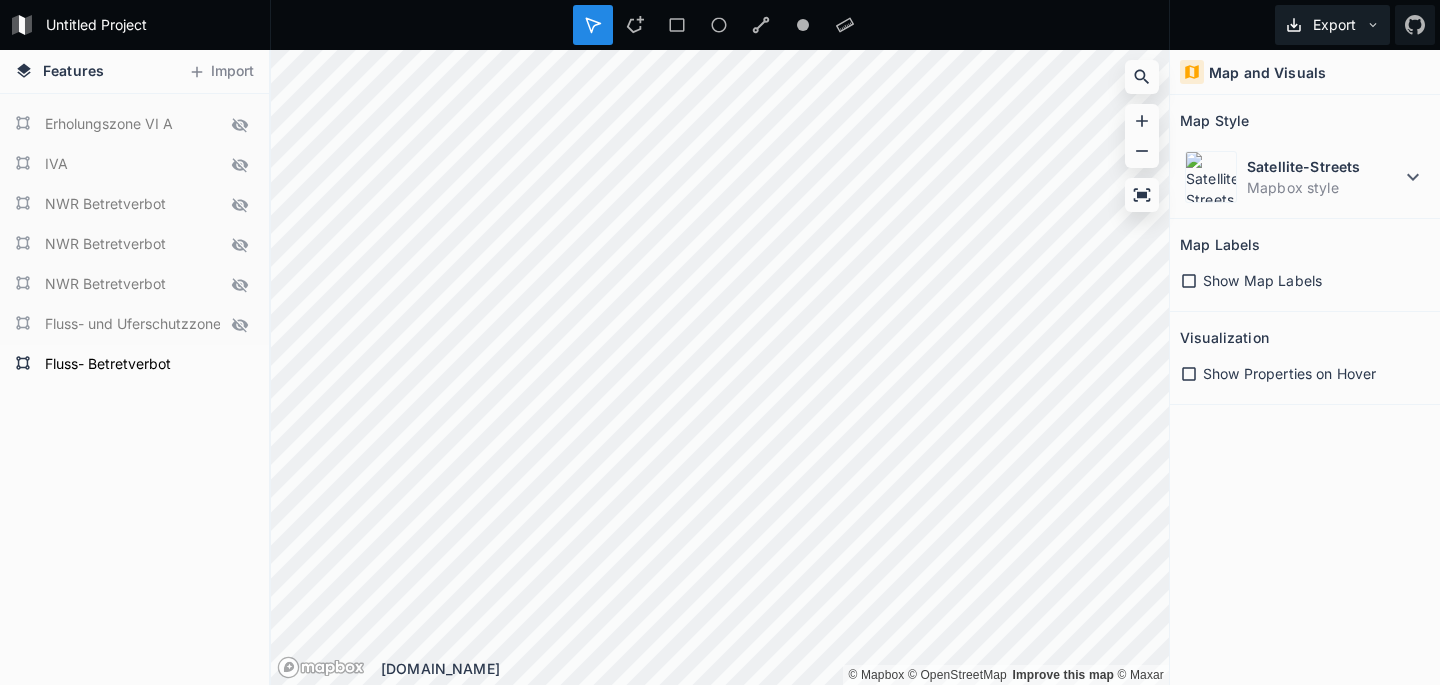 click on "Export" at bounding box center [1332, 25] 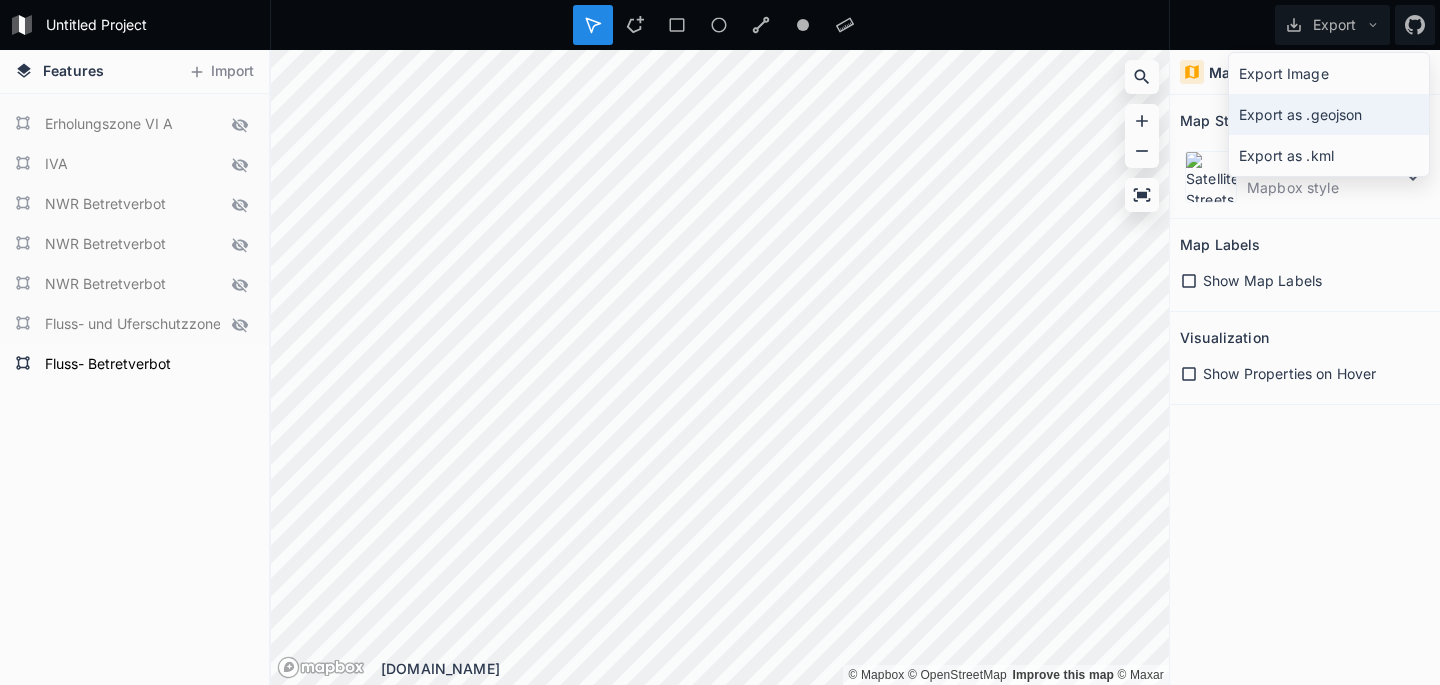 click on "Export as .geojson" 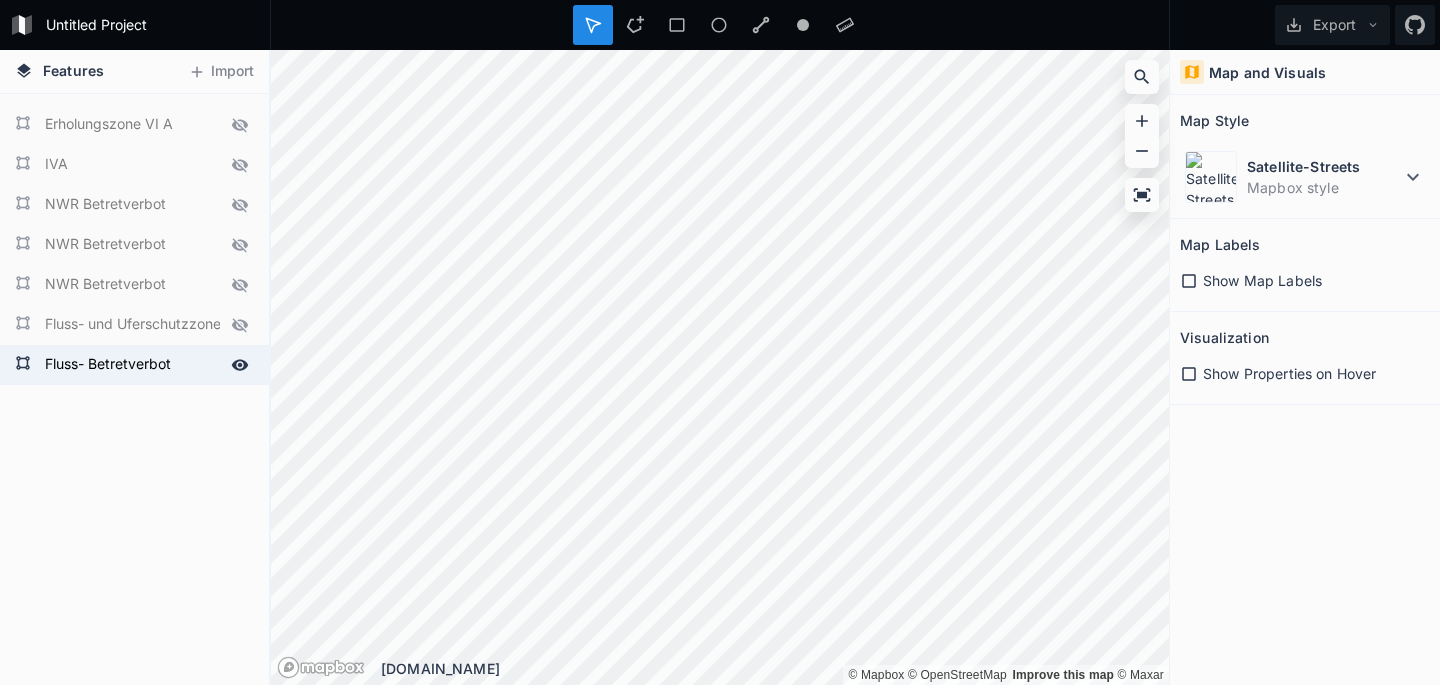 click 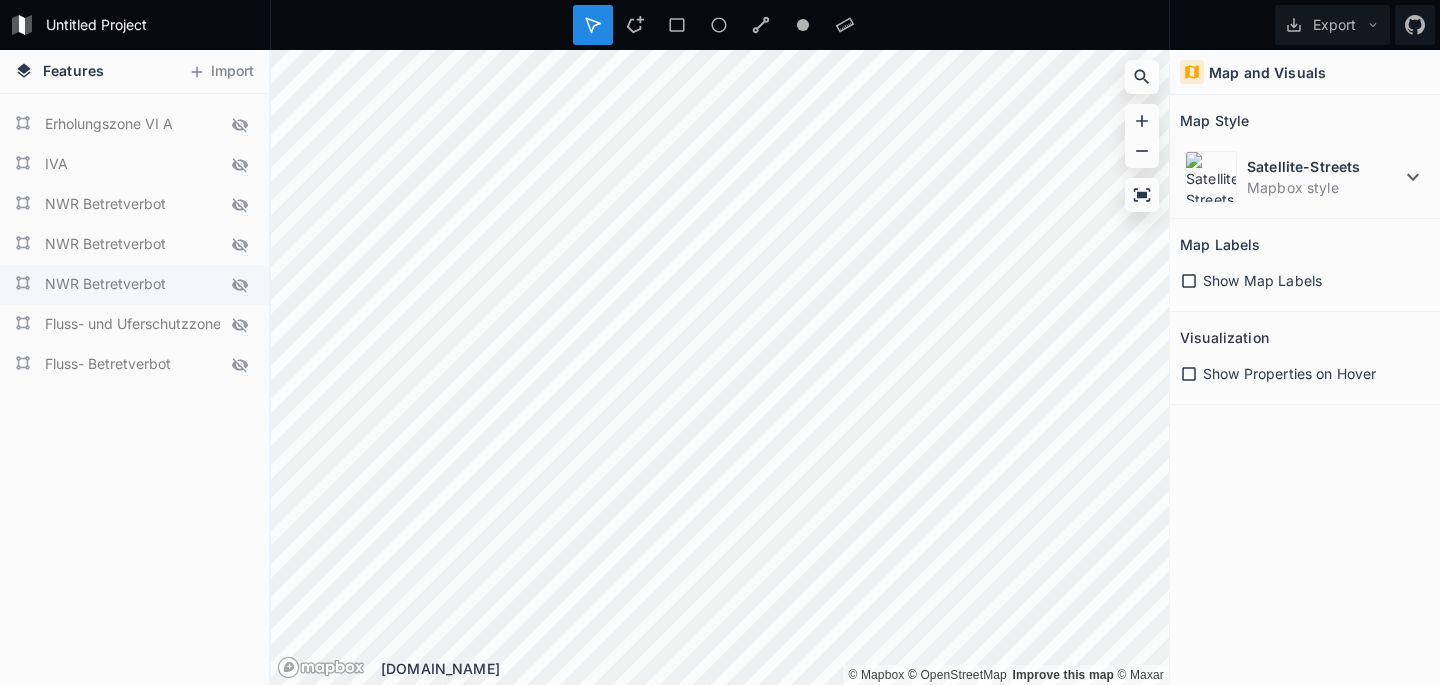 click 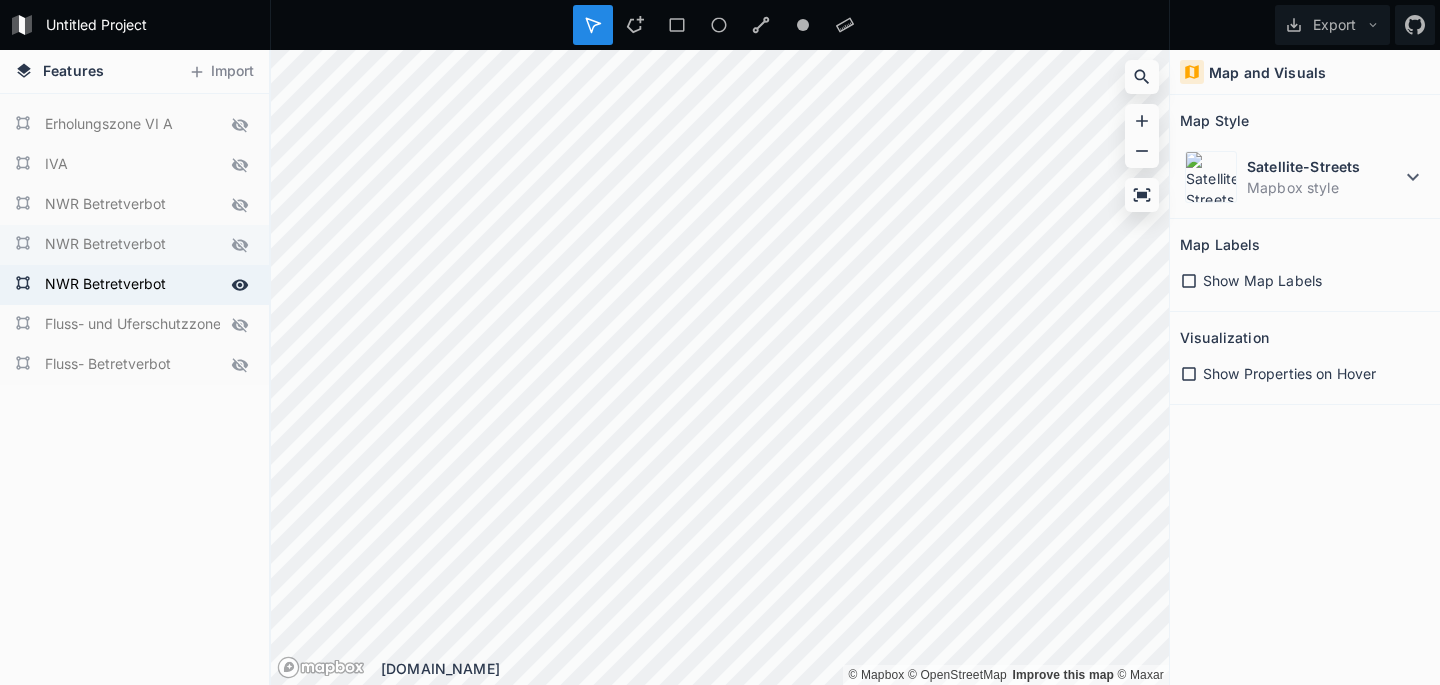 click 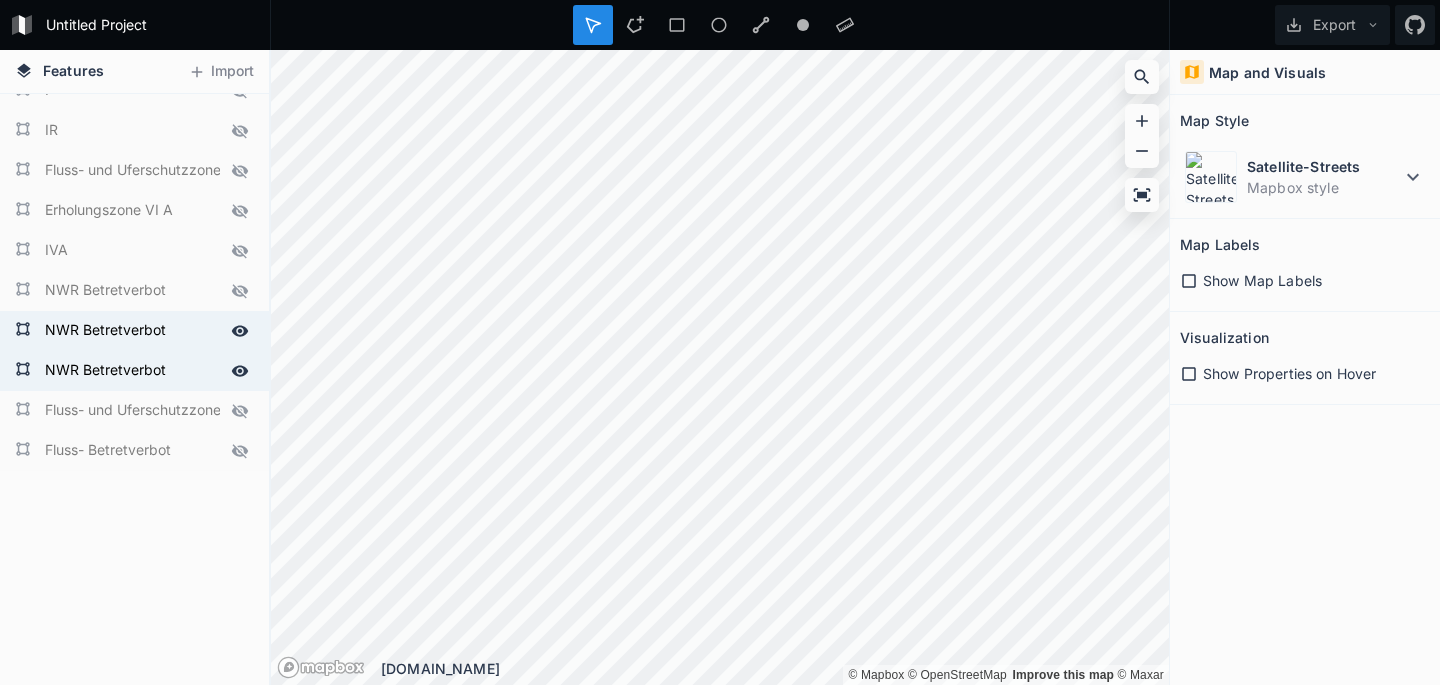 scroll, scrollTop: 1018, scrollLeft: 0, axis: vertical 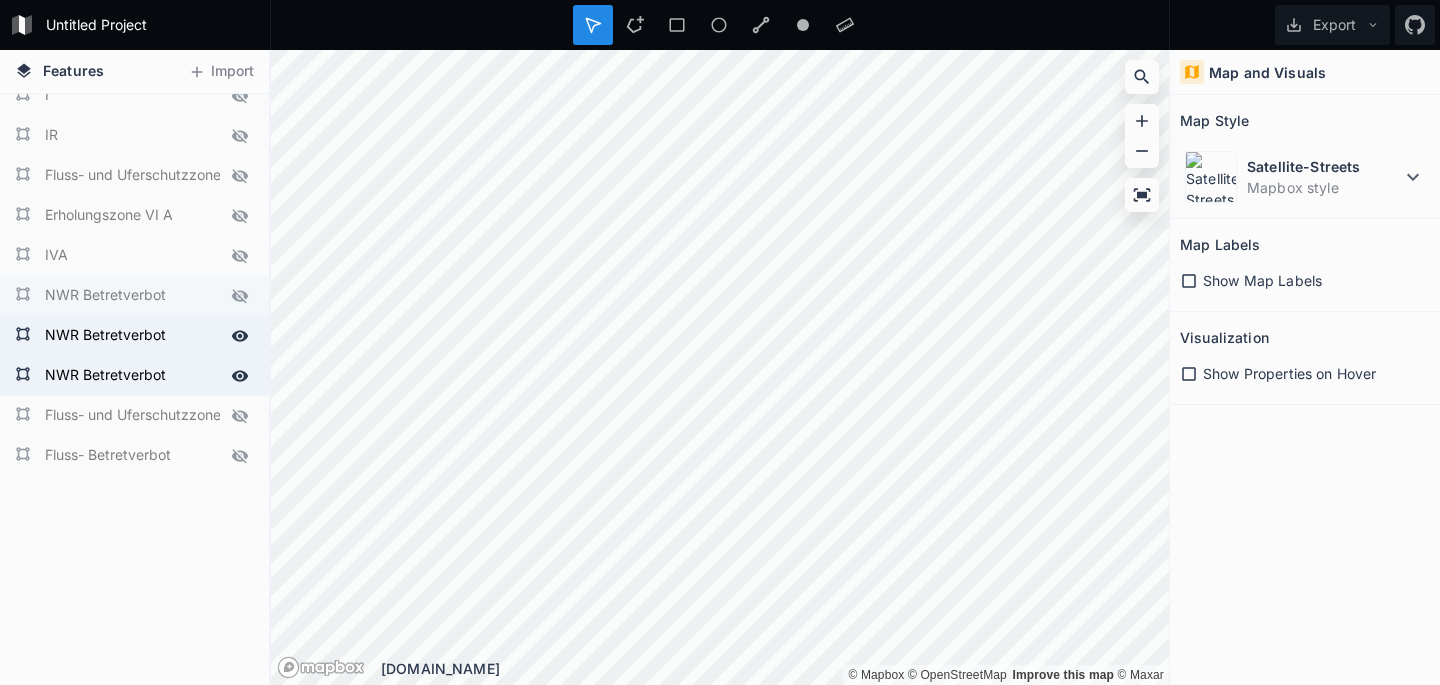 click 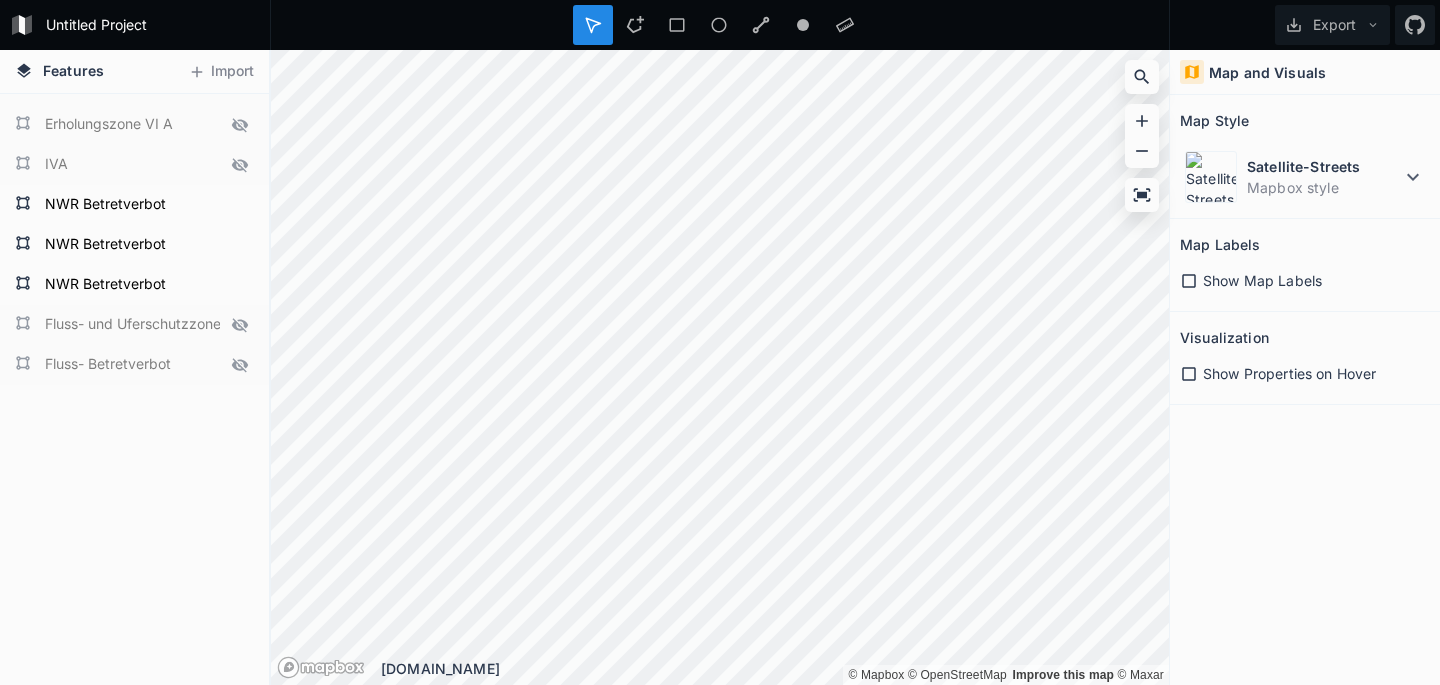 scroll, scrollTop: 1109, scrollLeft: 0, axis: vertical 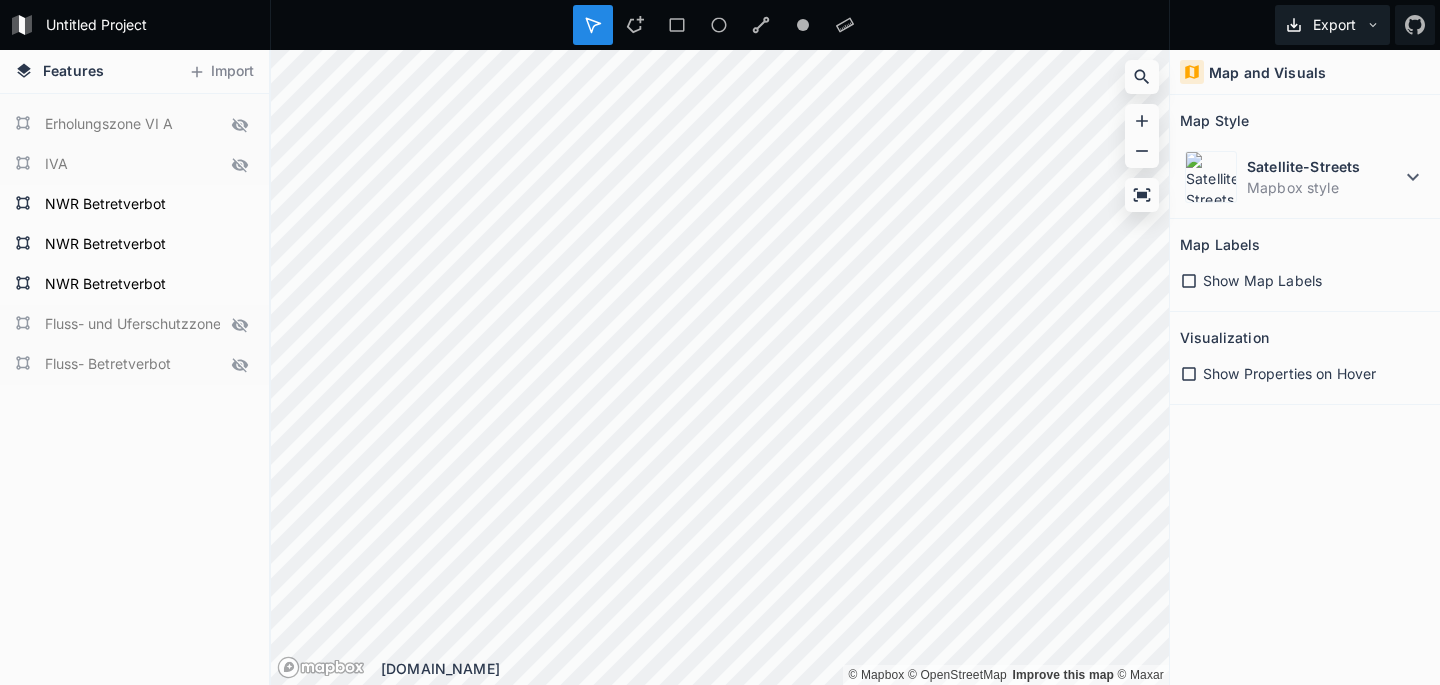 click on "Export" at bounding box center (1332, 25) 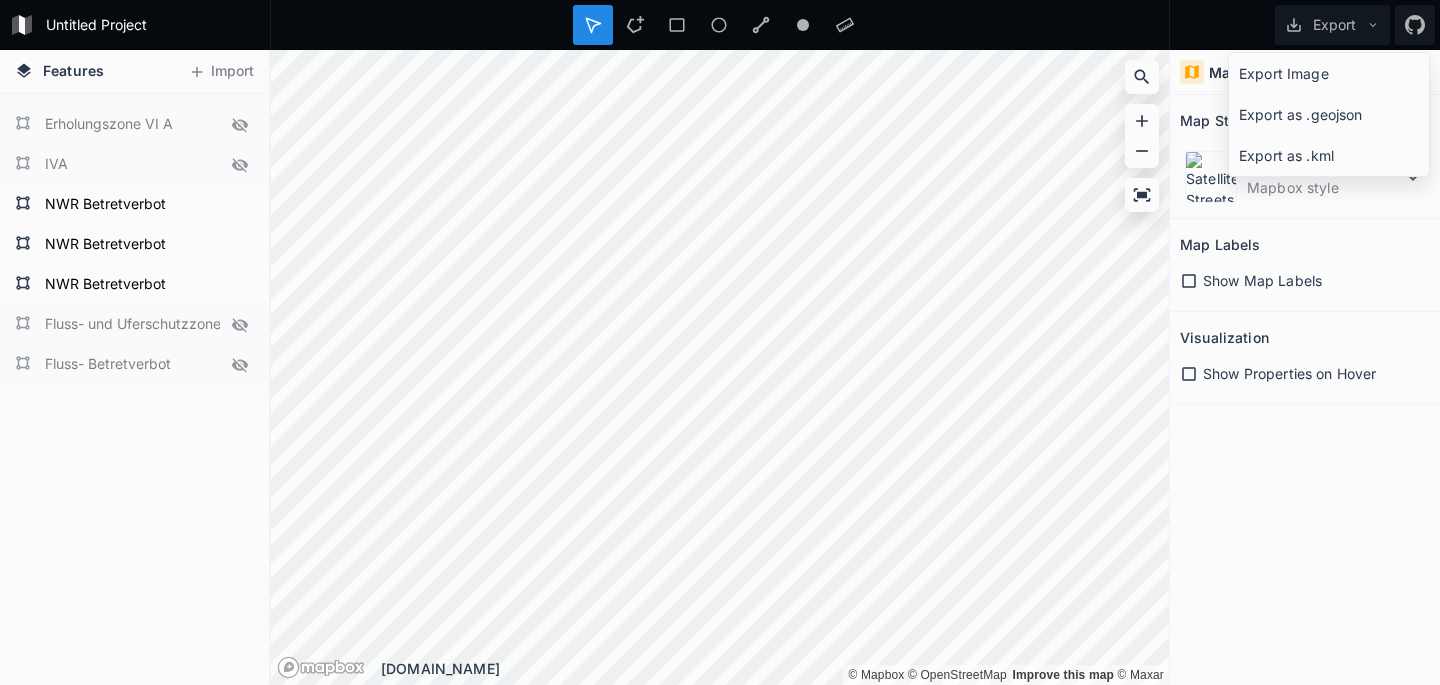 click on "Export as .geojson" 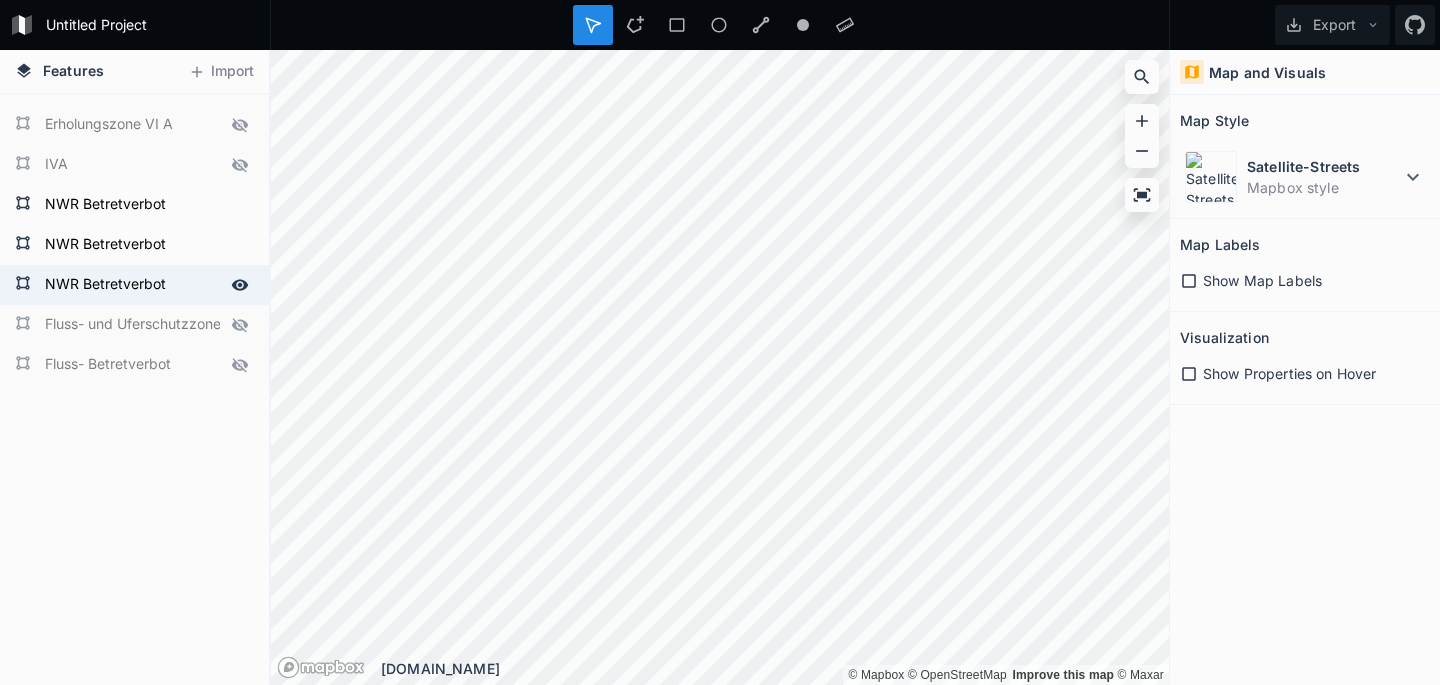 click 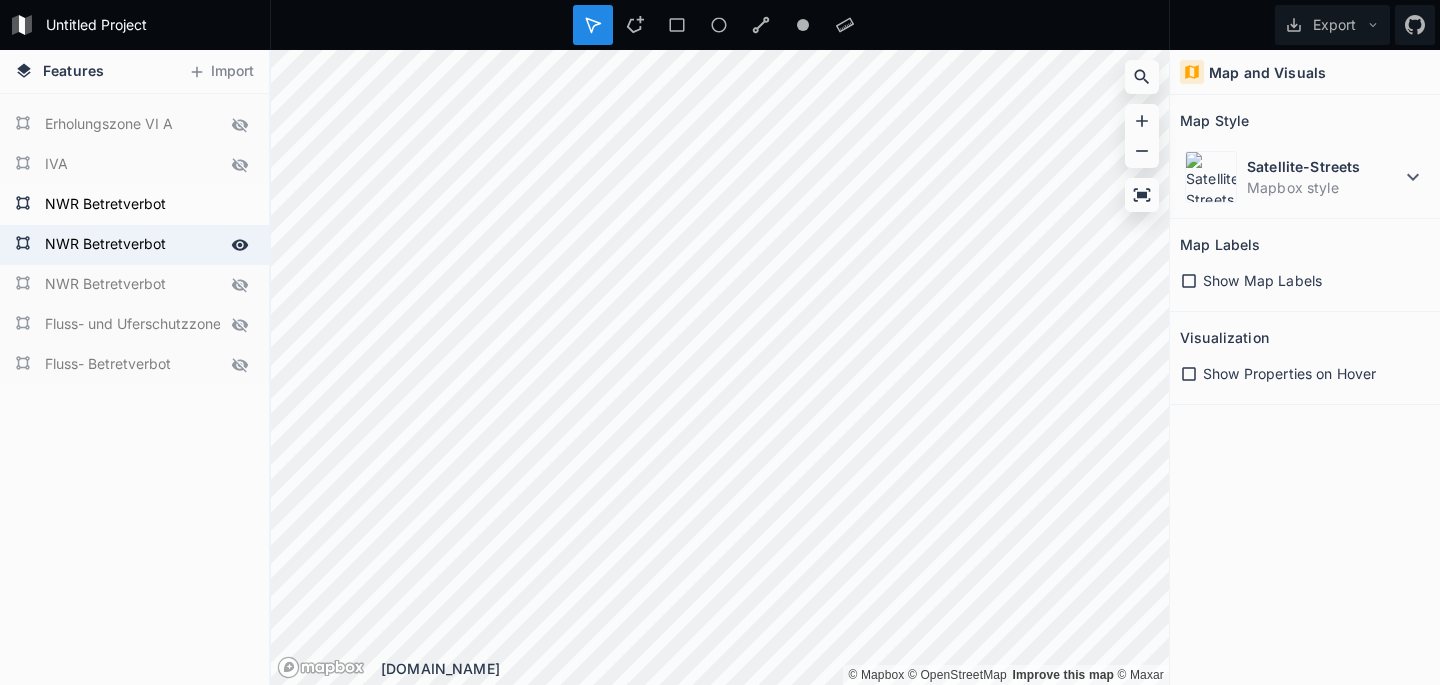 drag, startPoint x: 239, startPoint y: 252, endPoint x: 246, endPoint y: 227, distance: 25.96151 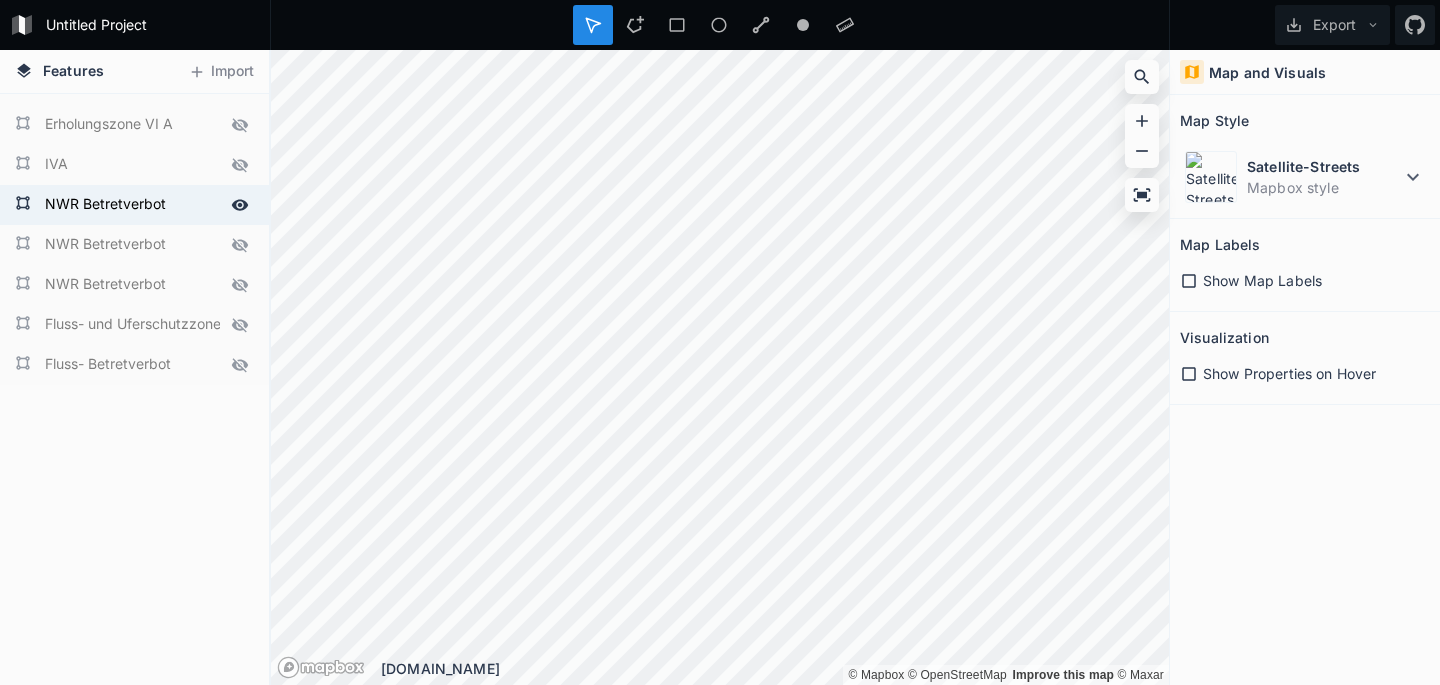 click 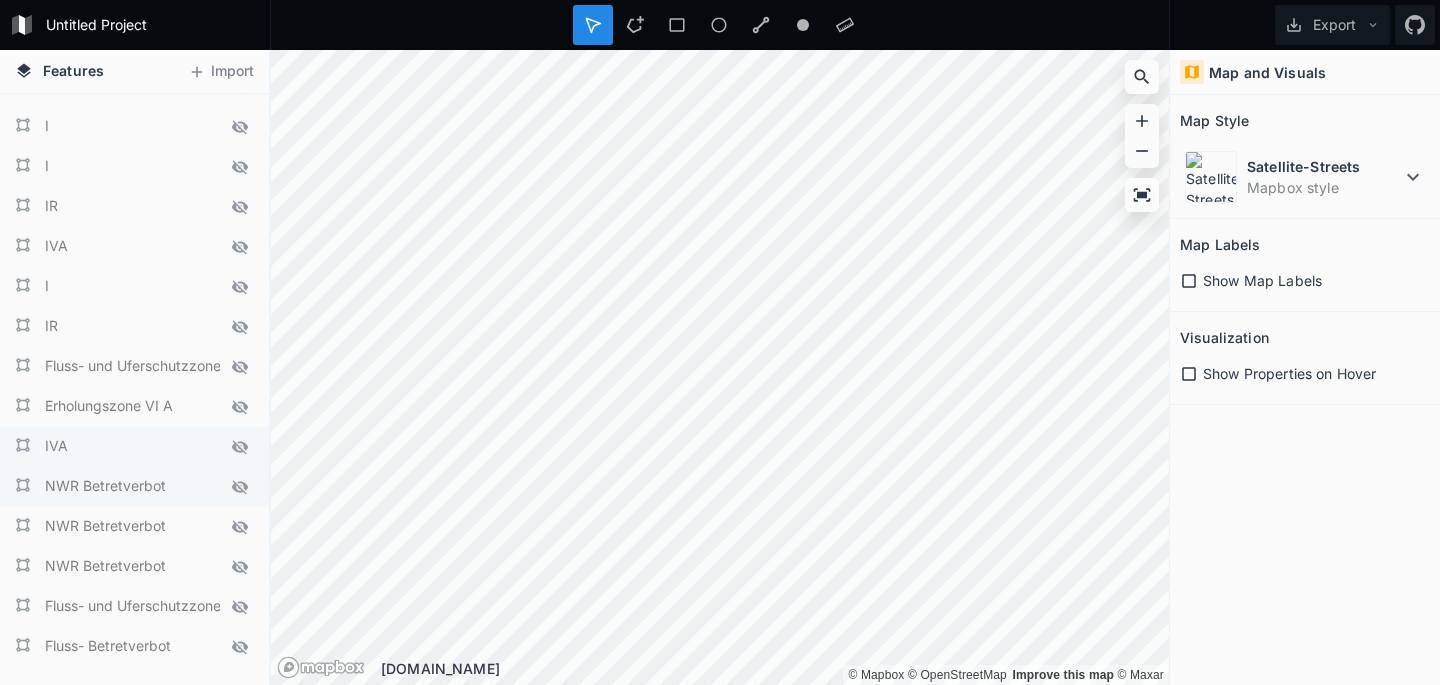 scroll, scrollTop: 822, scrollLeft: 0, axis: vertical 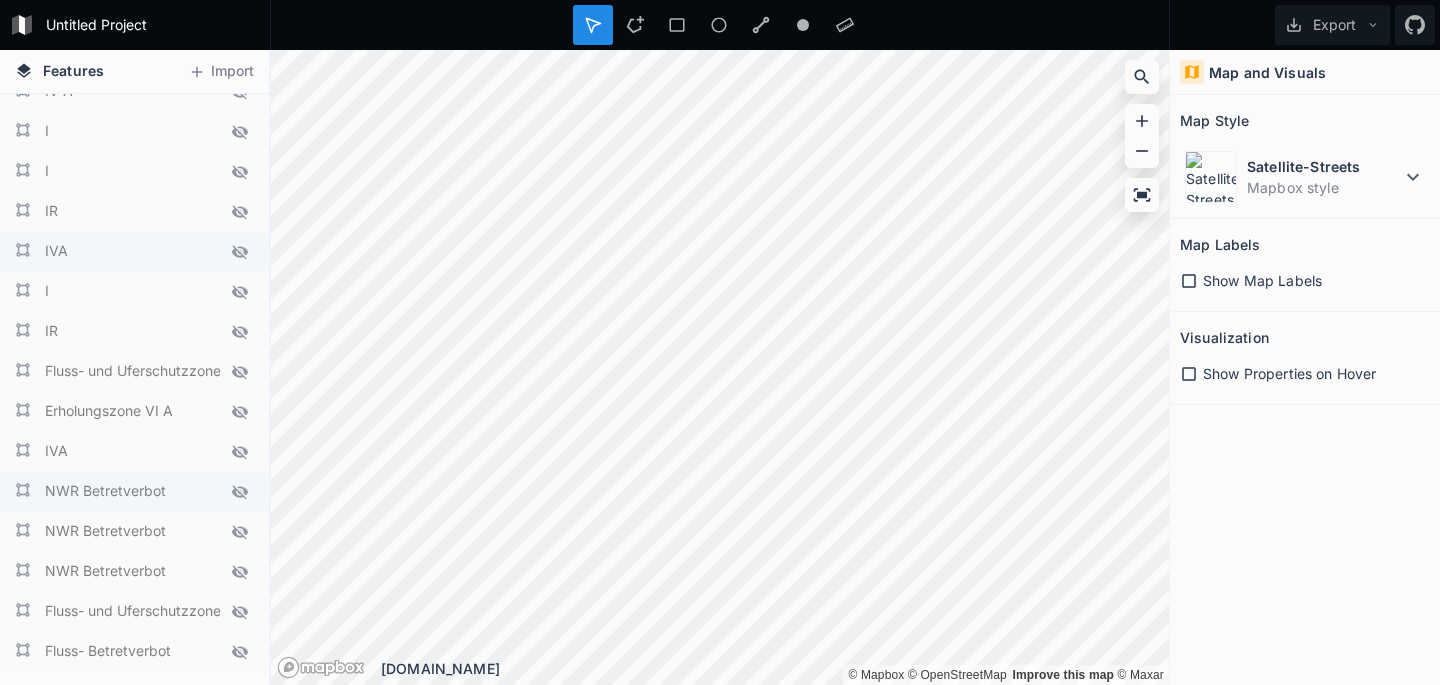 click 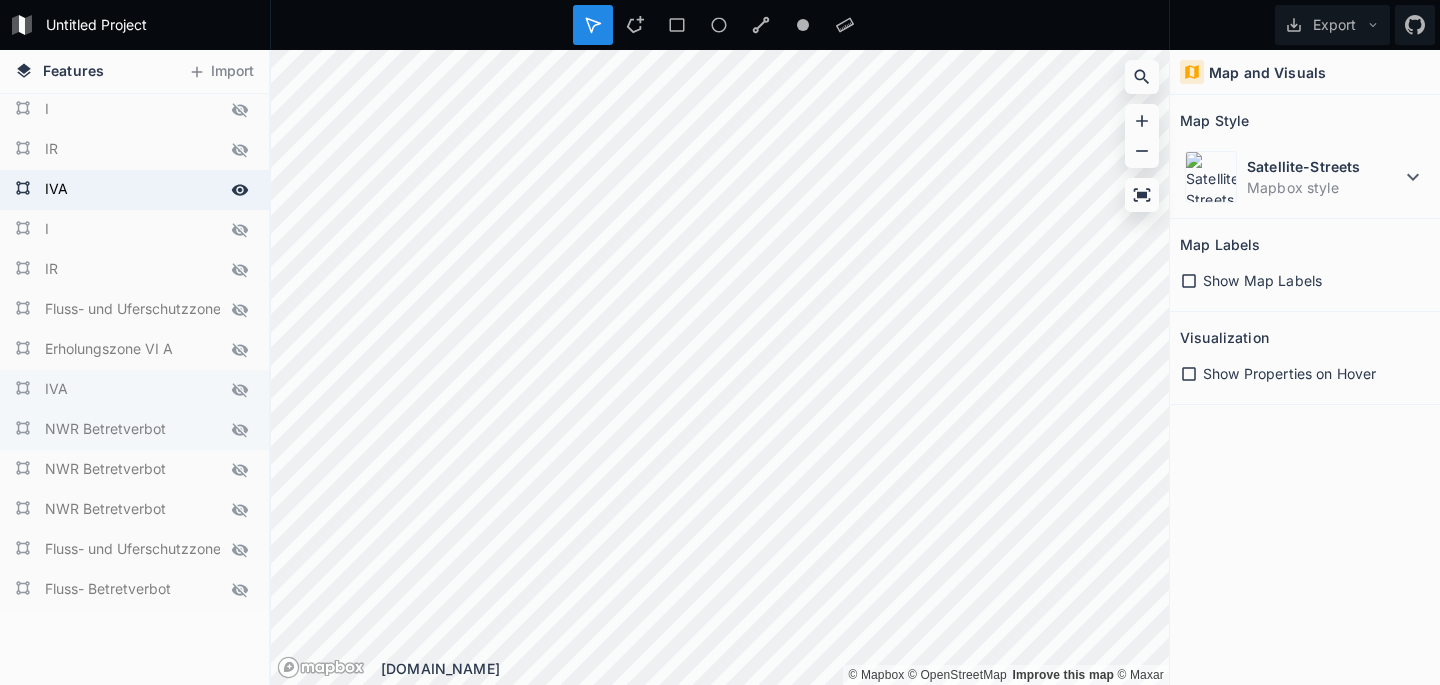 scroll, scrollTop: 896, scrollLeft: 0, axis: vertical 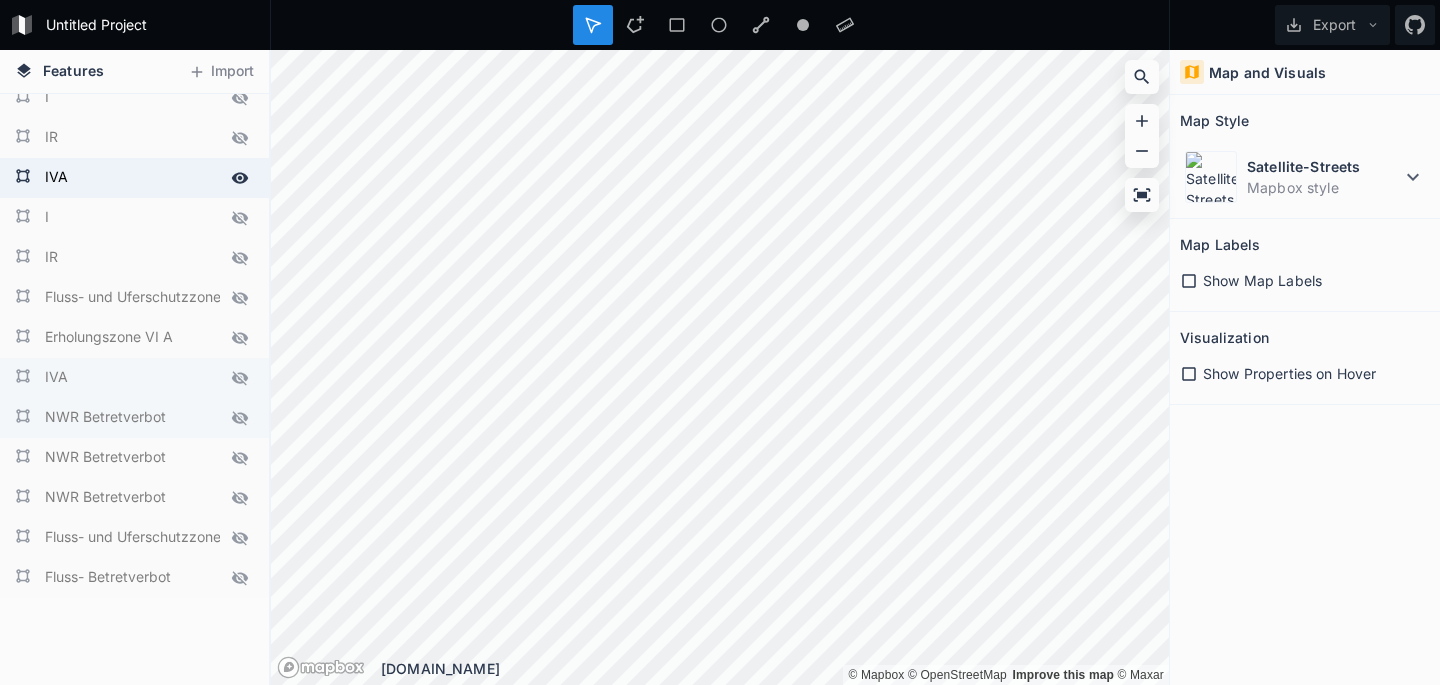 click 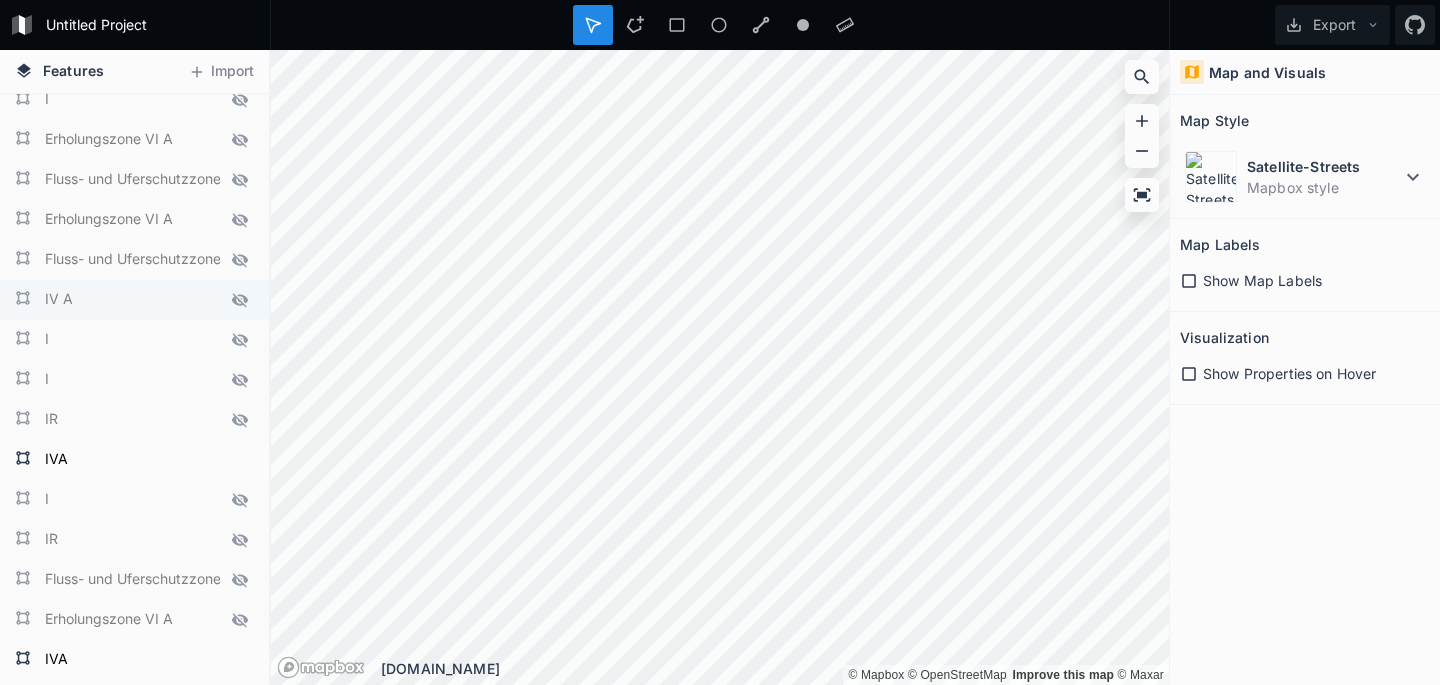 scroll, scrollTop: 611, scrollLeft: 0, axis: vertical 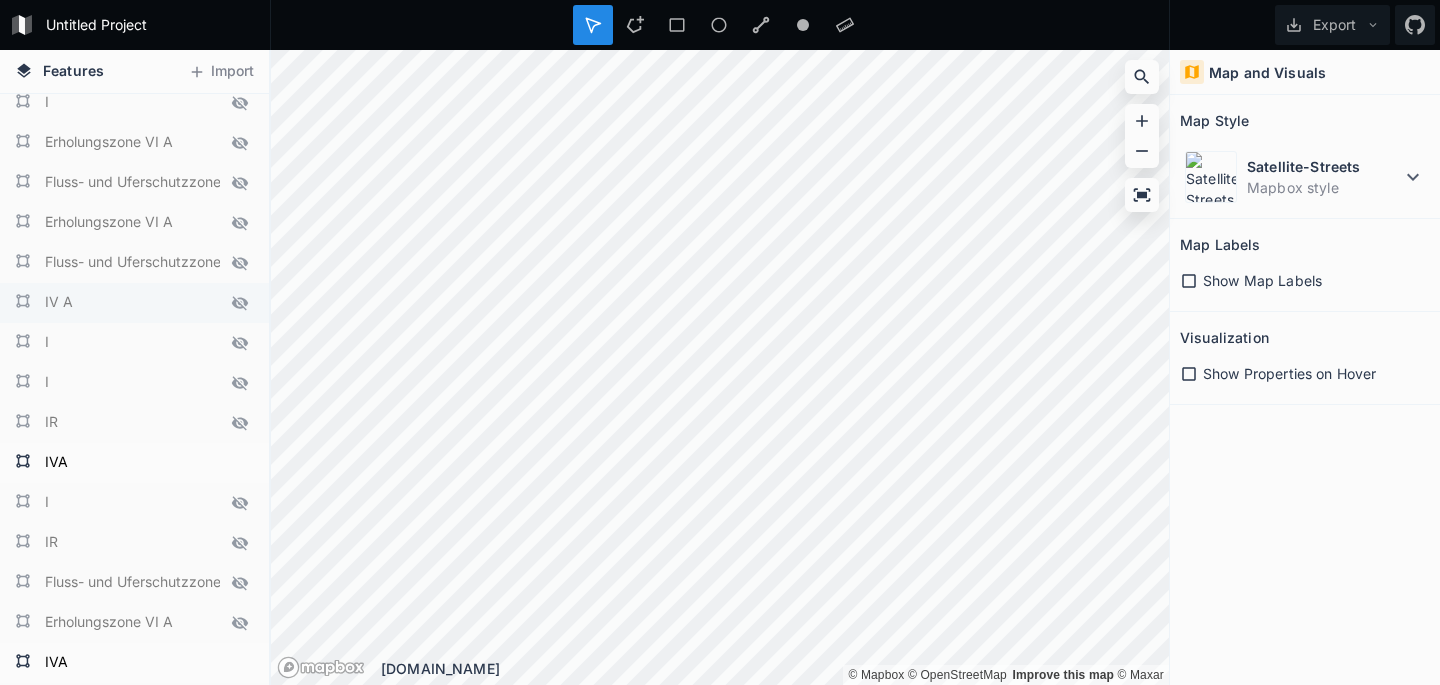 click 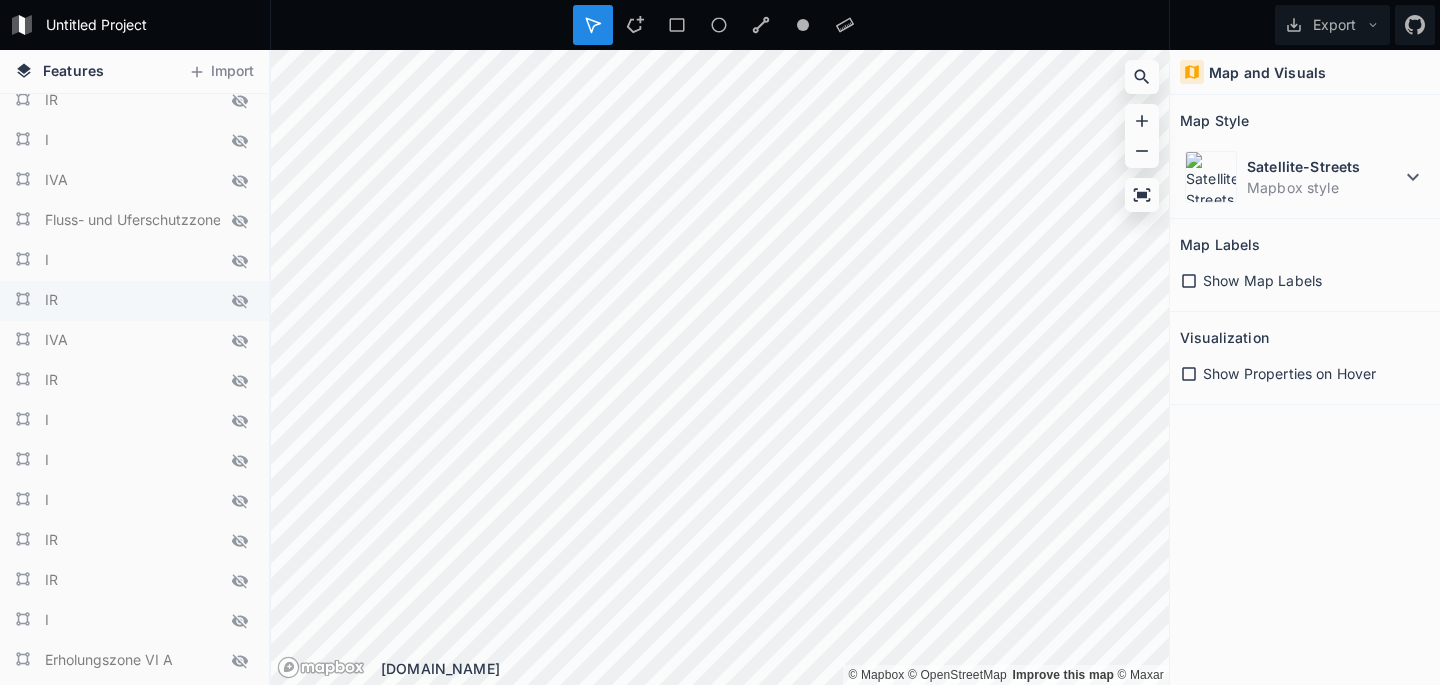 scroll, scrollTop: 90, scrollLeft: 0, axis: vertical 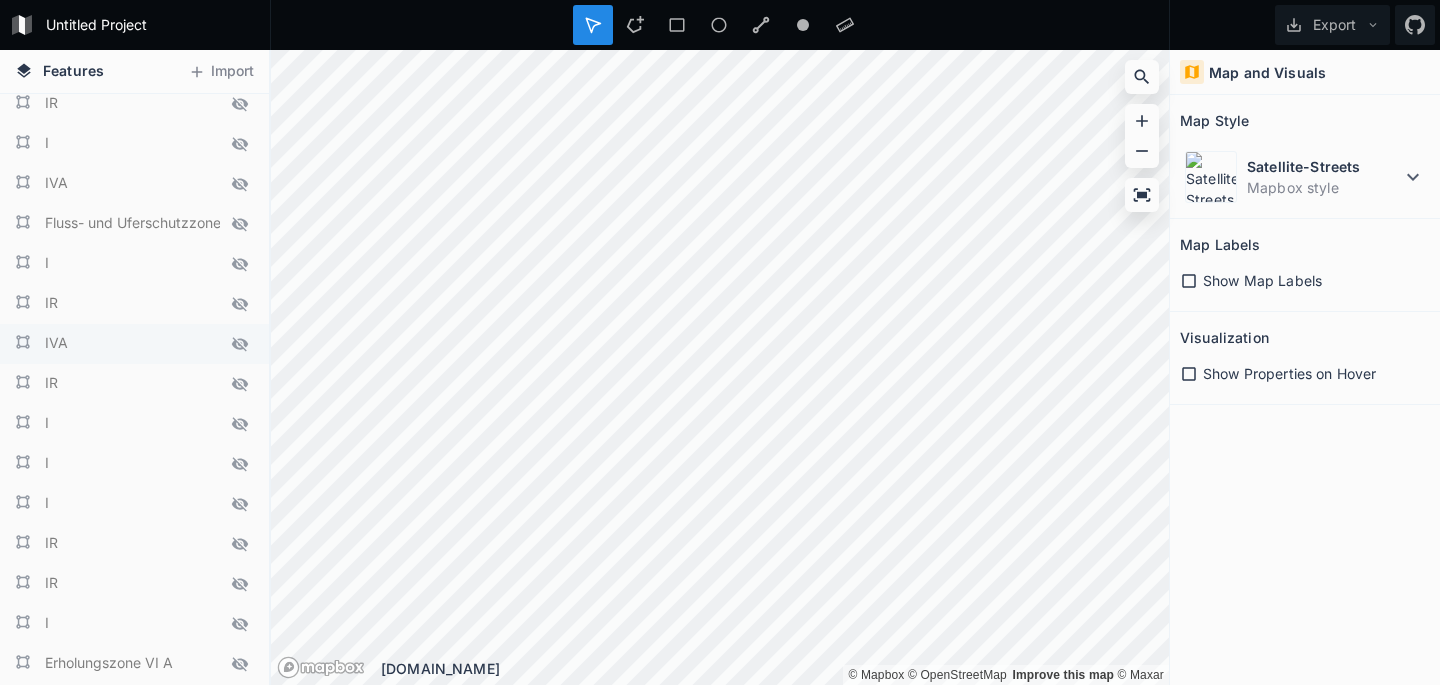 click 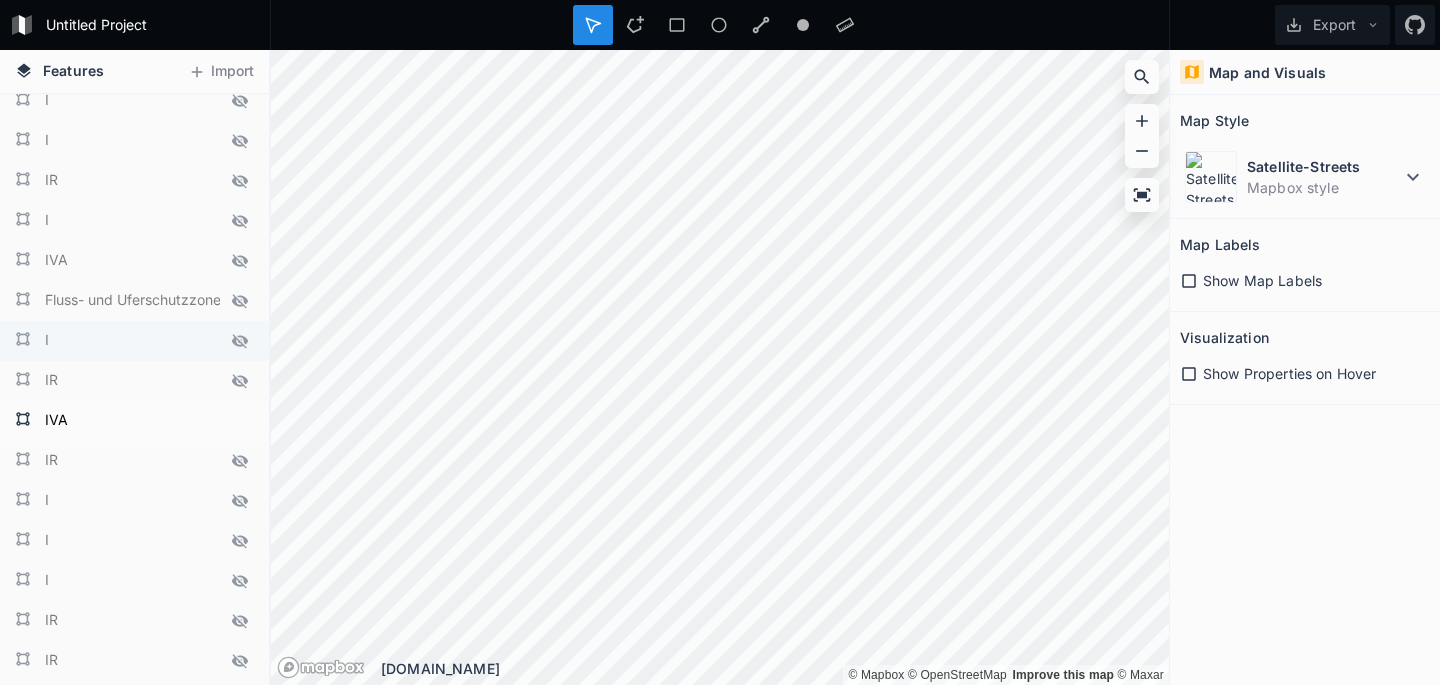 scroll, scrollTop: 5, scrollLeft: 0, axis: vertical 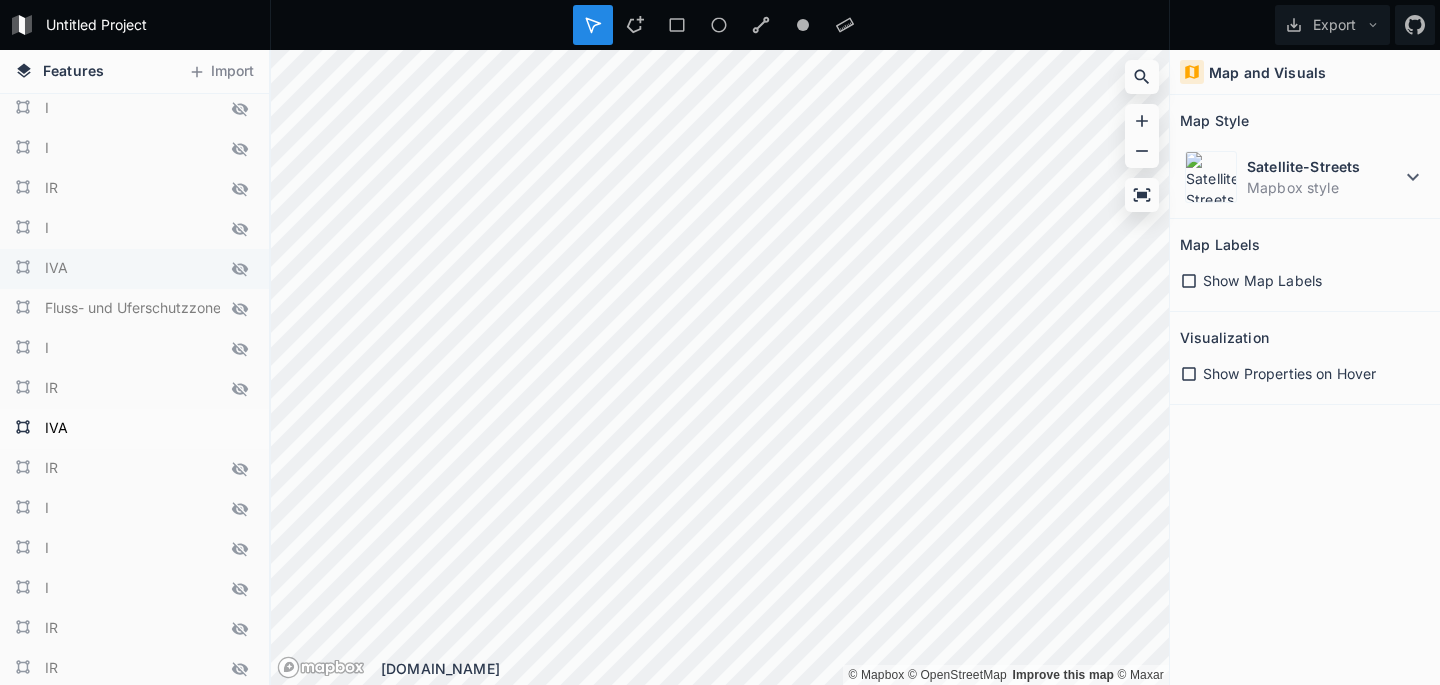 click 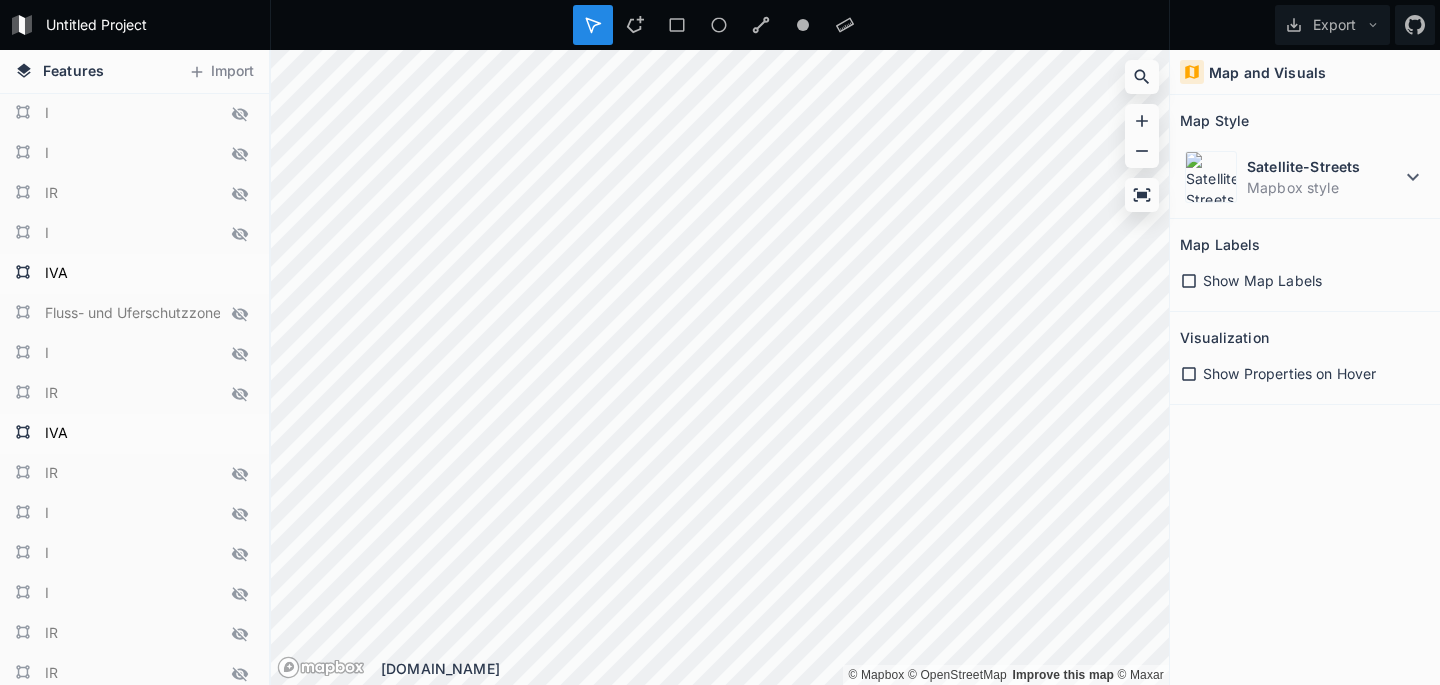 scroll, scrollTop: 0, scrollLeft: 0, axis: both 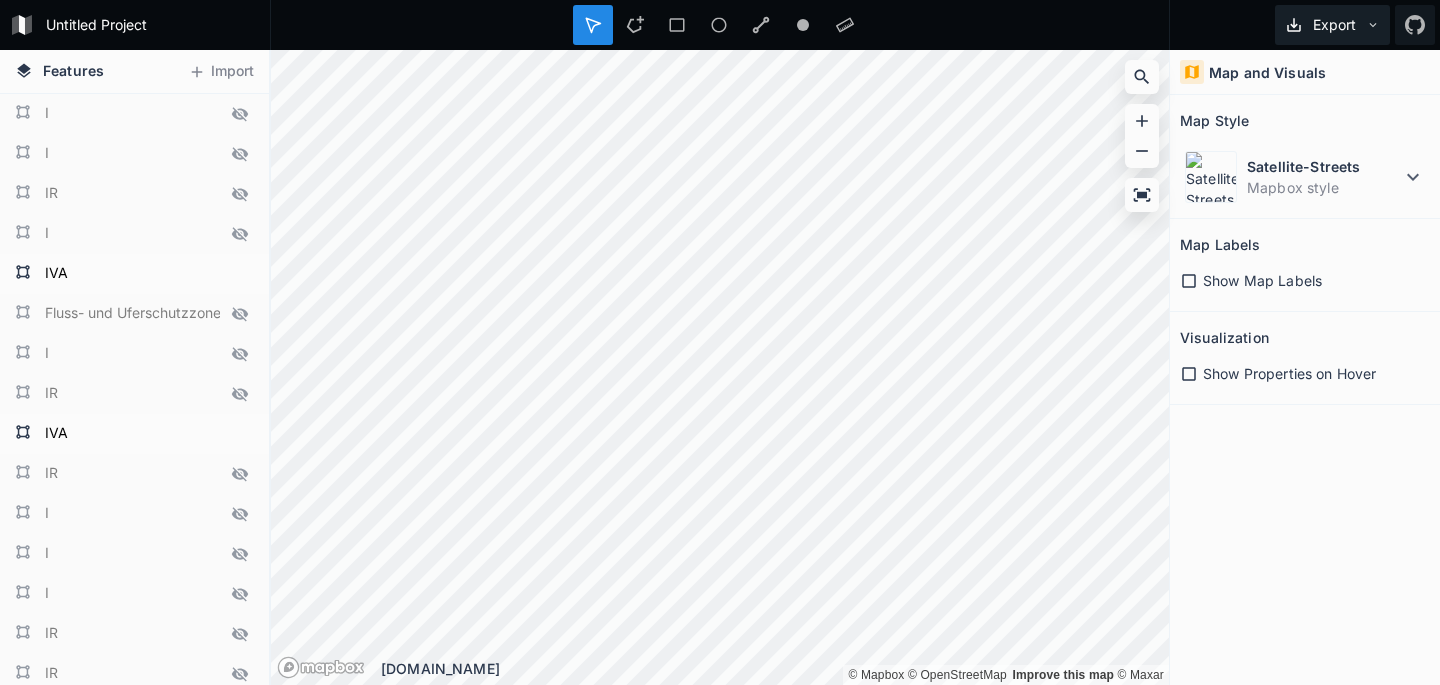 click on "Export" at bounding box center (1332, 25) 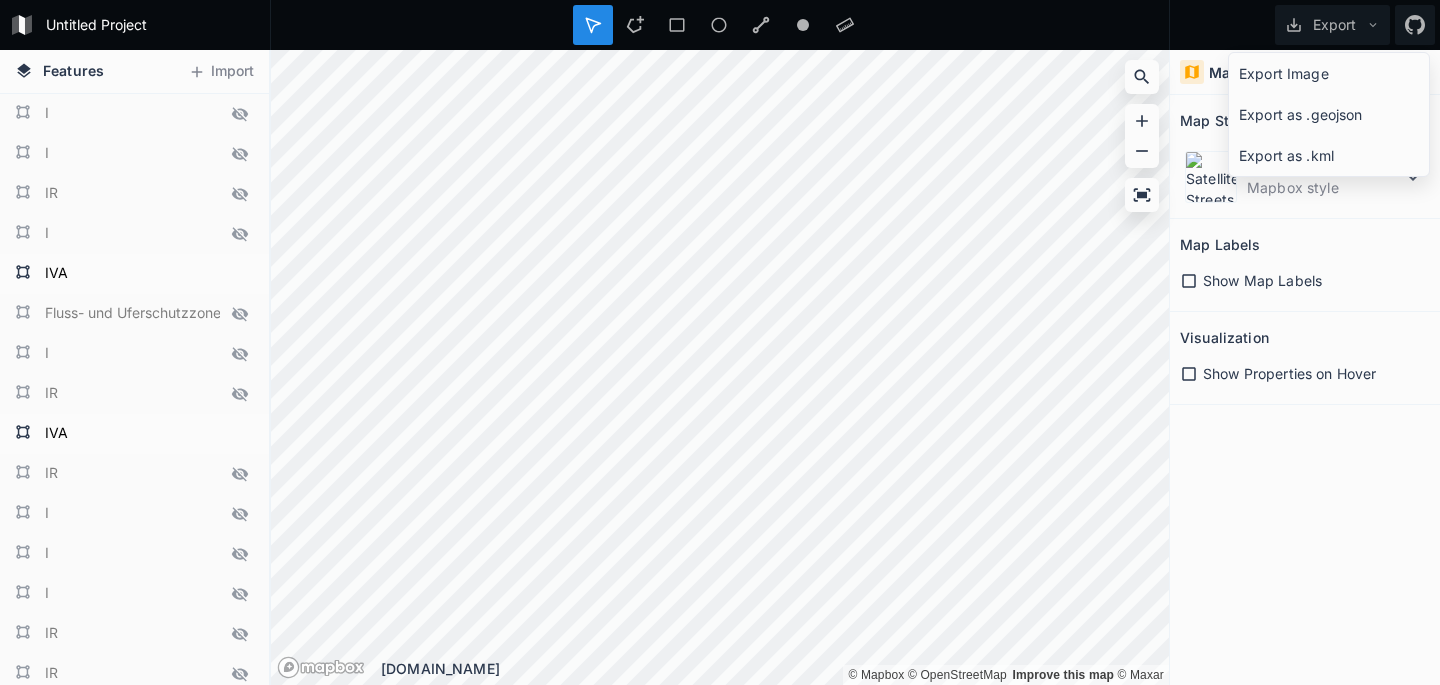 click on "Export as .geojson" 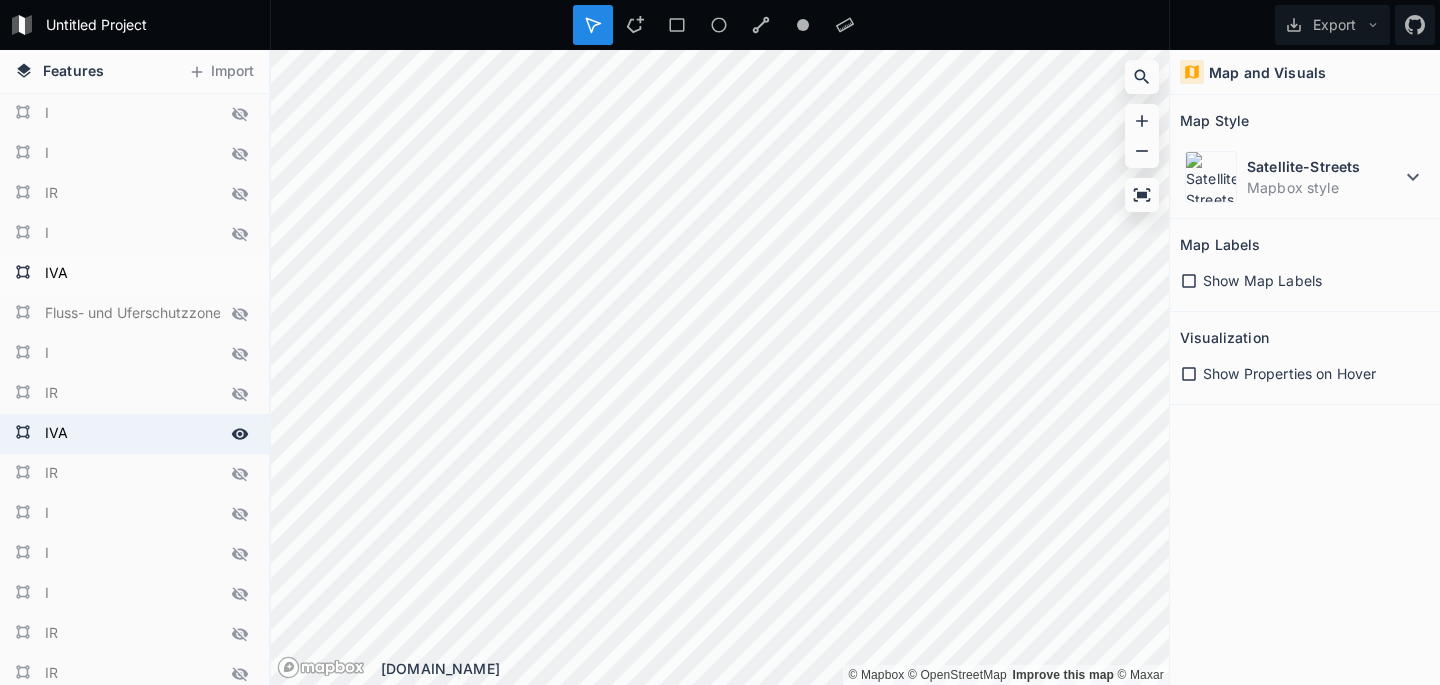 click 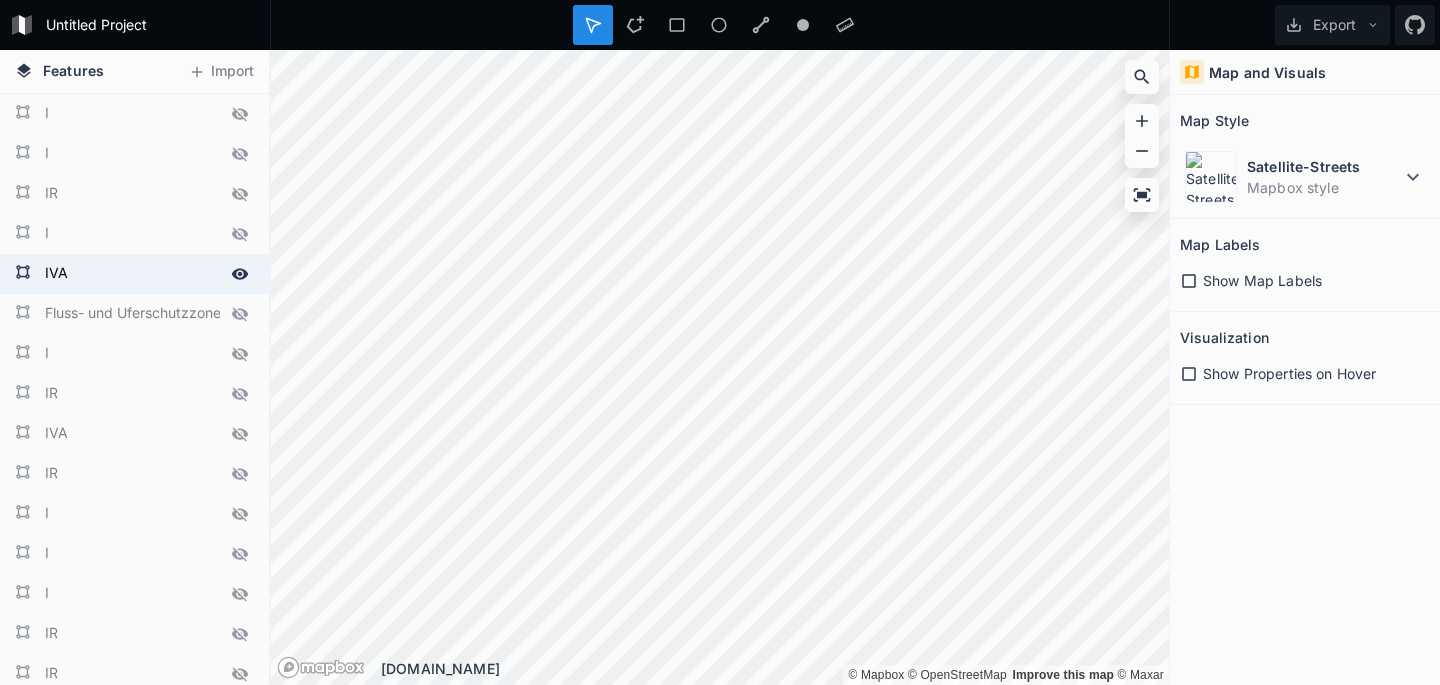 click 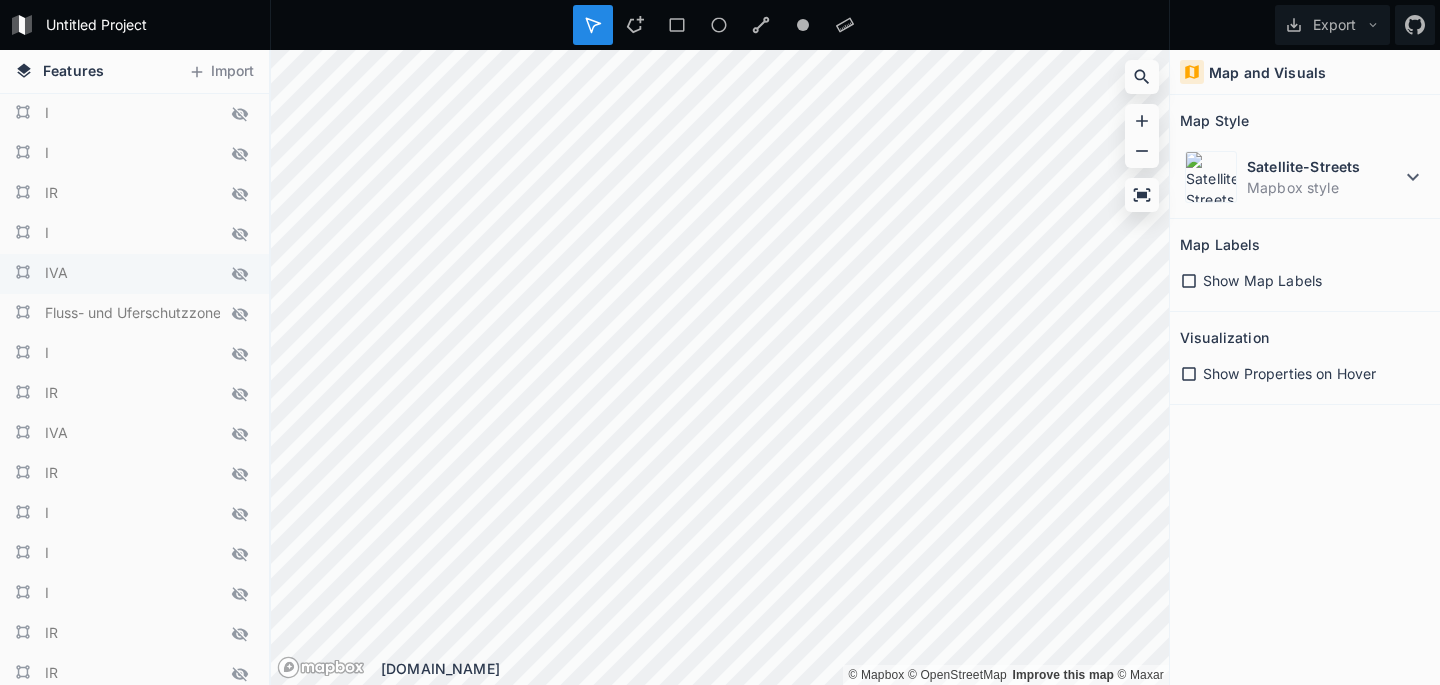 click 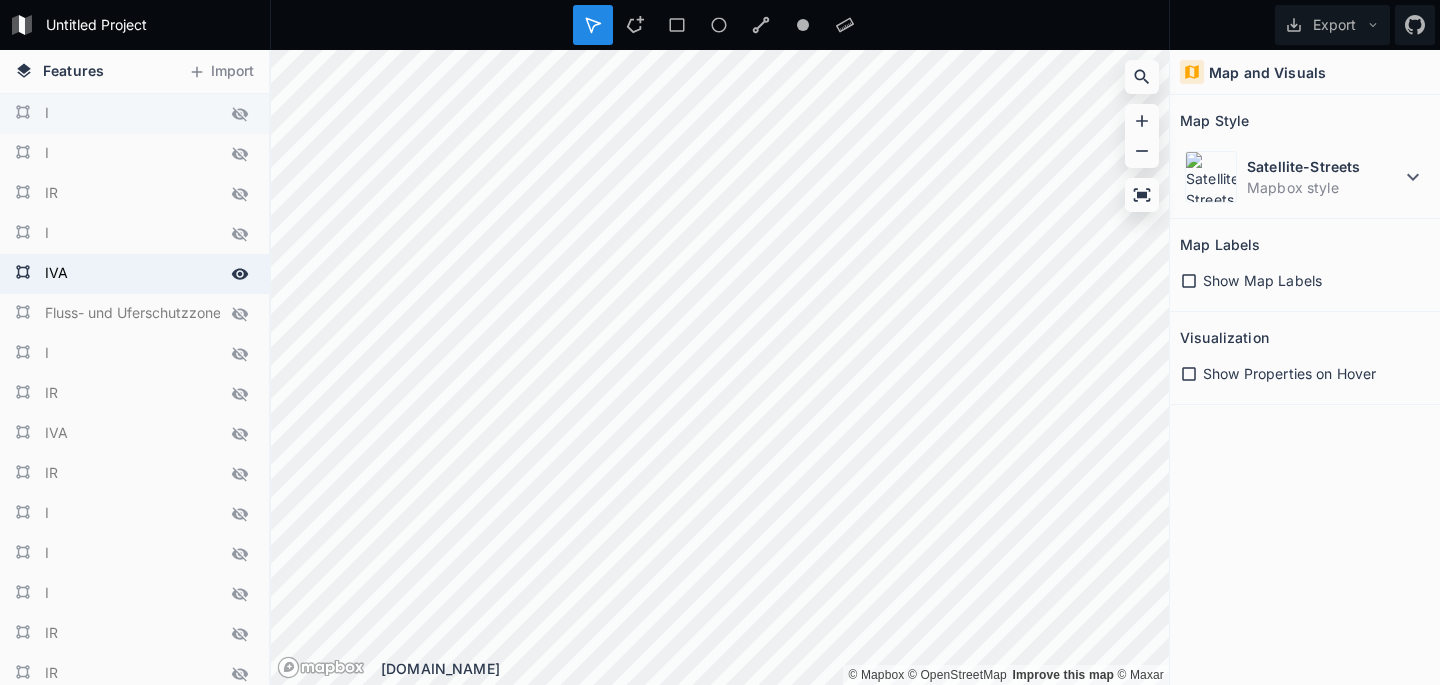 click 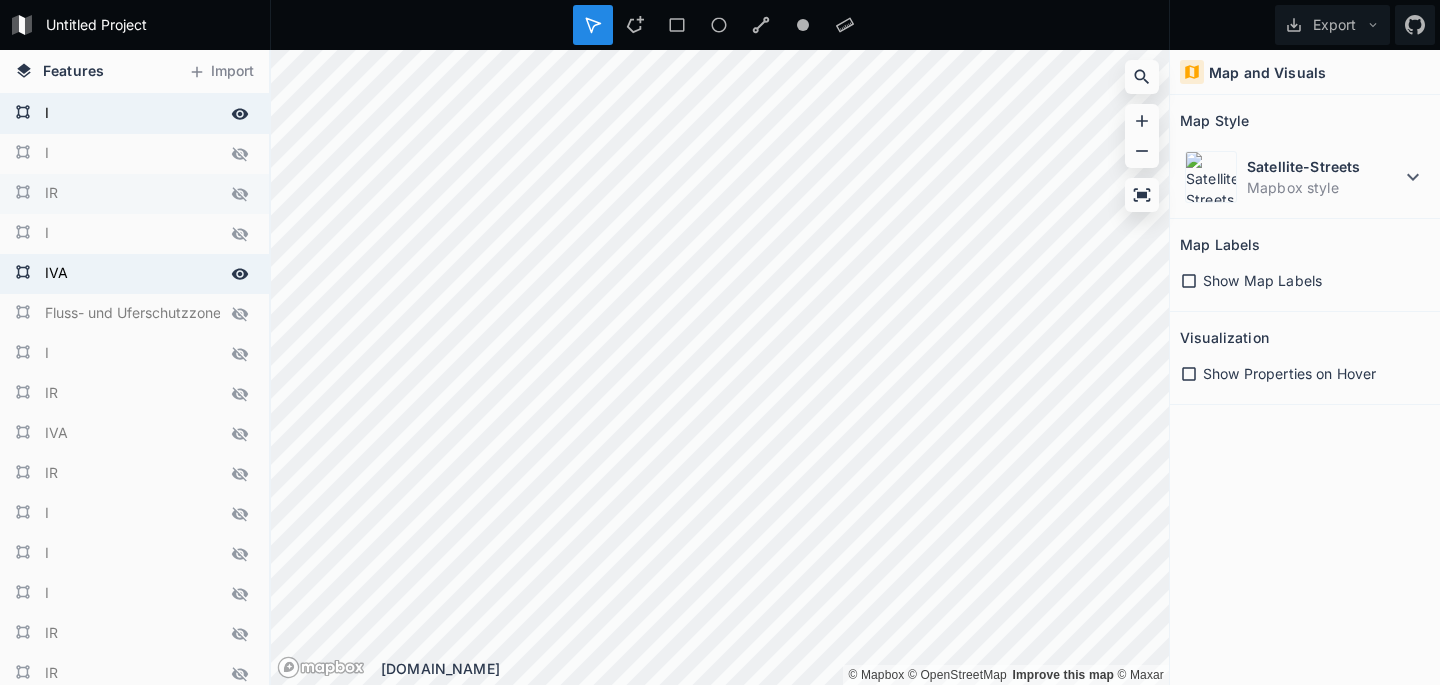 drag, startPoint x: 239, startPoint y: 157, endPoint x: 238, endPoint y: 183, distance: 26.019224 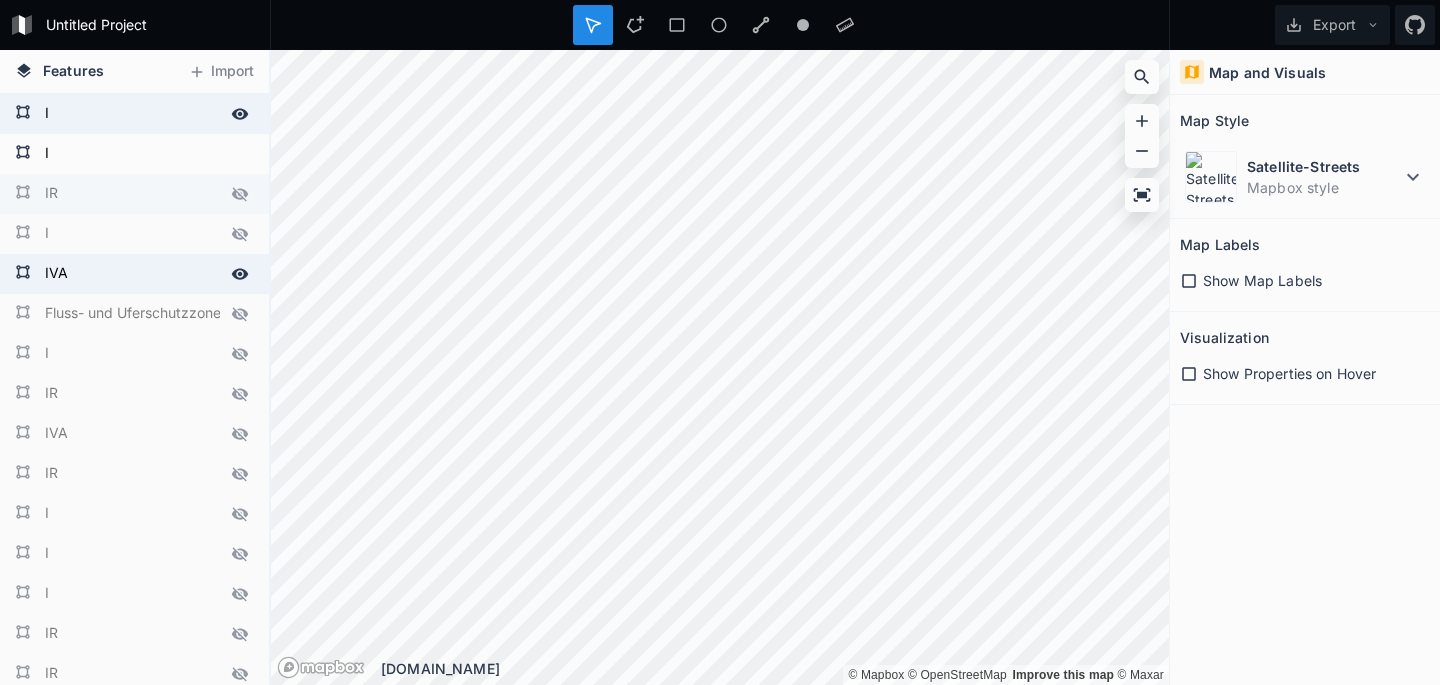 click 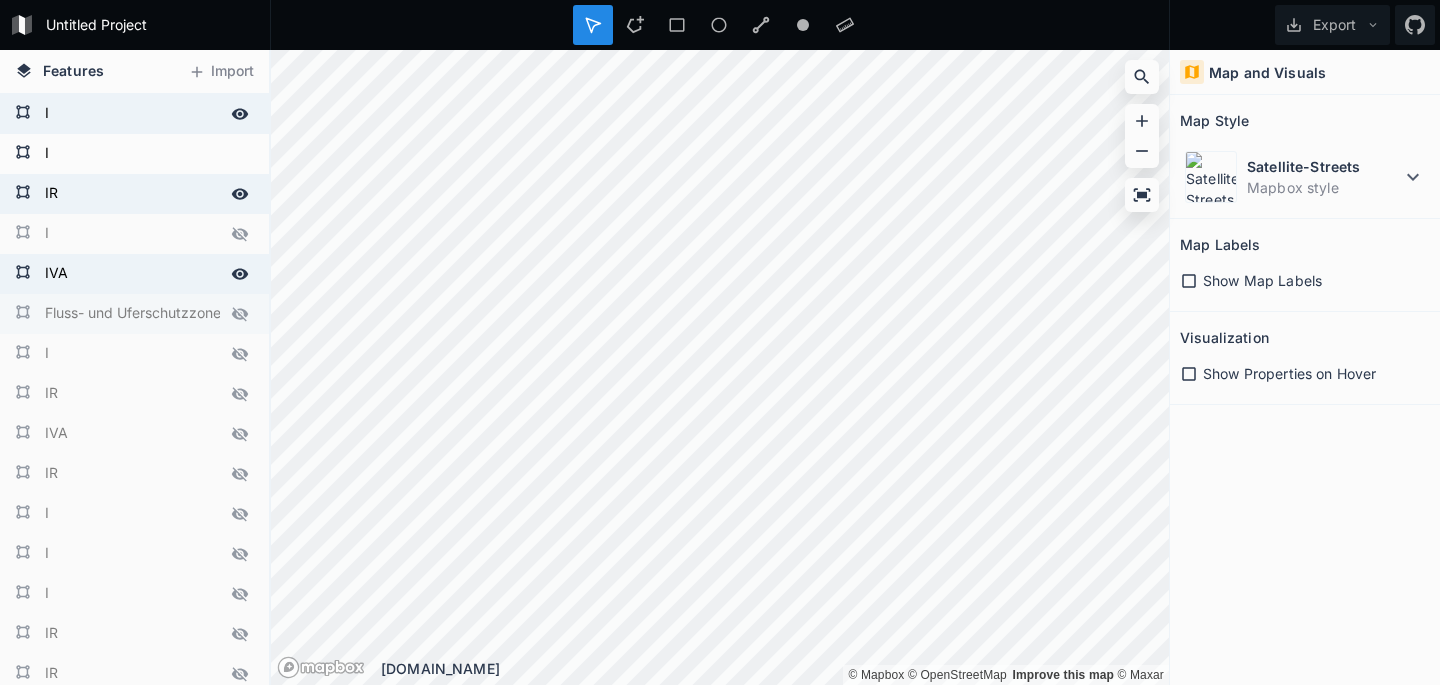 drag, startPoint x: 240, startPoint y: 236, endPoint x: 247, endPoint y: 294, distance: 58.420887 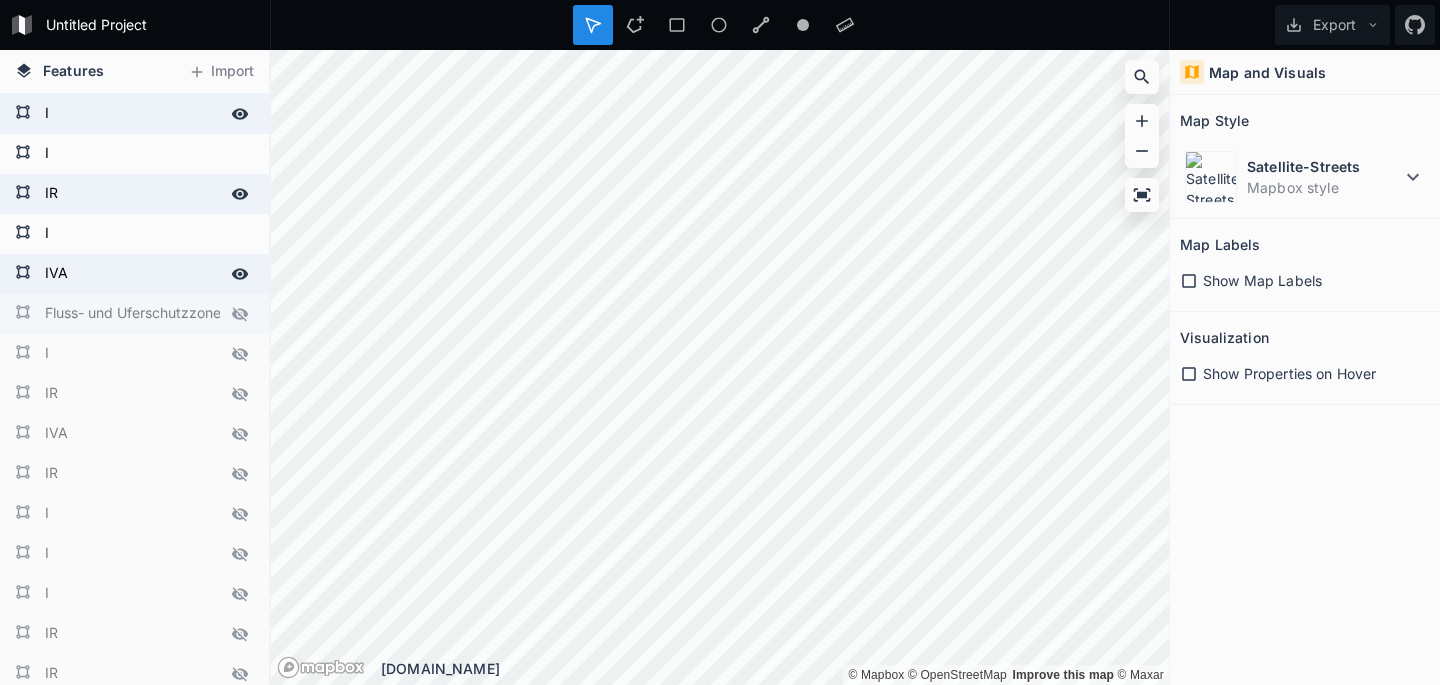 click 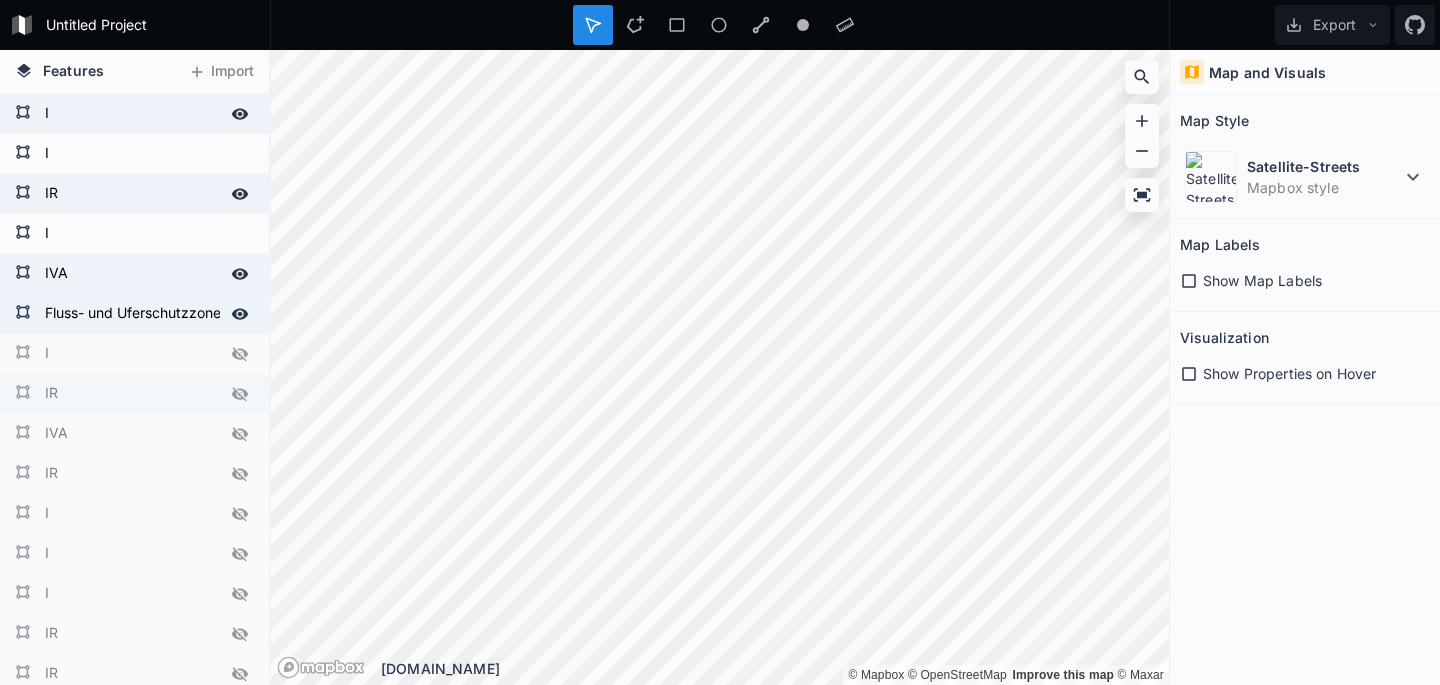 drag, startPoint x: 240, startPoint y: 364, endPoint x: 239, endPoint y: 382, distance: 18.027756 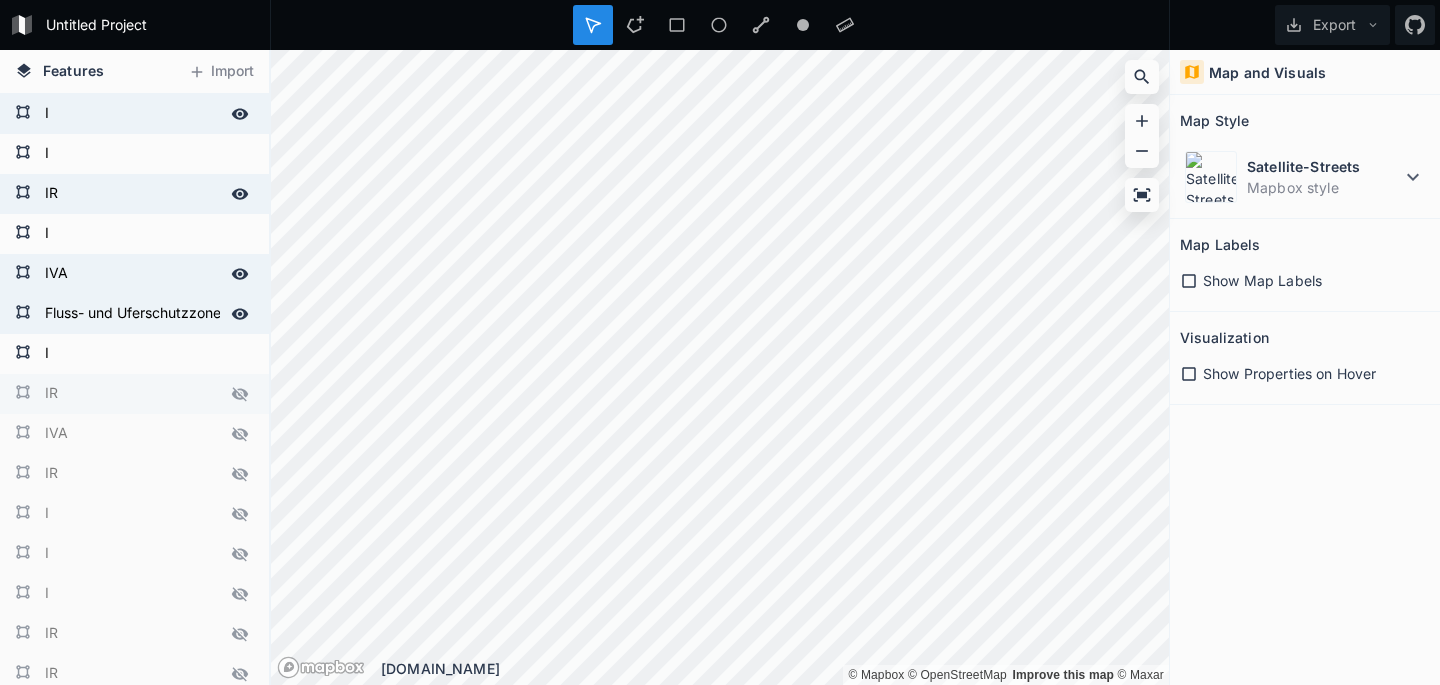 click 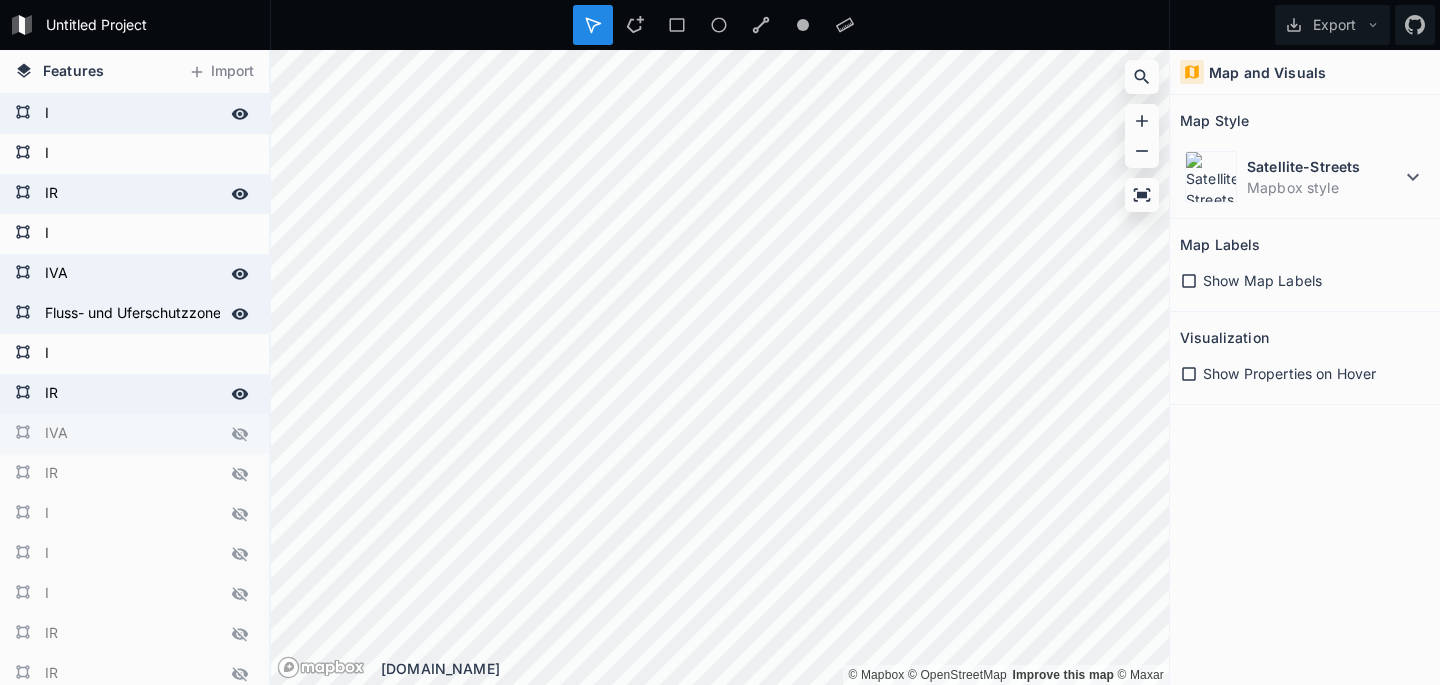 drag, startPoint x: 239, startPoint y: 436, endPoint x: 237, endPoint y: 449, distance: 13.152946 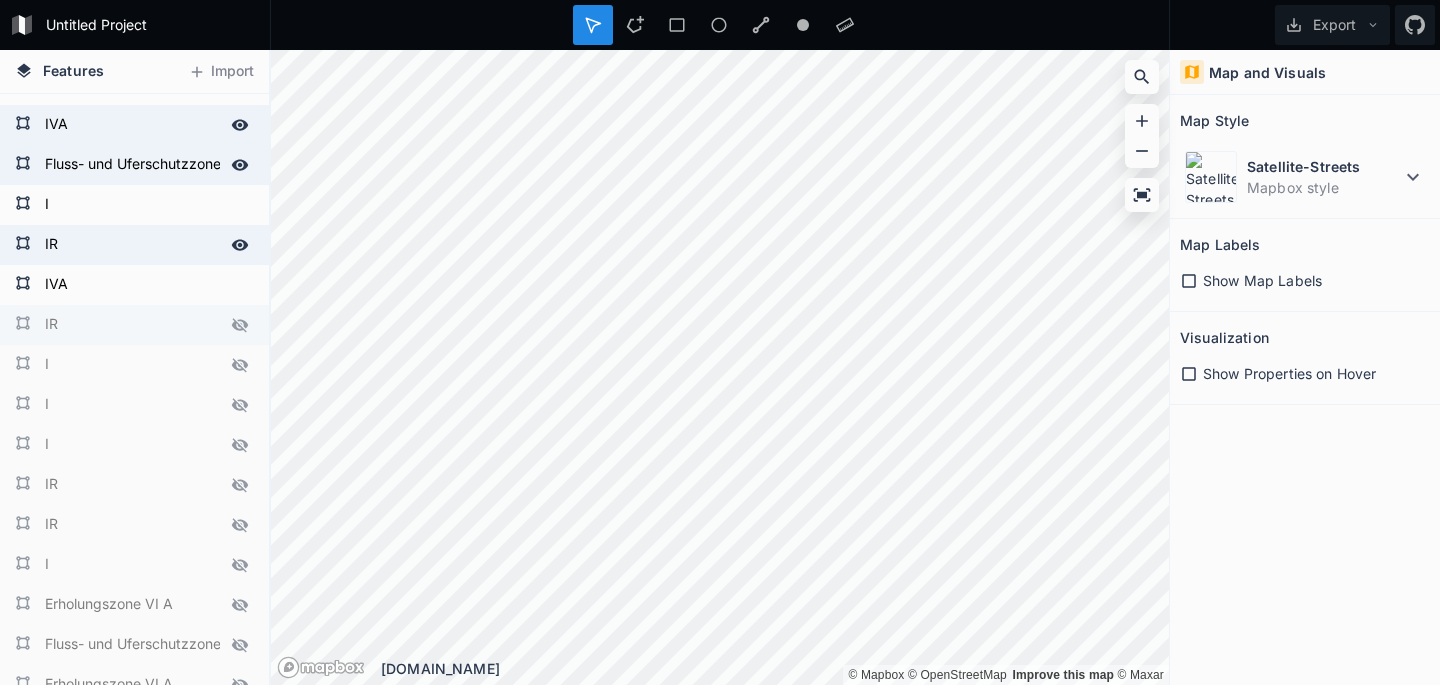 scroll, scrollTop: 151, scrollLeft: 0, axis: vertical 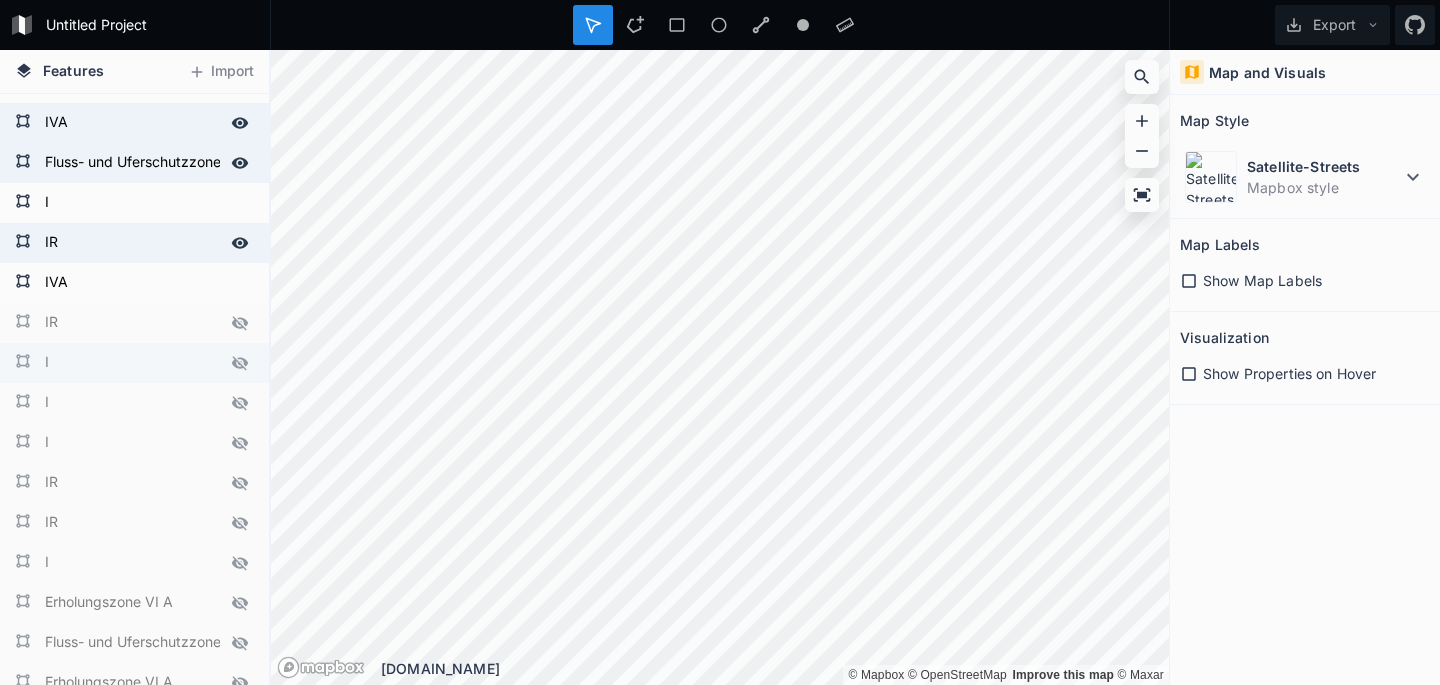 drag, startPoint x: 245, startPoint y: 314, endPoint x: 242, endPoint y: 373, distance: 59.07622 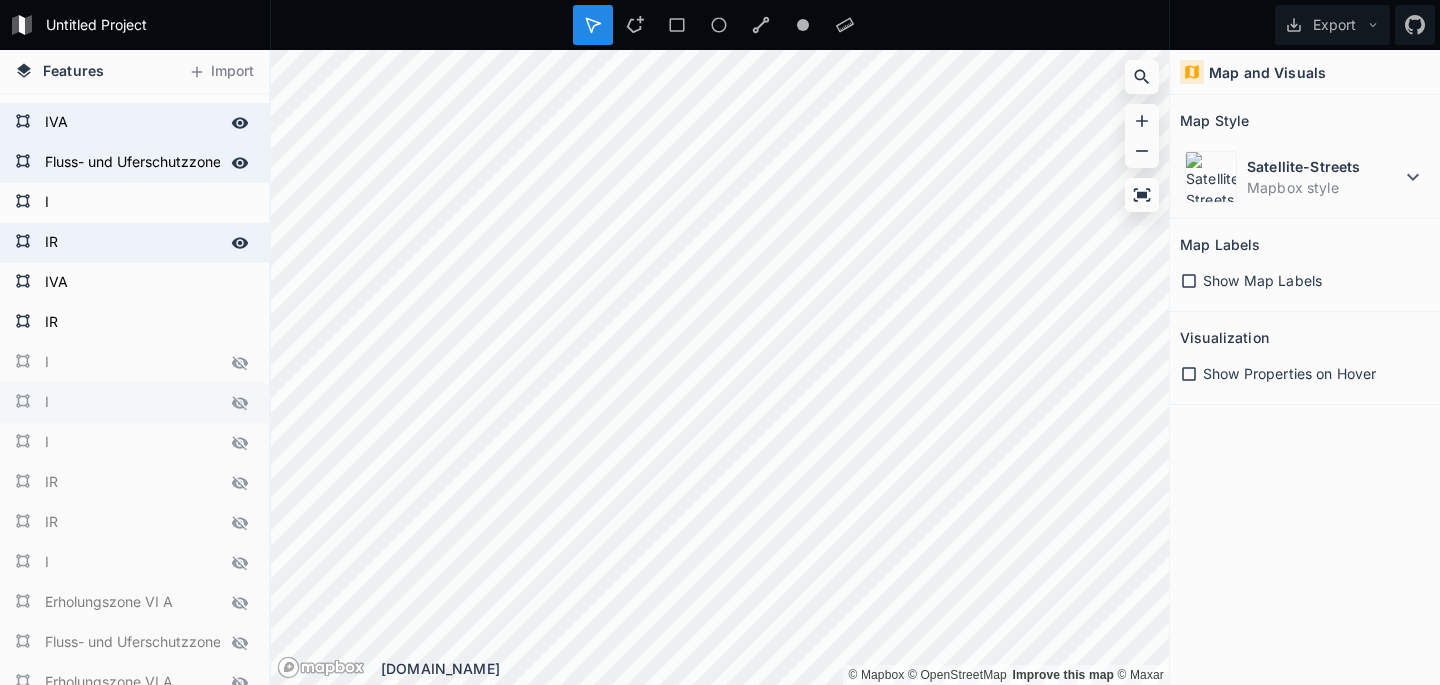 drag, startPoint x: 242, startPoint y: 377, endPoint x: 241, endPoint y: 396, distance: 19.026299 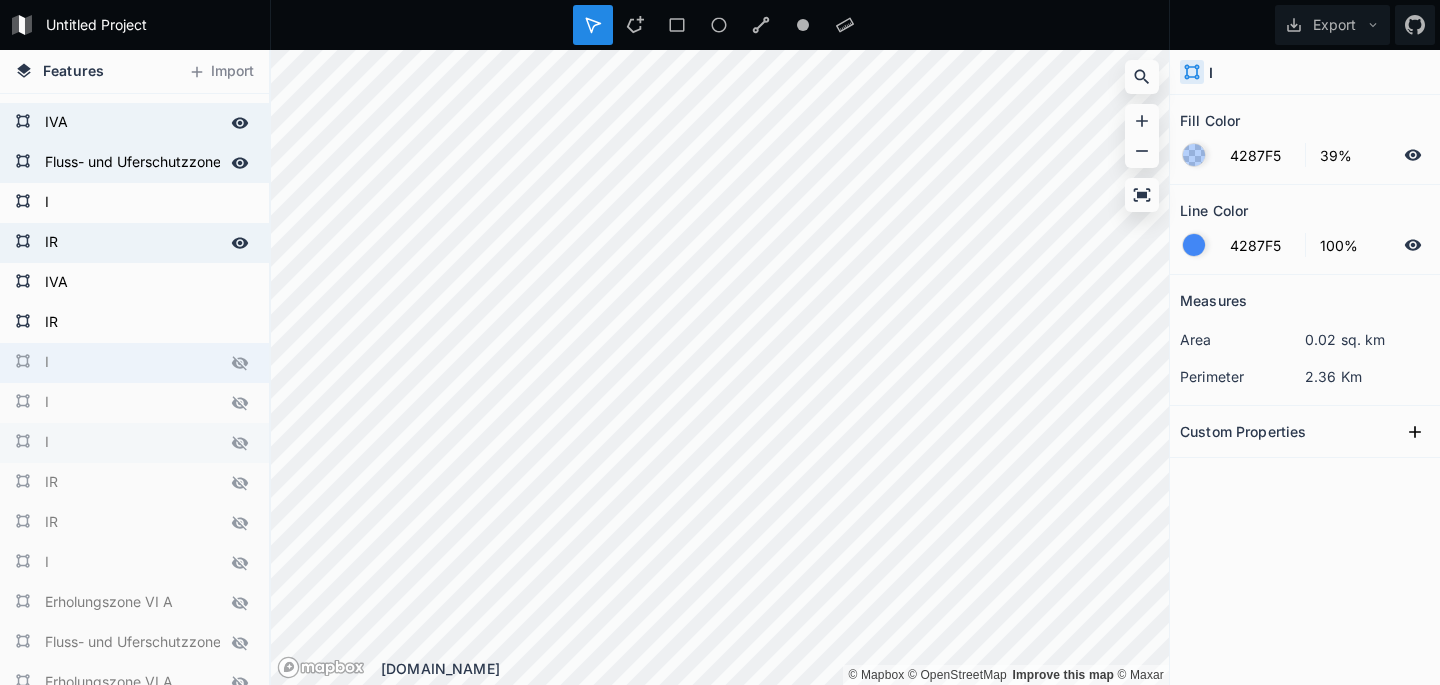 drag, startPoint x: 241, startPoint y: 410, endPoint x: 240, endPoint y: 444, distance: 34.0147 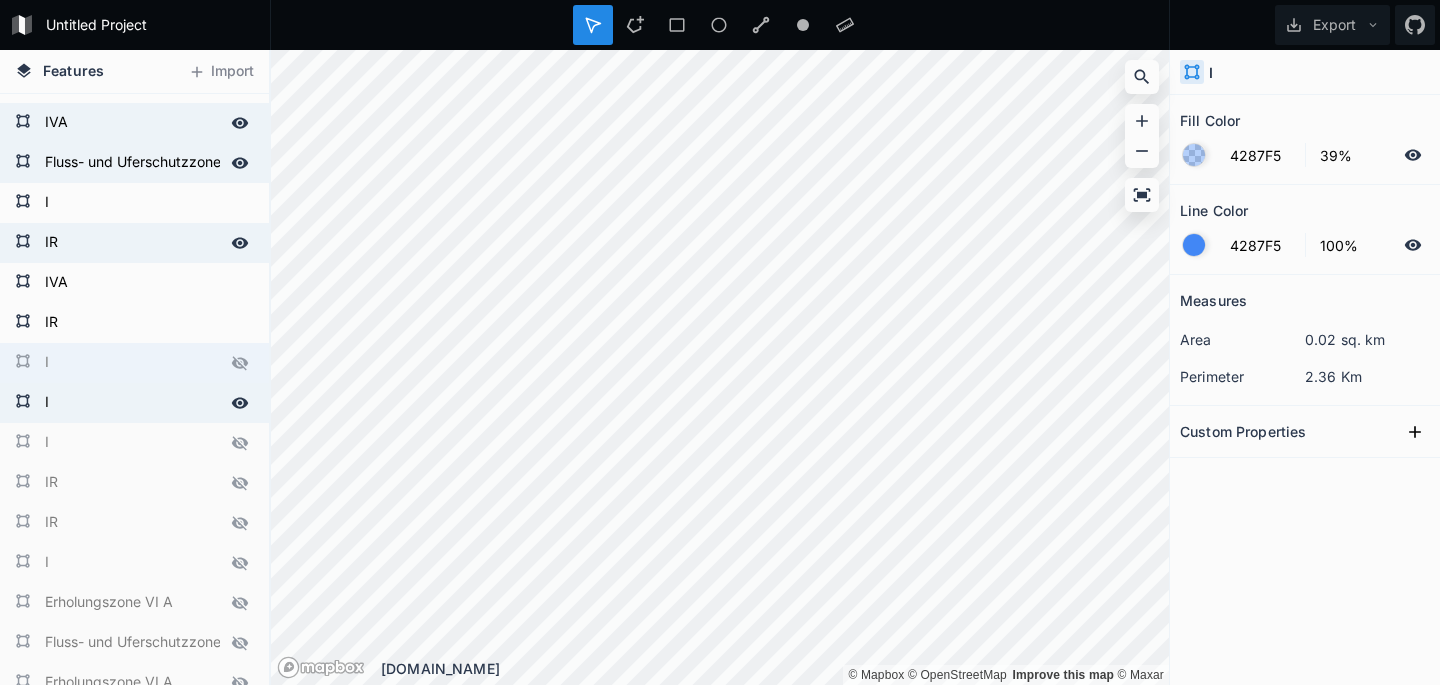 drag, startPoint x: 237, startPoint y: 450, endPoint x: 243, endPoint y: 394, distance: 56.32051 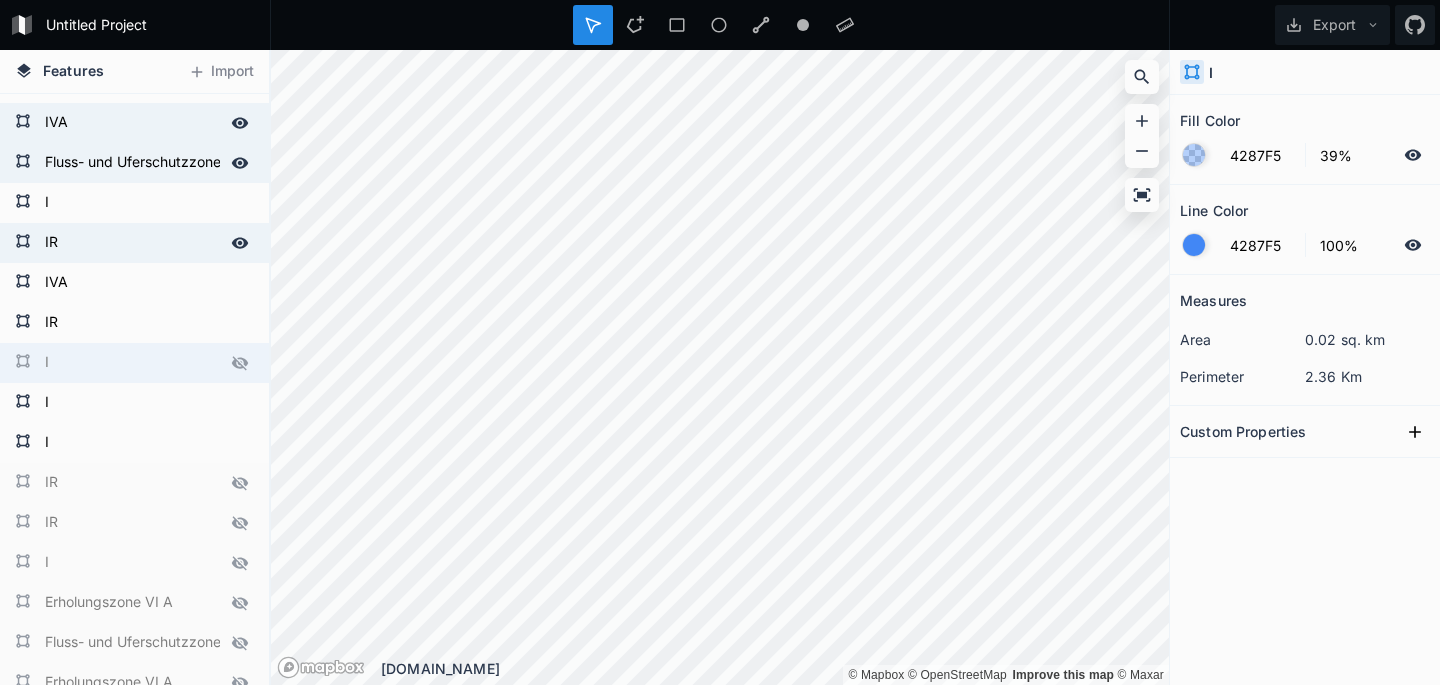 click 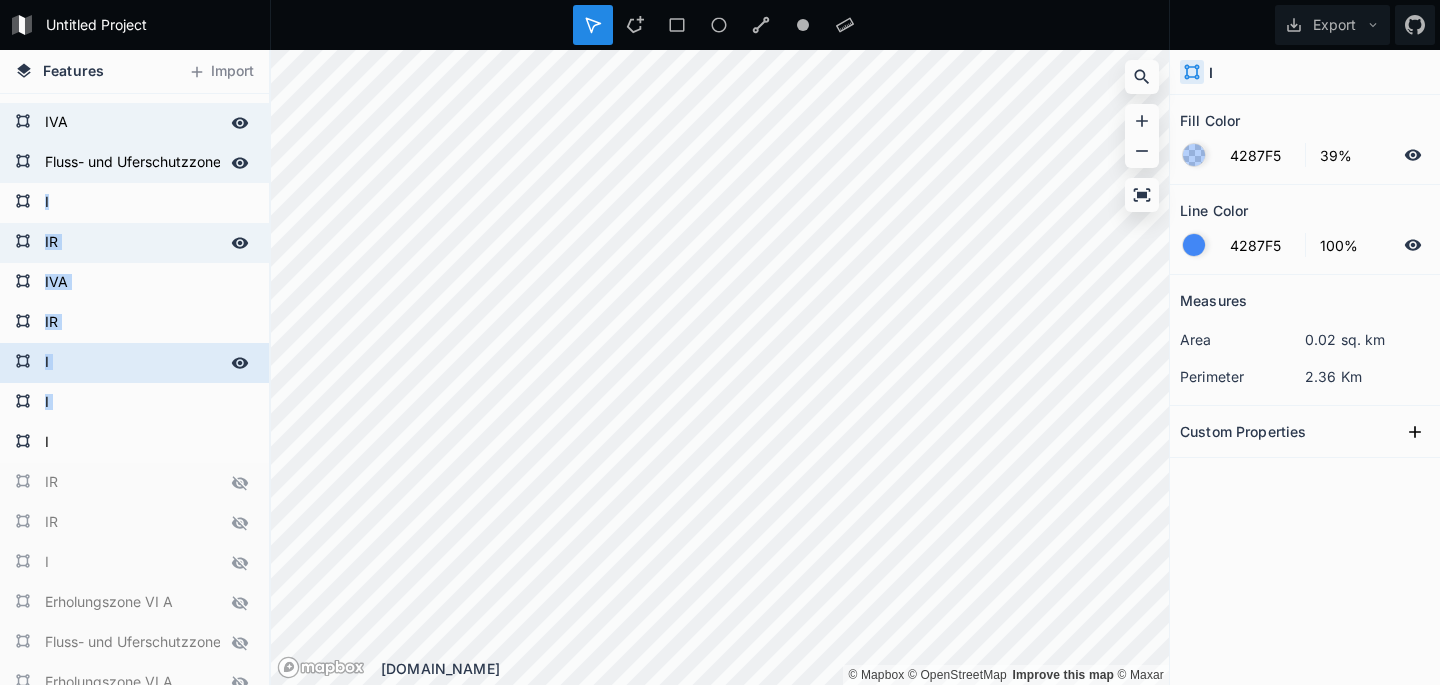 drag, startPoint x: 227, startPoint y: 409, endPoint x: 228, endPoint y: 173, distance: 236.00212 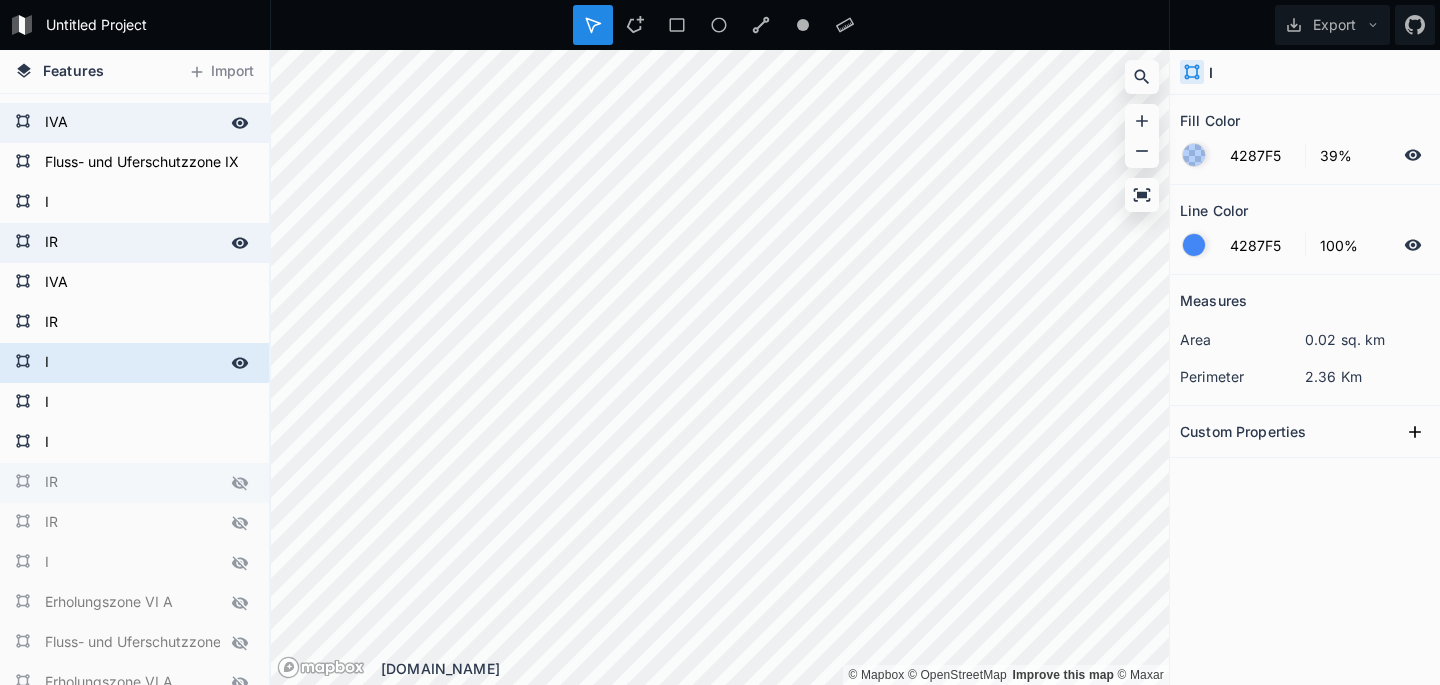 click 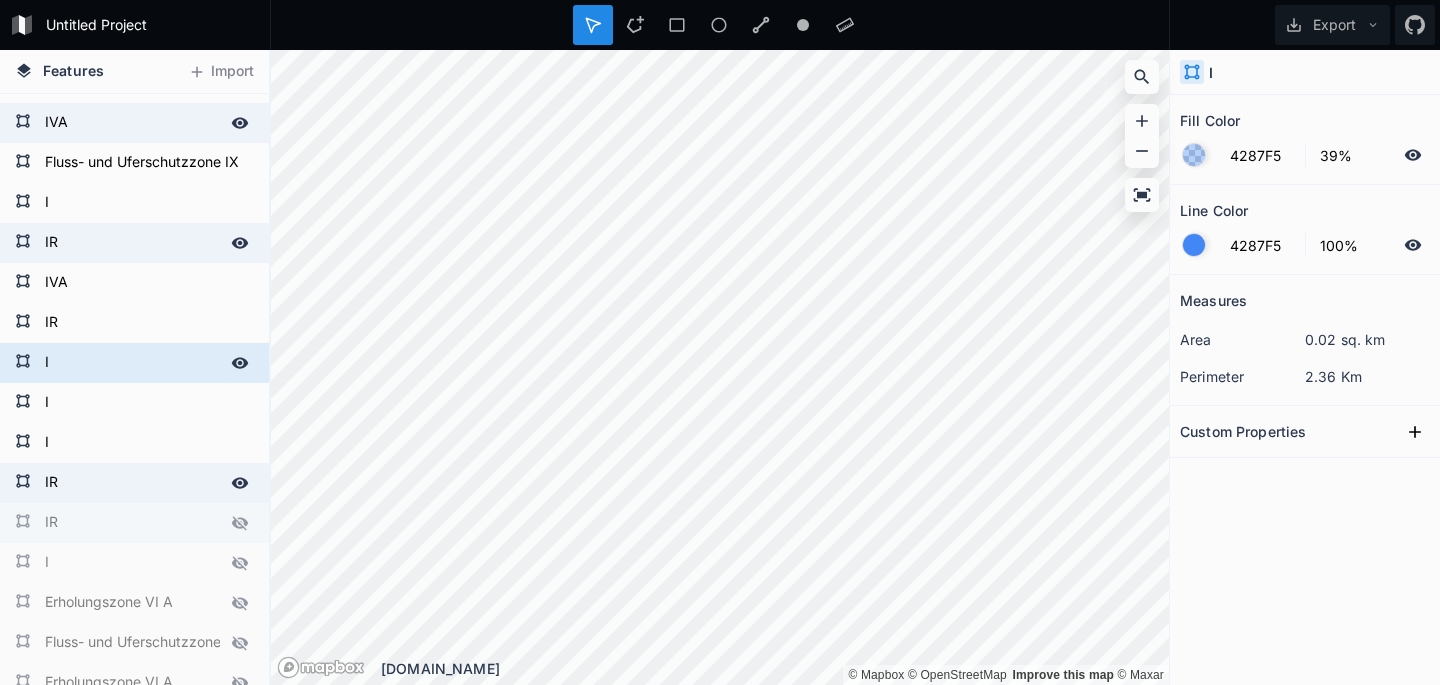 click 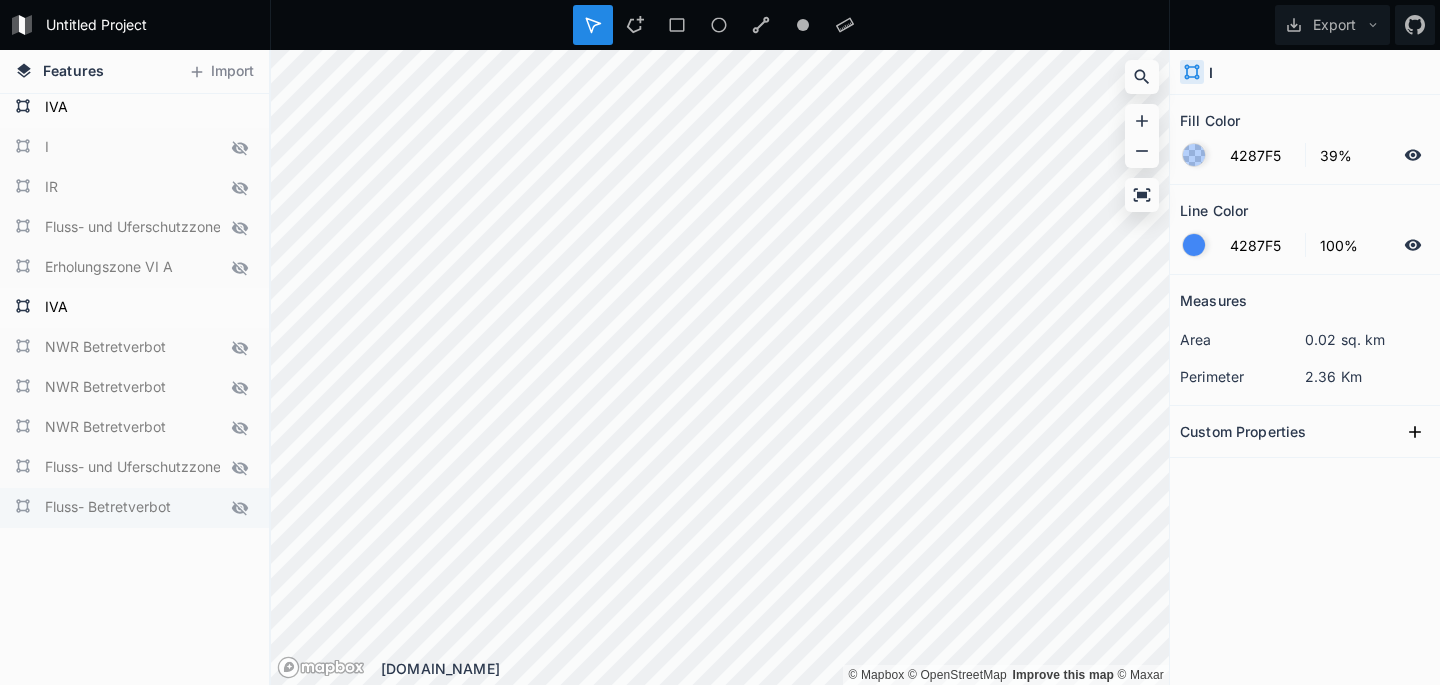 scroll, scrollTop: 969, scrollLeft: 0, axis: vertical 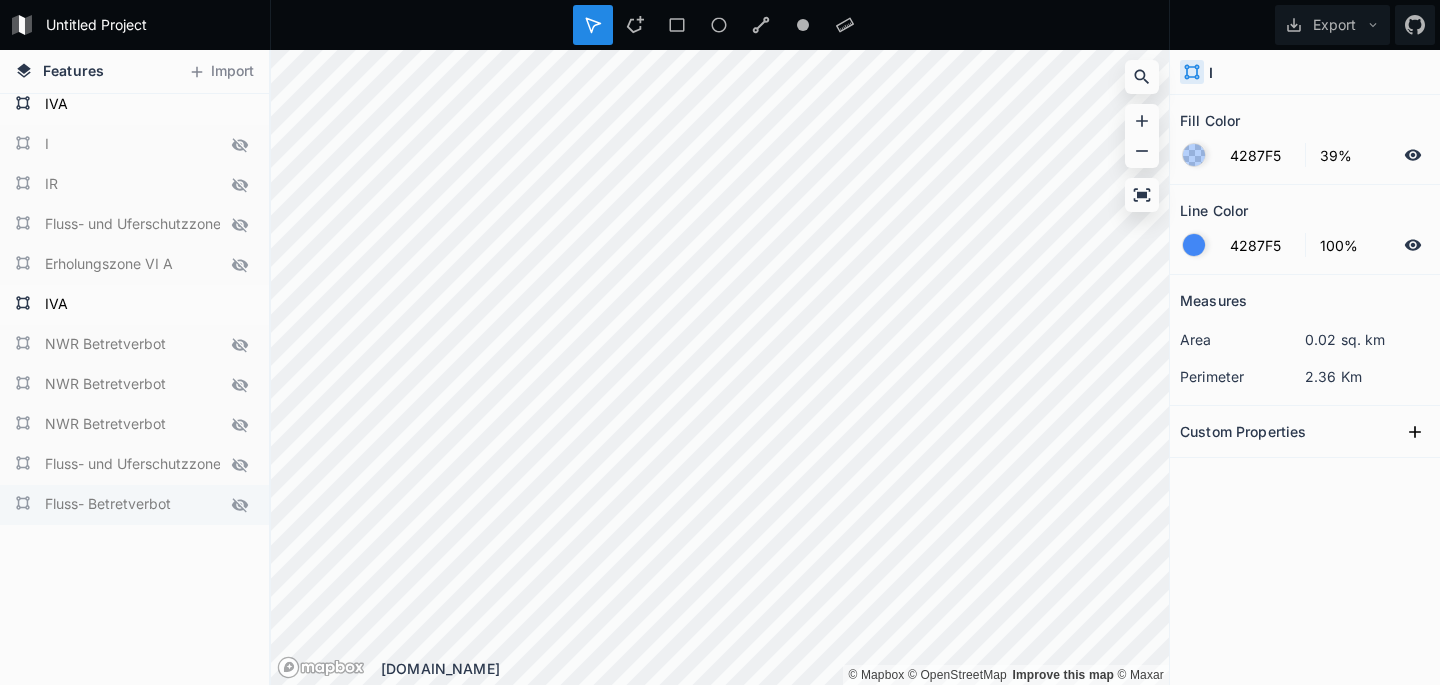 click 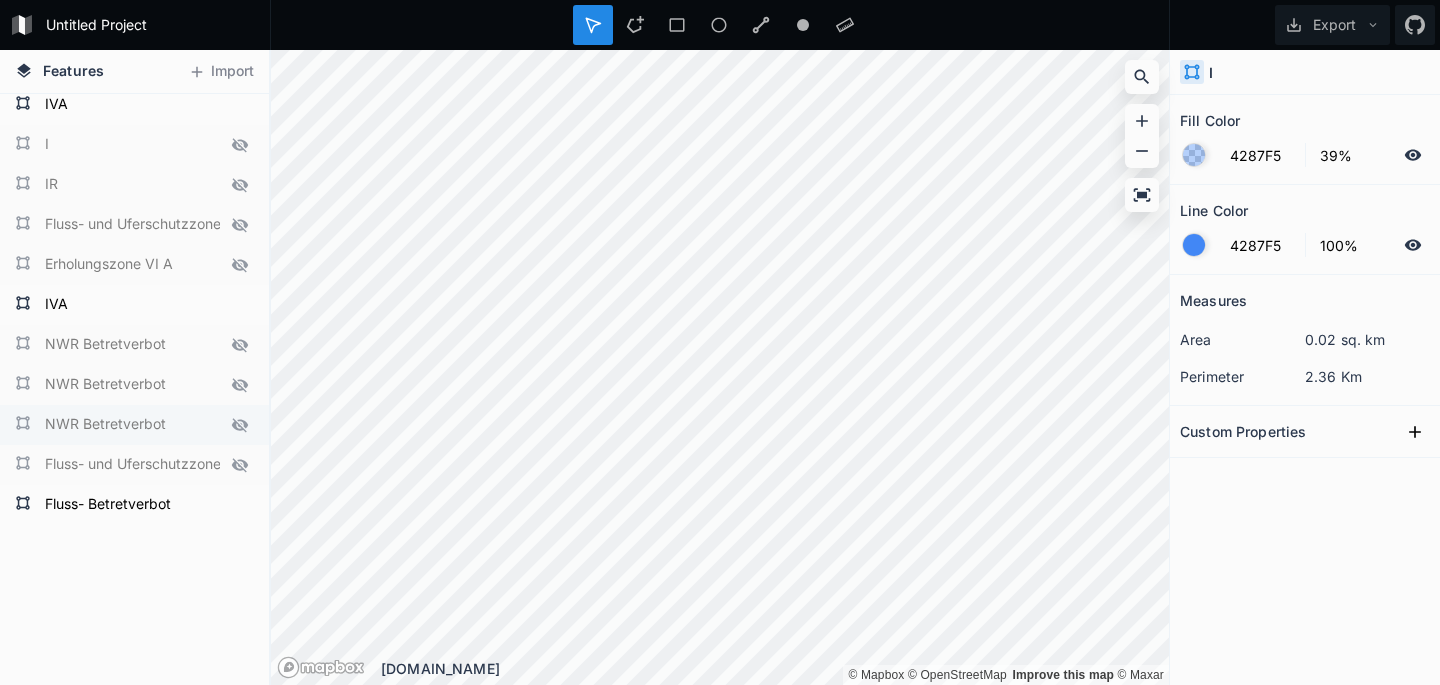drag, startPoint x: 240, startPoint y: 463, endPoint x: 241, endPoint y: 440, distance: 23.021729 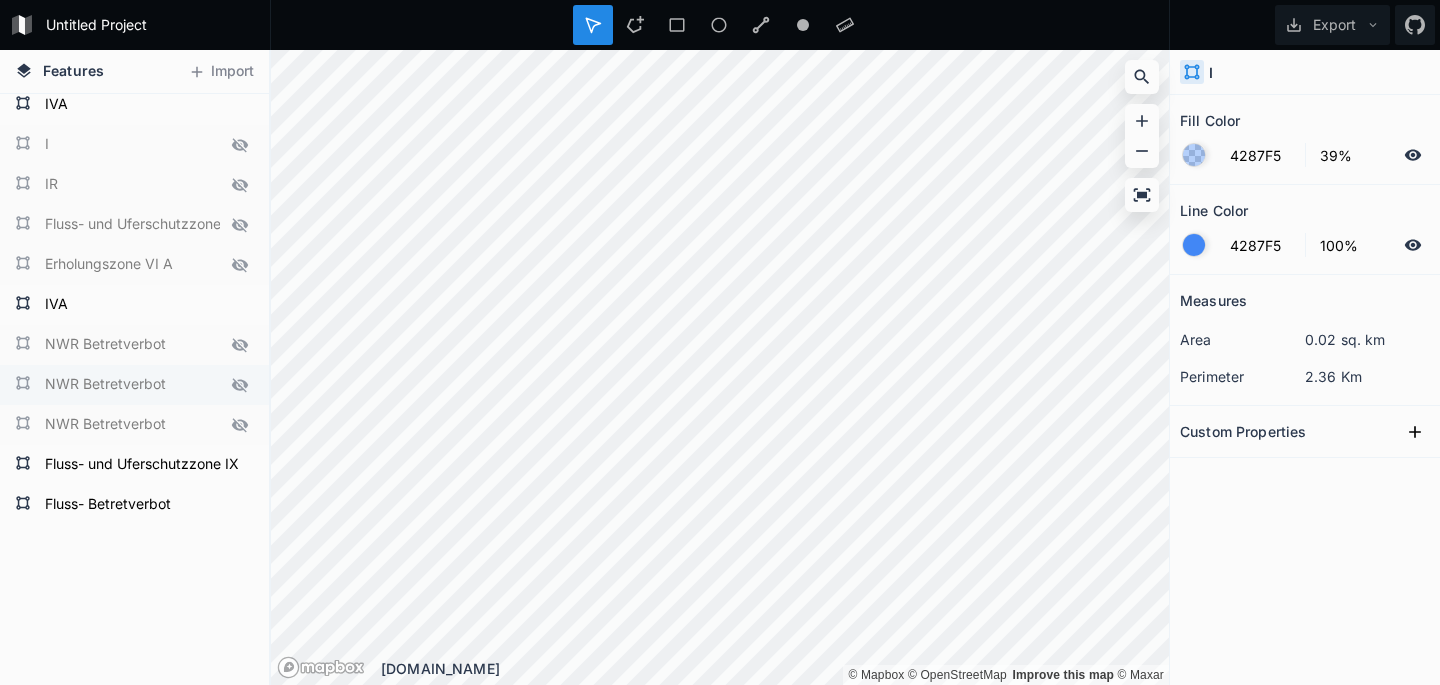 drag, startPoint x: 241, startPoint y: 419, endPoint x: 243, endPoint y: 397, distance: 22.090721 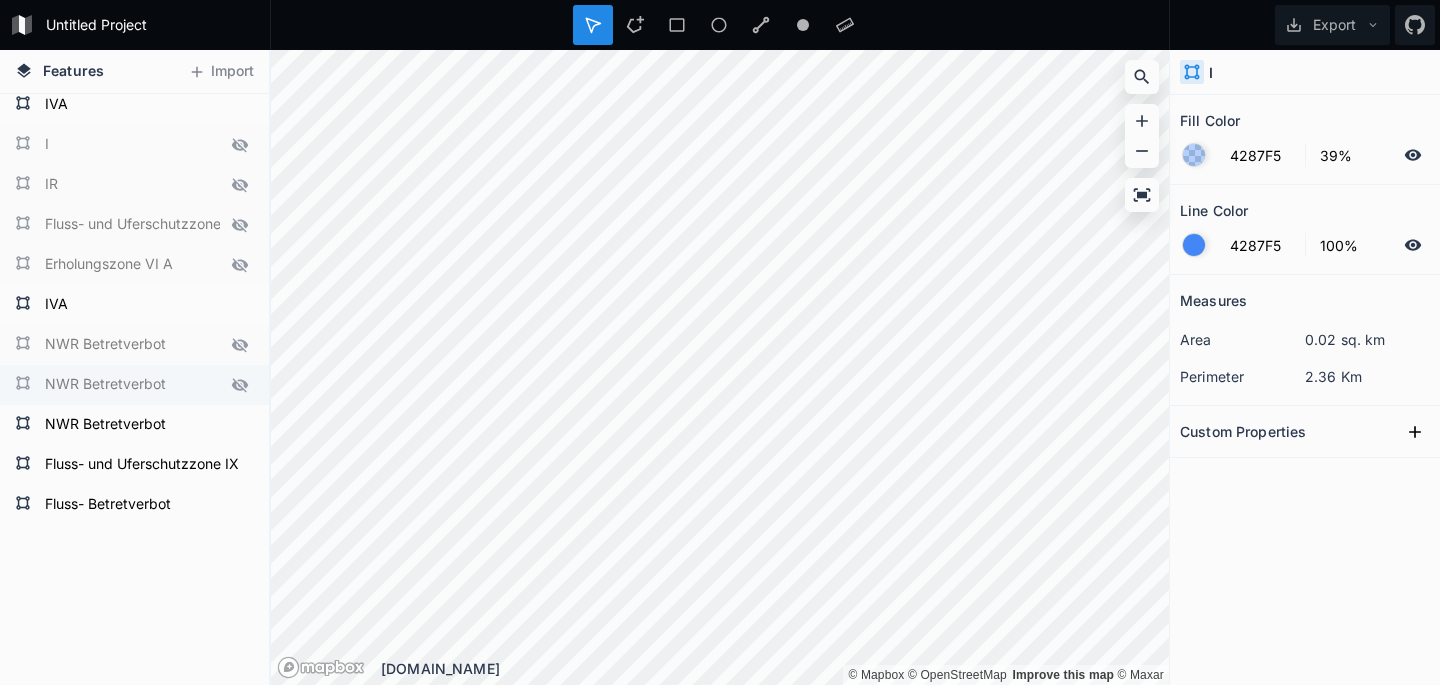 click 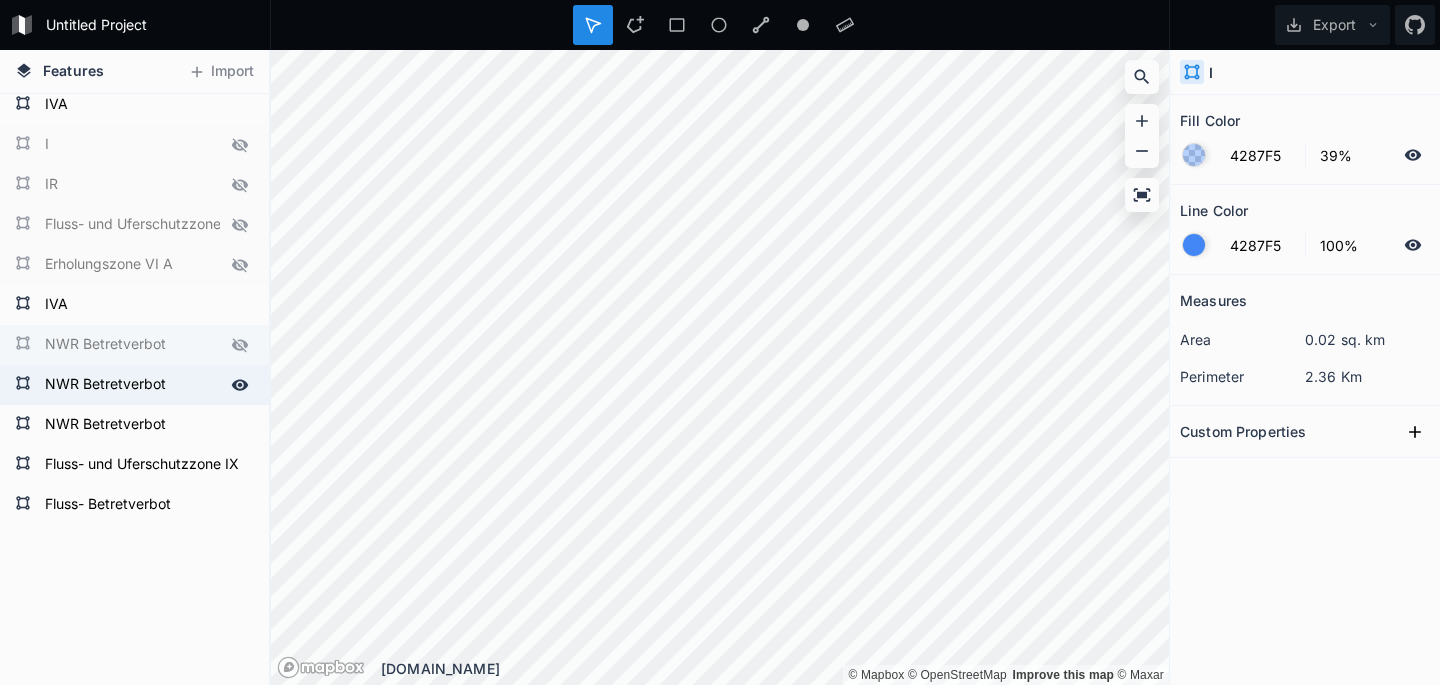 click 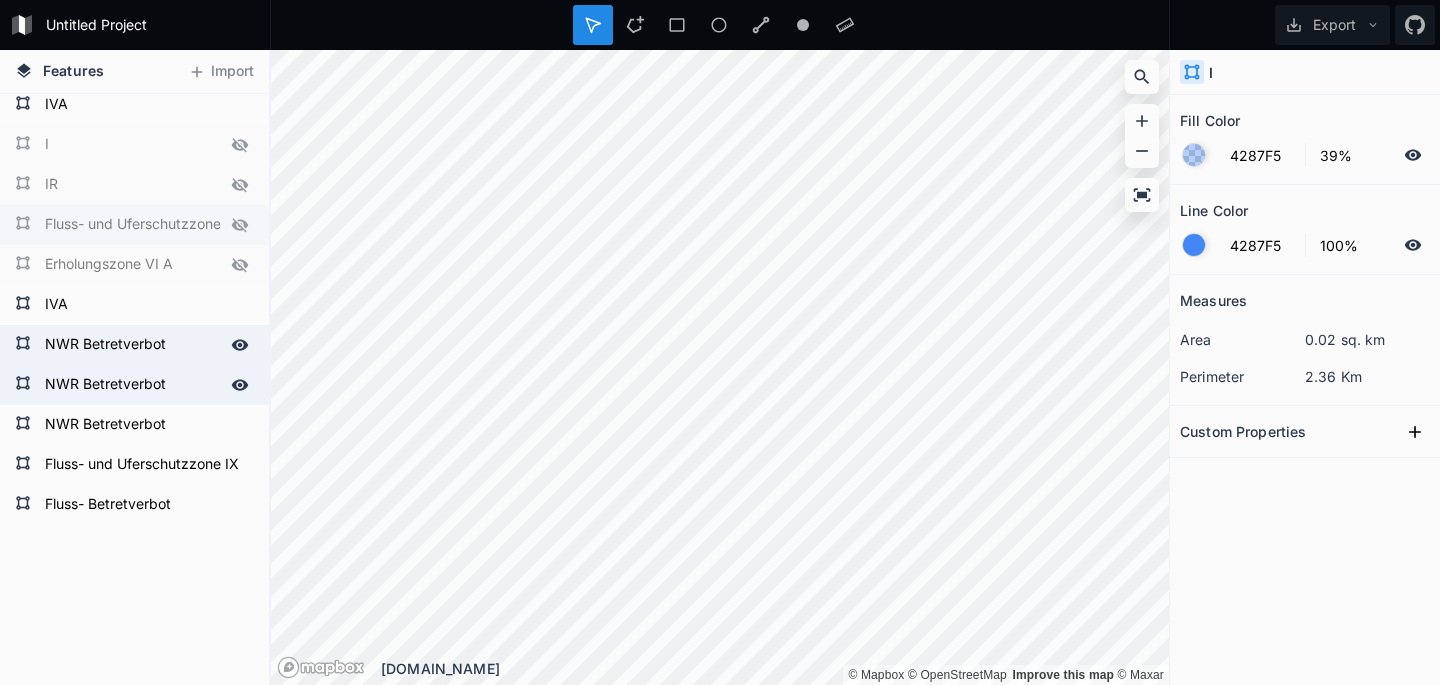drag, startPoint x: 246, startPoint y: 255, endPoint x: 240, endPoint y: 242, distance: 14.3178215 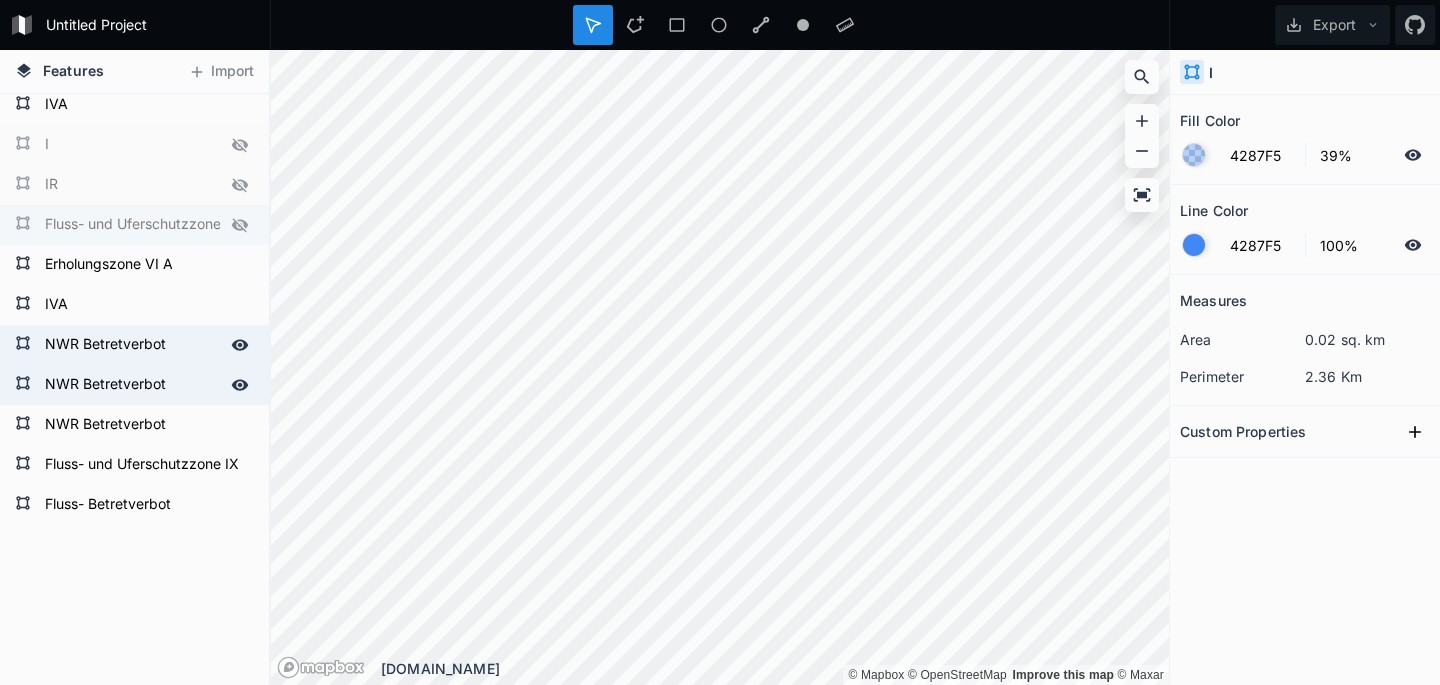 drag, startPoint x: 236, startPoint y: 229, endPoint x: 234, endPoint y: 210, distance: 19.104973 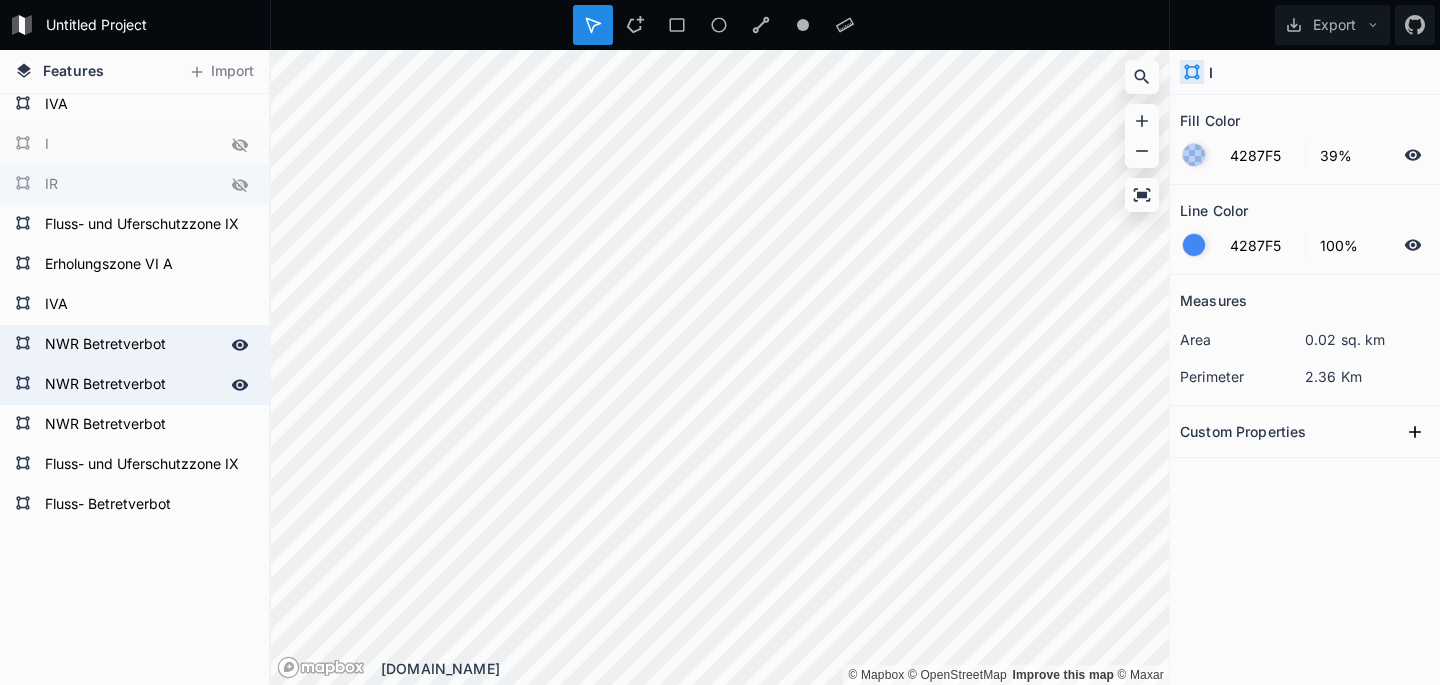 click 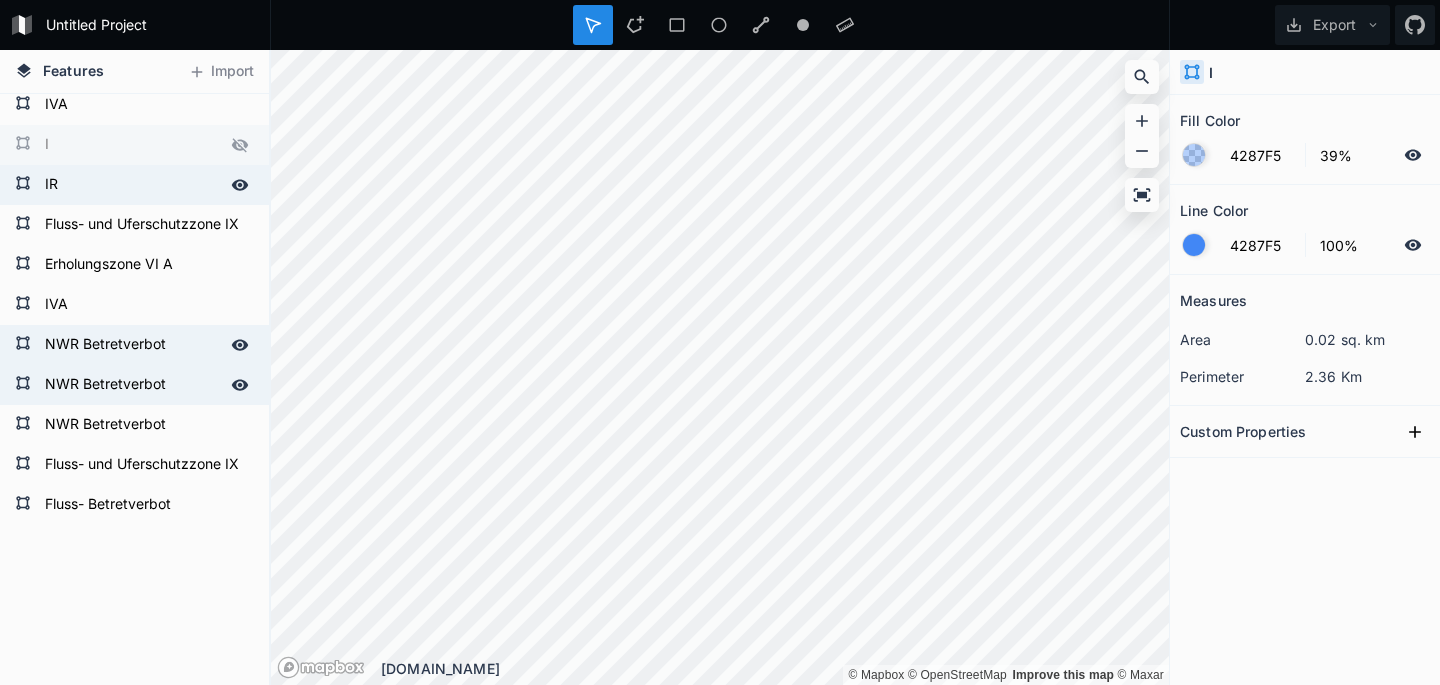 click 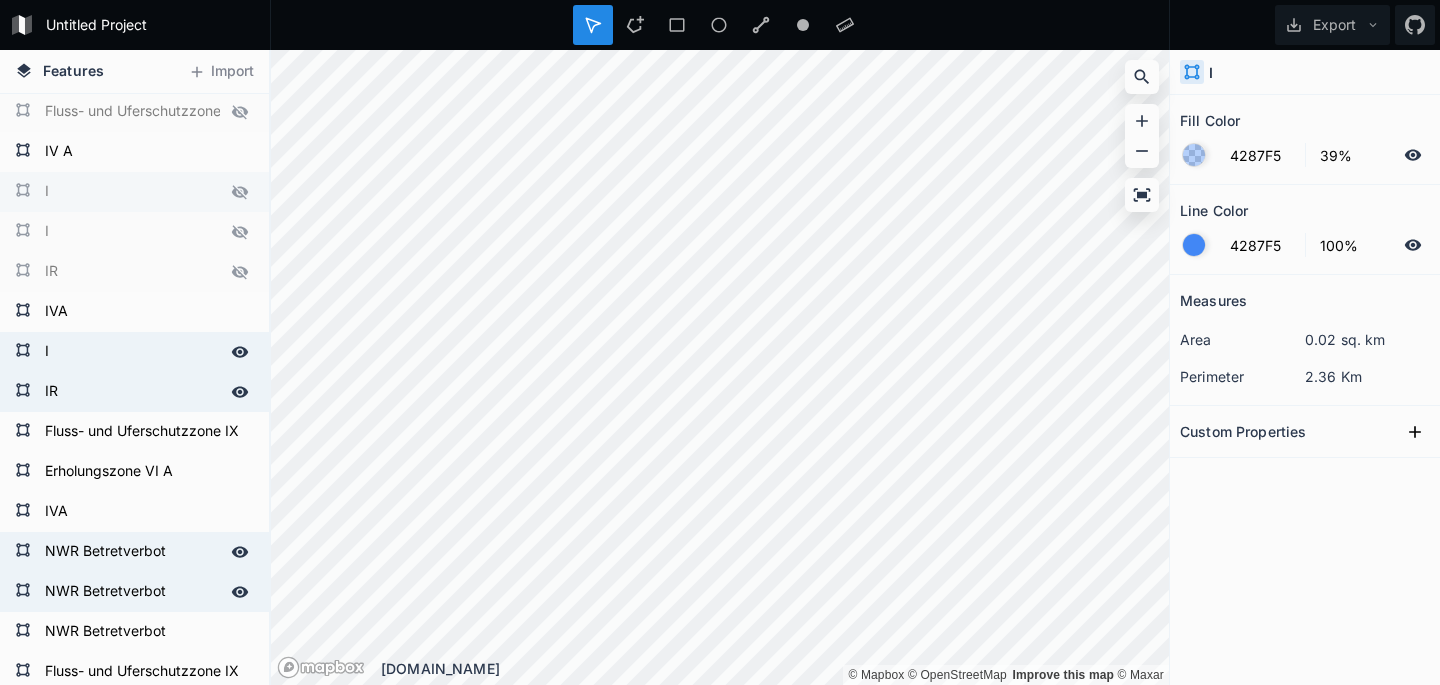 scroll, scrollTop: 742, scrollLeft: 0, axis: vertical 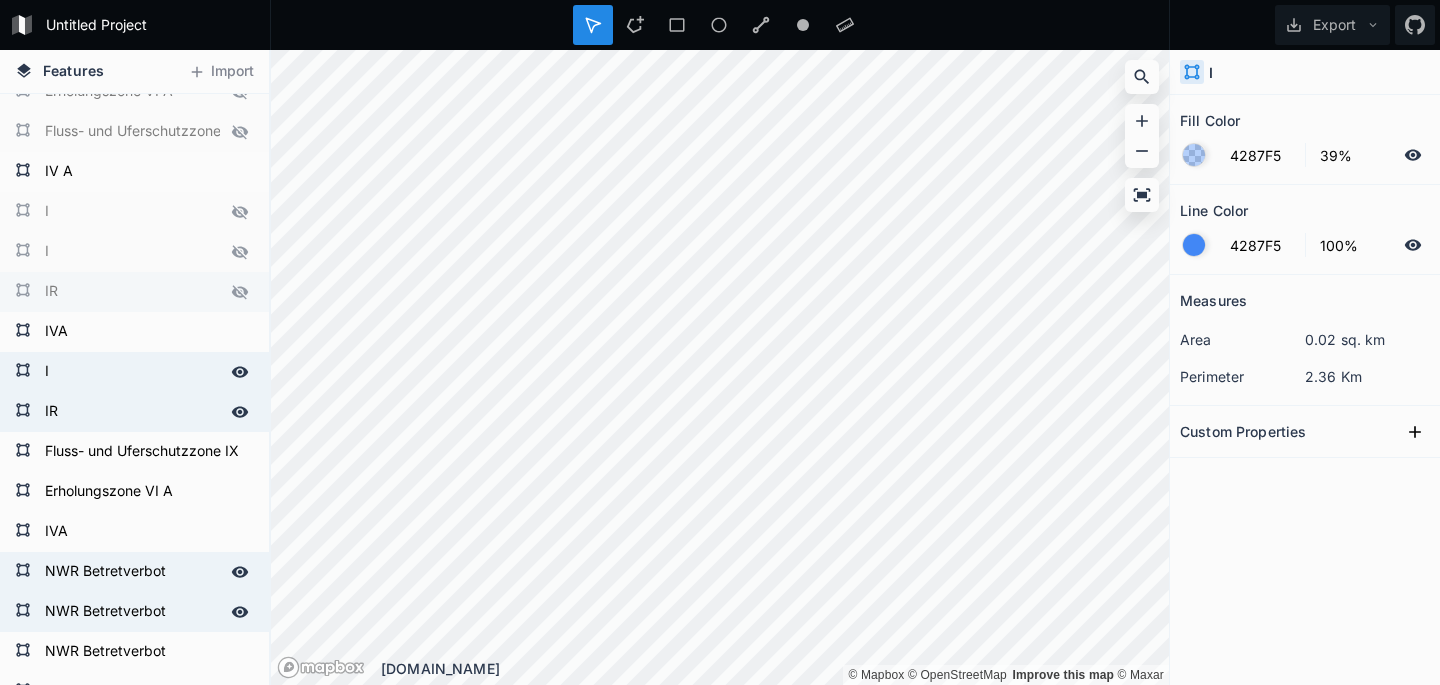 drag, startPoint x: 231, startPoint y: 291, endPoint x: 235, endPoint y: 277, distance: 14.56022 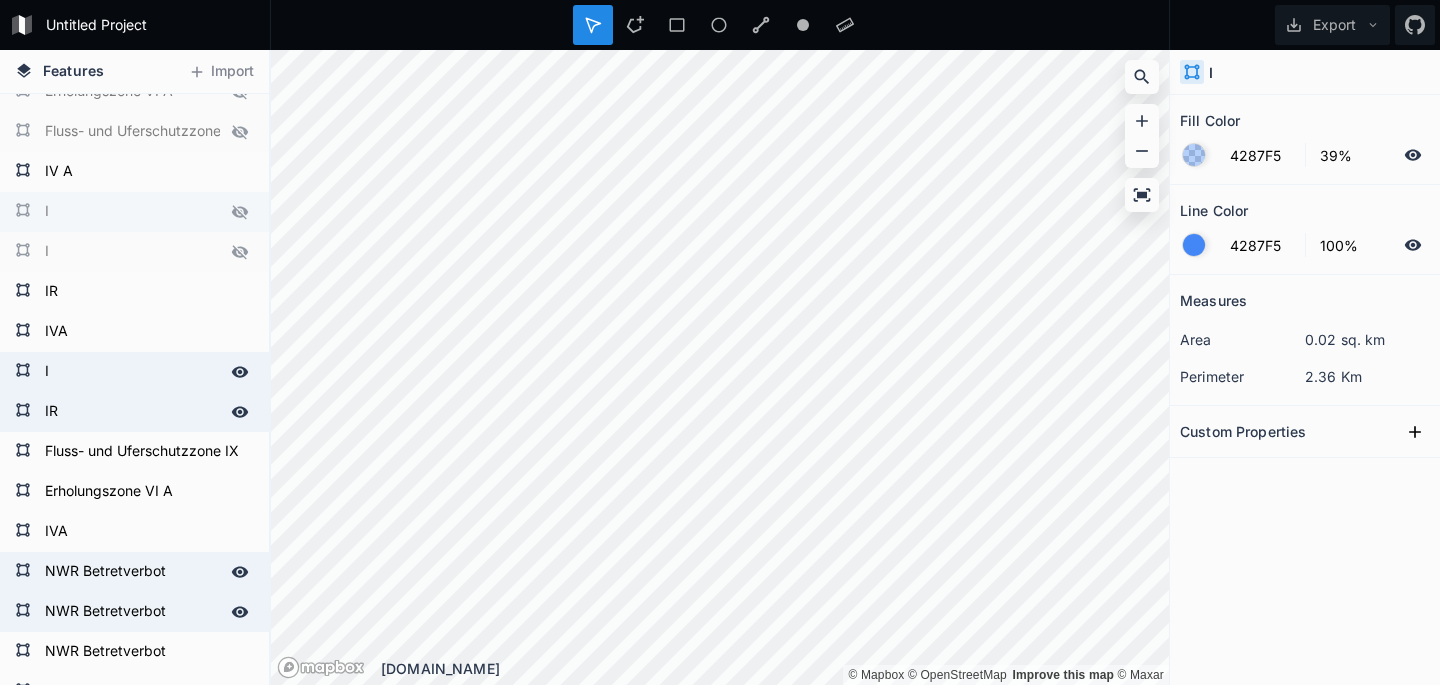 drag, startPoint x: 237, startPoint y: 245, endPoint x: 238, endPoint y: 210, distance: 35.014282 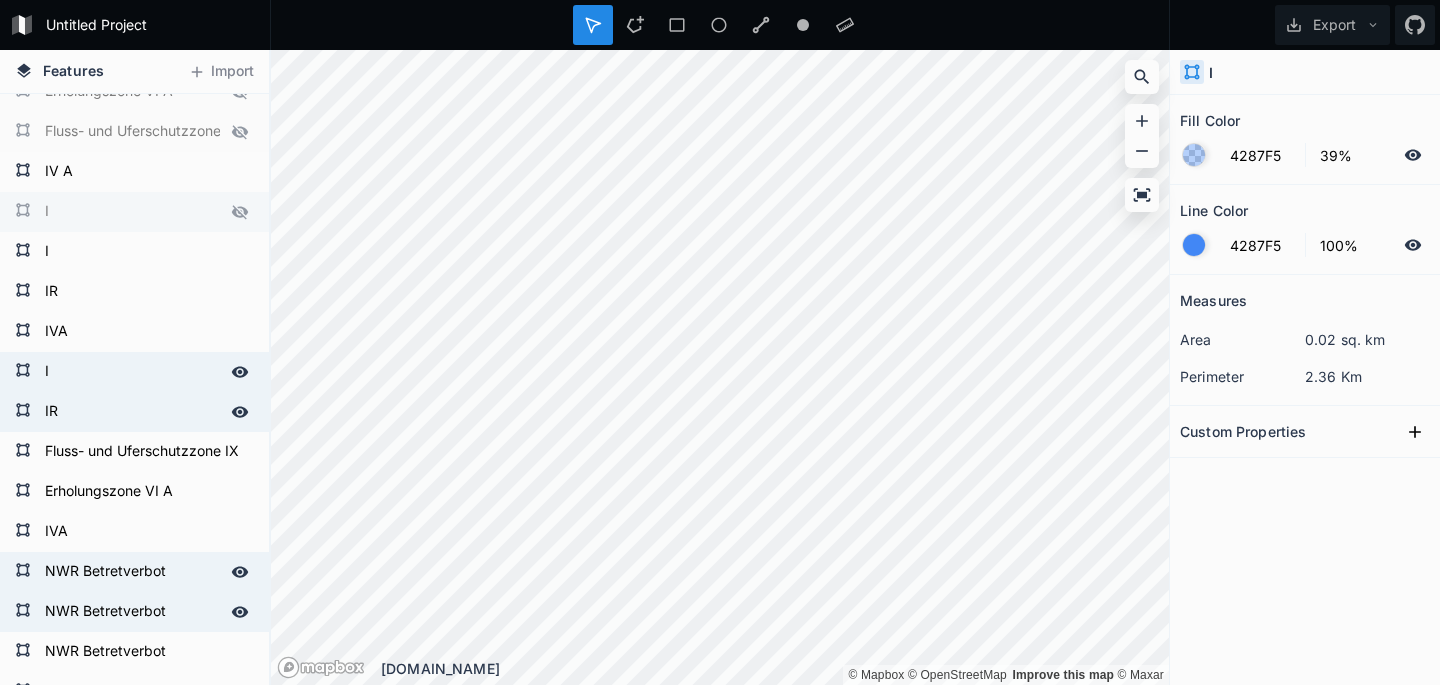 click 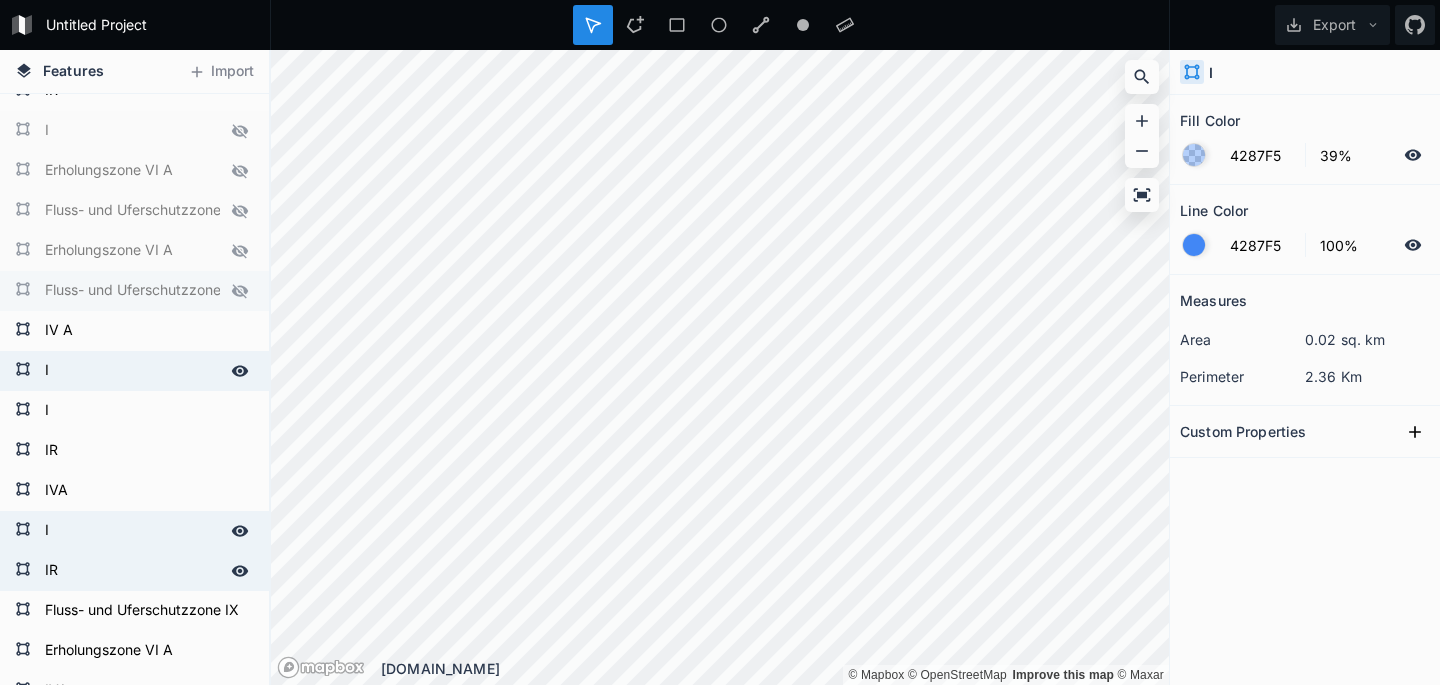 scroll, scrollTop: 581, scrollLeft: 0, axis: vertical 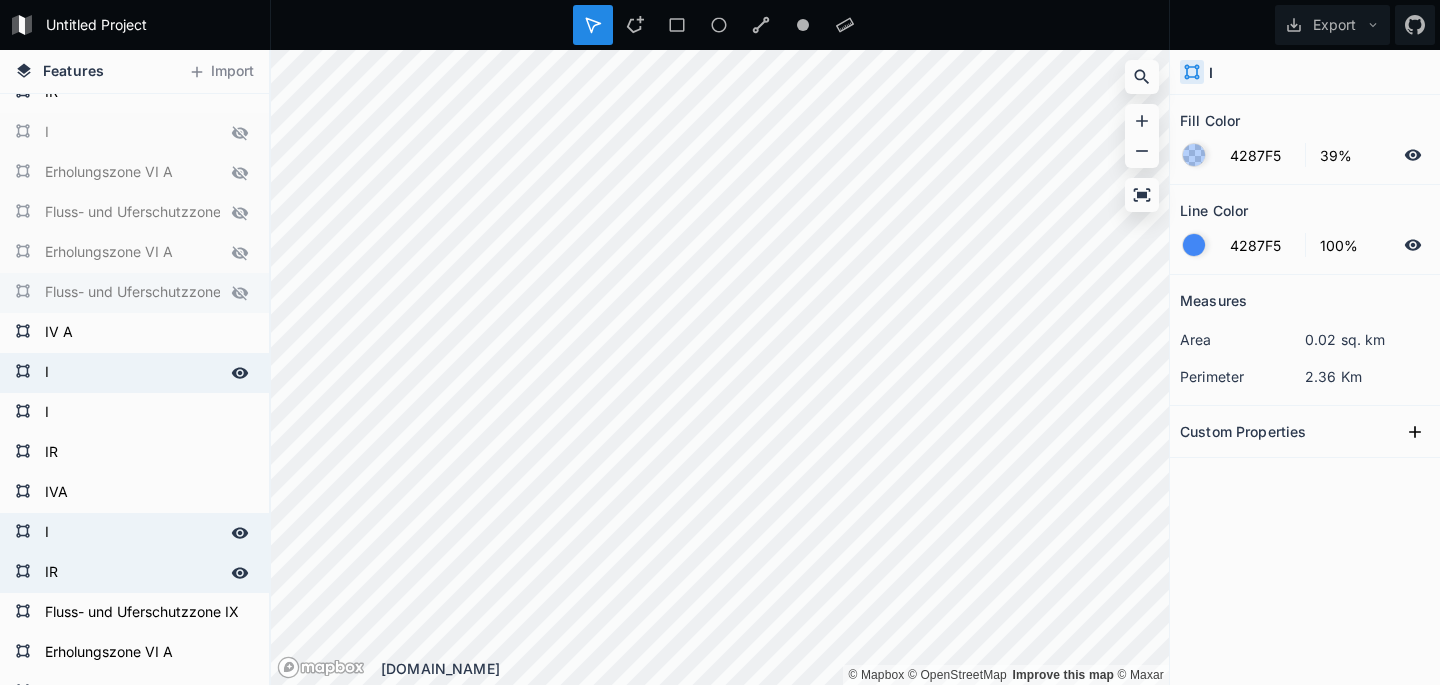 drag, startPoint x: 230, startPoint y: 291, endPoint x: 235, endPoint y: 280, distance: 12.083046 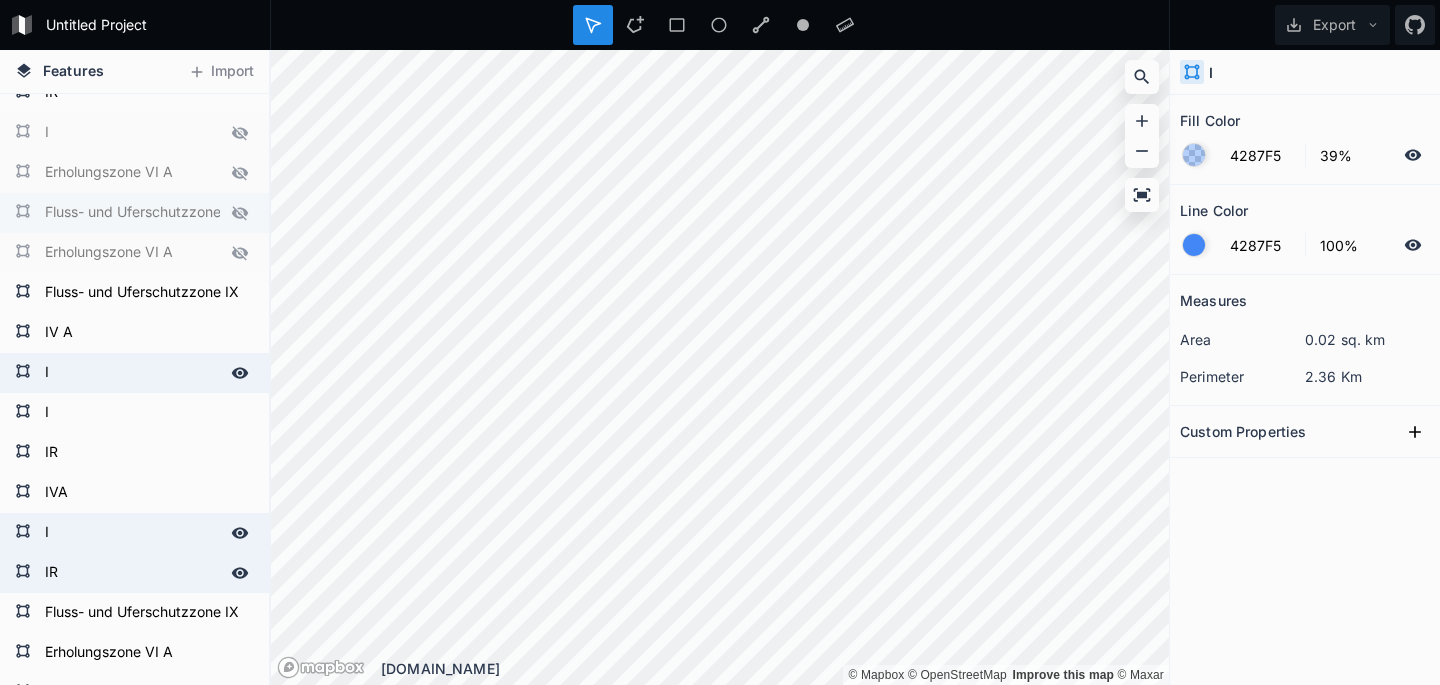 drag, startPoint x: 244, startPoint y: 246, endPoint x: 236, endPoint y: 213, distance: 33.955853 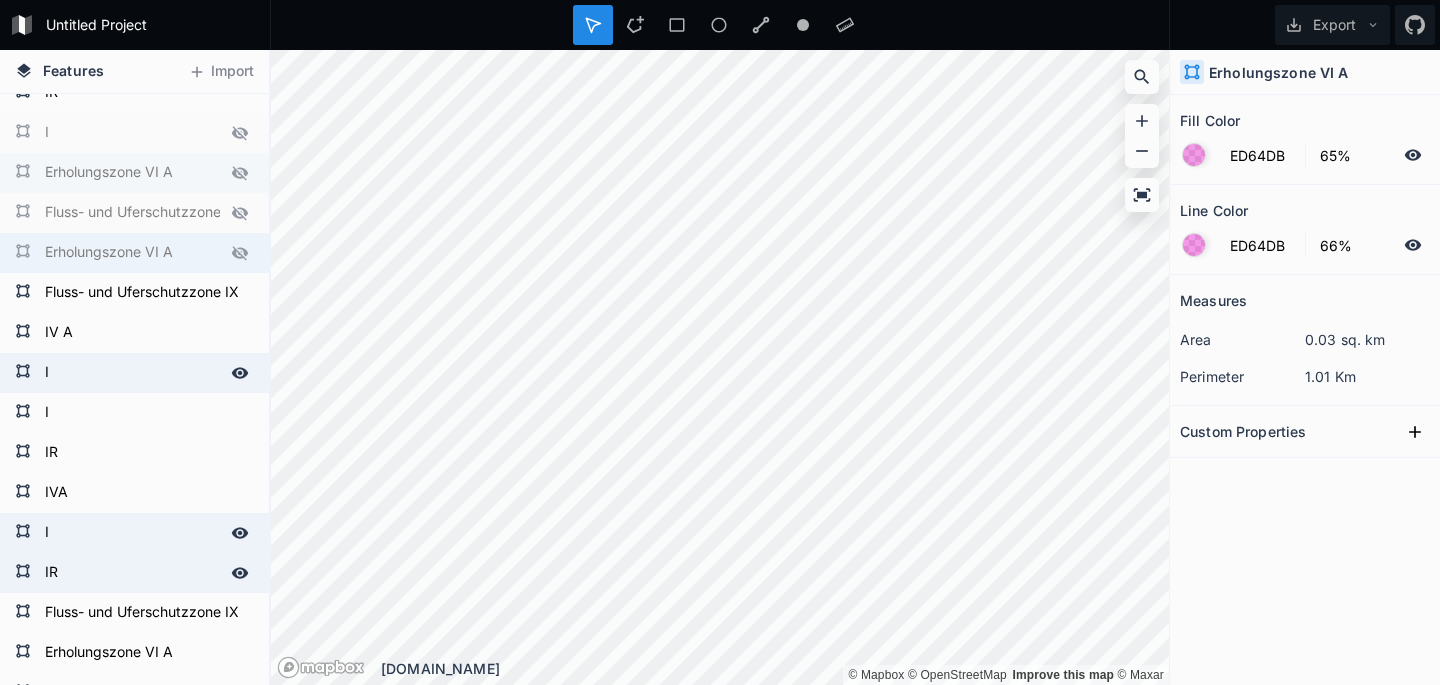 drag, startPoint x: 233, startPoint y: 206, endPoint x: 231, endPoint y: 188, distance: 18.110771 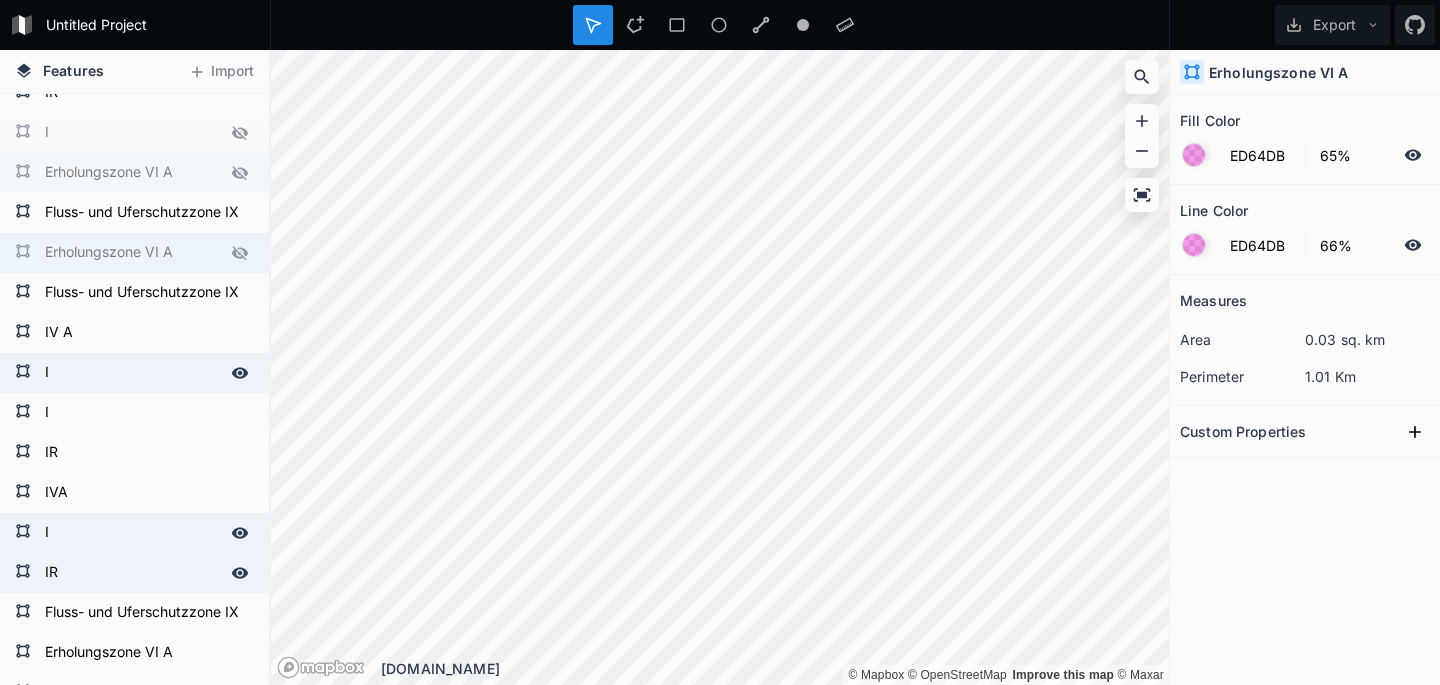 click 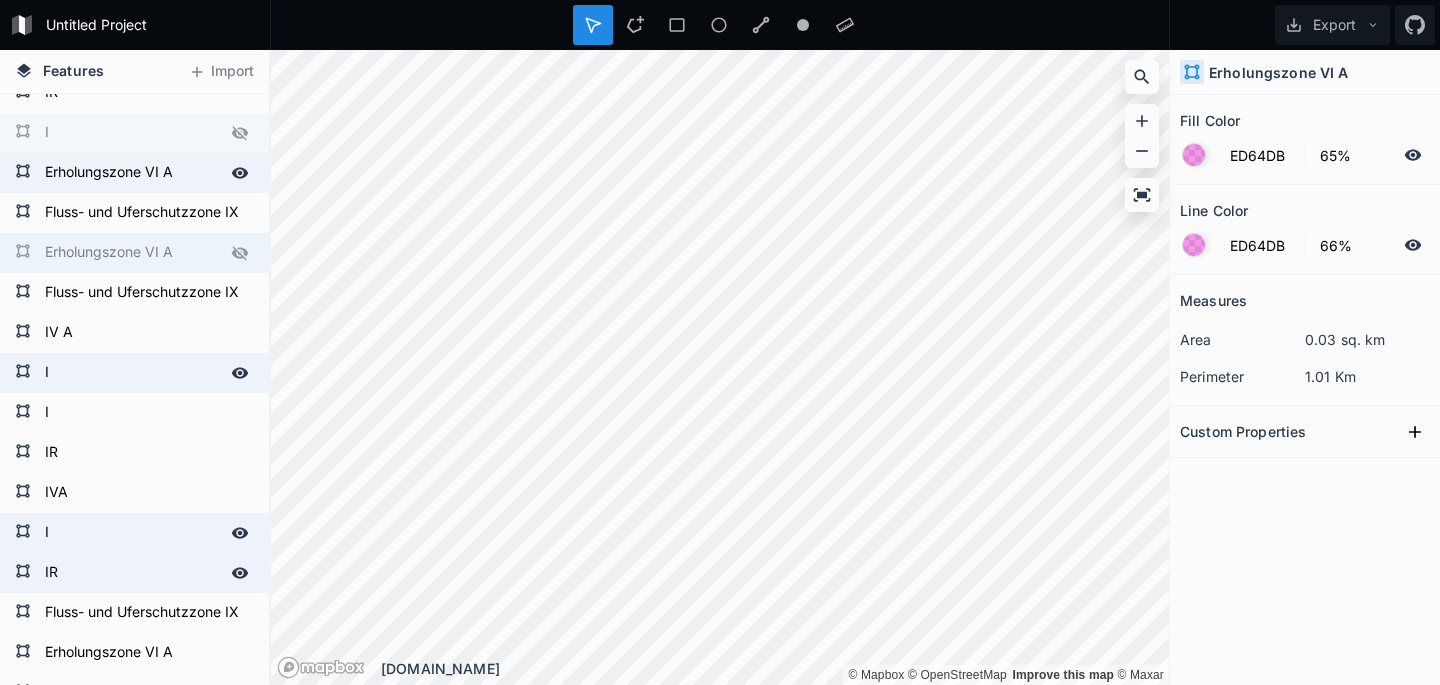click 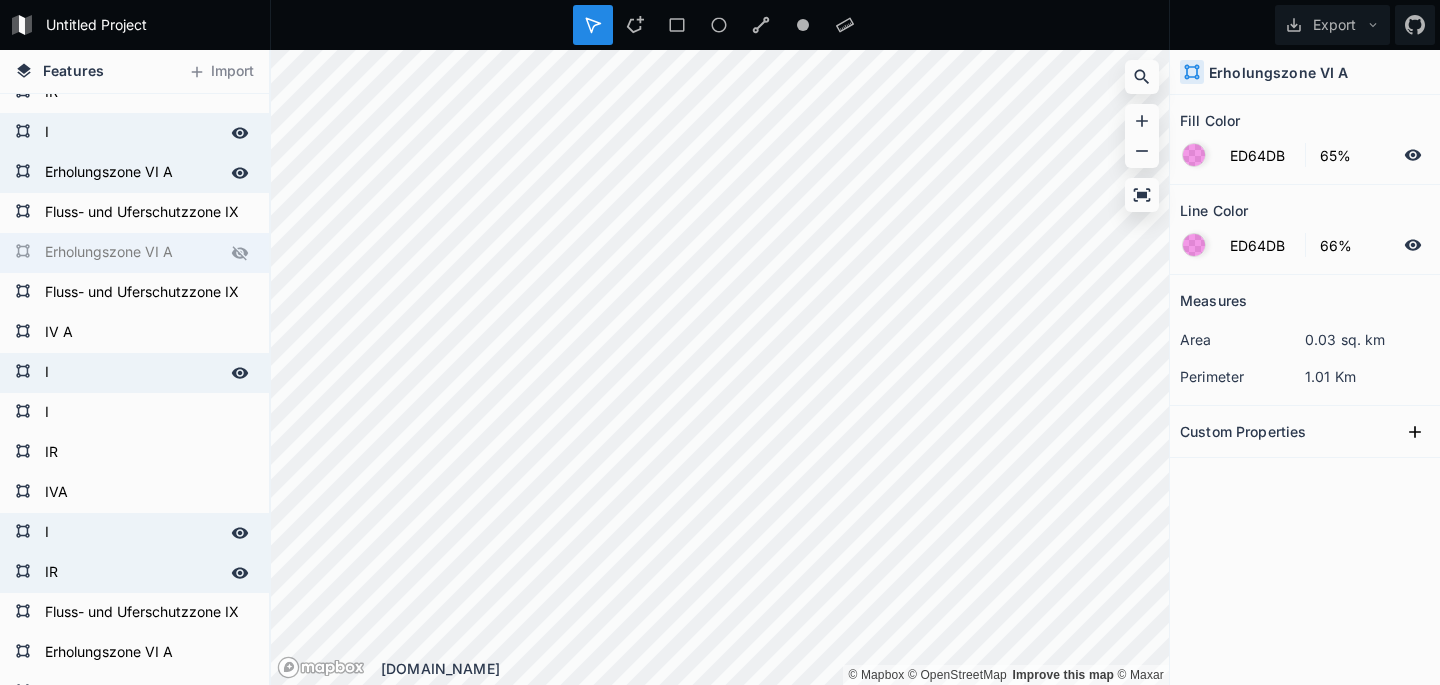 click on "Erholungszone VI A" 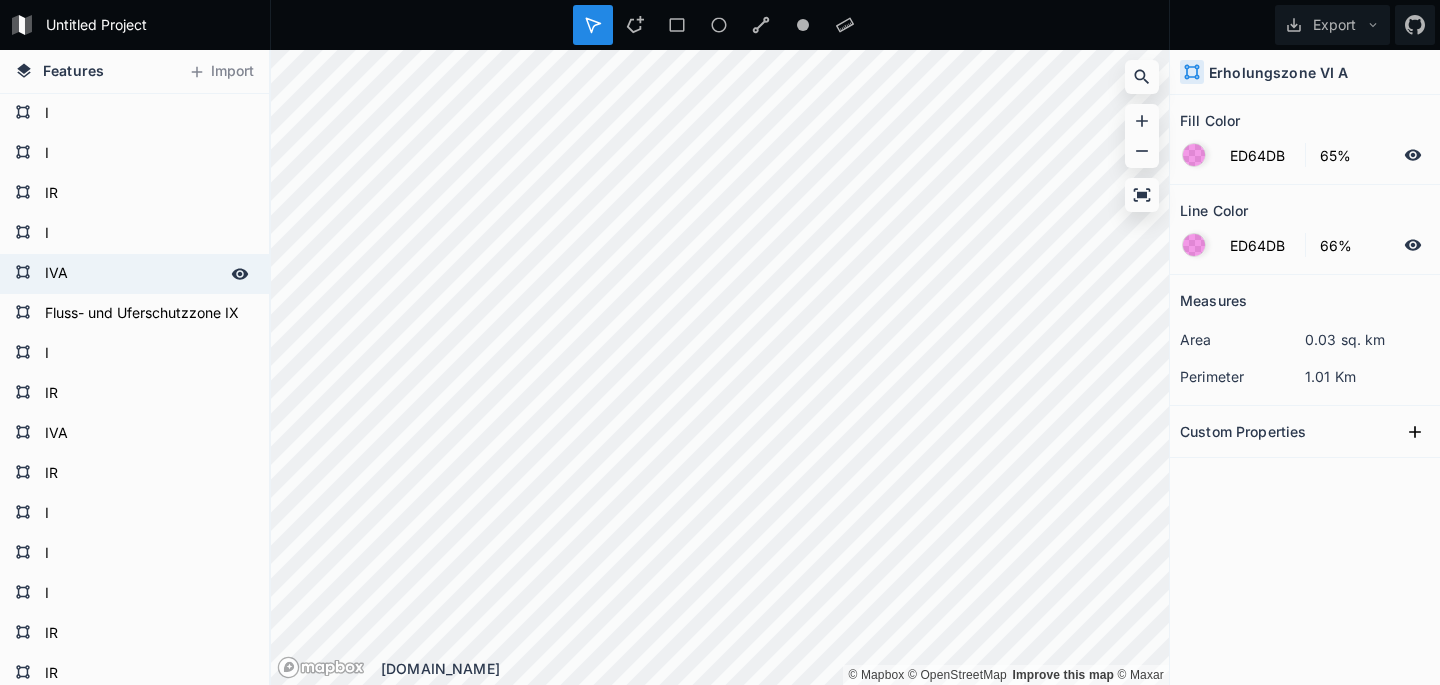 scroll, scrollTop: 0, scrollLeft: 0, axis: both 